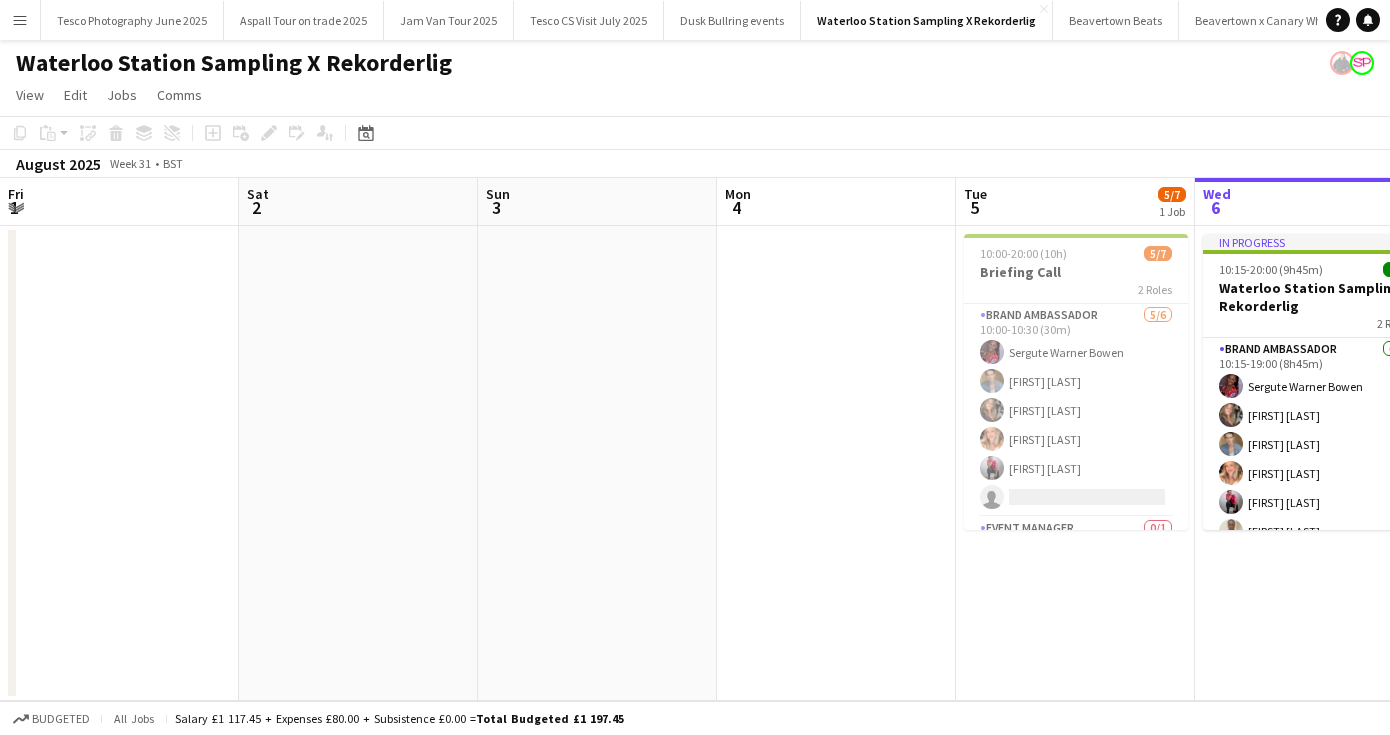 scroll, scrollTop: 0, scrollLeft: 0, axis: both 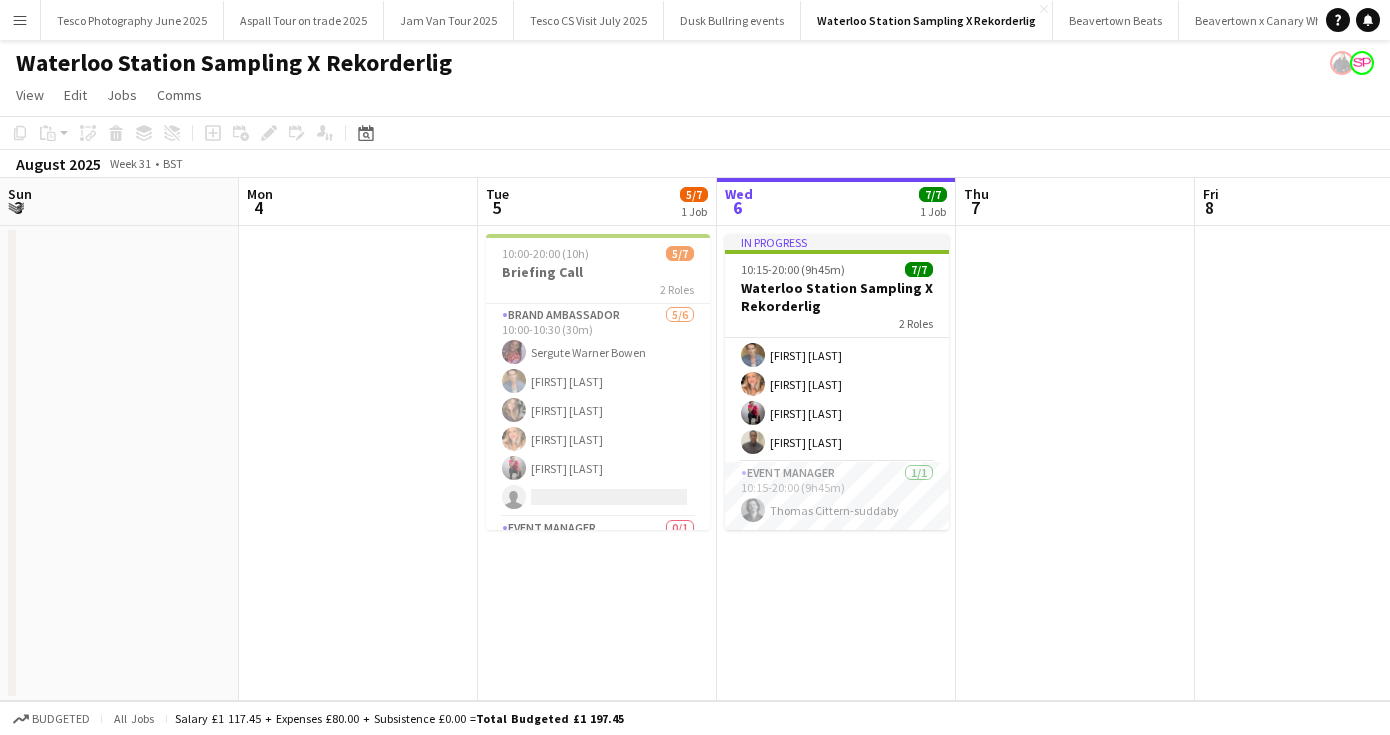 drag, startPoint x: 942, startPoint y: 418, endPoint x: 944, endPoint y: 629, distance: 211.00948 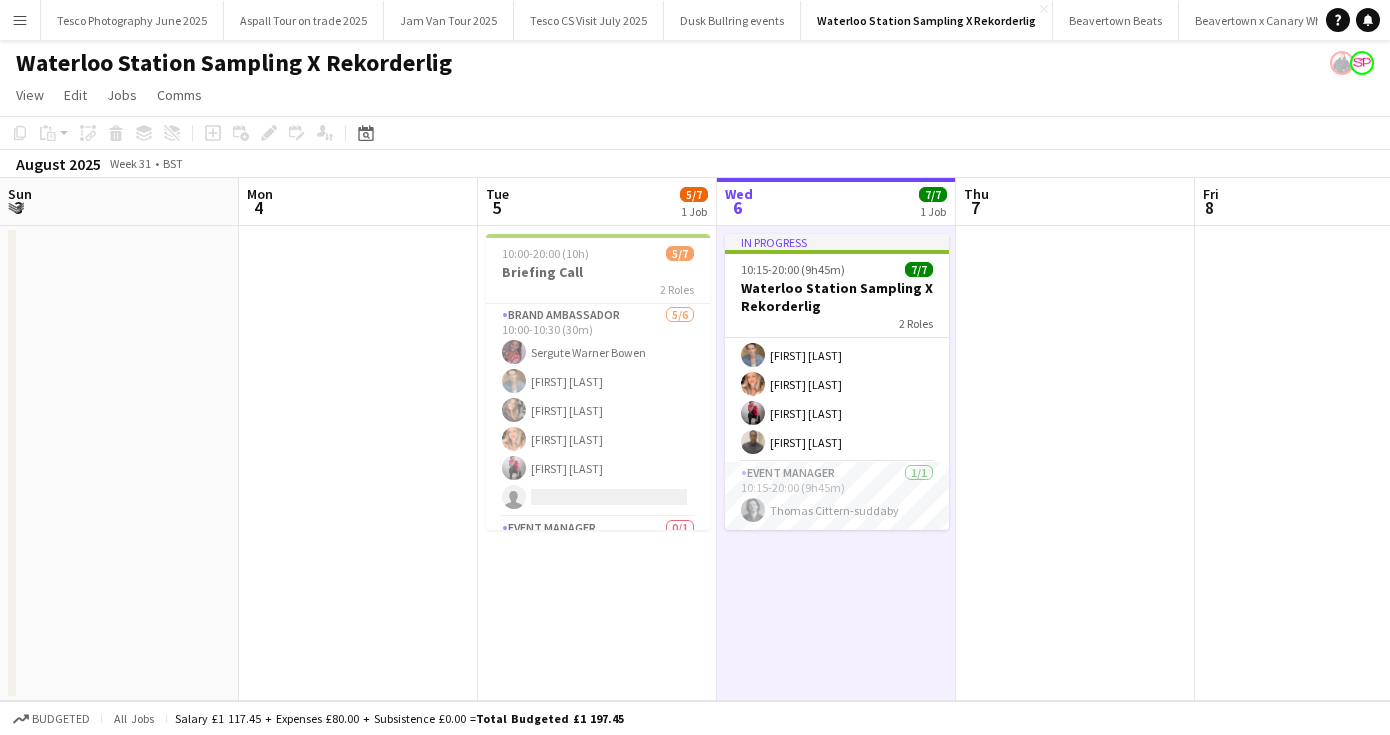 scroll, scrollTop: 0, scrollLeft: 476, axis: horizontal 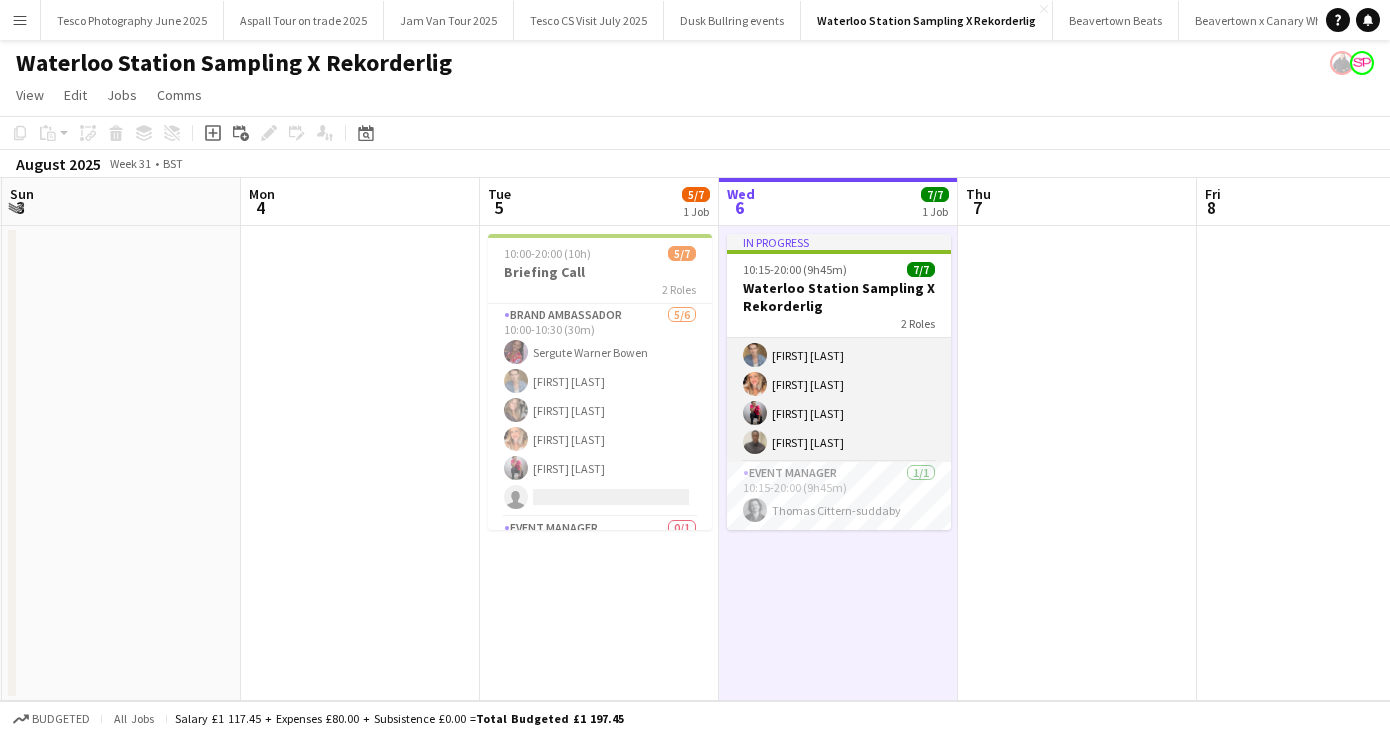 click on "Brand Ambassador   6/6   10:15-19:00 (8h45m)
[FIRST] [LAST] [FIRST] [LAST] [FIRST] [LAST] [FIRST] [LAST] [FIRST] [LAST] [FIRST] [LAST]" at bounding box center (839, 355) 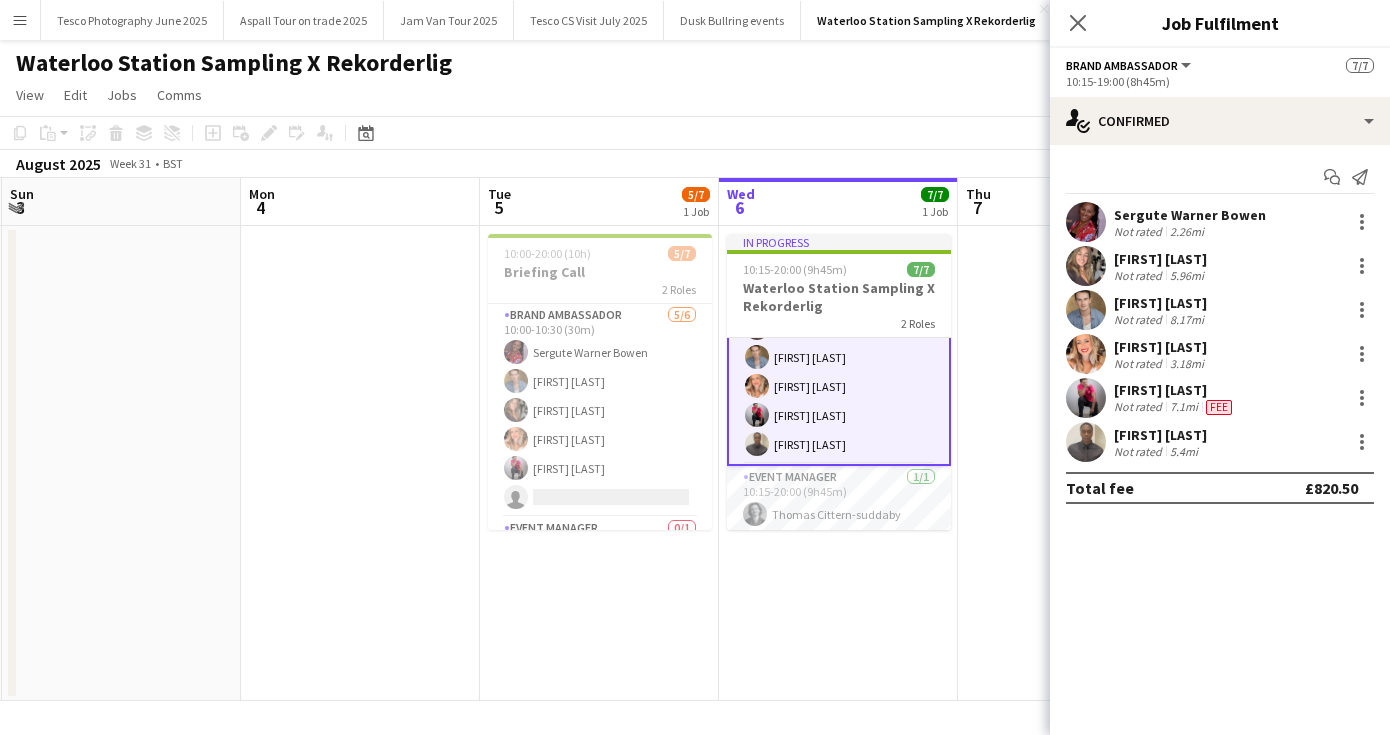 click on "[FIRST] [LAST]" at bounding box center (1160, 435) 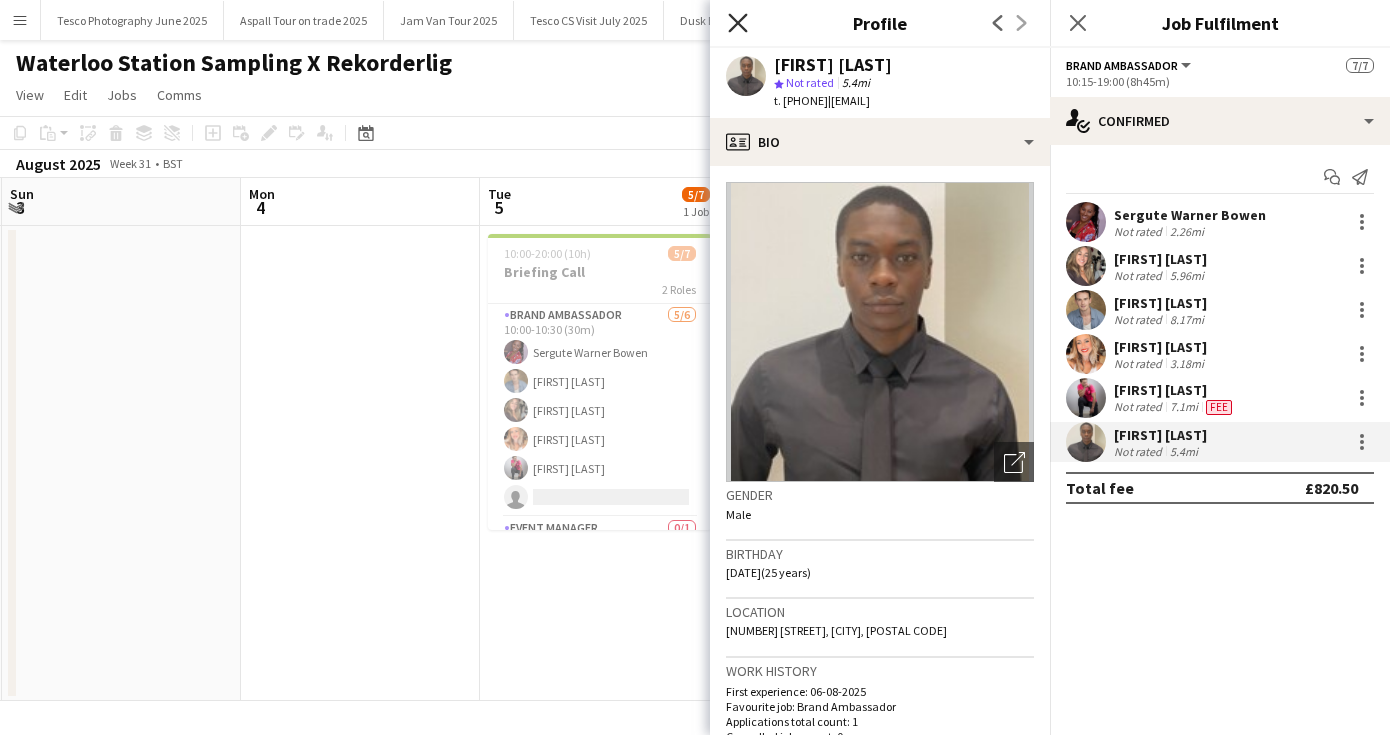 click 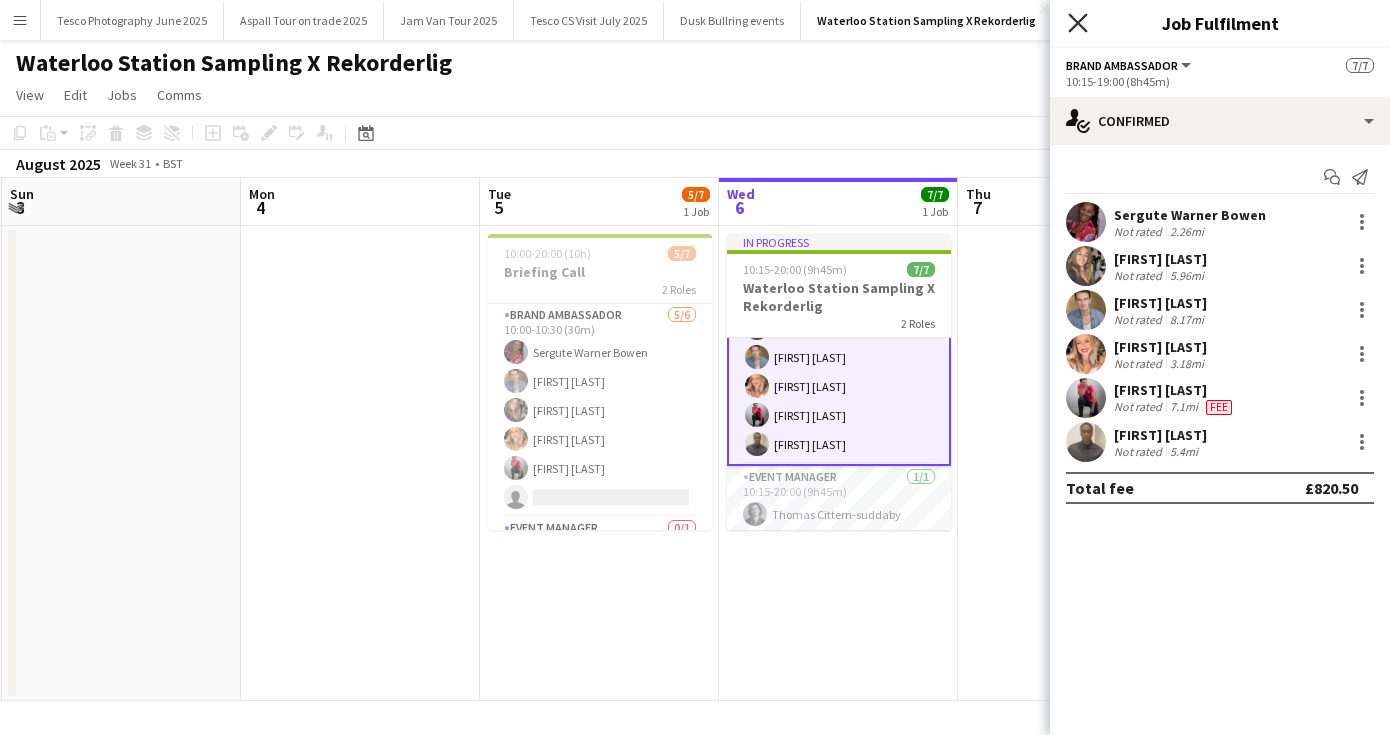 click 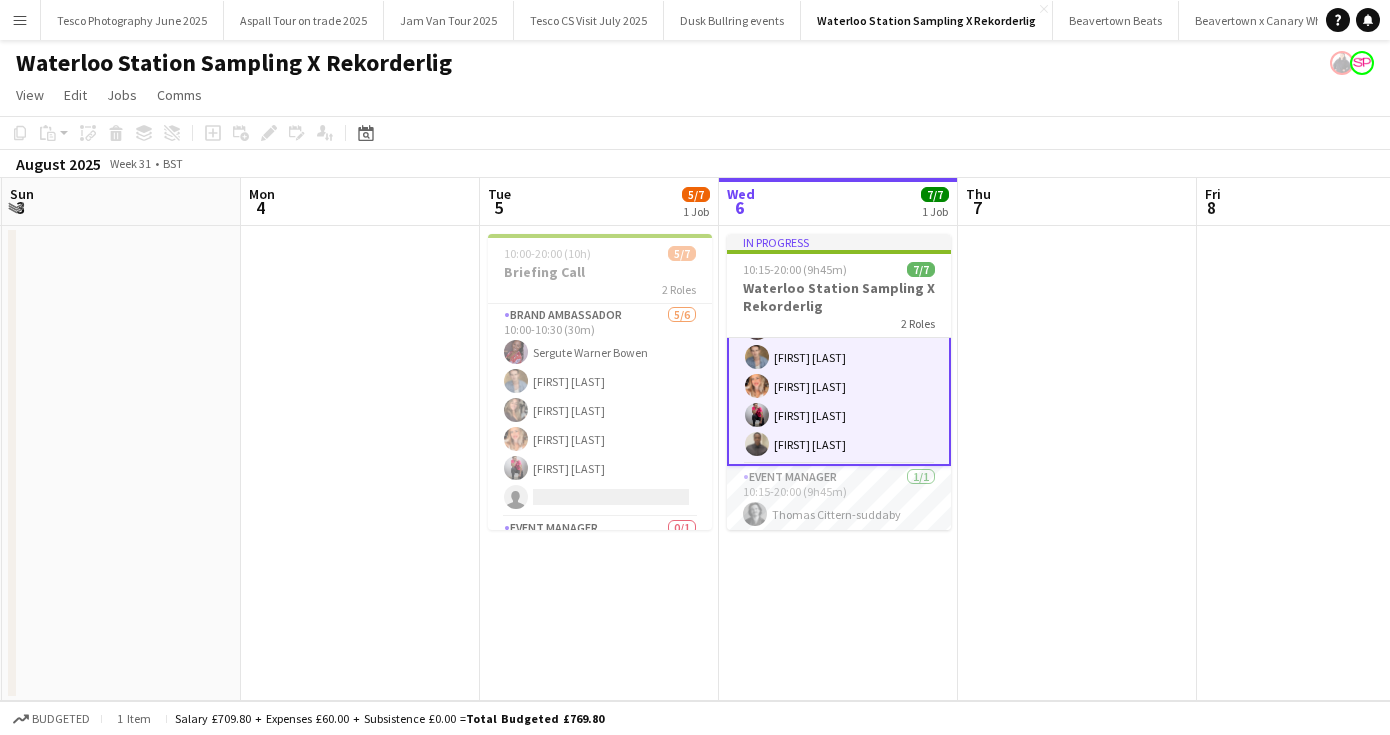 click on "Menu" at bounding box center [20, 20] 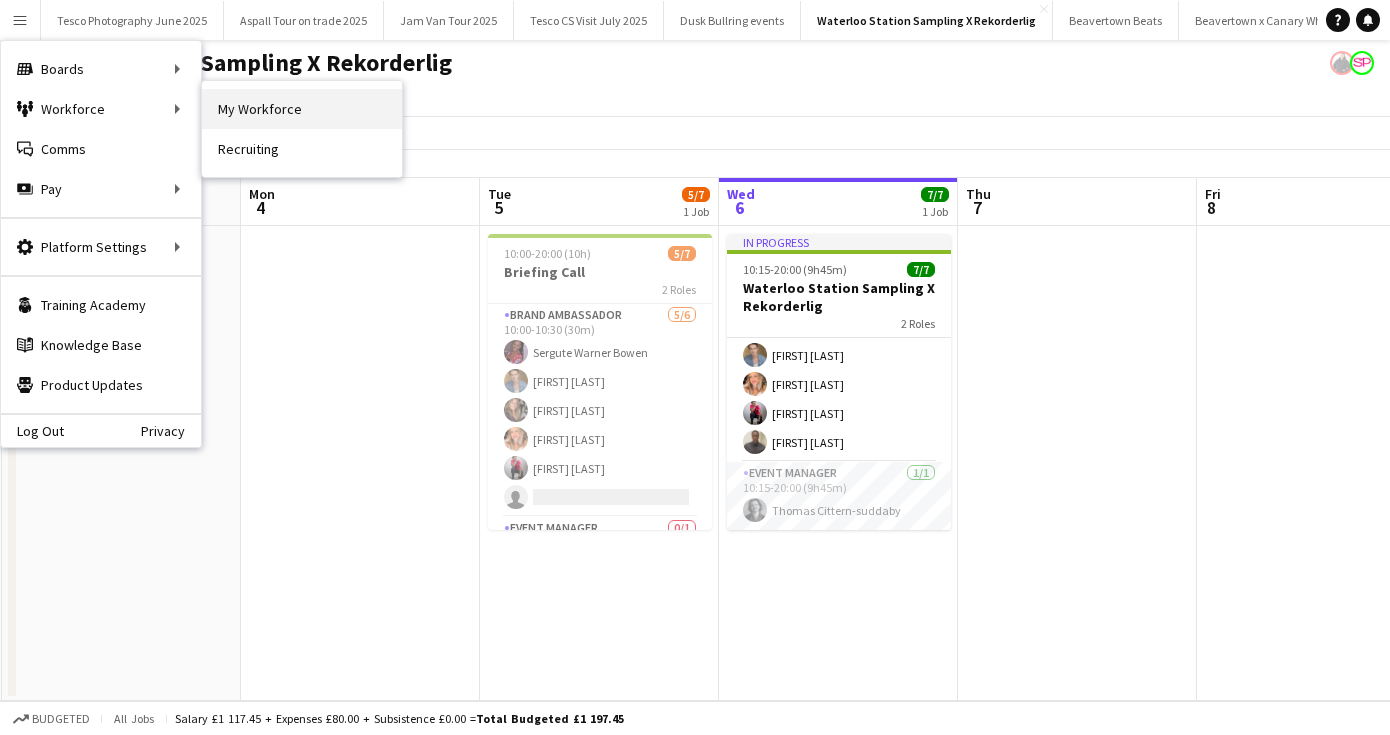 click on "My Workforce" at bounding box center [302, 109] 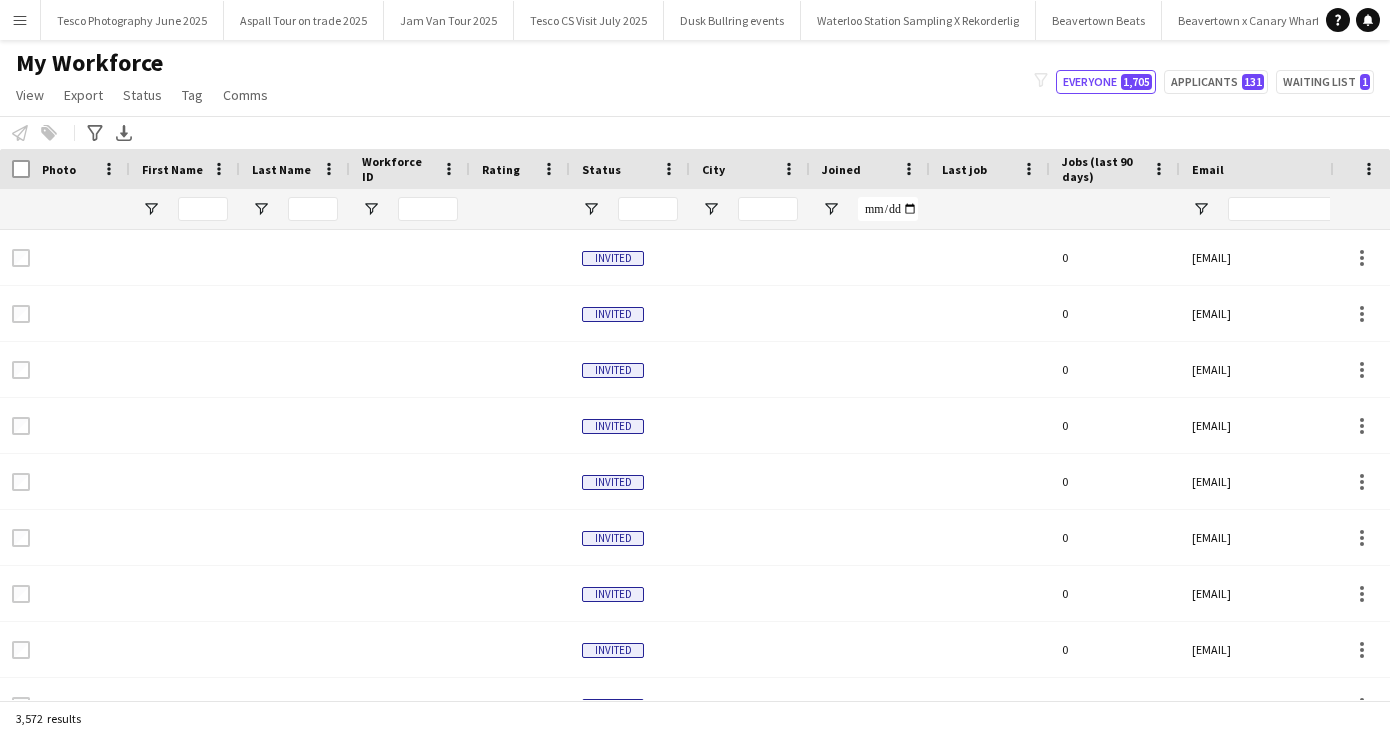 type on "***" 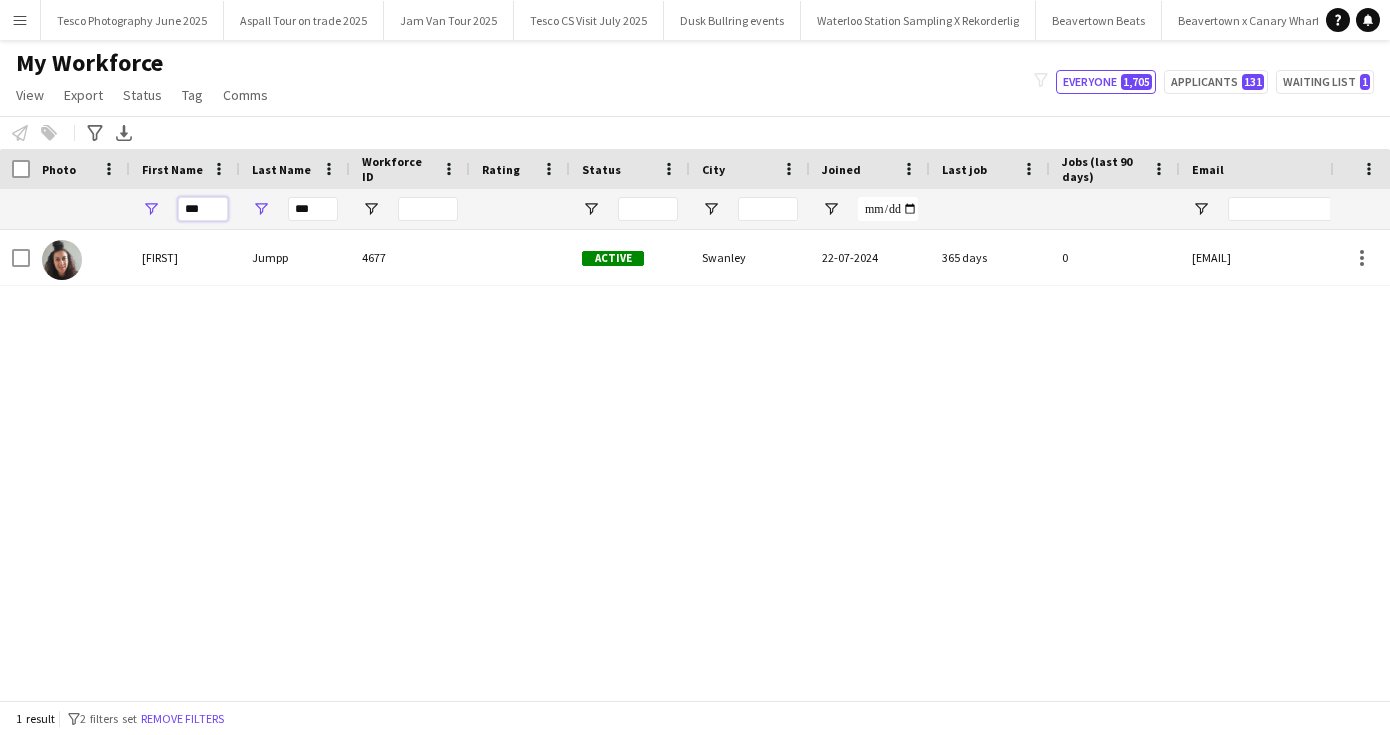 drag, startPoint x: 215, startPoint y: 208, endPoint x: 92, endPoint y: 204, distance: 123.065025 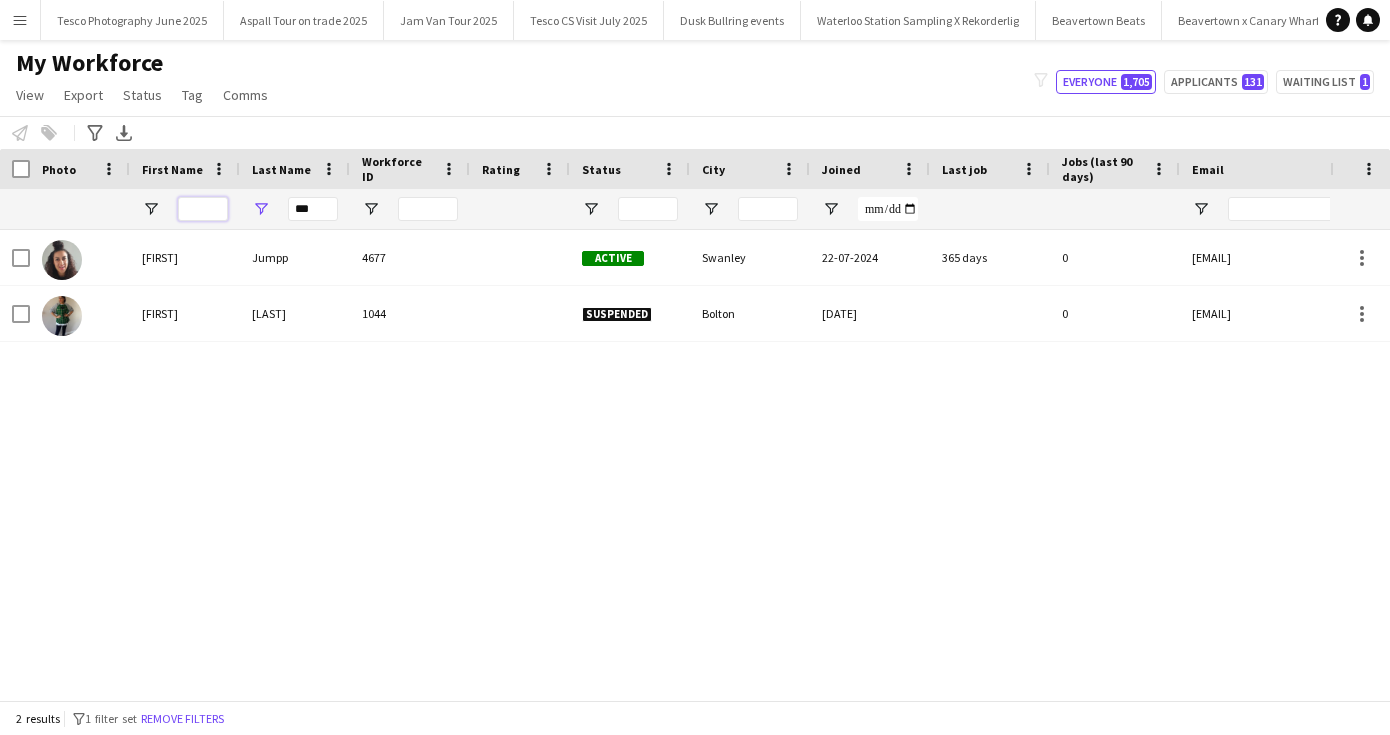 type 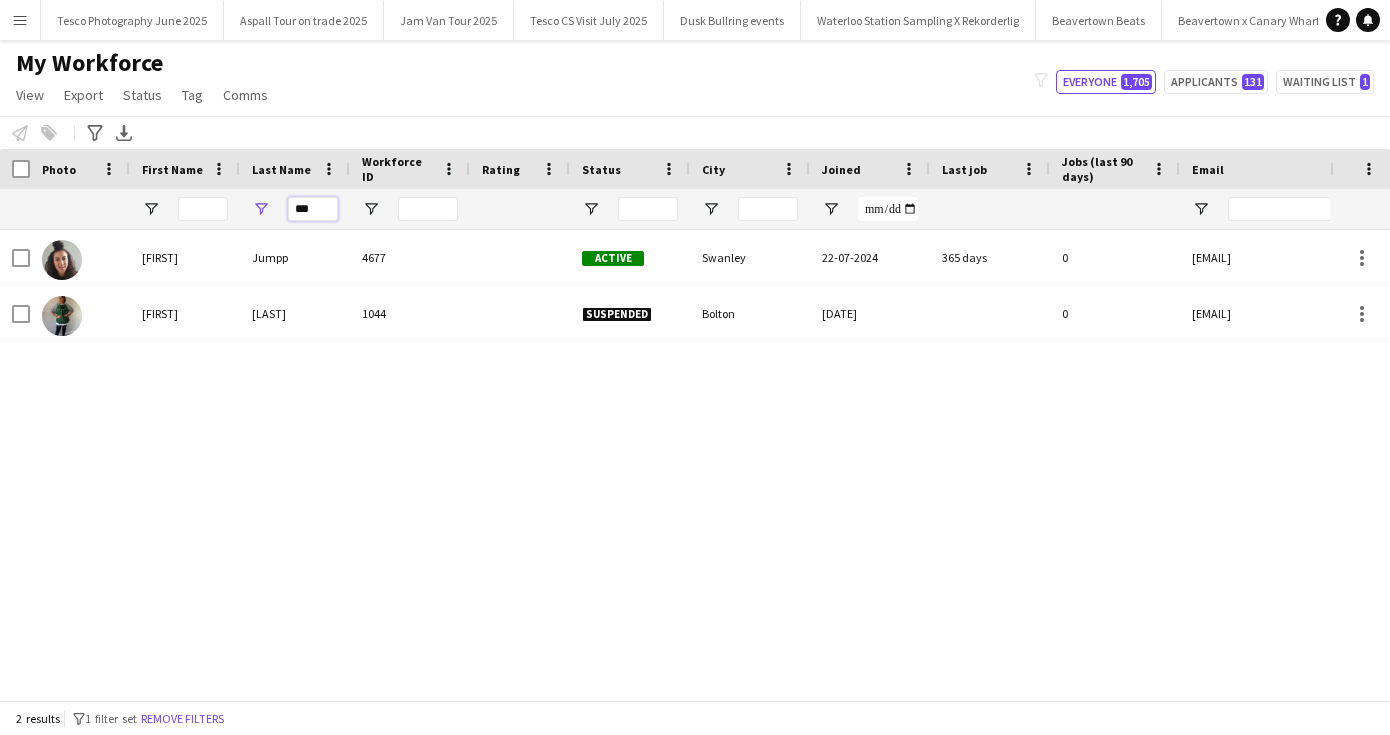 drag, startPoint x: 329, startPoint y: 211, endPoint x: 182, endPoint y: 192, distance: 148.22281 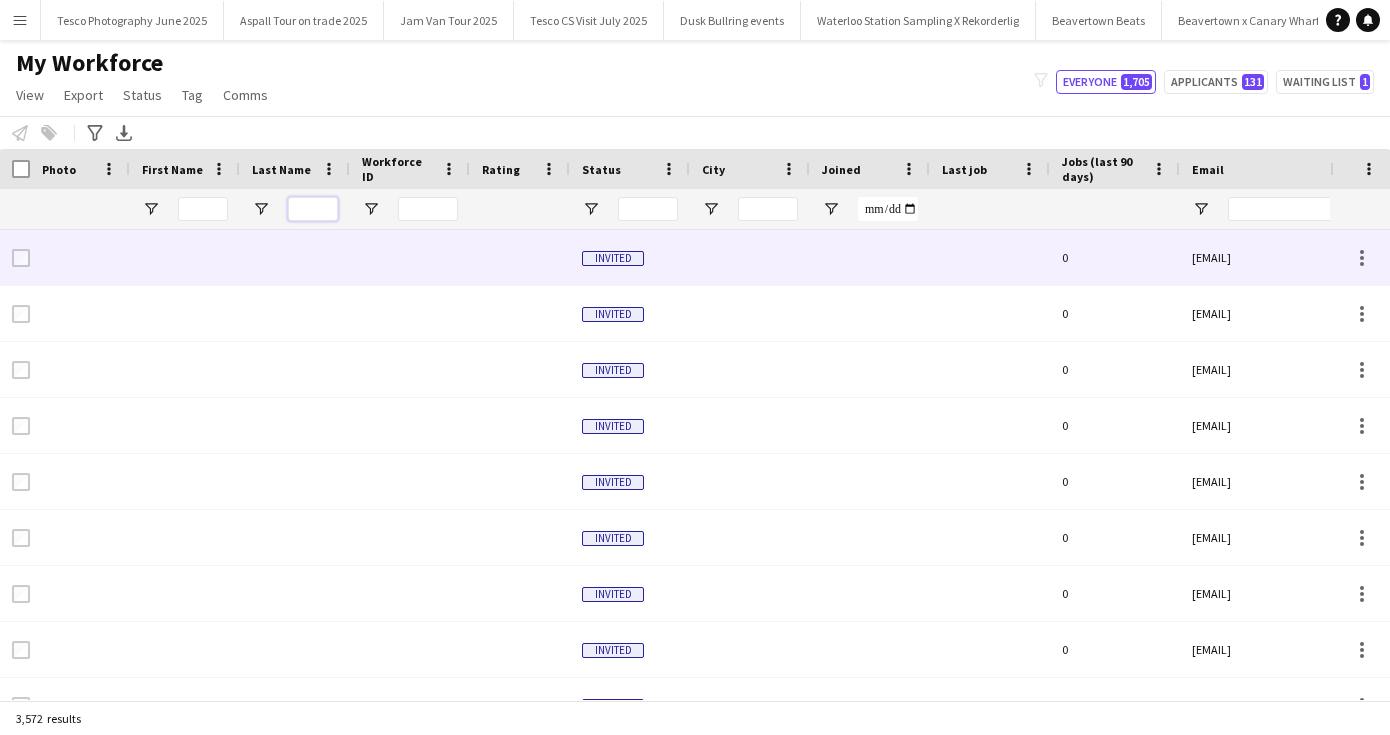 type 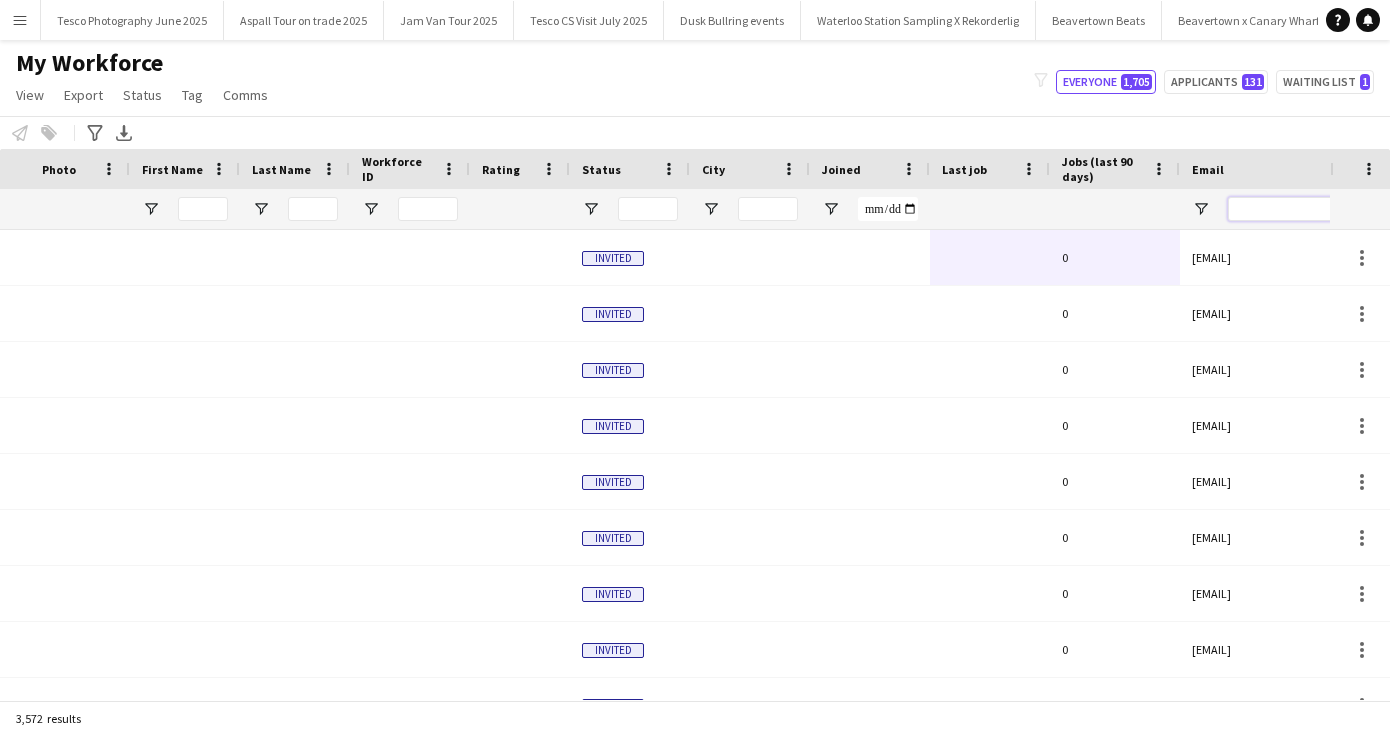 scroll, scrollTop: 0, scrollLeft: 368, axis: horizontal 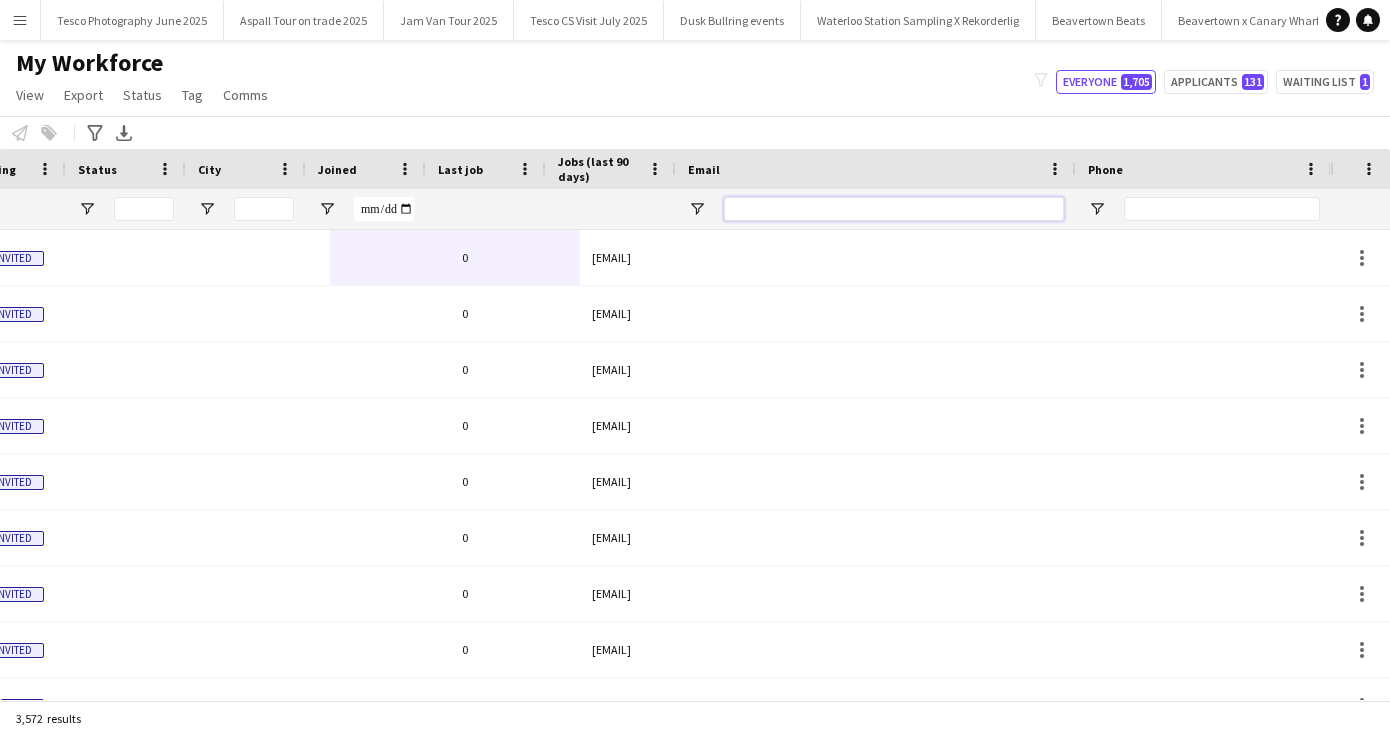 drag, startPoint x: 970, startPoint y: 235, endPoint x: 1406, endPoint y: 213, distance: 436.5547 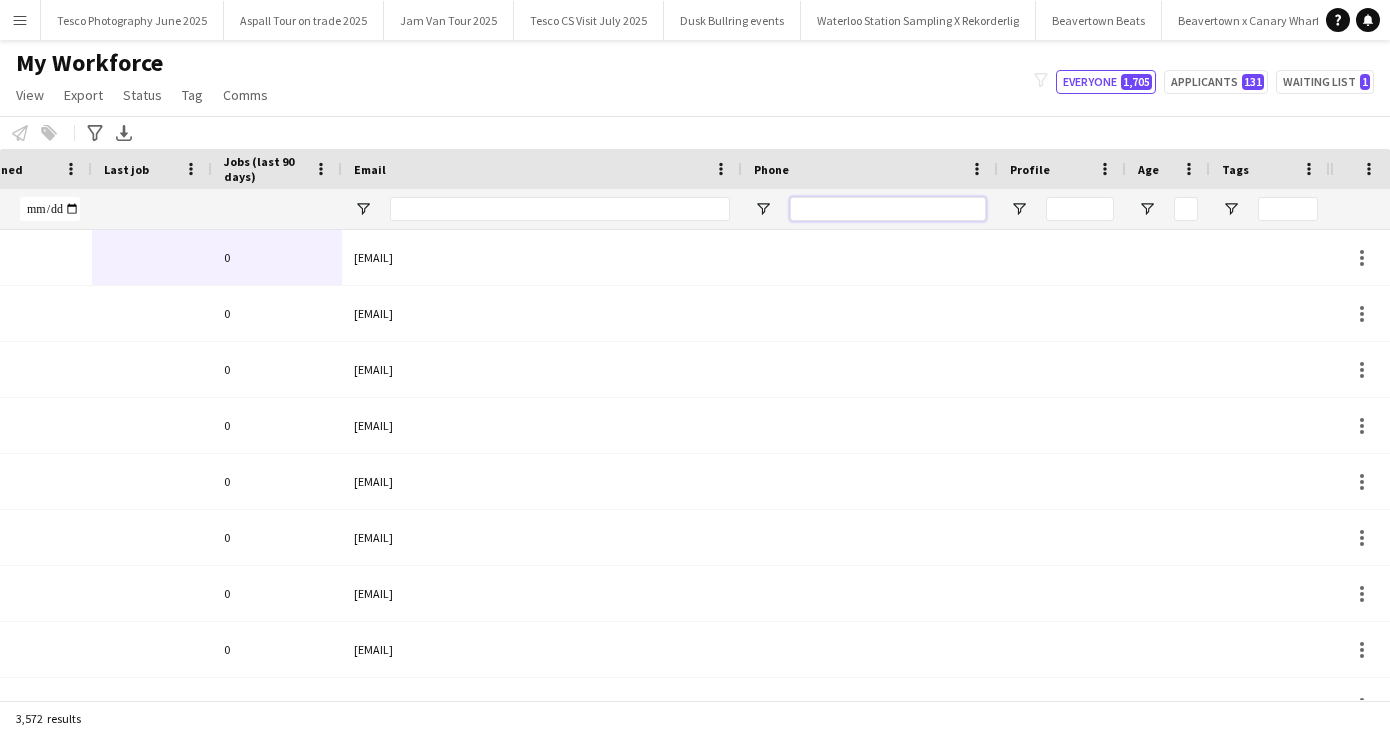 click at bounding box center [888, 209] 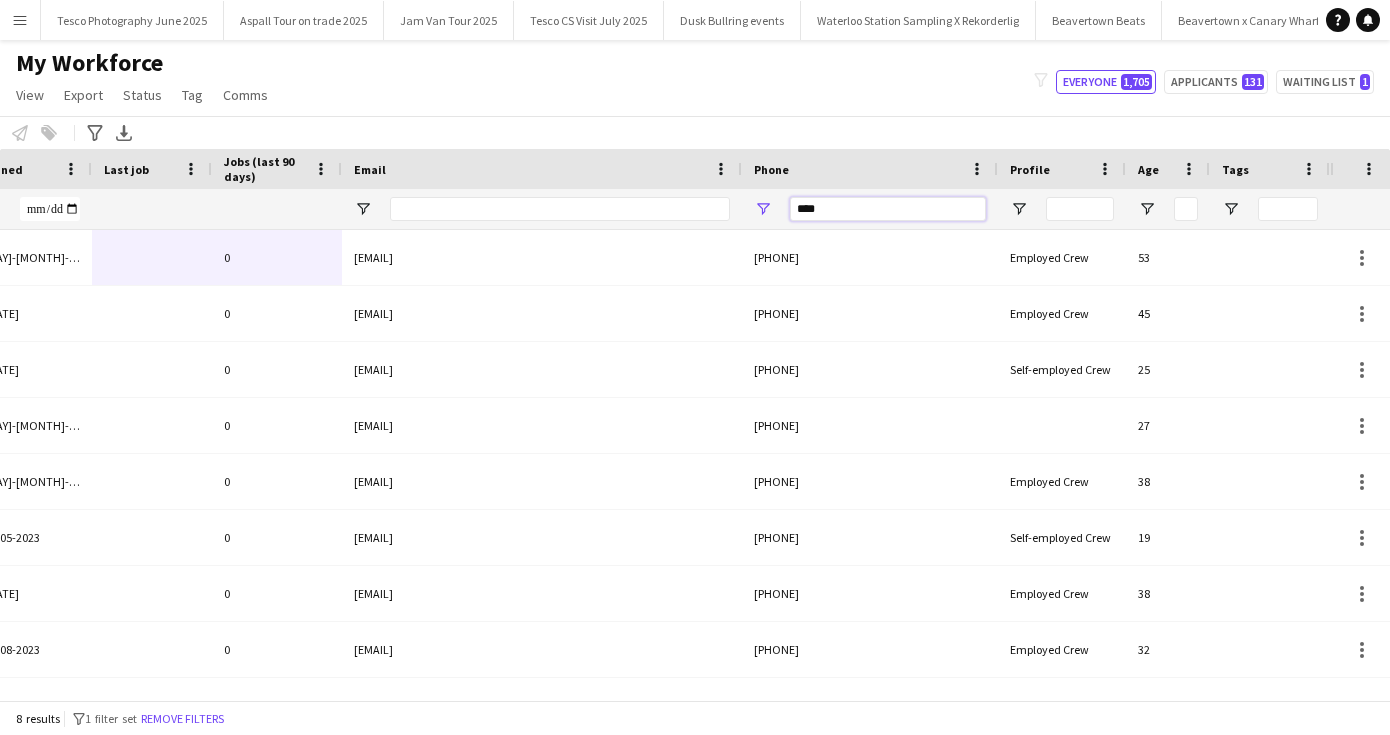 type on "*****" 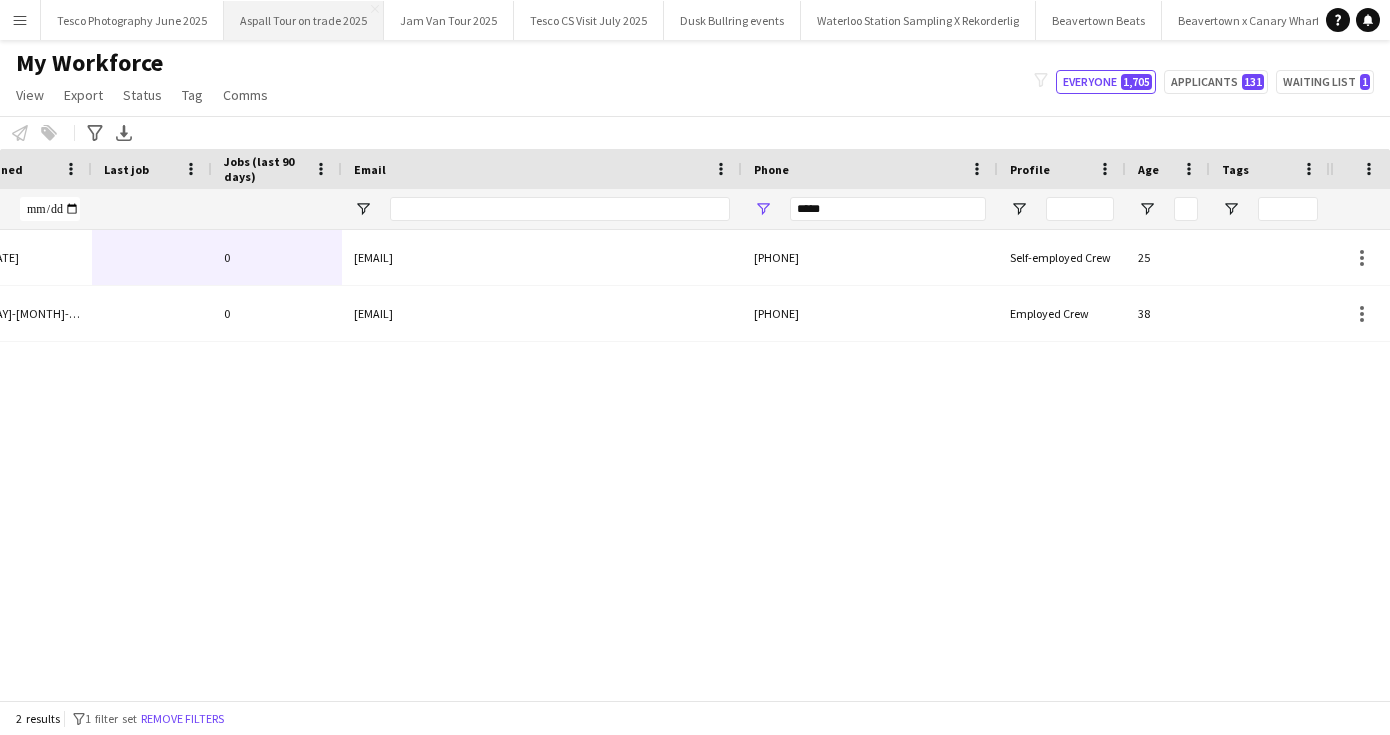 click on "Aspall Tour on trade 2025
Close" at bounding box center [304, 20] 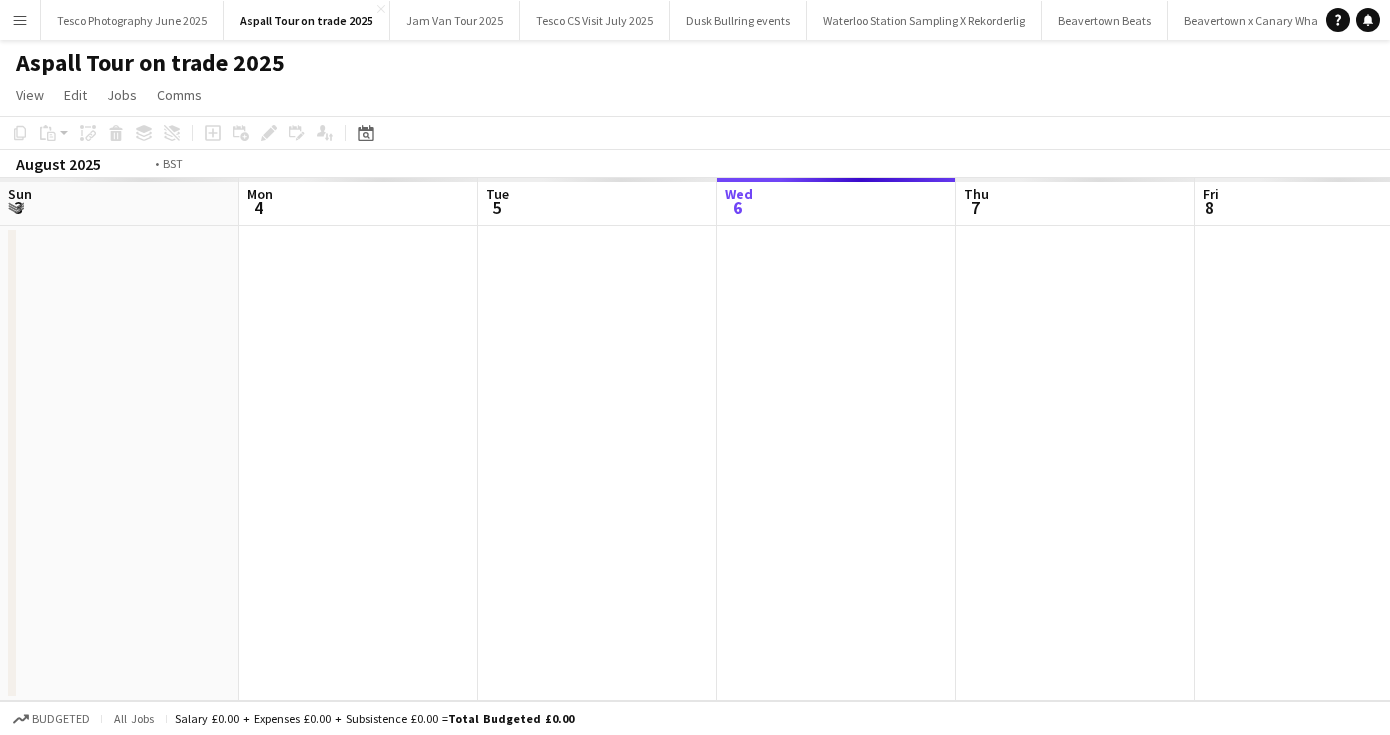 click on "Sun   3   Mon   4   Tue   5   Wed   6   Thu   7   Fri   8   Sat   9   Sun   10   Mon   11   Tue   12   Wed   13" at bounding box center (695, 439) 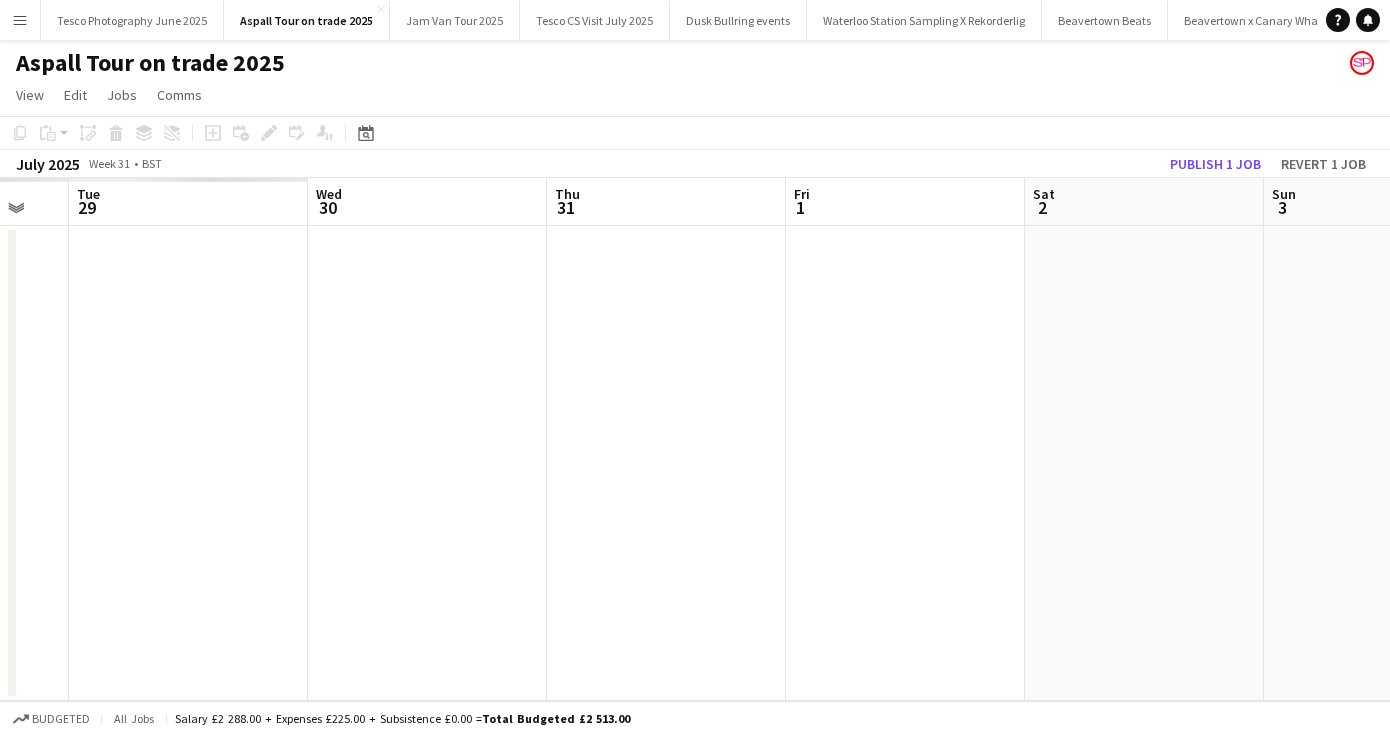 drag, startPoint x: 465, startPoint y: 394, endPoint x: 785, endPoint y: 348, distance: 323.28934 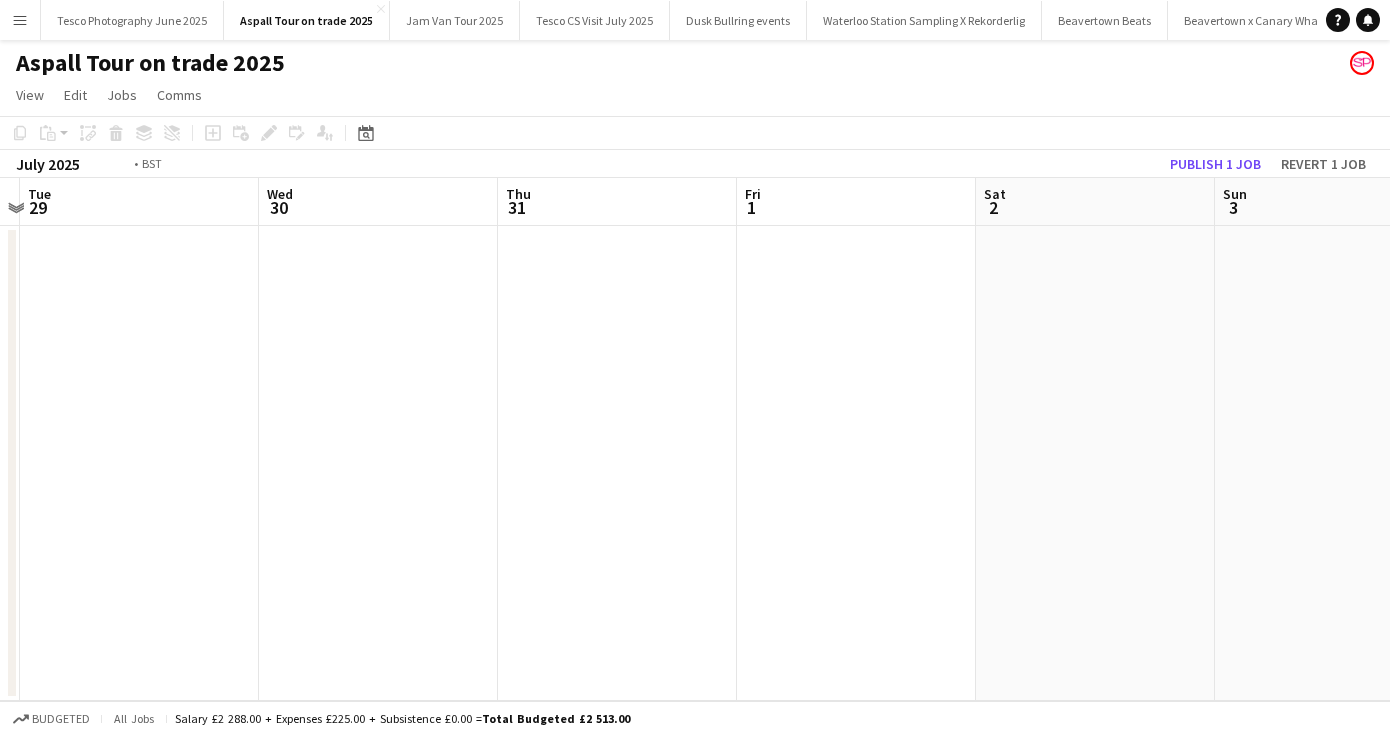 drag, startPoint x: 222, startPoint y: 352, endPoint x: 1364, endPoint y: 297, distance: 1143.3236 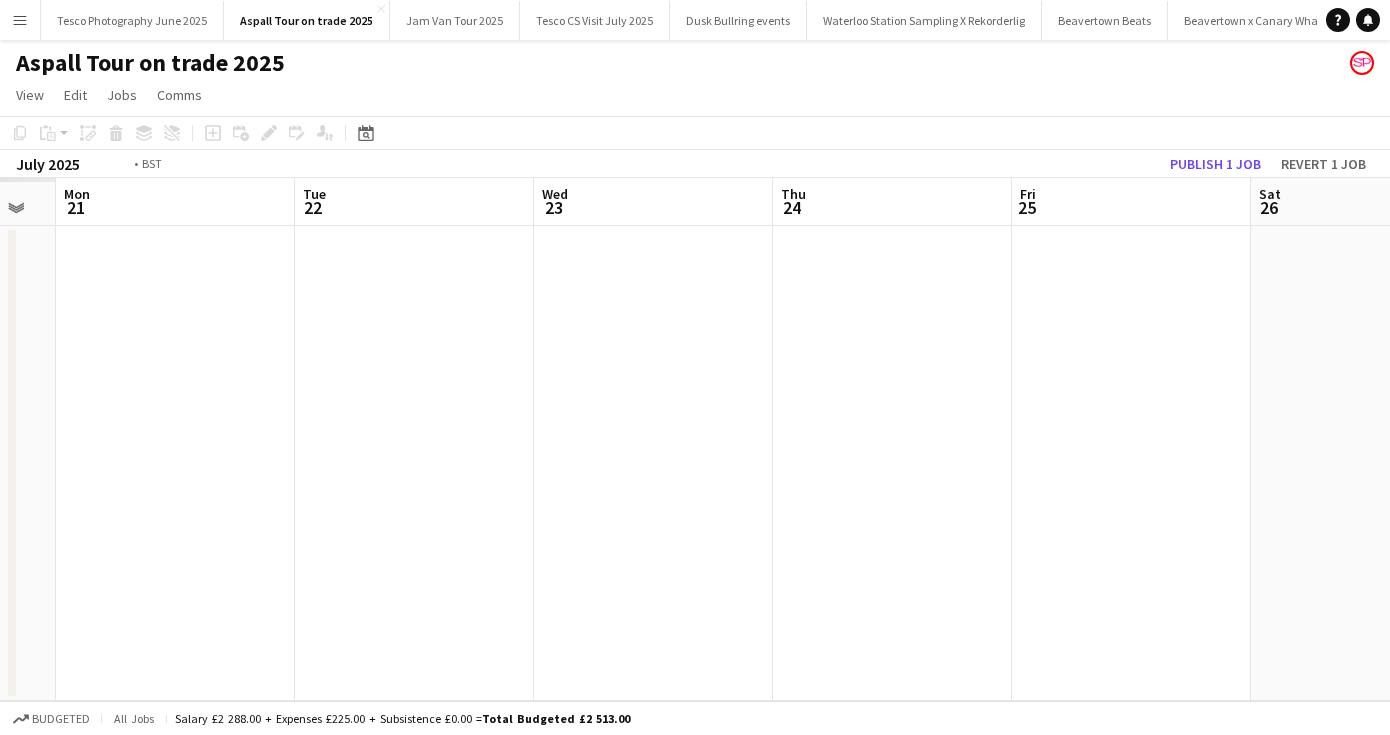 drag, startPoint x: 245, startPoint y: 388, endPoint x: 614, endPoint y: 465, distance: 376.94827 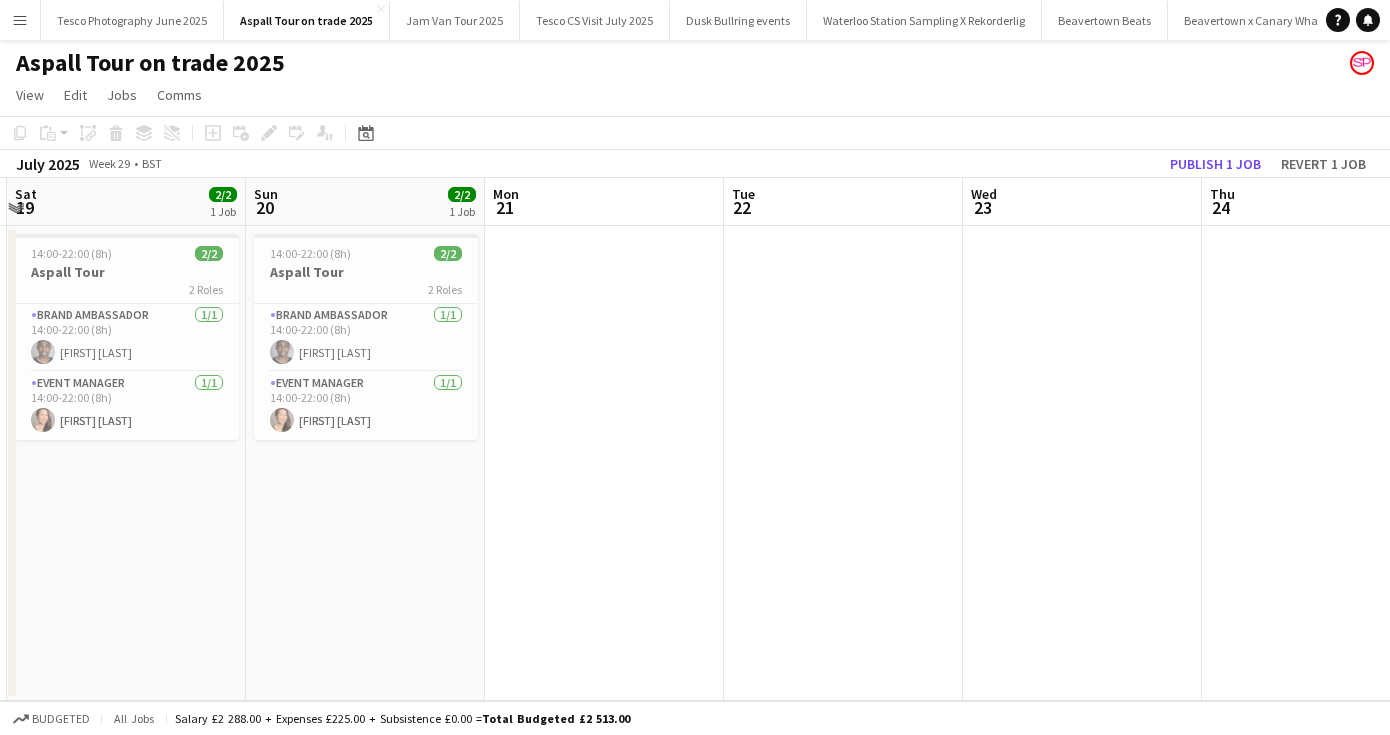 drag, startPoint x: 356, startPoint y: 447, endPoint x: 379, endPoint y: 447, distance: 23 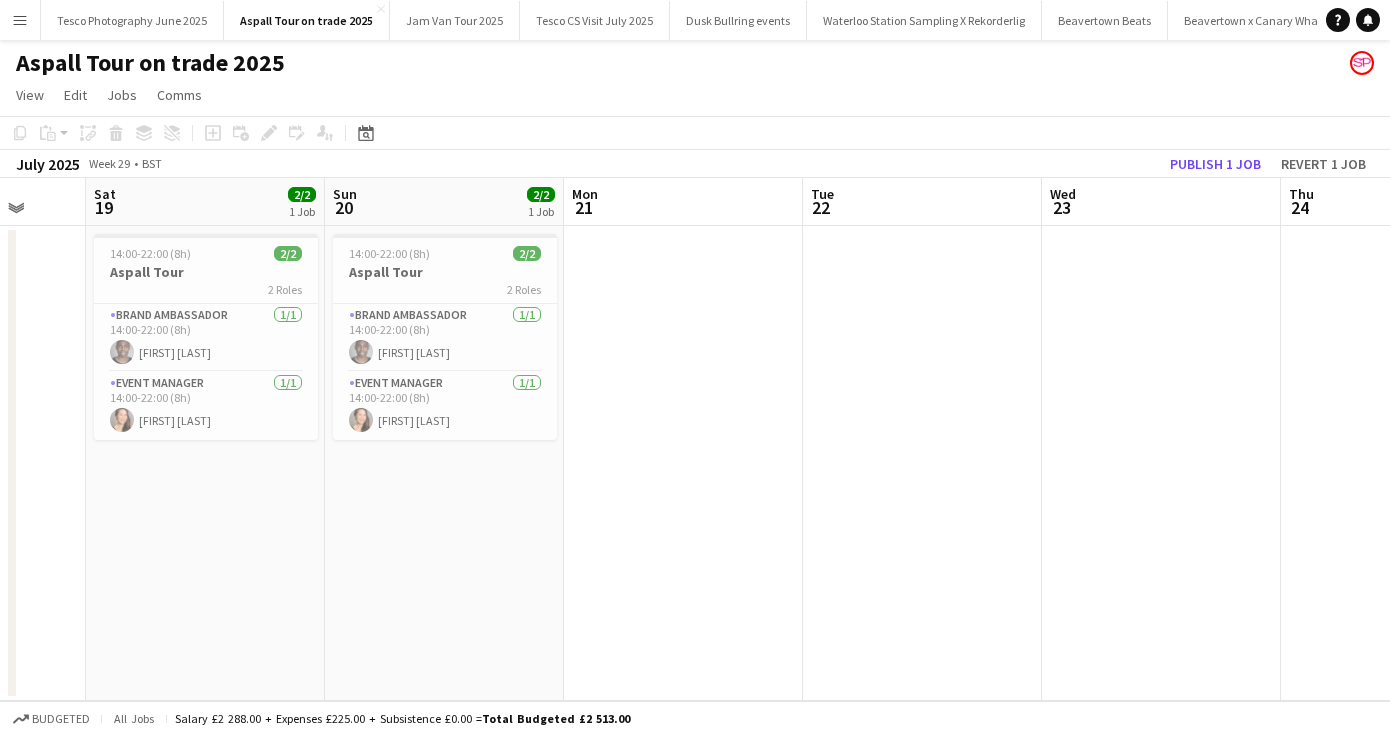 scroll, scrollTop: 0, scrollLeft: 610, axis: horizontal 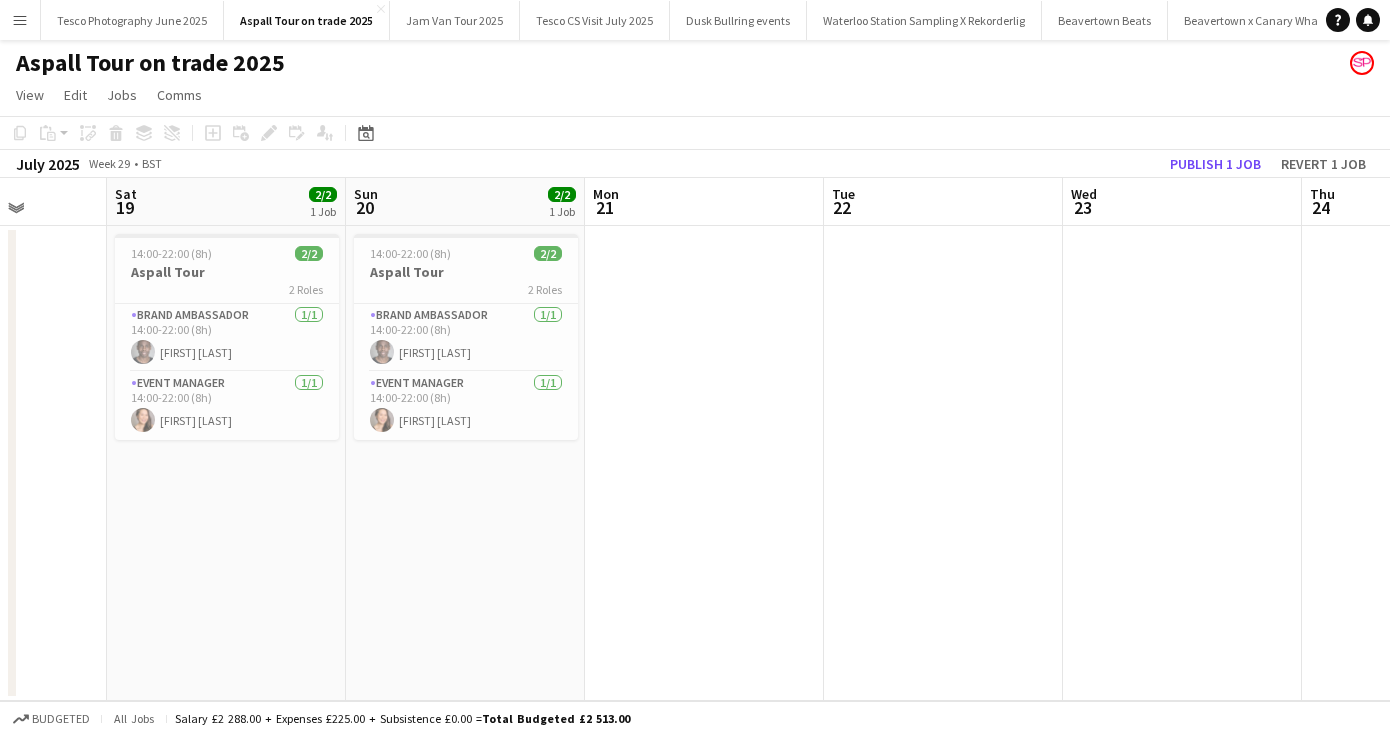 drag, startPoint x: 389, startPoint y: 447, endPoint x: 504, endPoint y: 447, distance: 115 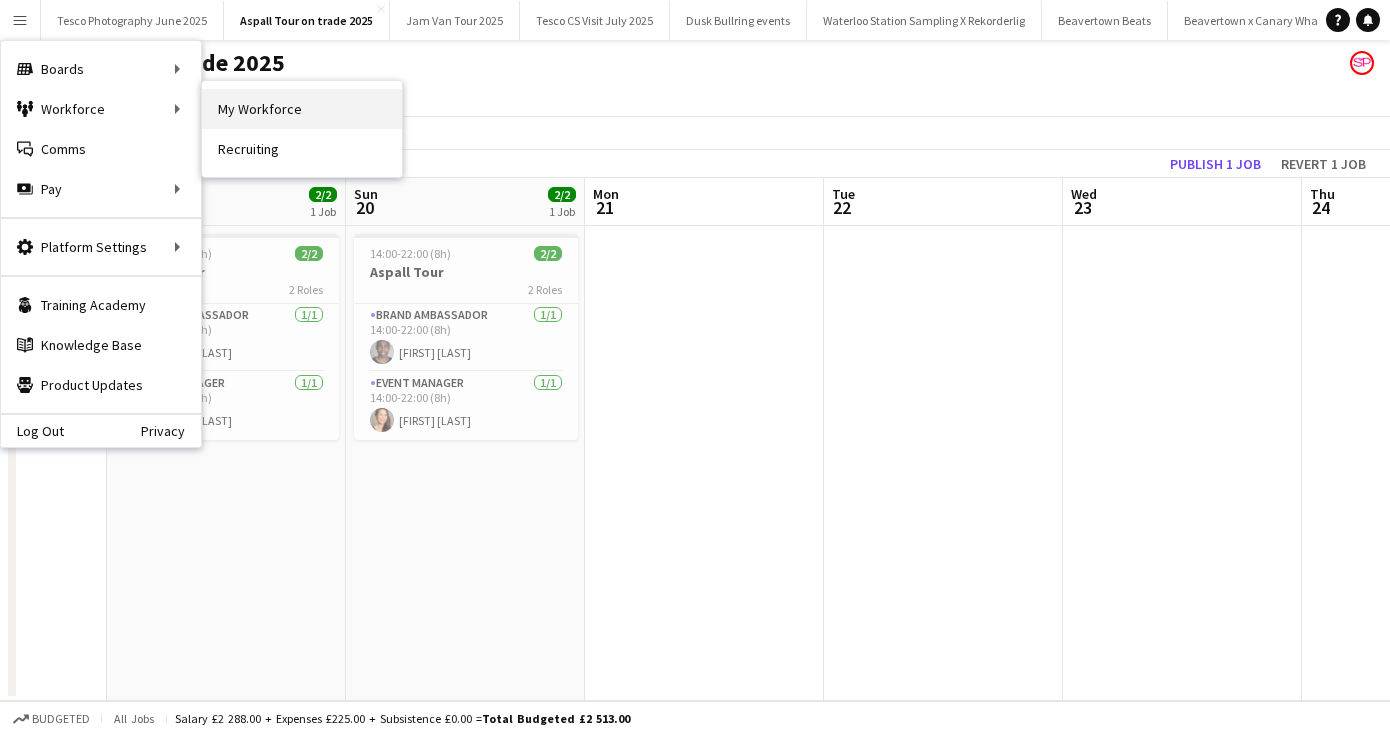 click on "My Workforce" at bounding box center [302, 109] 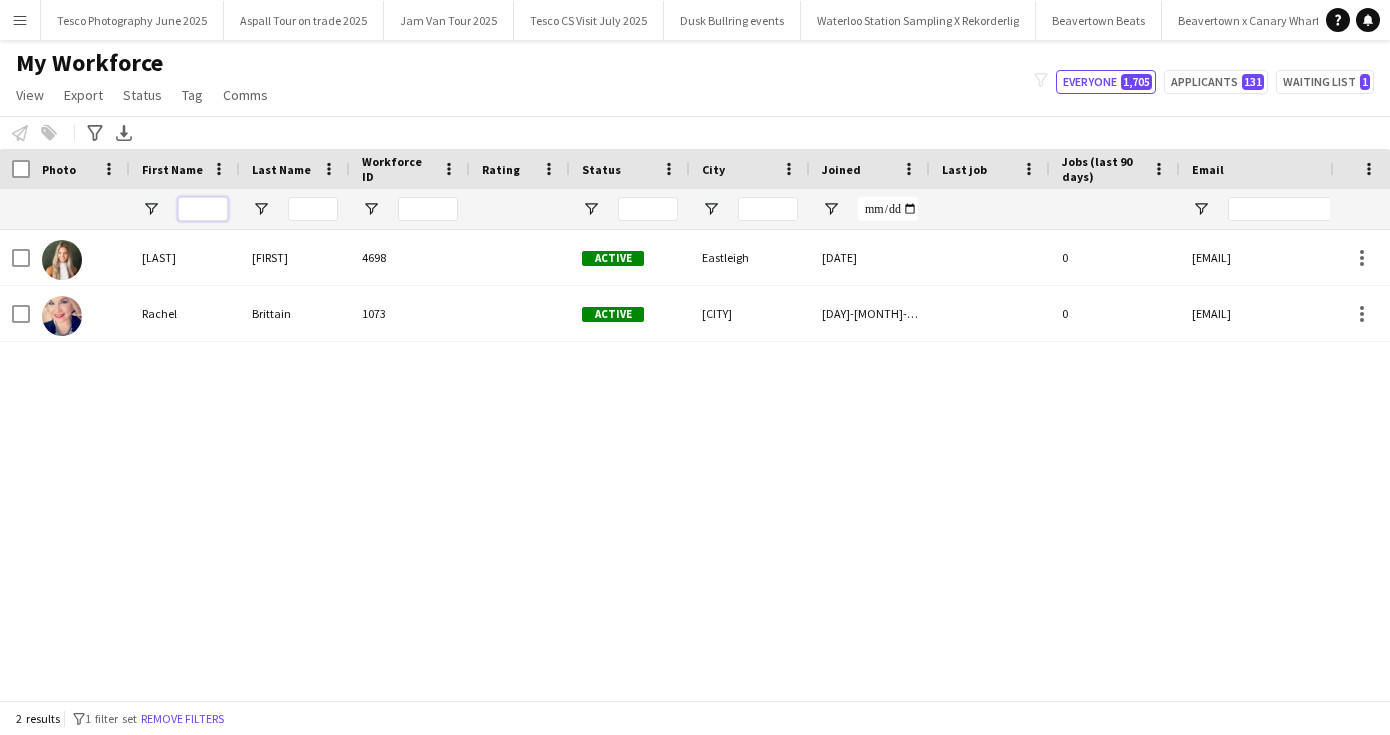 click at bounding box center [203, 209] 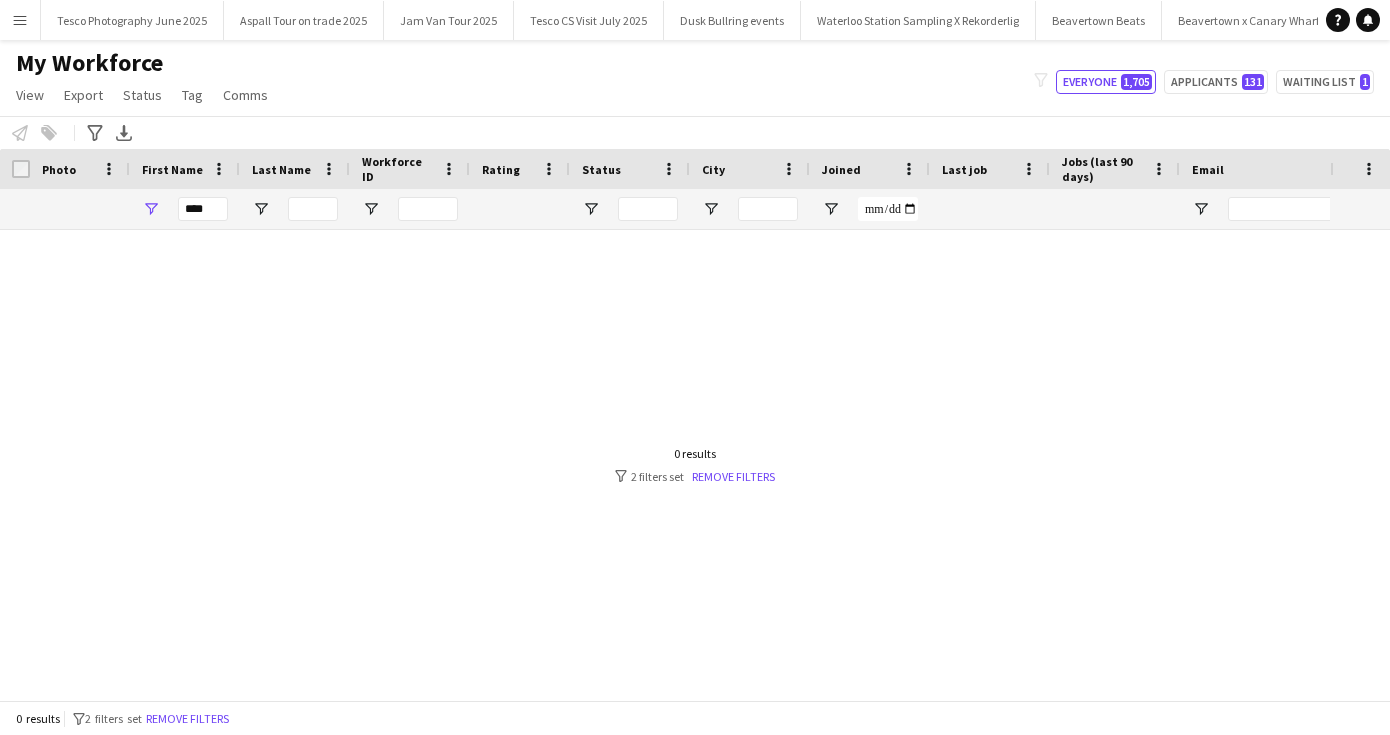 drag, startPoint x: 211, startPoint y: 242, endPoint x: 222, endPoint y: 304, distance: 62.968246 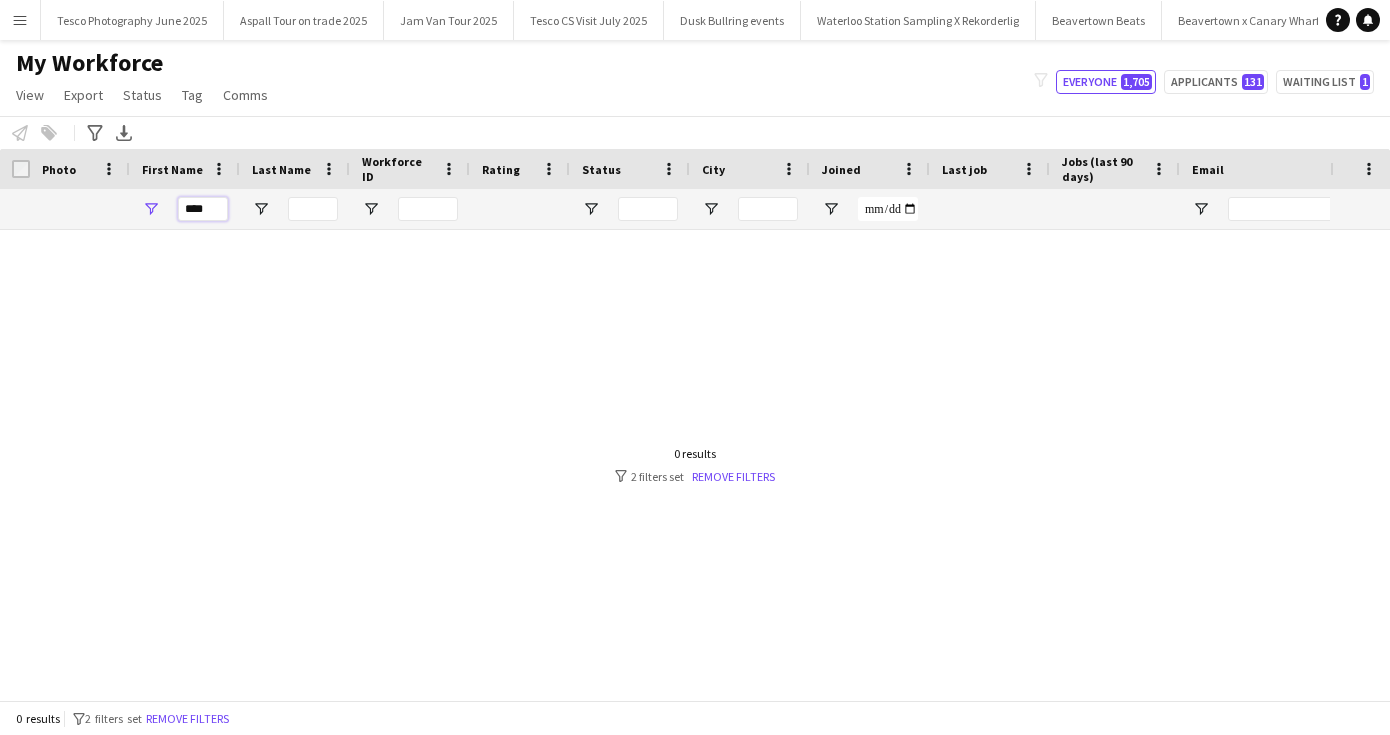 click on "****" at bounding box center [203, 209] 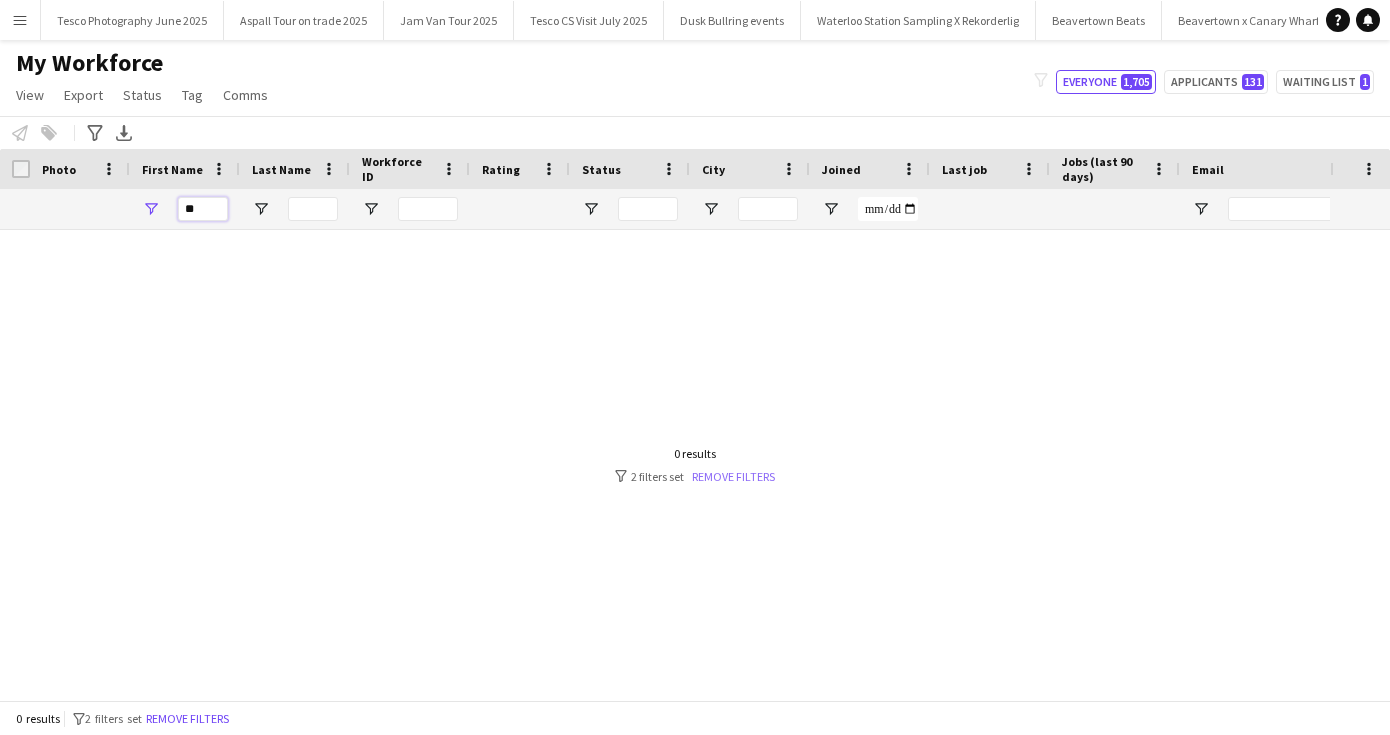 type on "**" 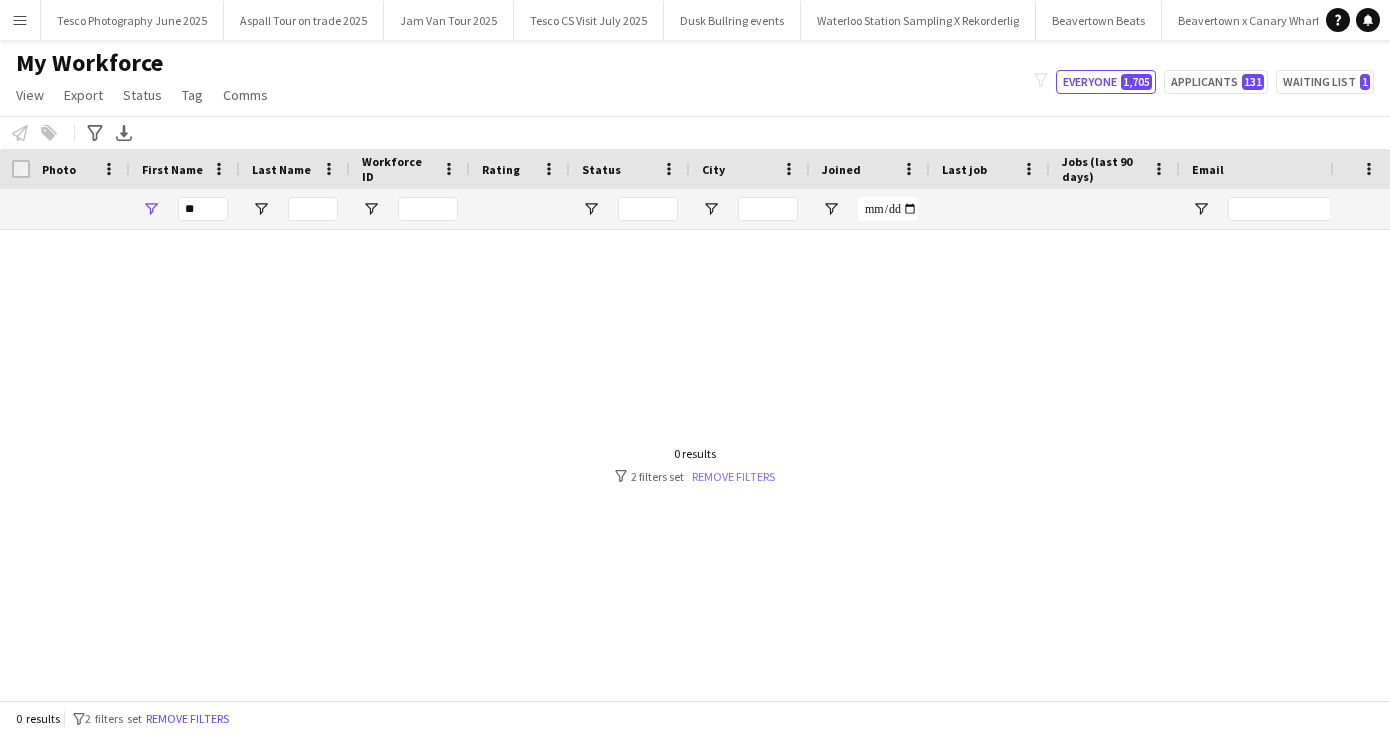 click on "Remove filters" at bounding box center [733, 476] 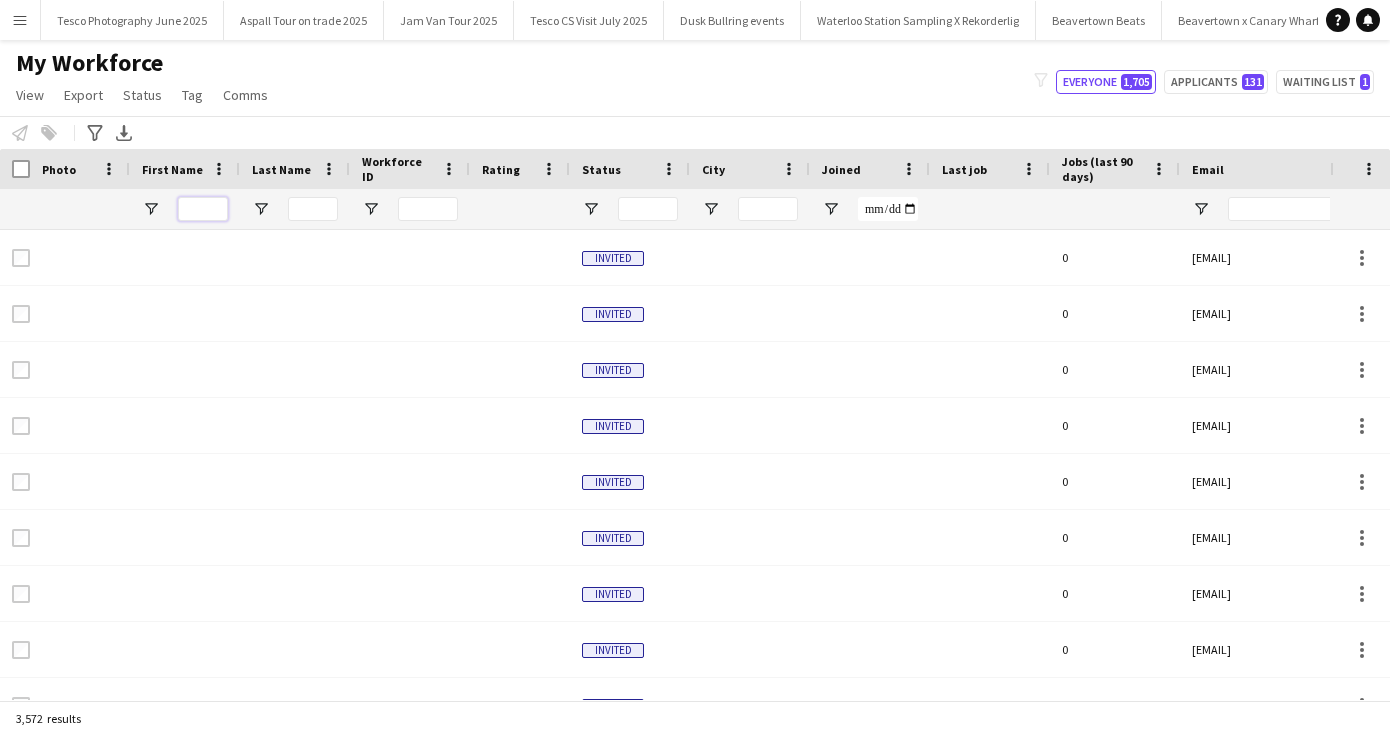 click at bounding box center (203, 209) 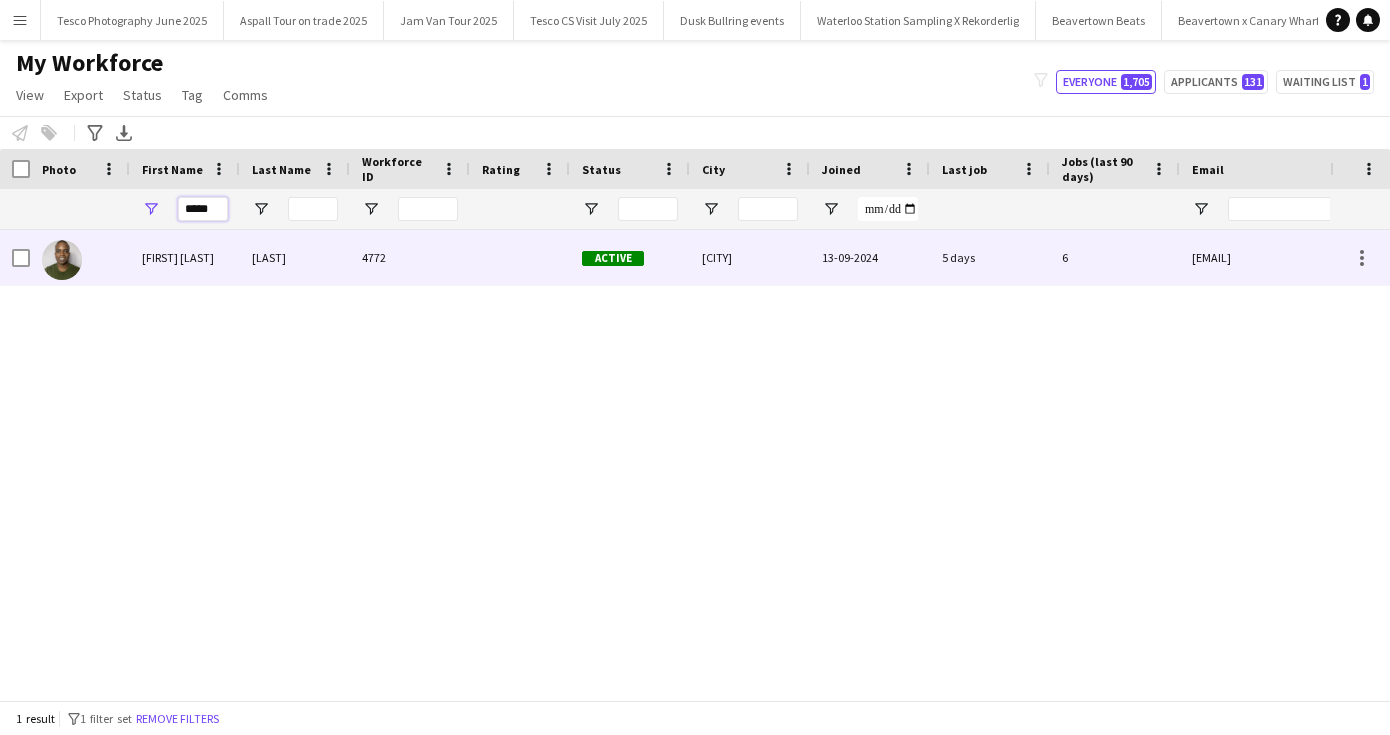 type on "*****" 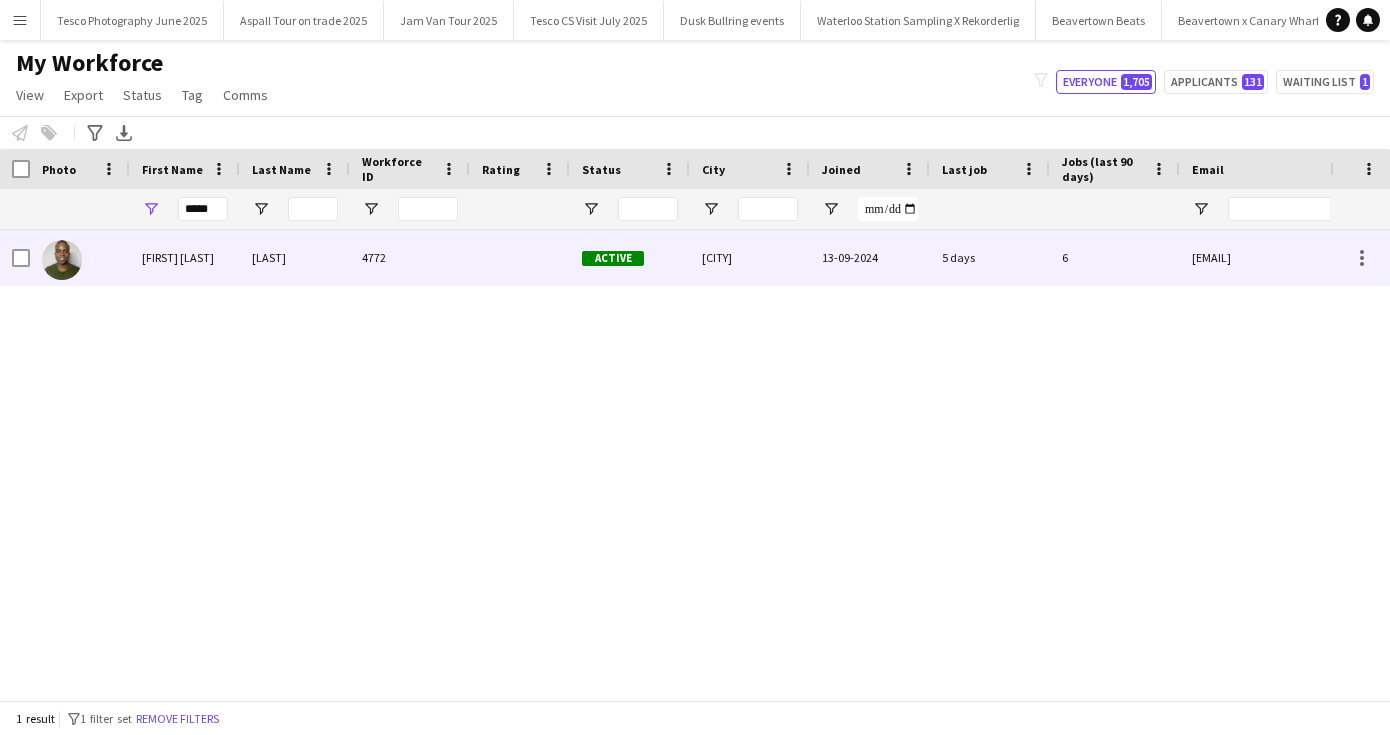 click on "[FIRST] [LAST]" at bounding box center (185, 257) 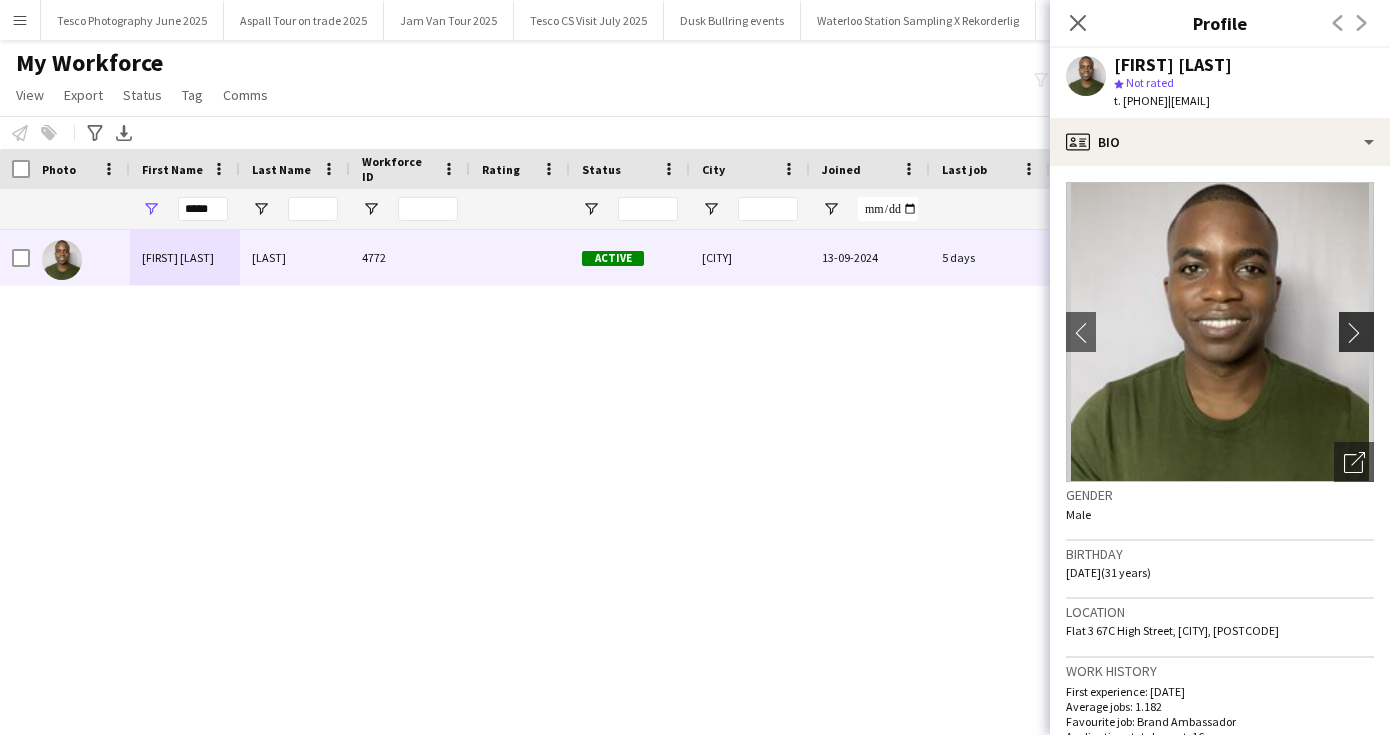 click on "chevron-right" 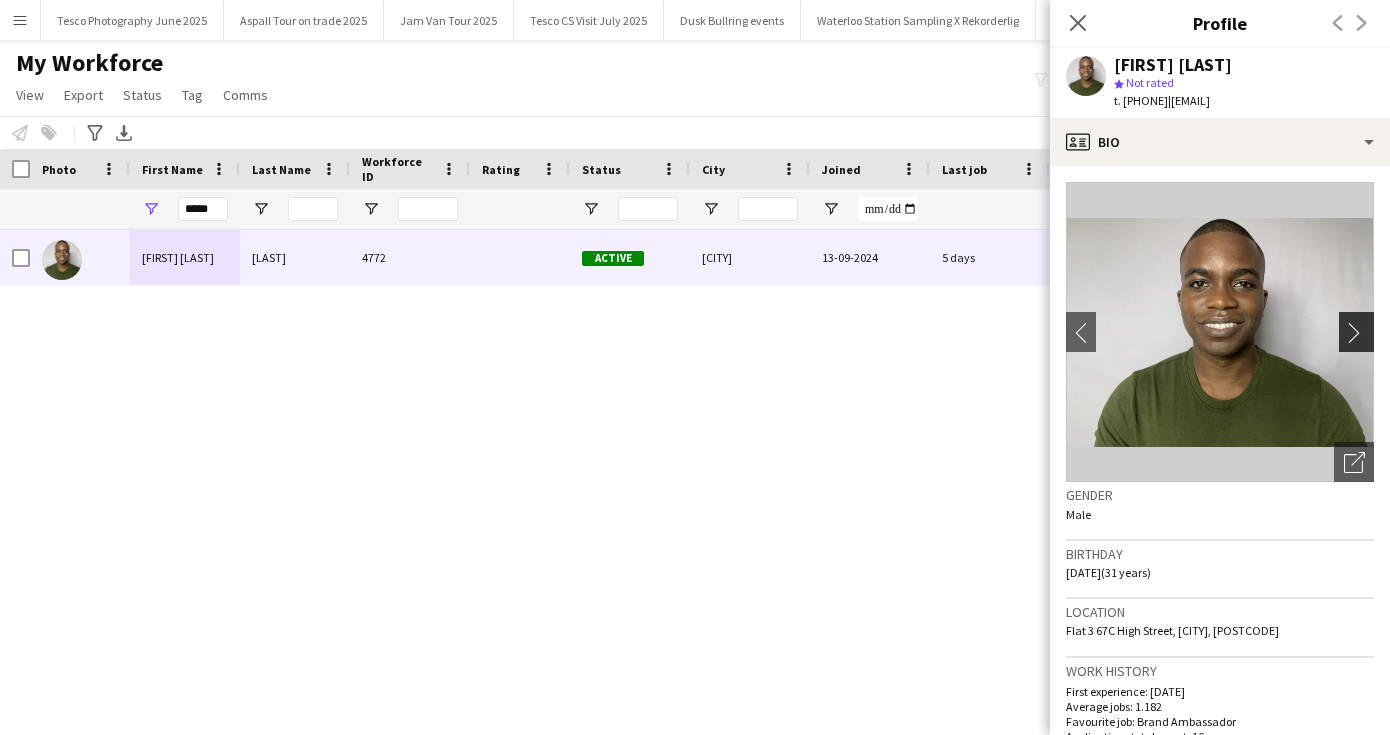 click on "chevron-right" 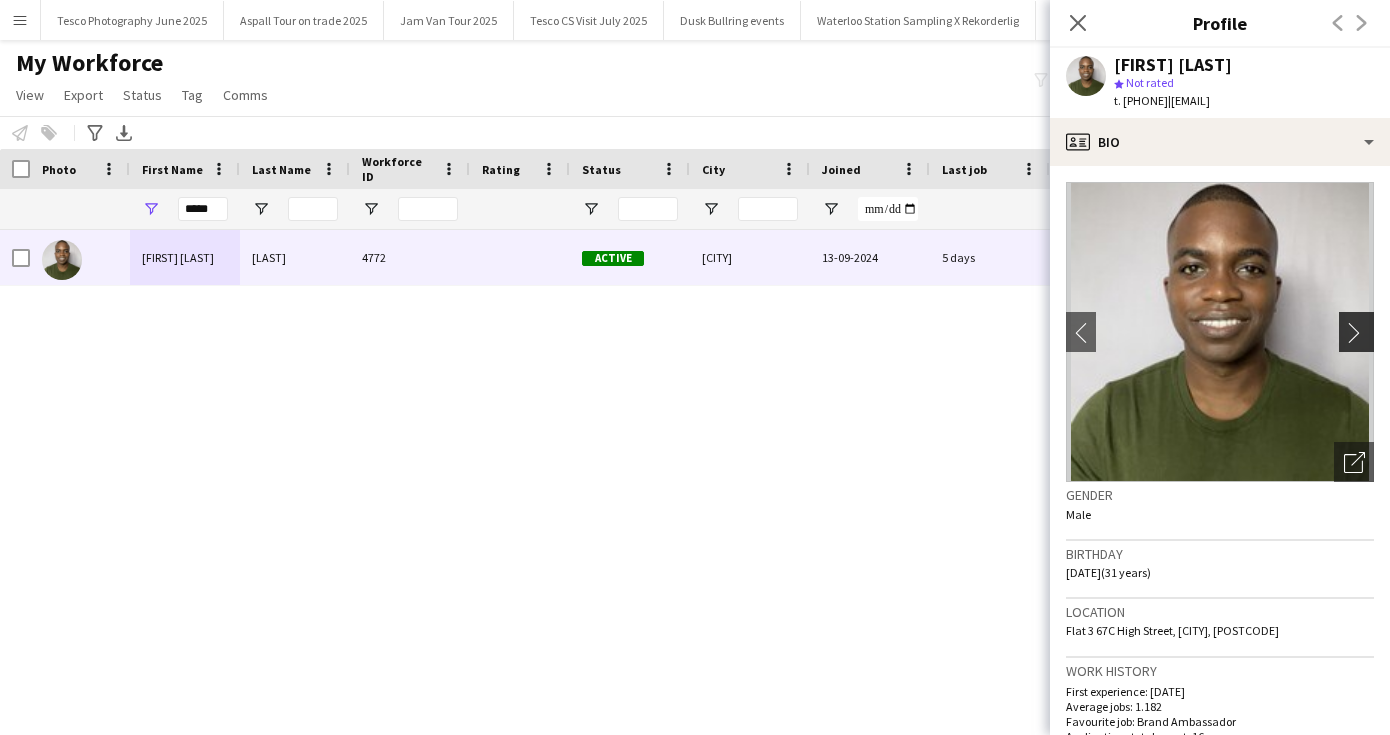 click on "chevron-right" 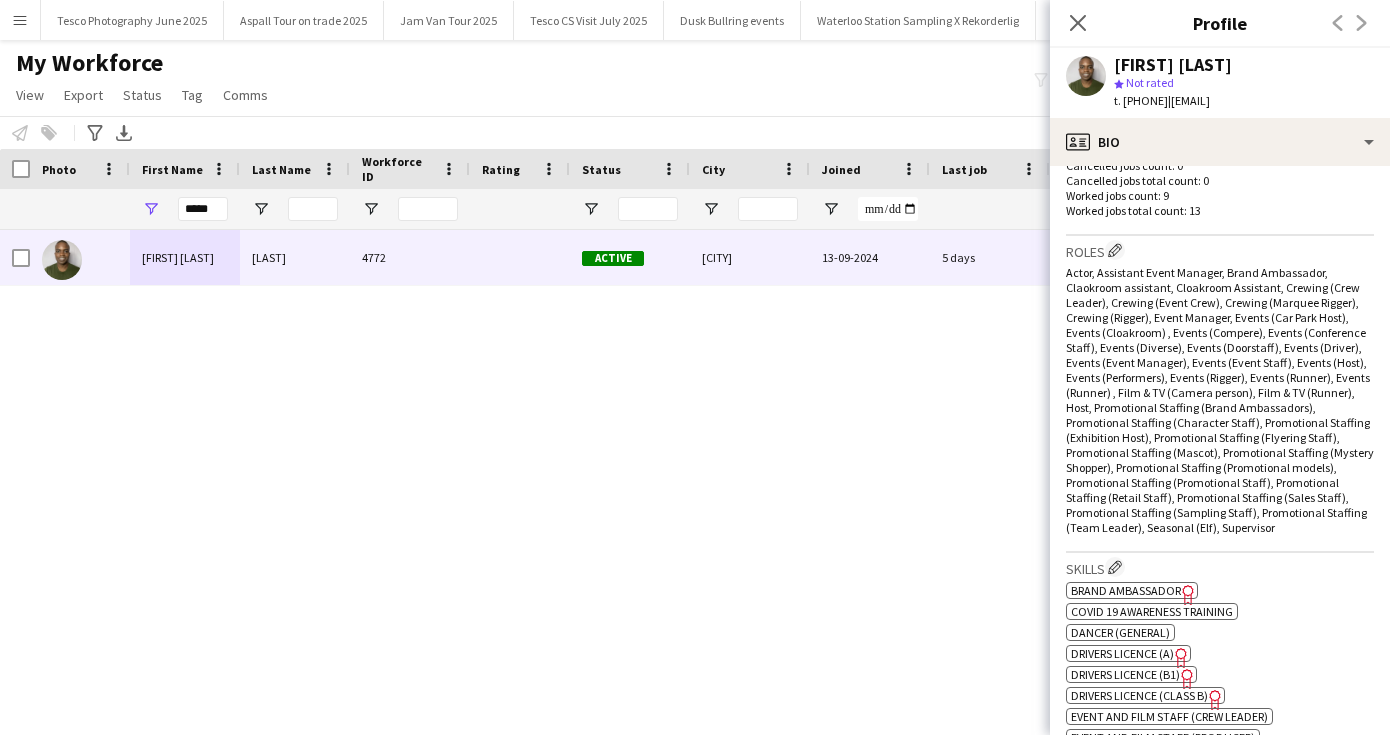 drag, startPoint x: 1213, startPoint y: 568, endPoint x: 1210, endPoint y: 747, distance: 179.02513 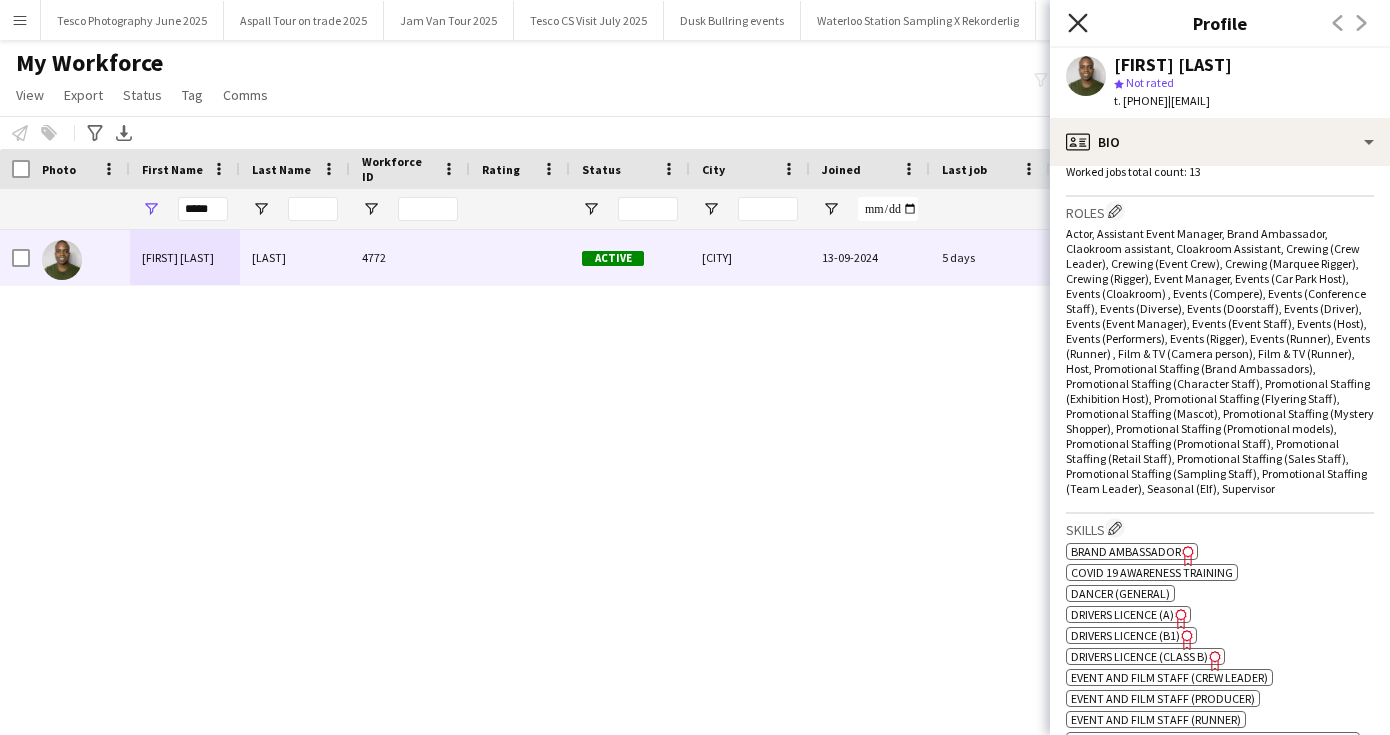 click on "Close pop-in" 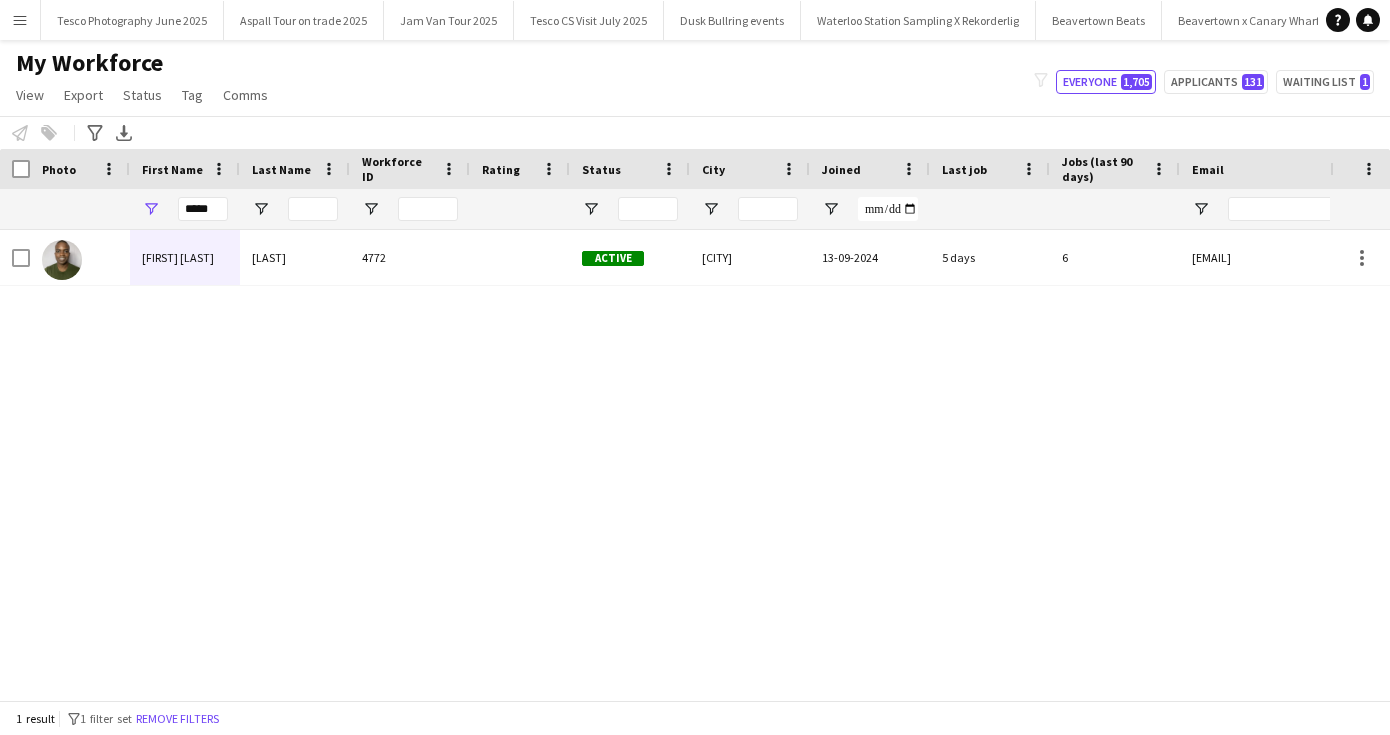 click on "Menu" at bounding box center (20, 20) 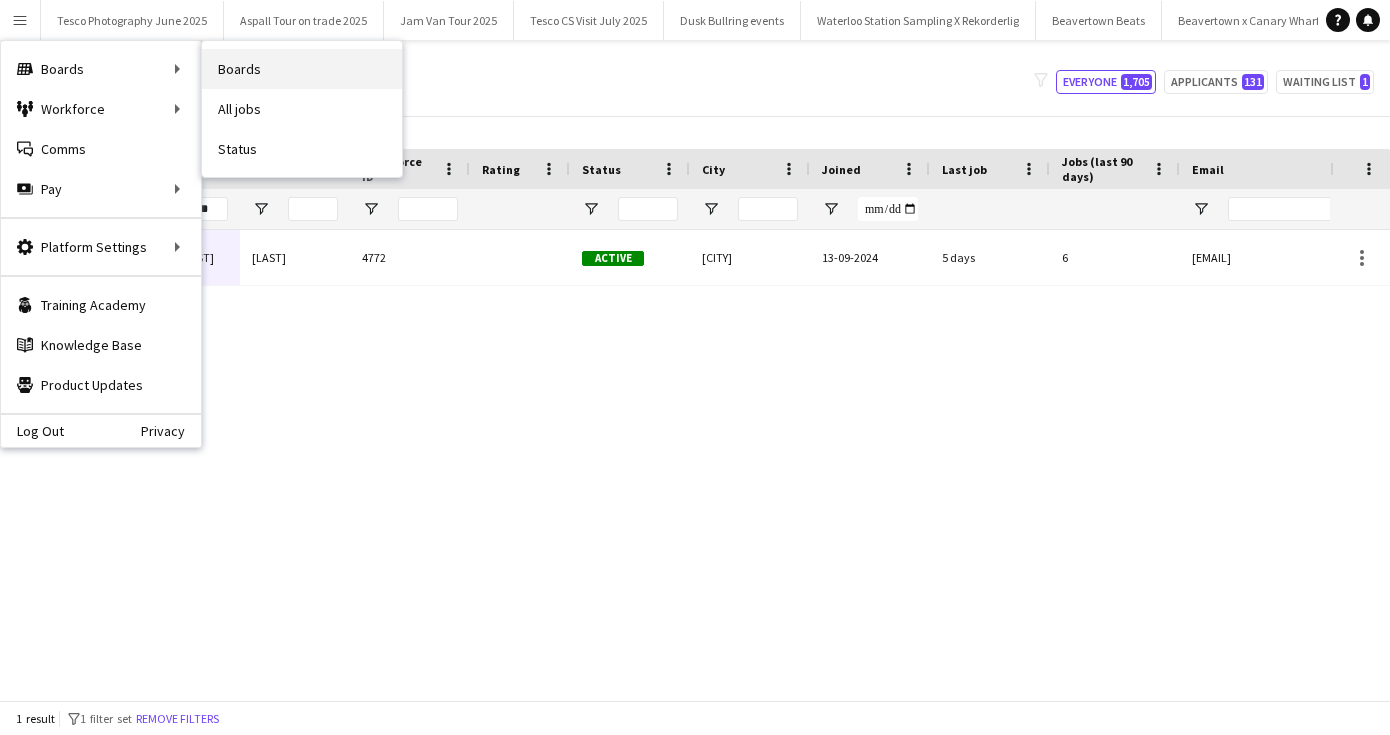 click on "Boards" at bounding box center [302, 69] 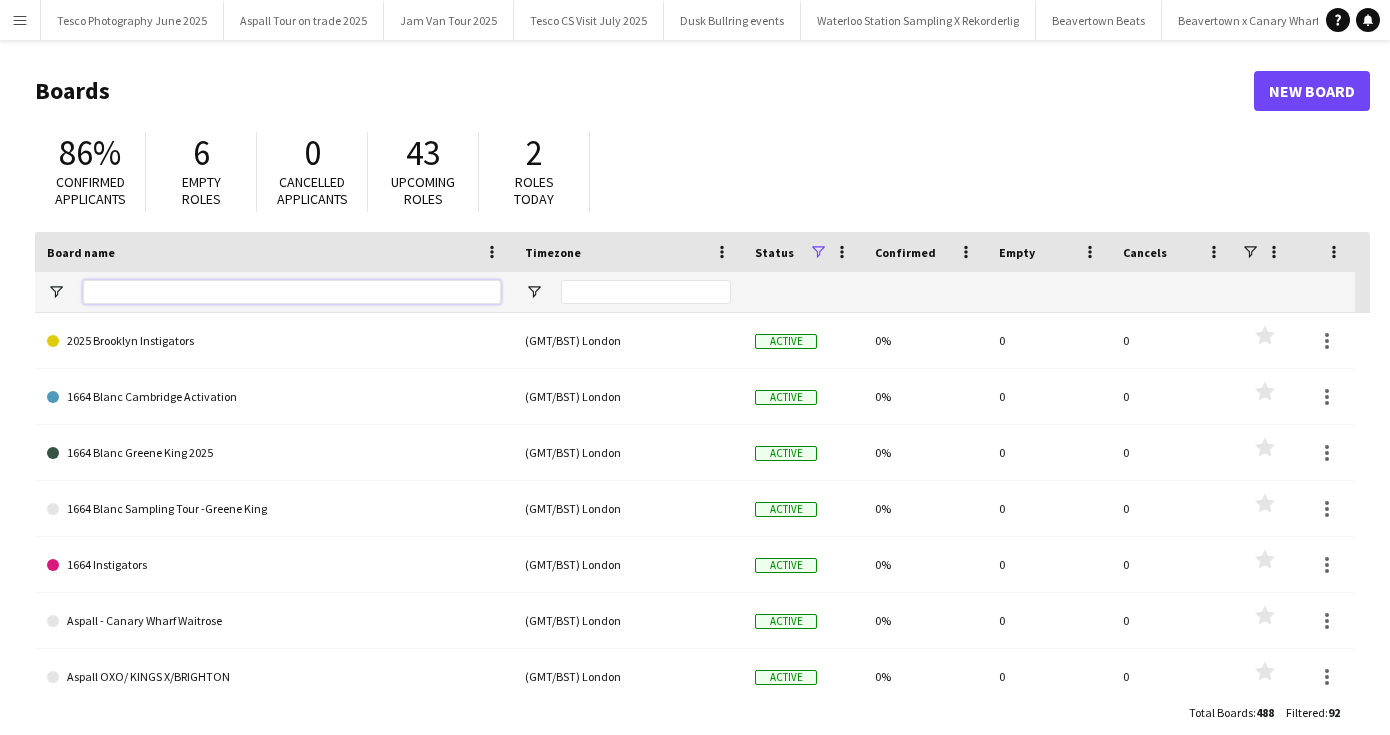 click at bounding box center [292, 292] 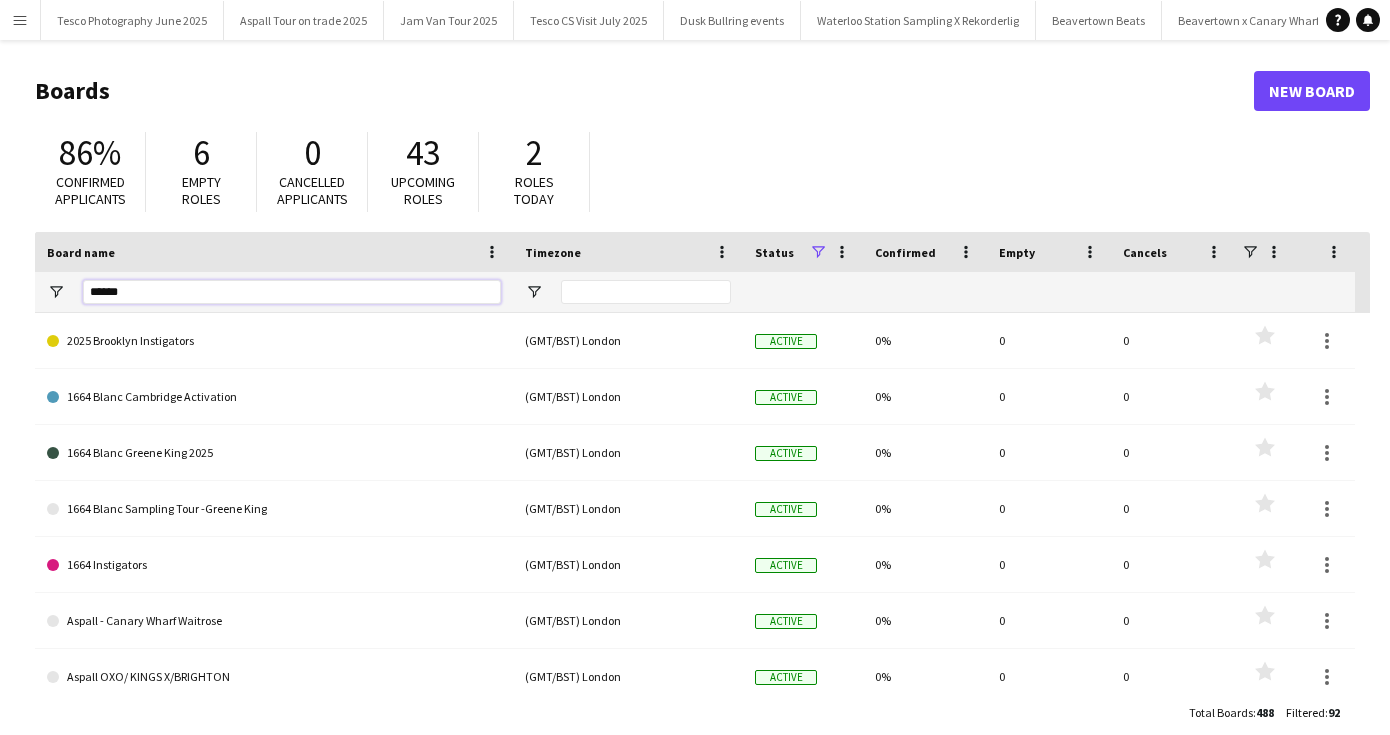 type on "*******" 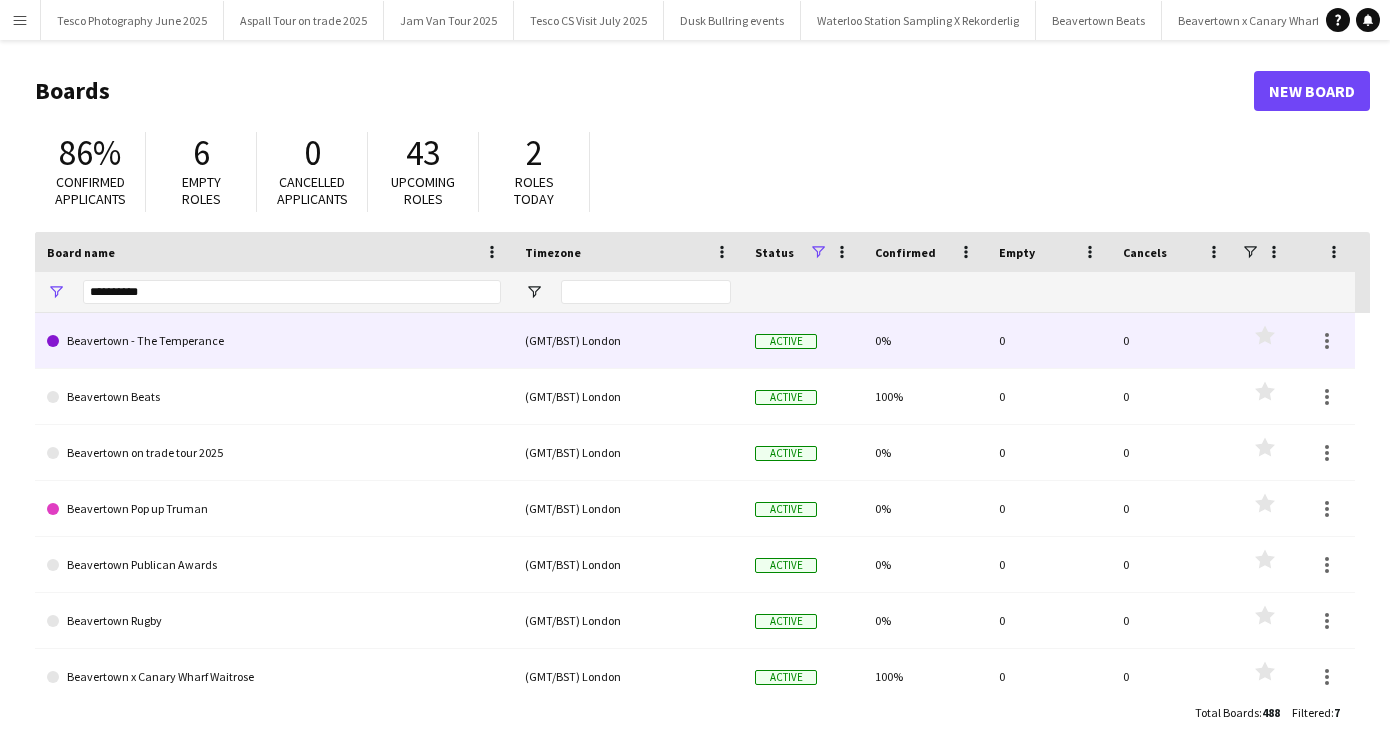 drag, startPoint x: 108, startPoint y: 326, endPoint x: 191, endPoint y: 453, distance: 151.71684 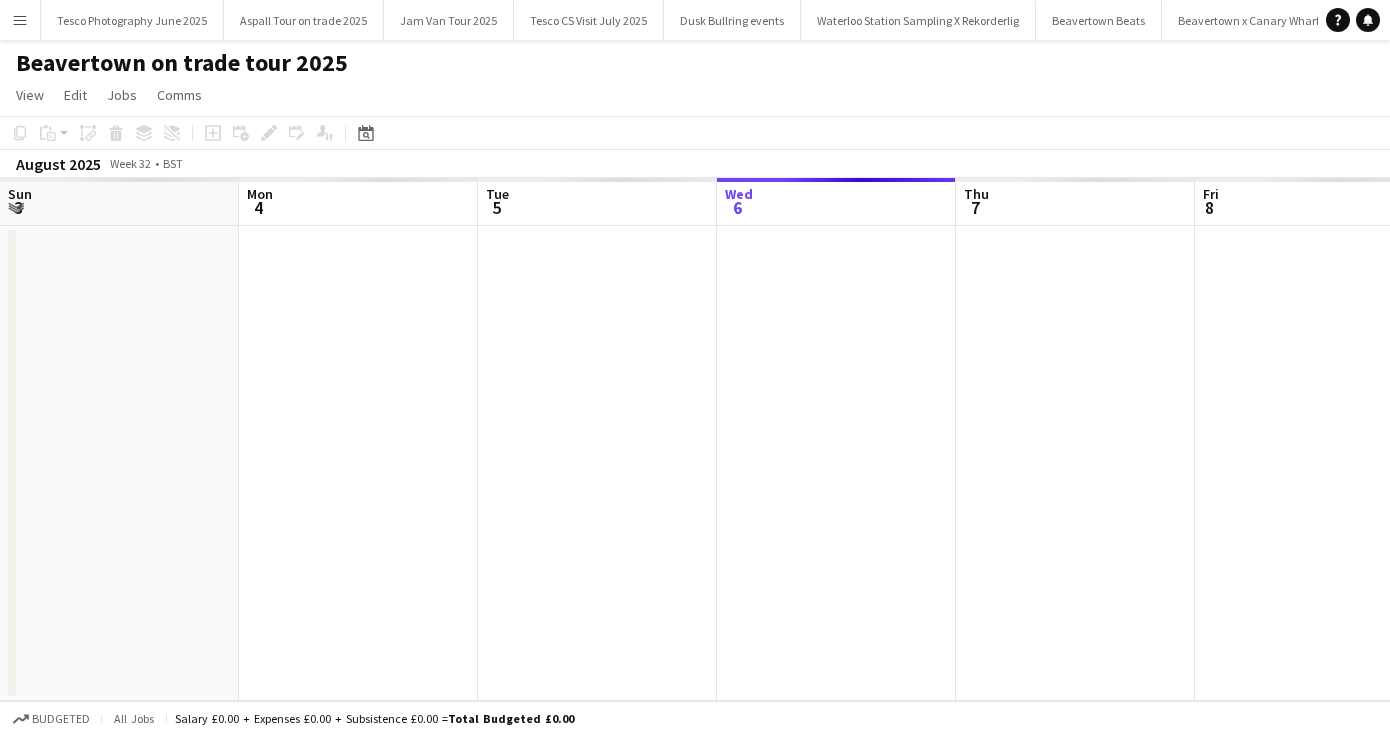 scroll, scrollTop: 0, scrollLeft: 478, axis: horizontal 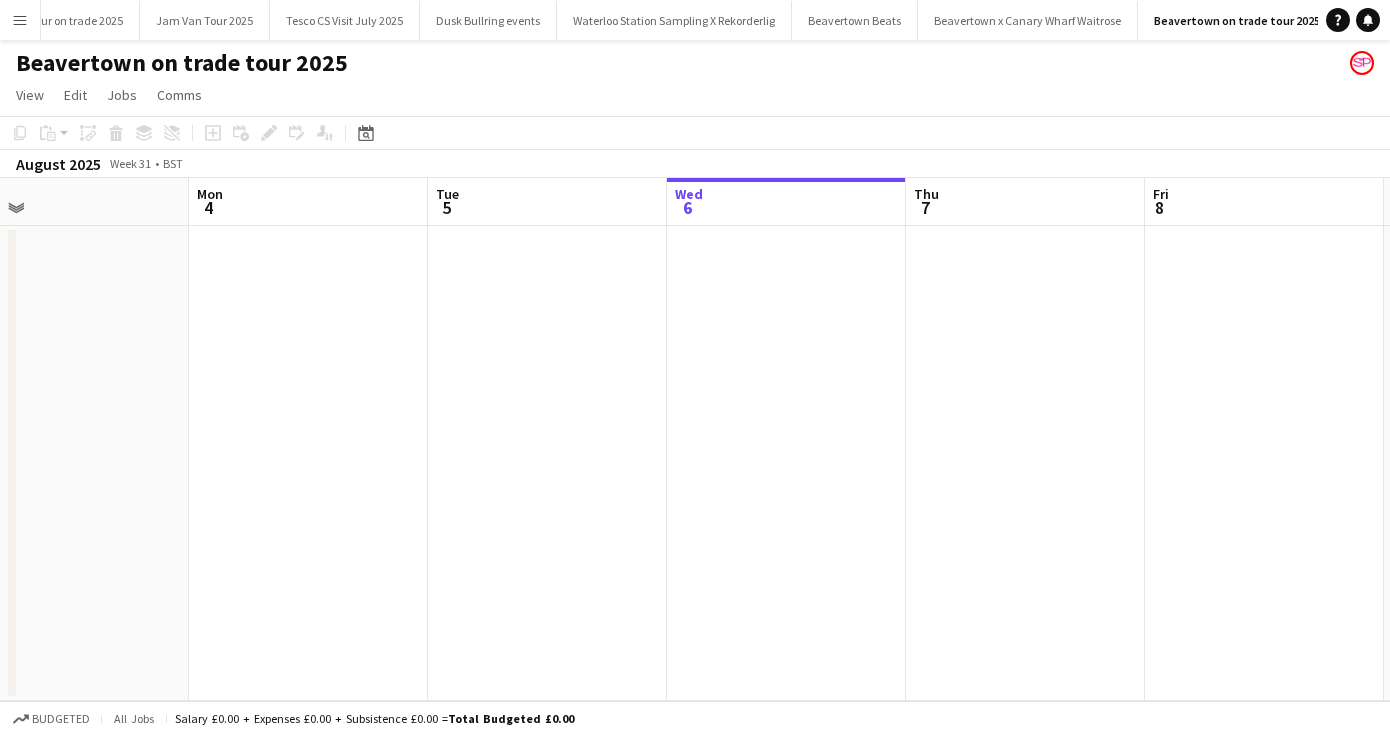 drag, startPoint x: 262, startPoint y: 476, endPoint x: 1083, endPoint y: 527, distance: 822.5825 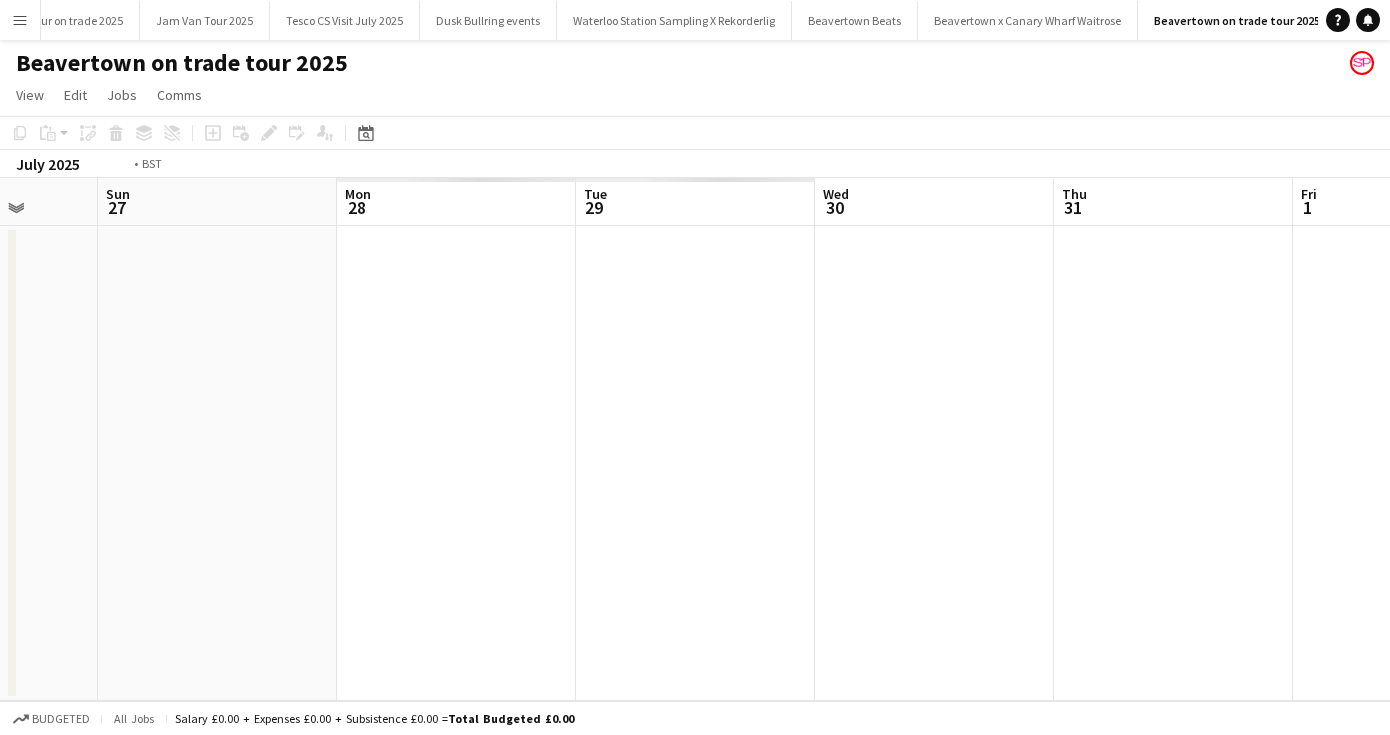 drag, startPoint x: 460, startPoint y: 501, endPoint x: 1138, endPoint y: 498, distance: 678.00665 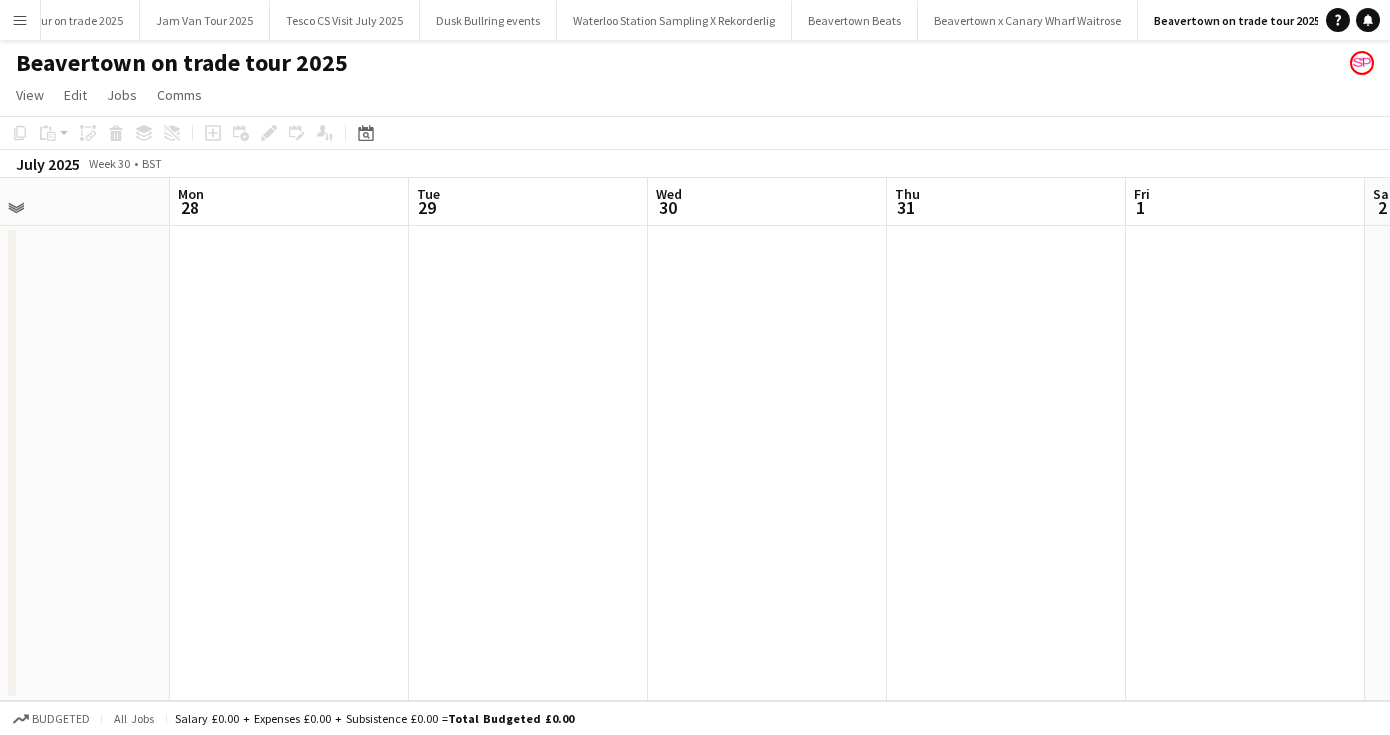 drag, startPoint x: 590, startPoint y: 474, endPoint x: 1389, endPoint y: 447, distance: 799.45605 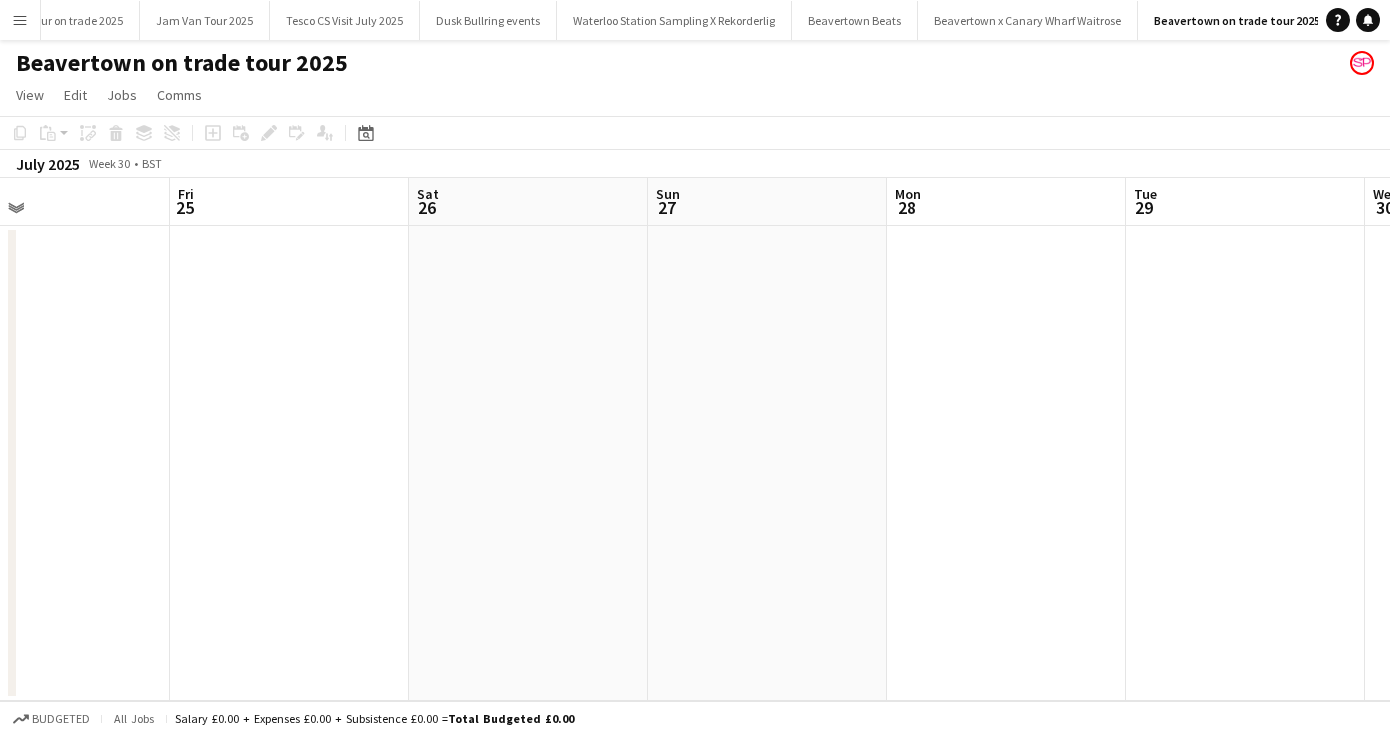 scroll, scrollTop: 0, scrollLeft: 511, axis: horizontal 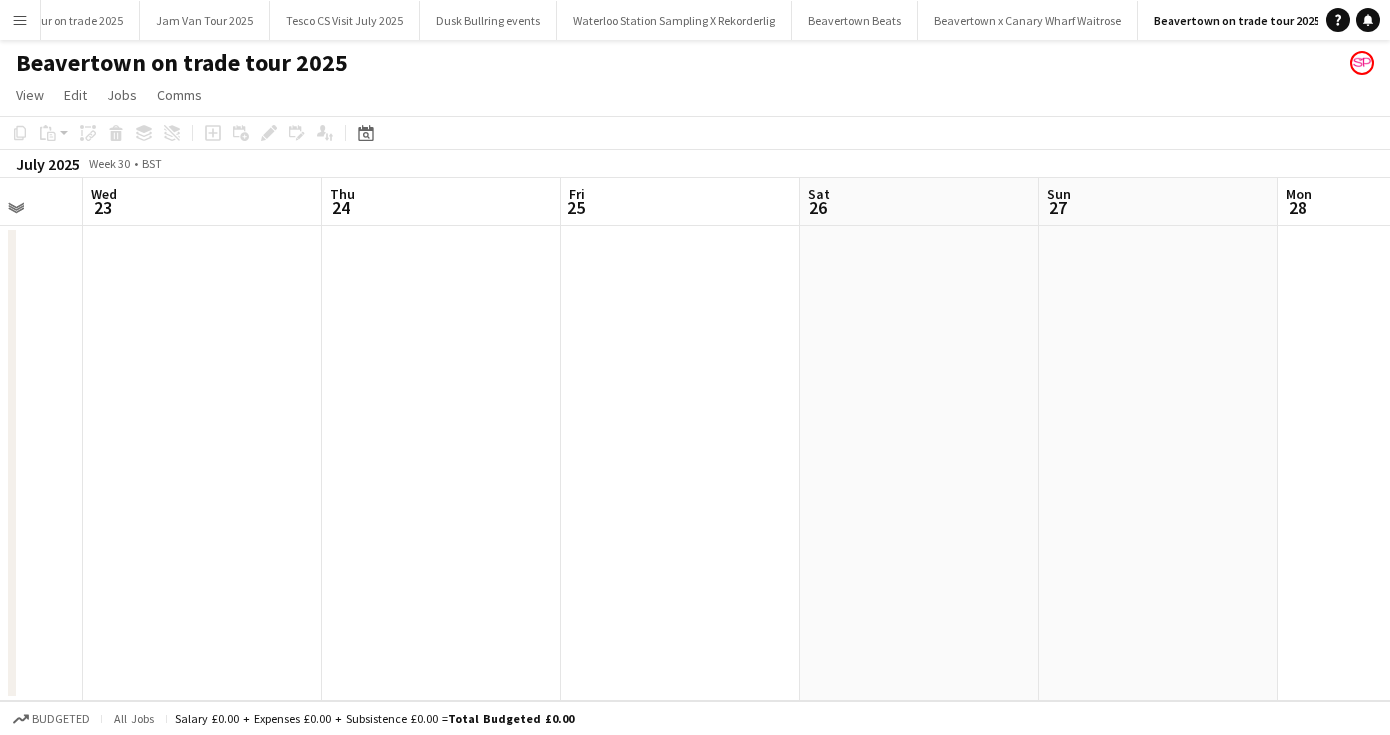 drag, startPoint x: 423, startPoint y: 400, endPoint x: 778, endPoint y: 397, distance: 355.01266 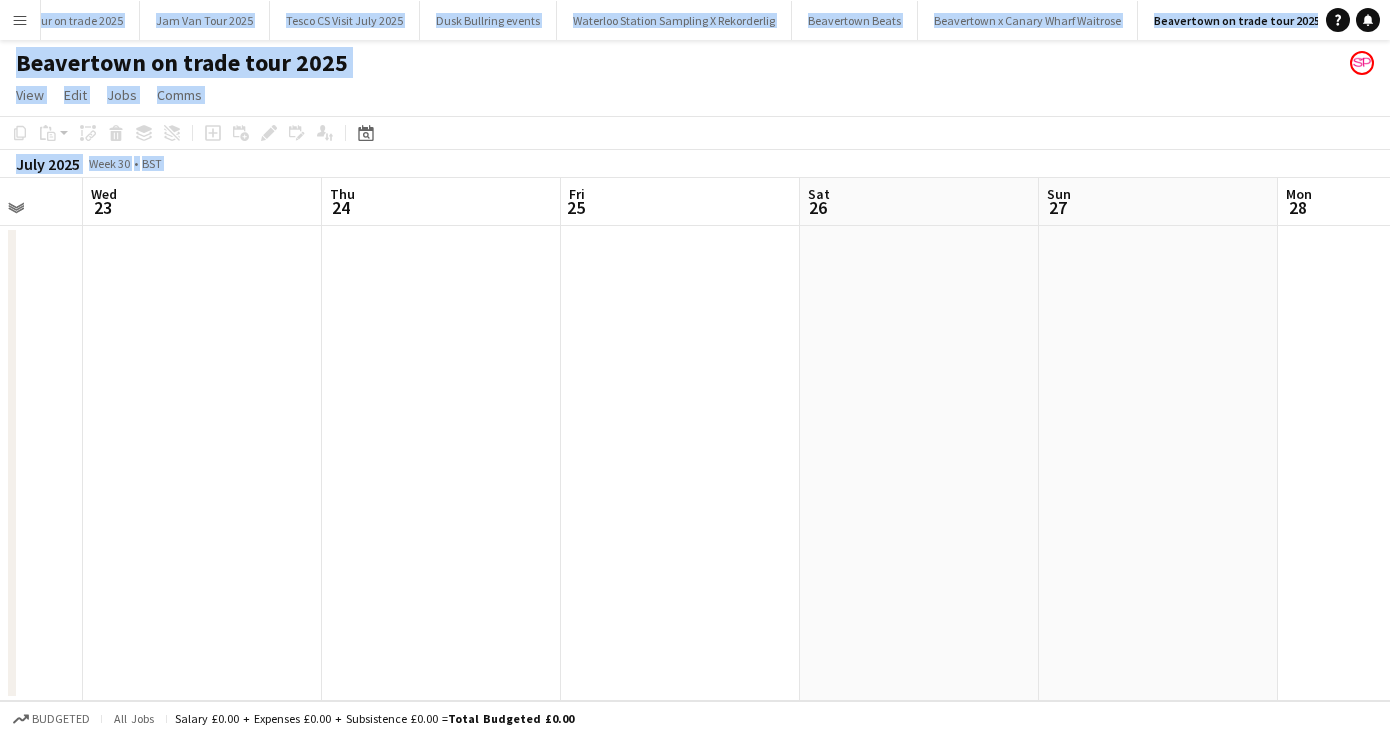 drag, startPoint x: 633, startPoint y: 386, endPoint x: 636, endPoint y: -82, distance: 468.0096 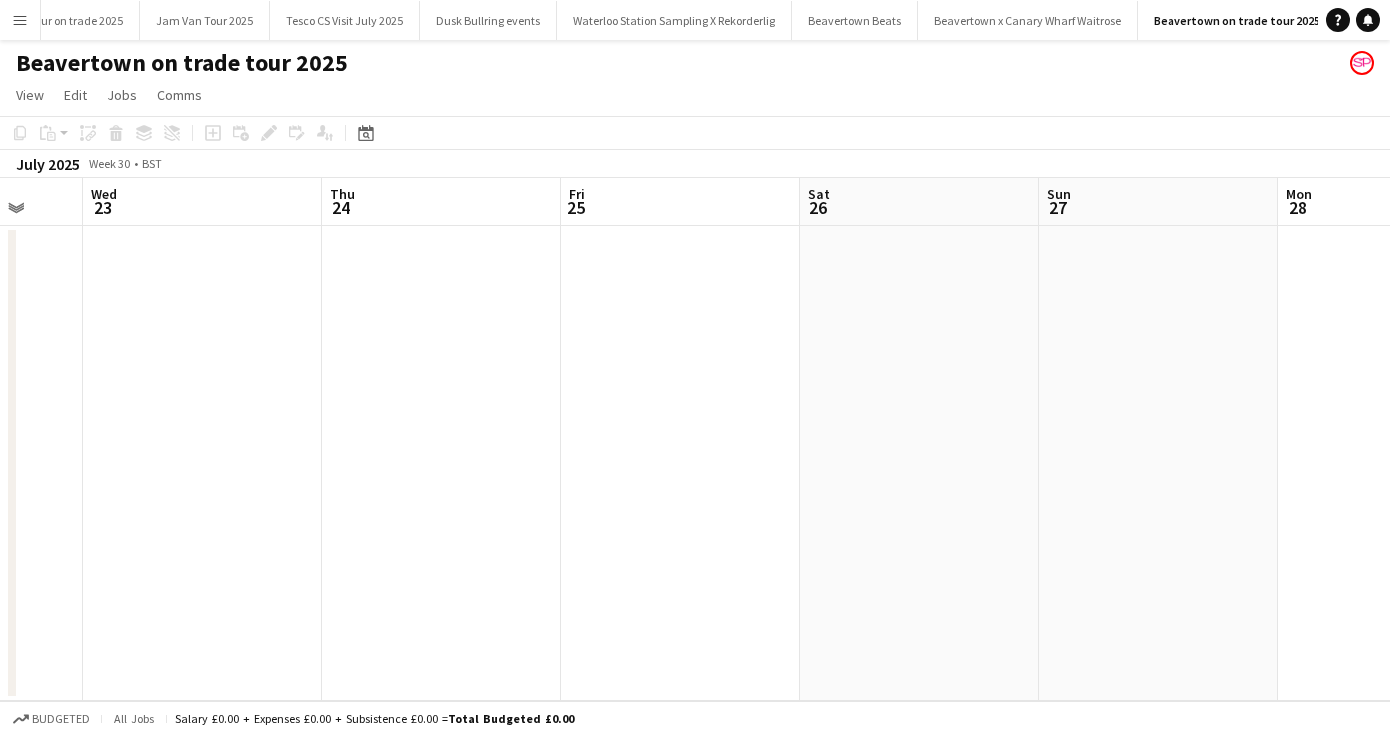 click at bounding box center [680, 463] 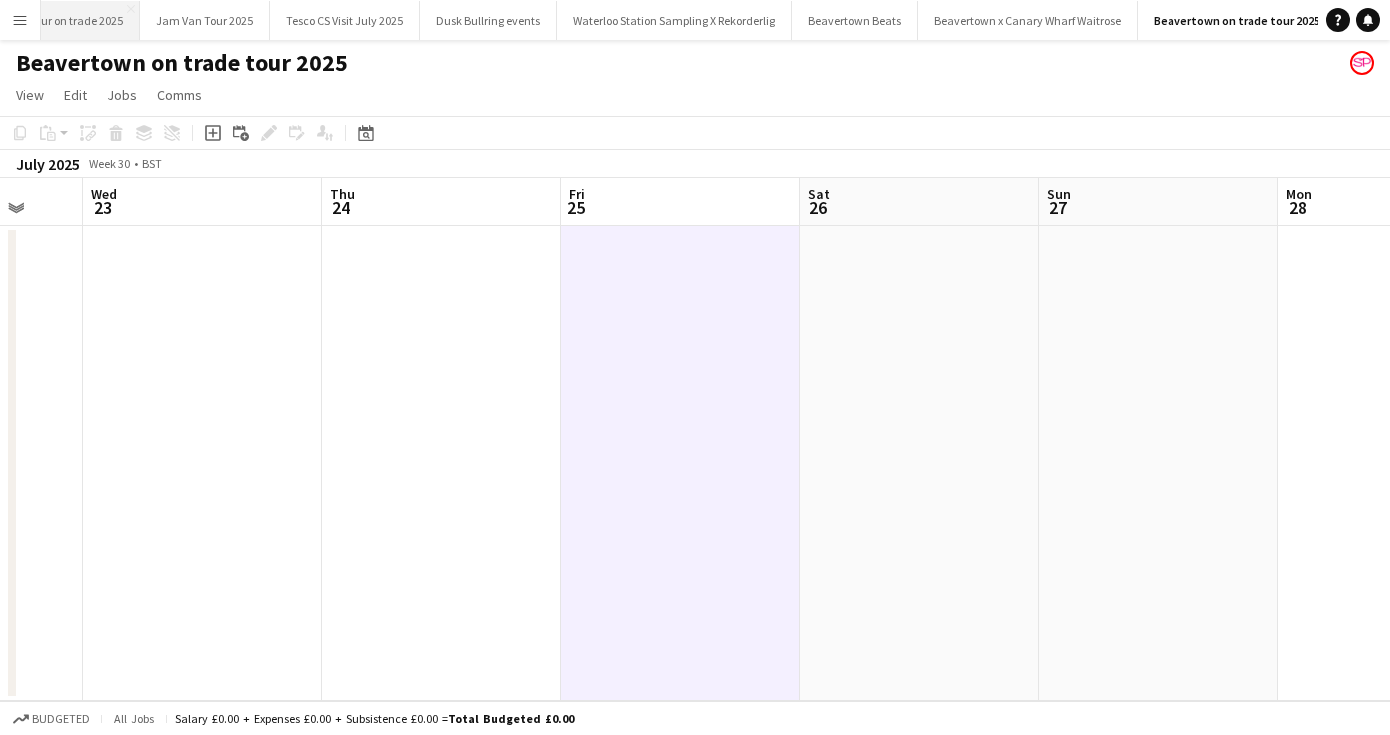 click on "Aspall Tour on trade 2025
Close" at bounding box center [60, 20] 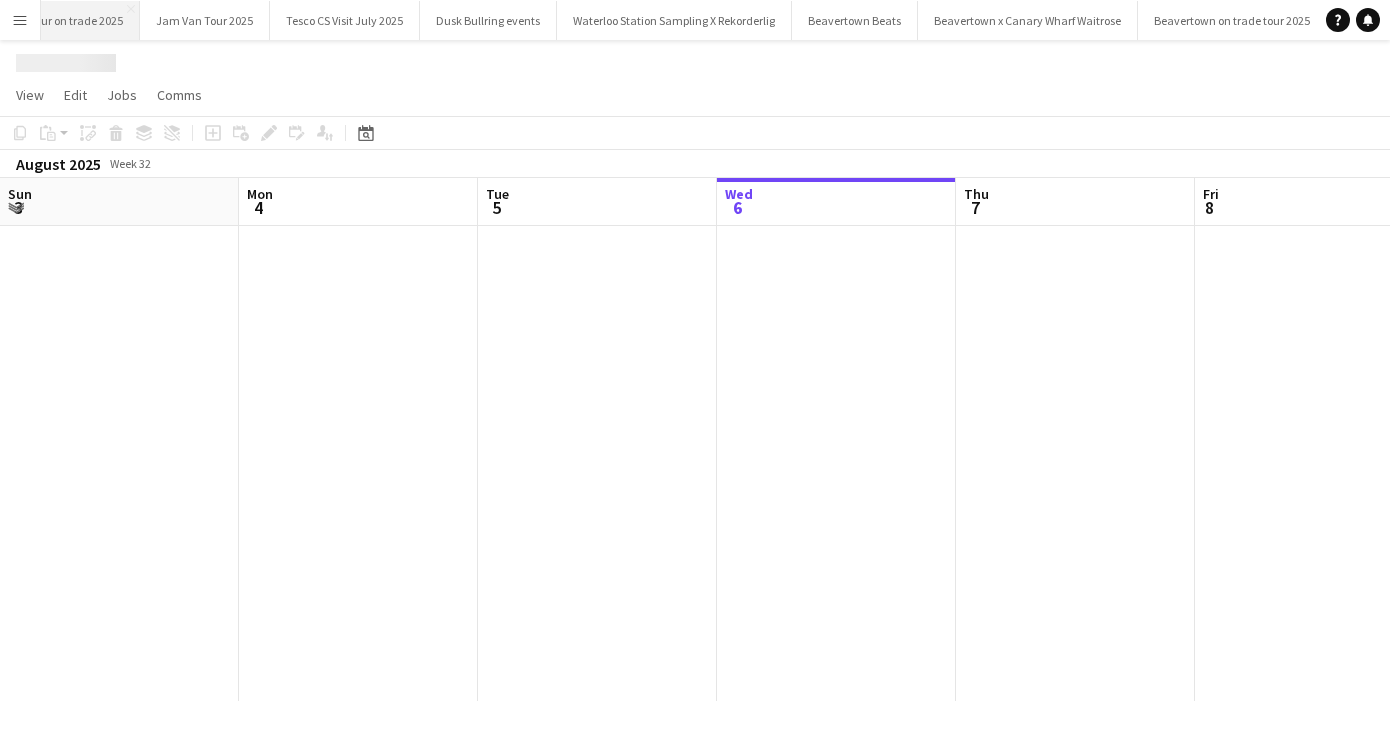 scroll, scrollTop: 0, scrollLeft: 478, axis: horizontal 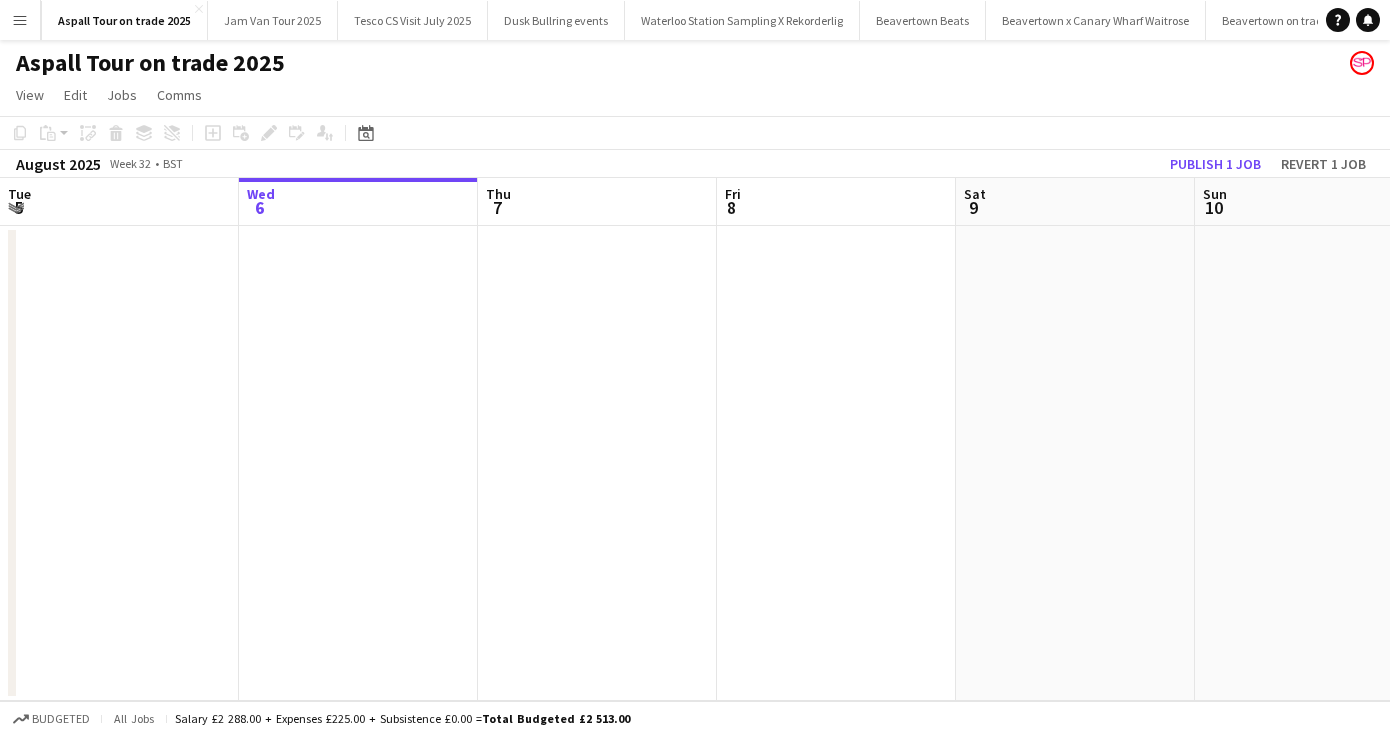 click on "Menu" at bounding box center (20, 20) 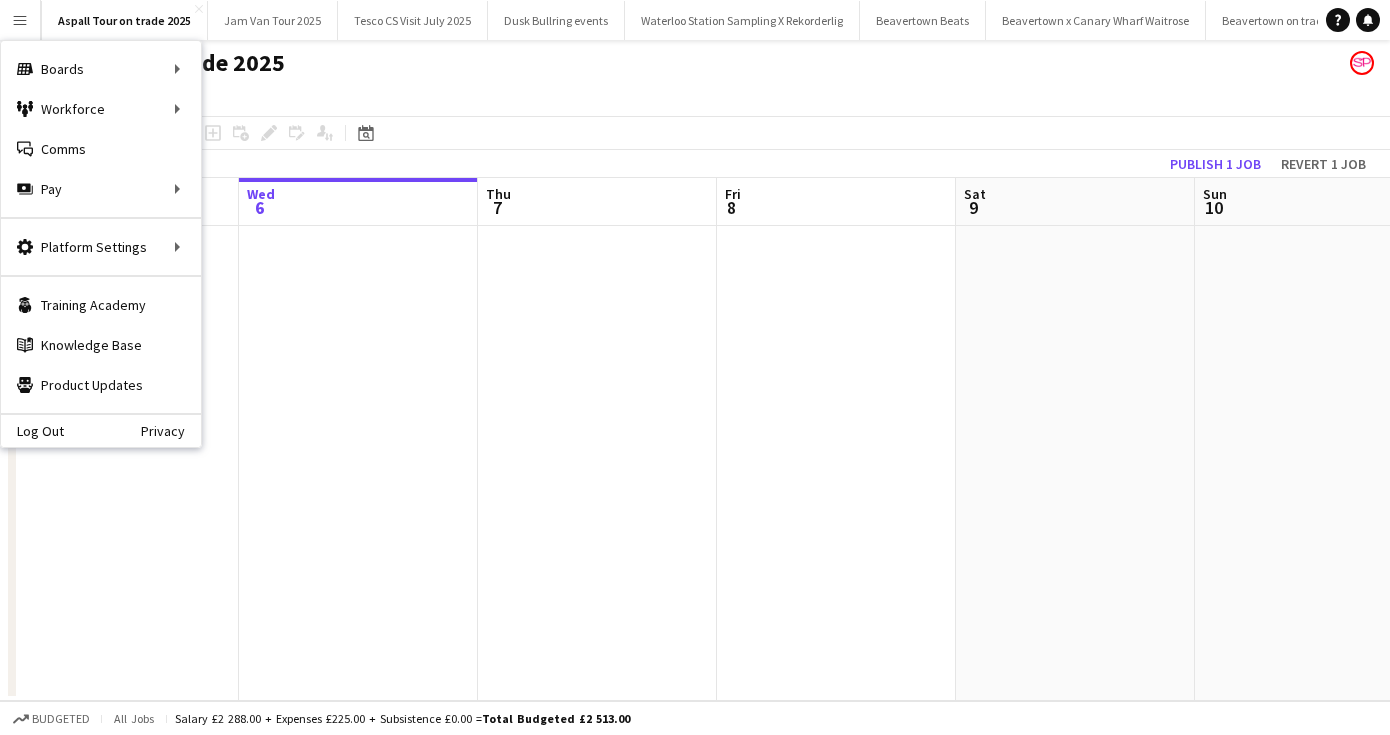 click on "Aspall Tour on trade 2025" 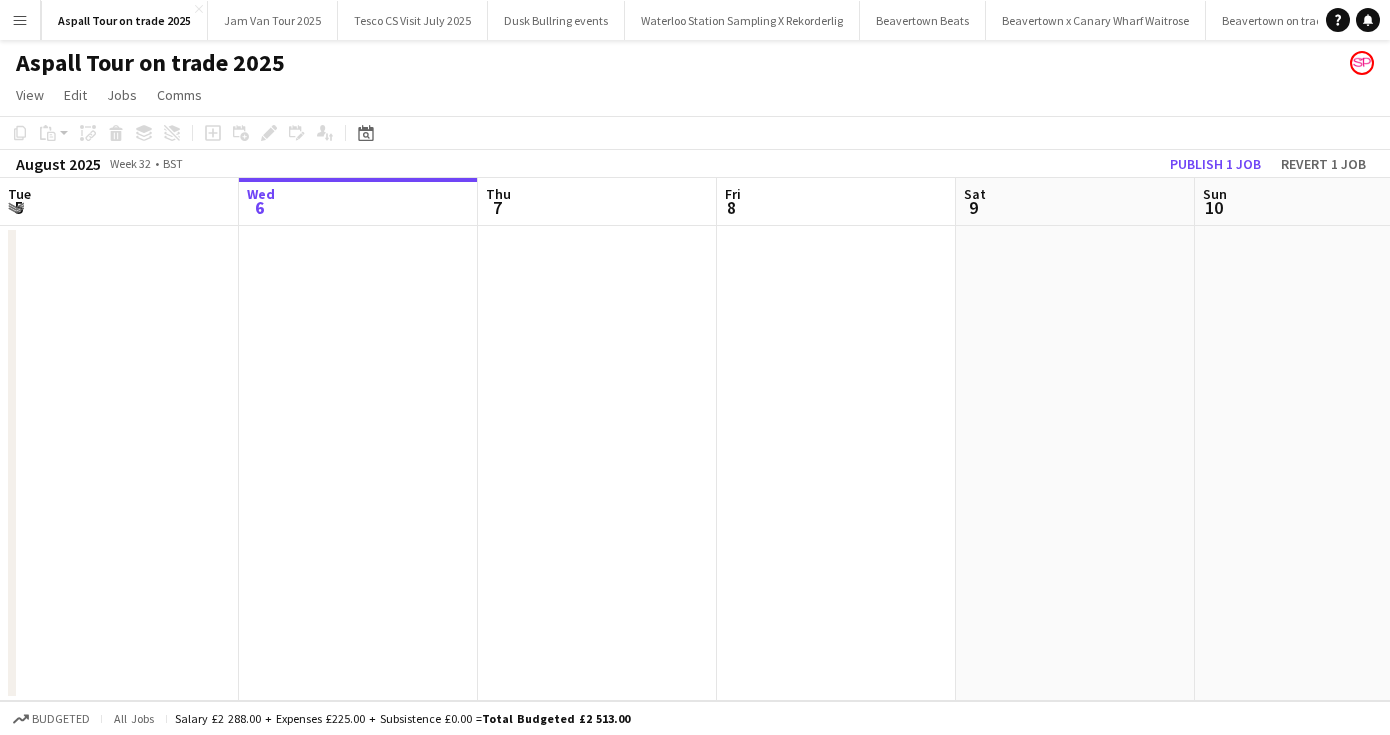 click on "Menu" at bounding box center (20, 20) 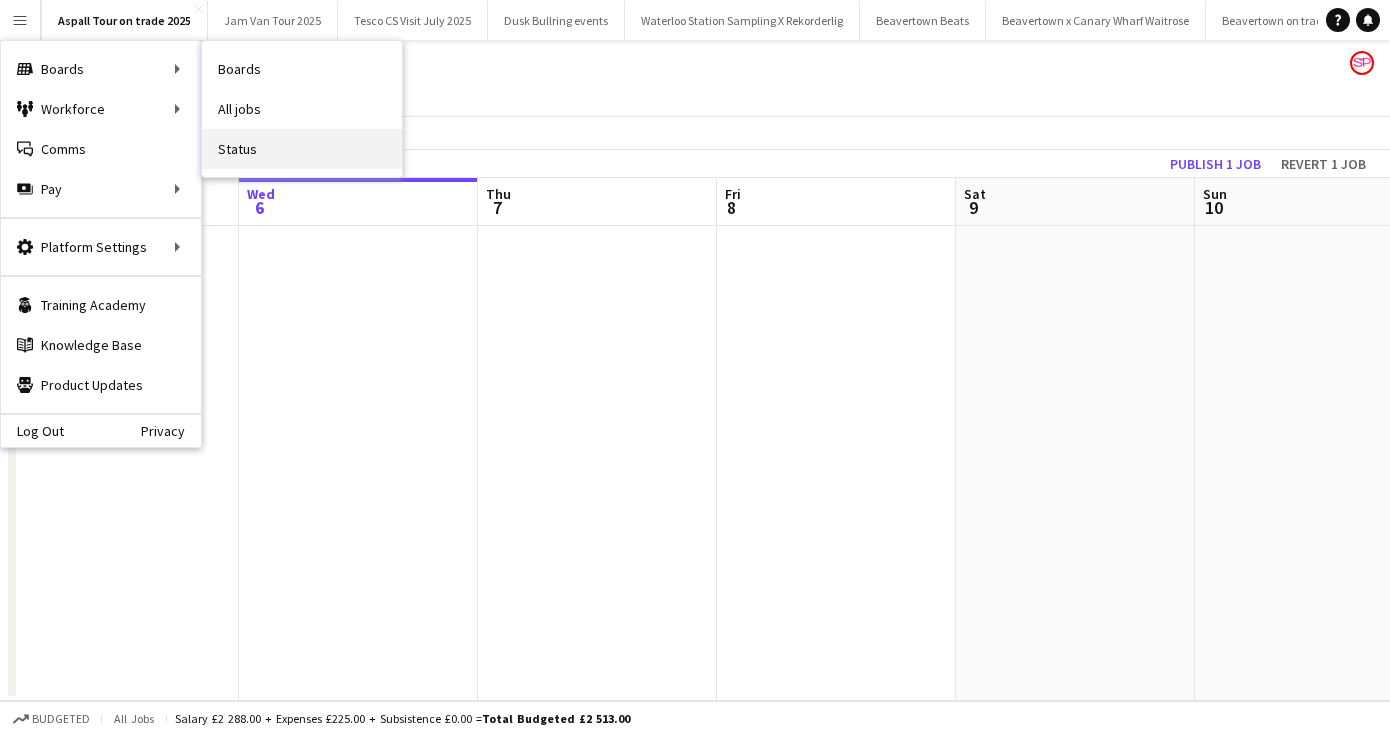 click on "Status" at bounding box center [302, 149] 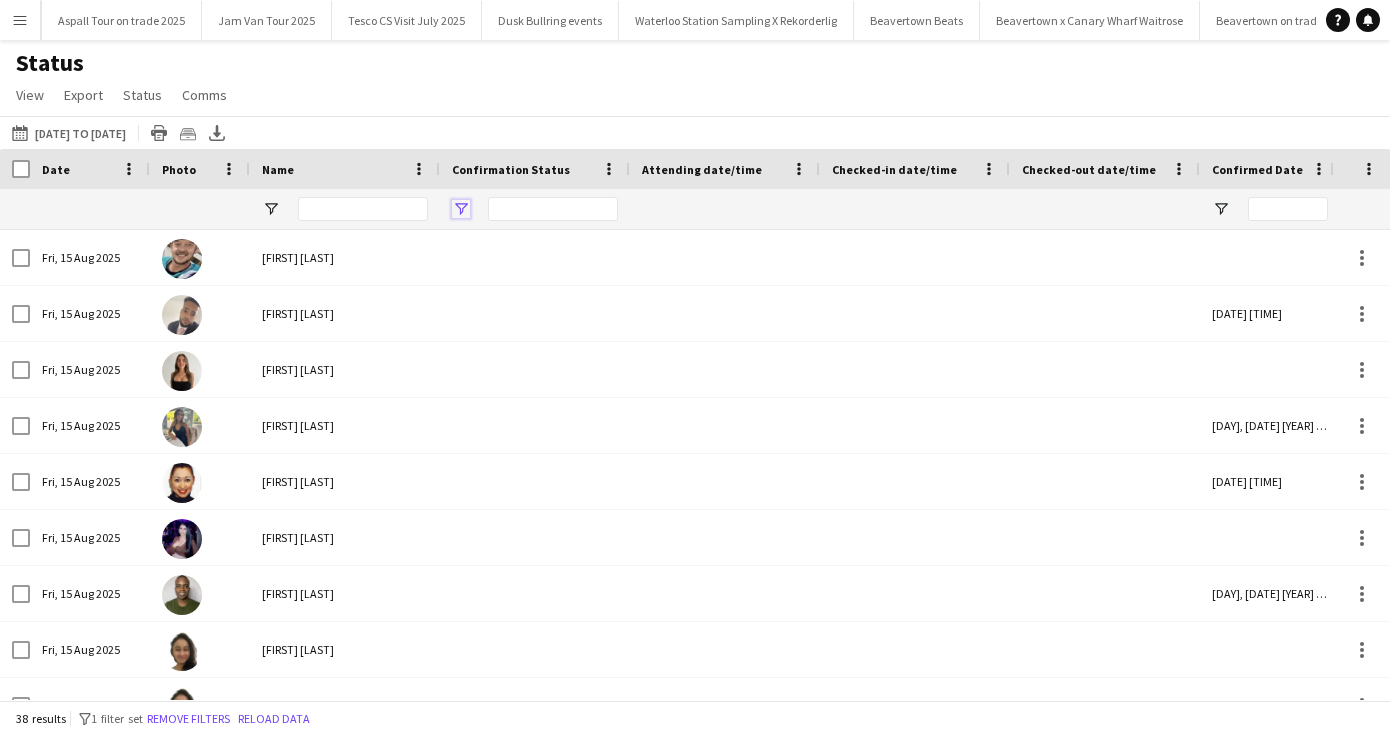 click at bounding box center (461, 209) 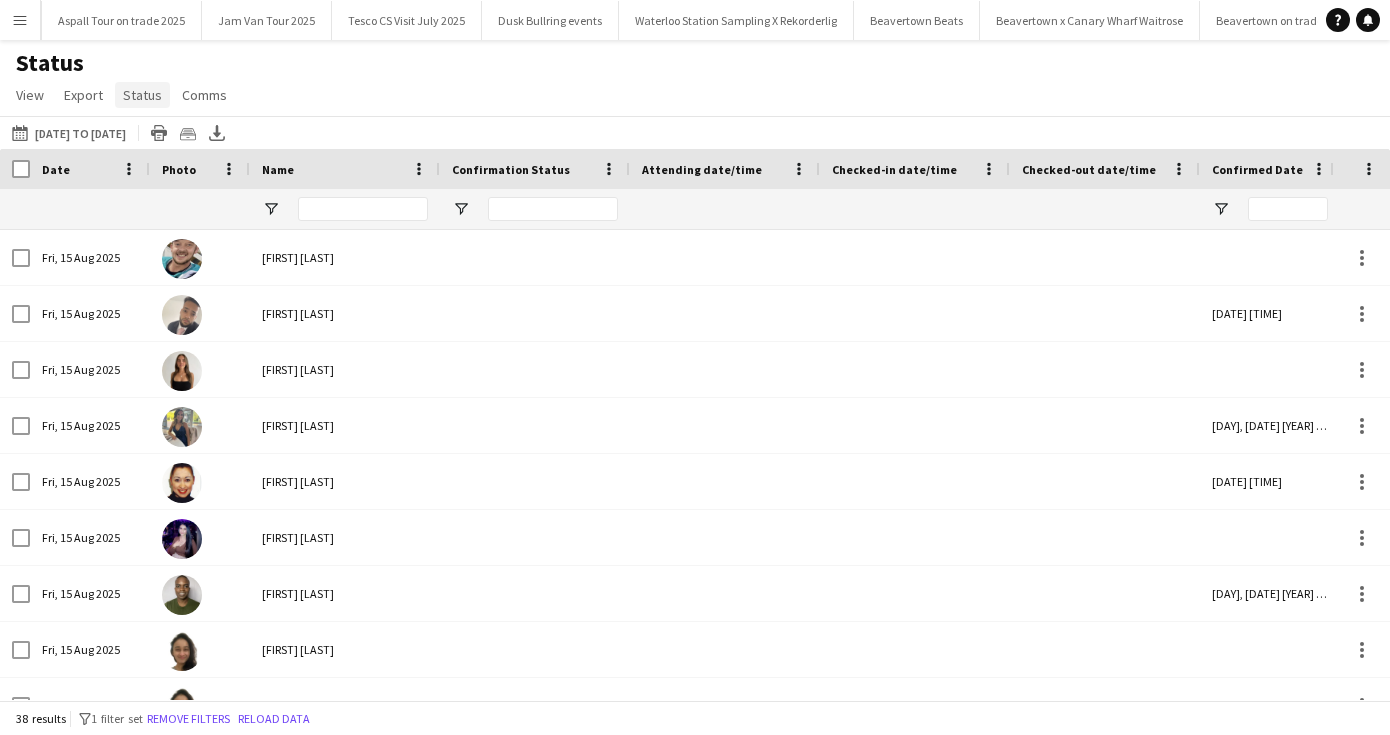 click on "Status" 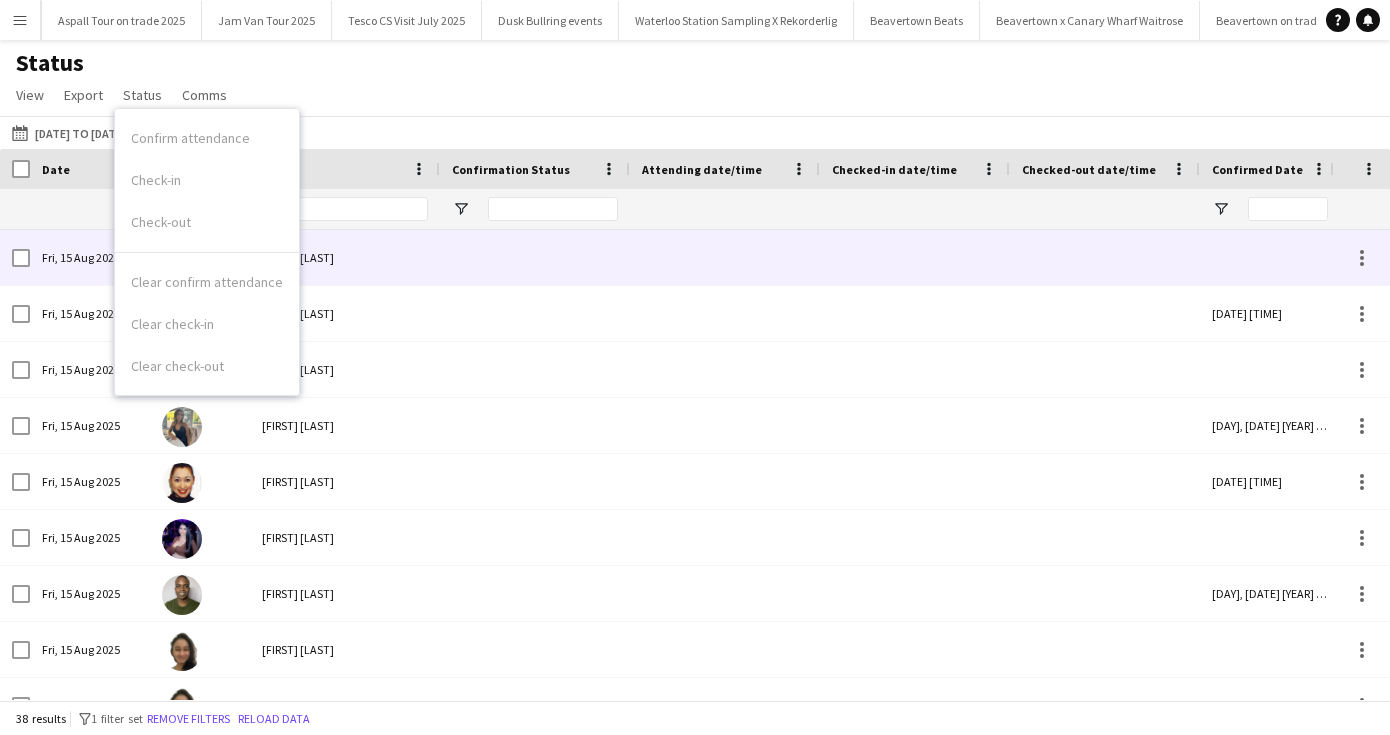 click at bounding box center (535, 257) 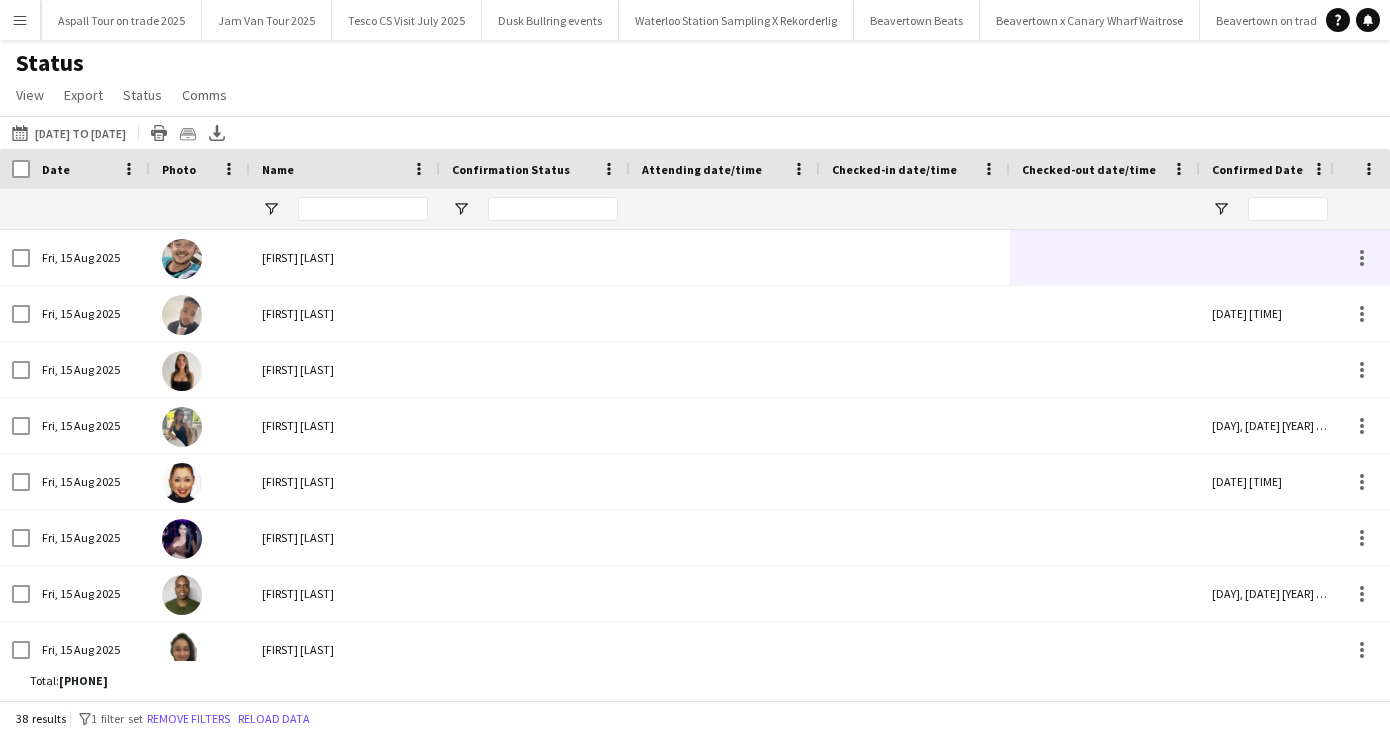 scroll, scrollTop: 0, scrollLeft: 254, axis: horizontal 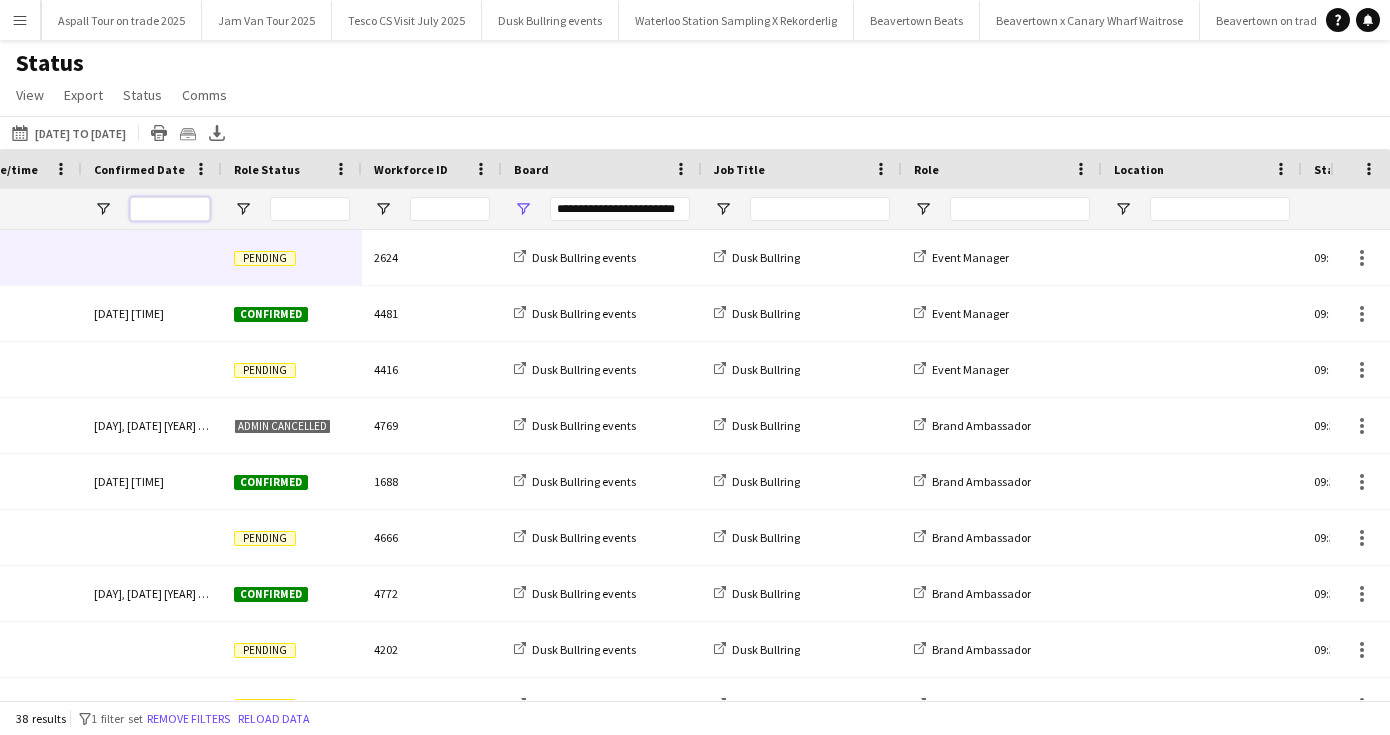 drag, startPoint x: 926, startPoint y: 252, endPoint x: 296, endPoint y: 228, distance: 630.457 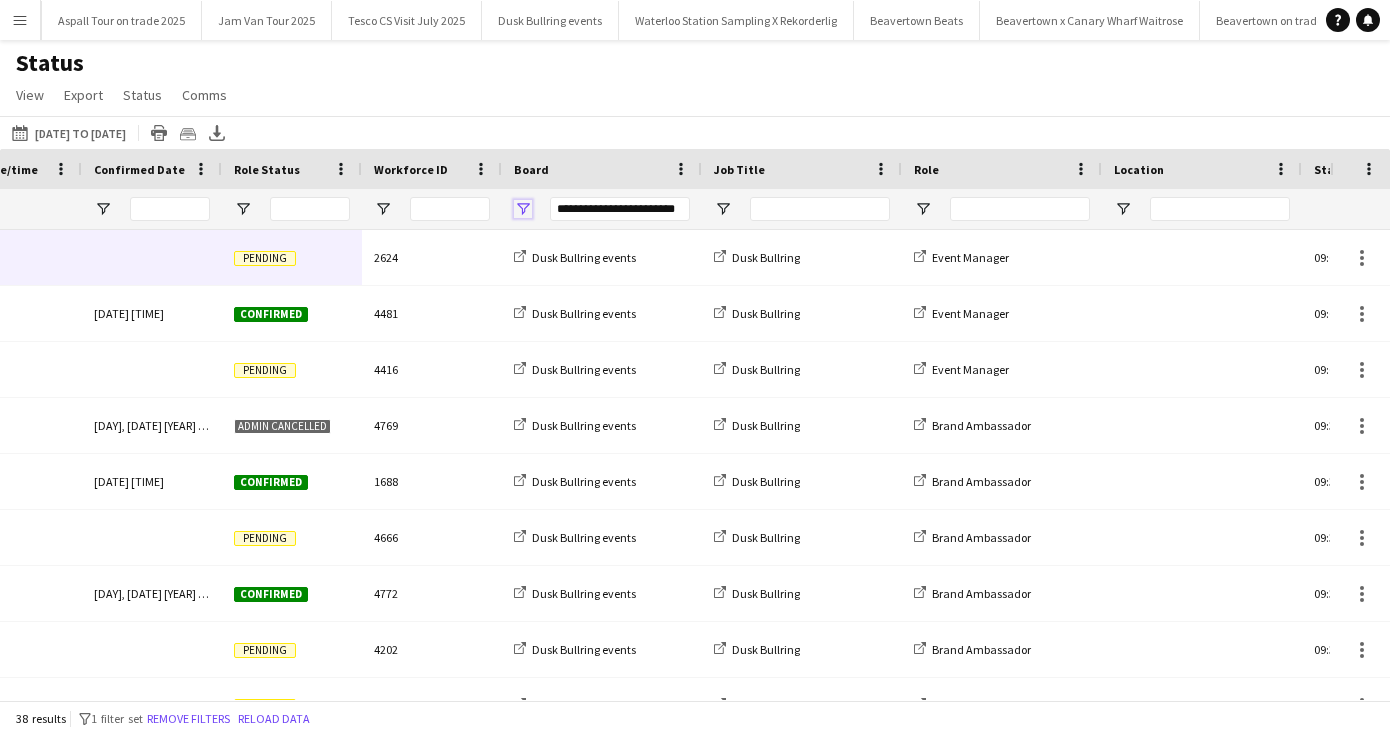 click at bounding box center [523, 209] 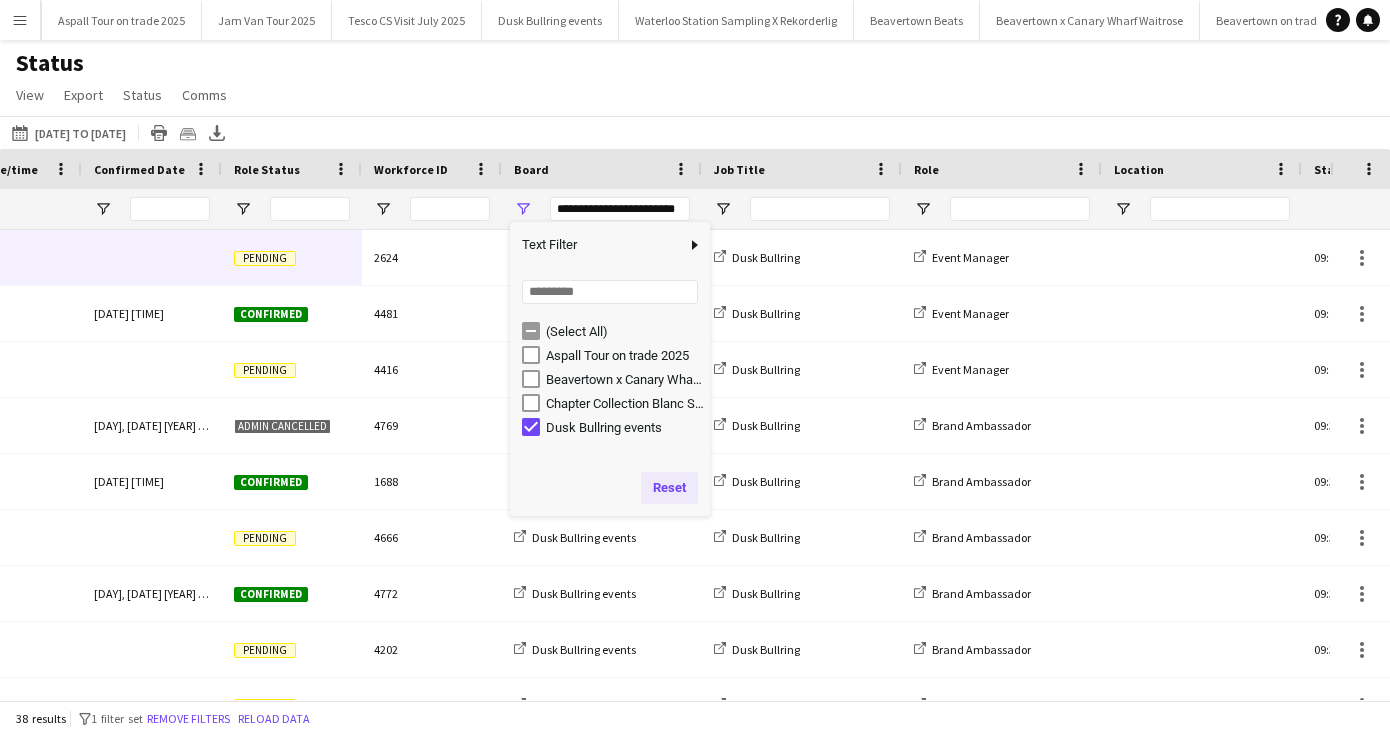 click on "Reset" at bounding box center (669, 488) 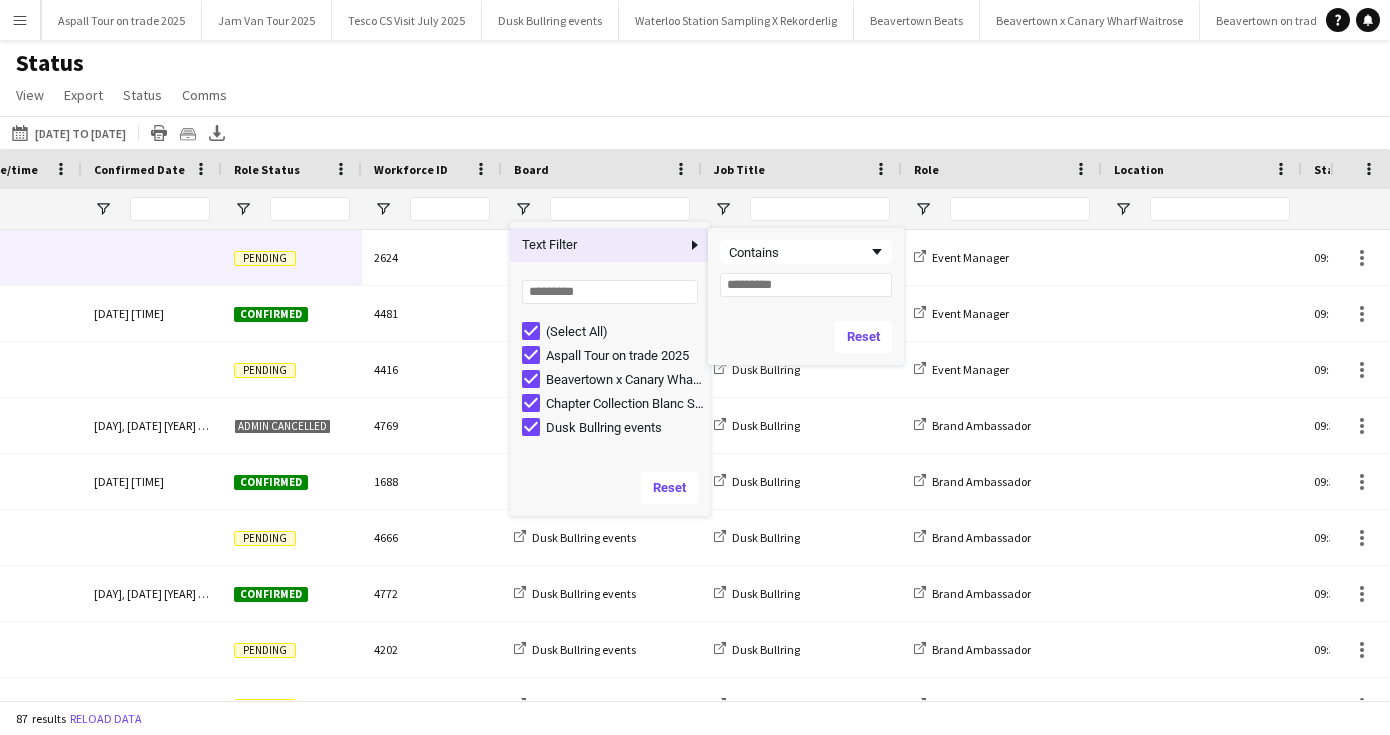 click at bounding box center (695, 245) 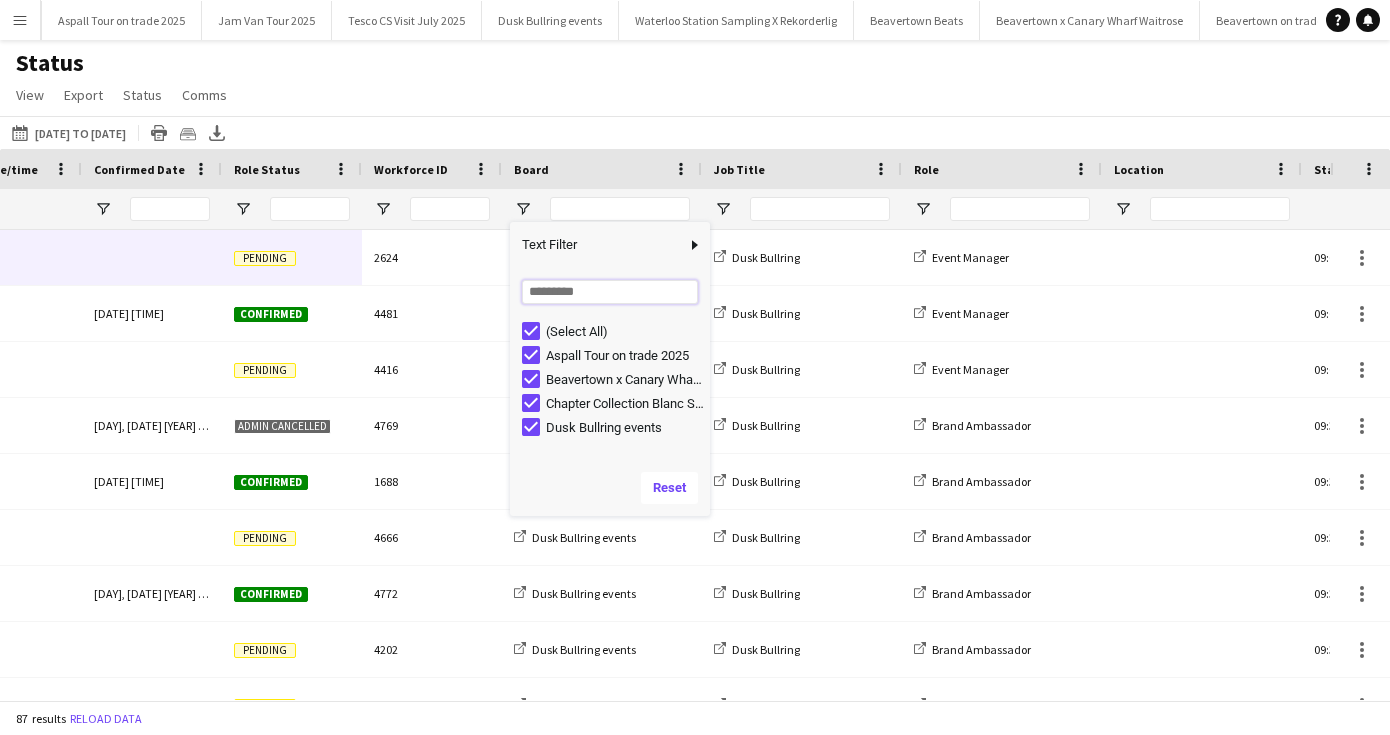 click at bounding box center [610, 292] 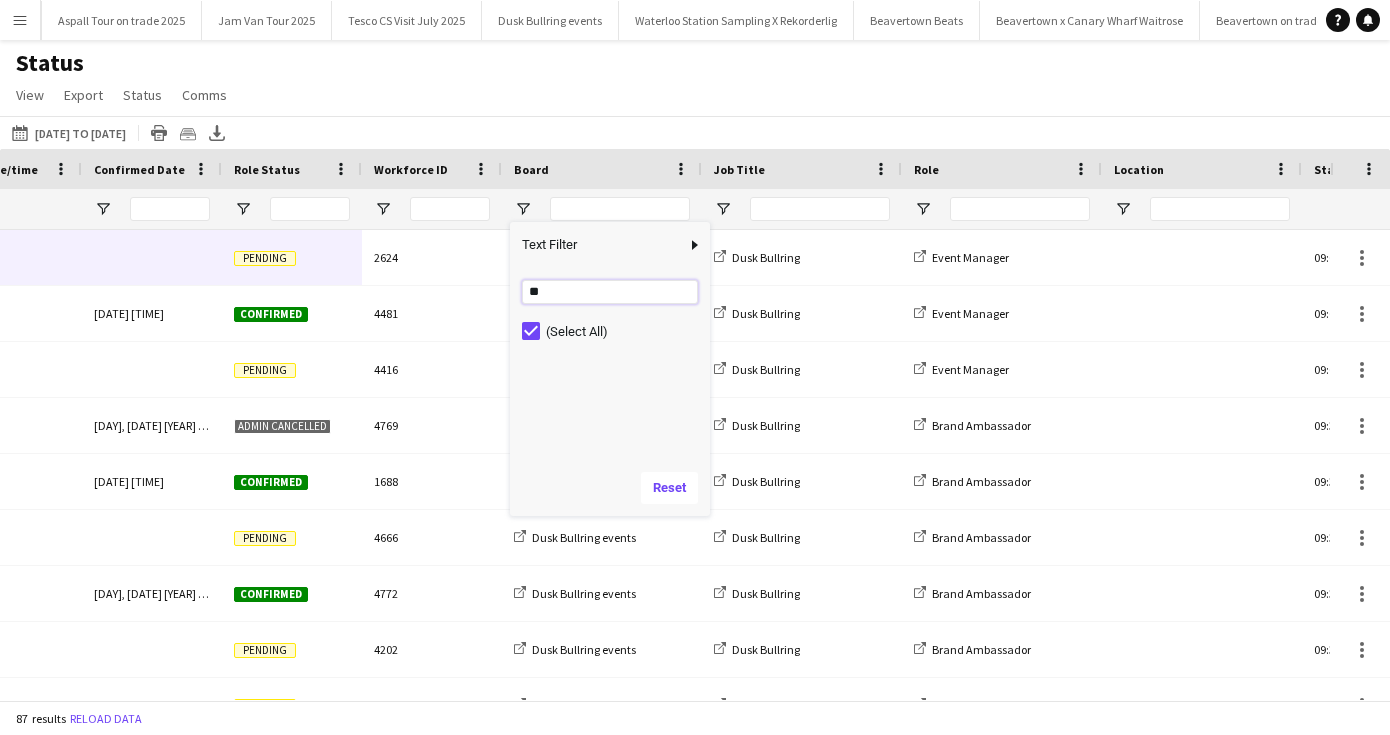 type on "*" 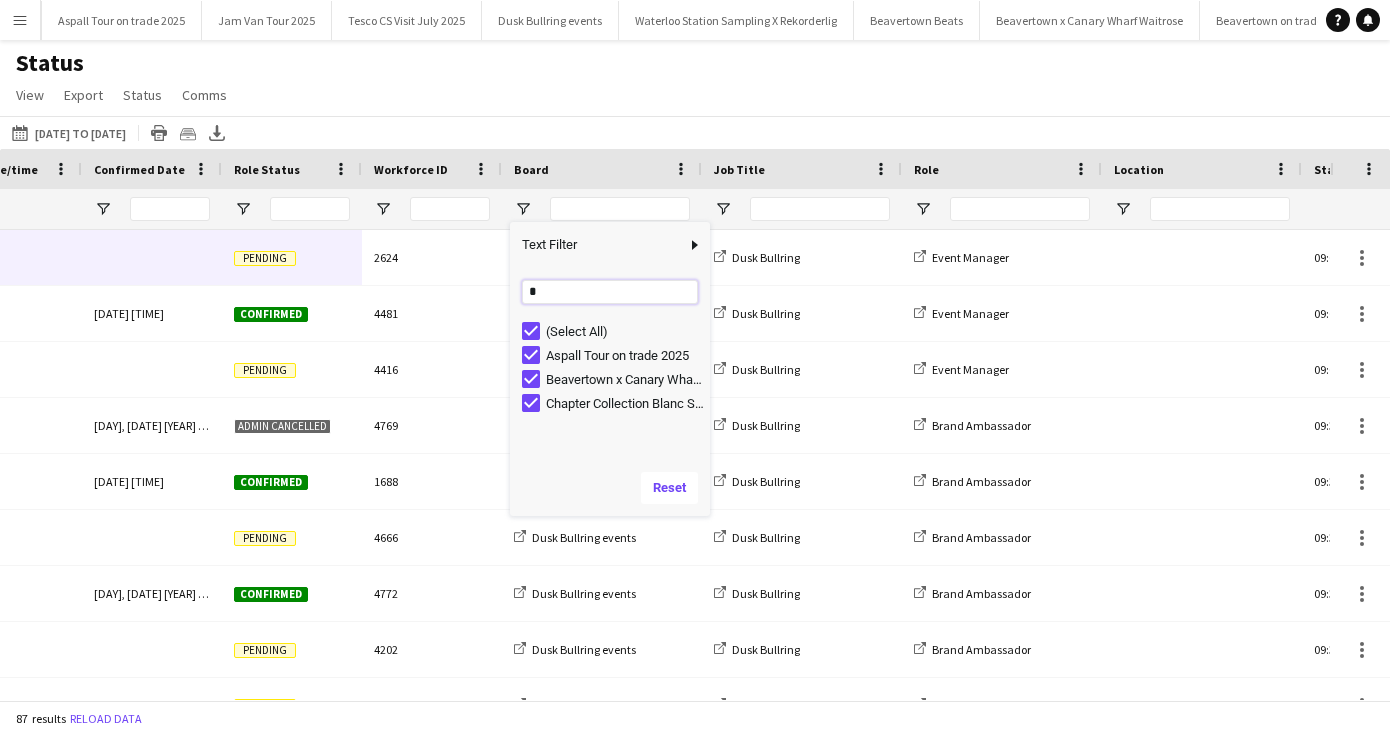 type 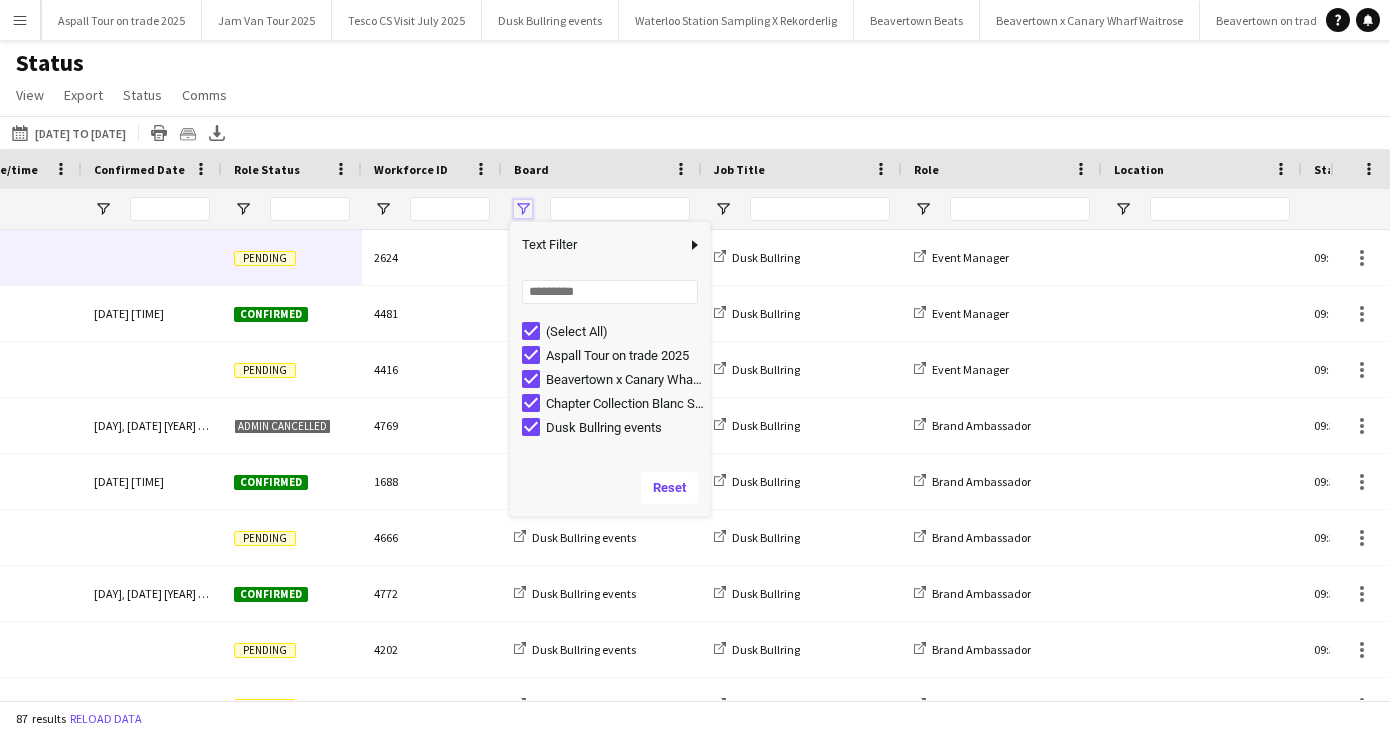 click at bounding box center (523, 209) 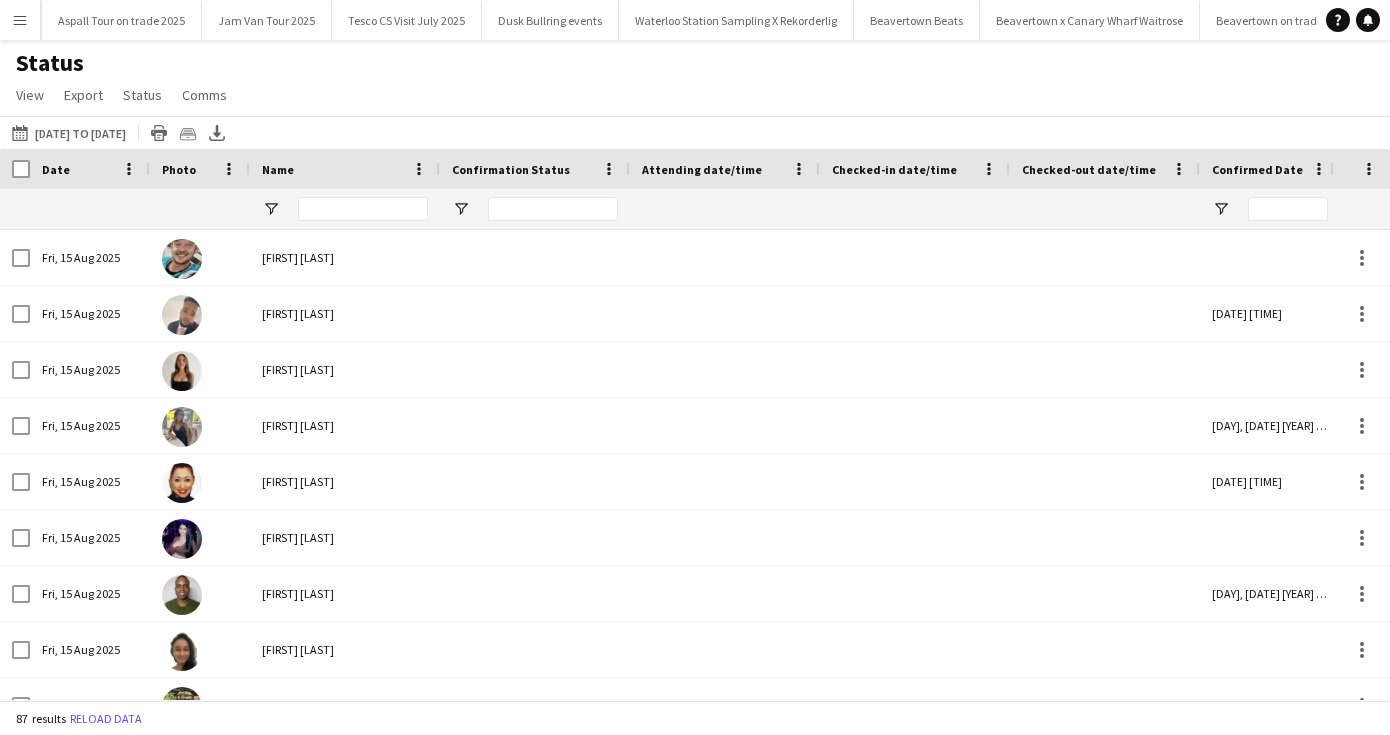drag, startPoint x: 201, startPoint y: 247, endPoint x: -43, endPoint y: 227, distance: 244.8183 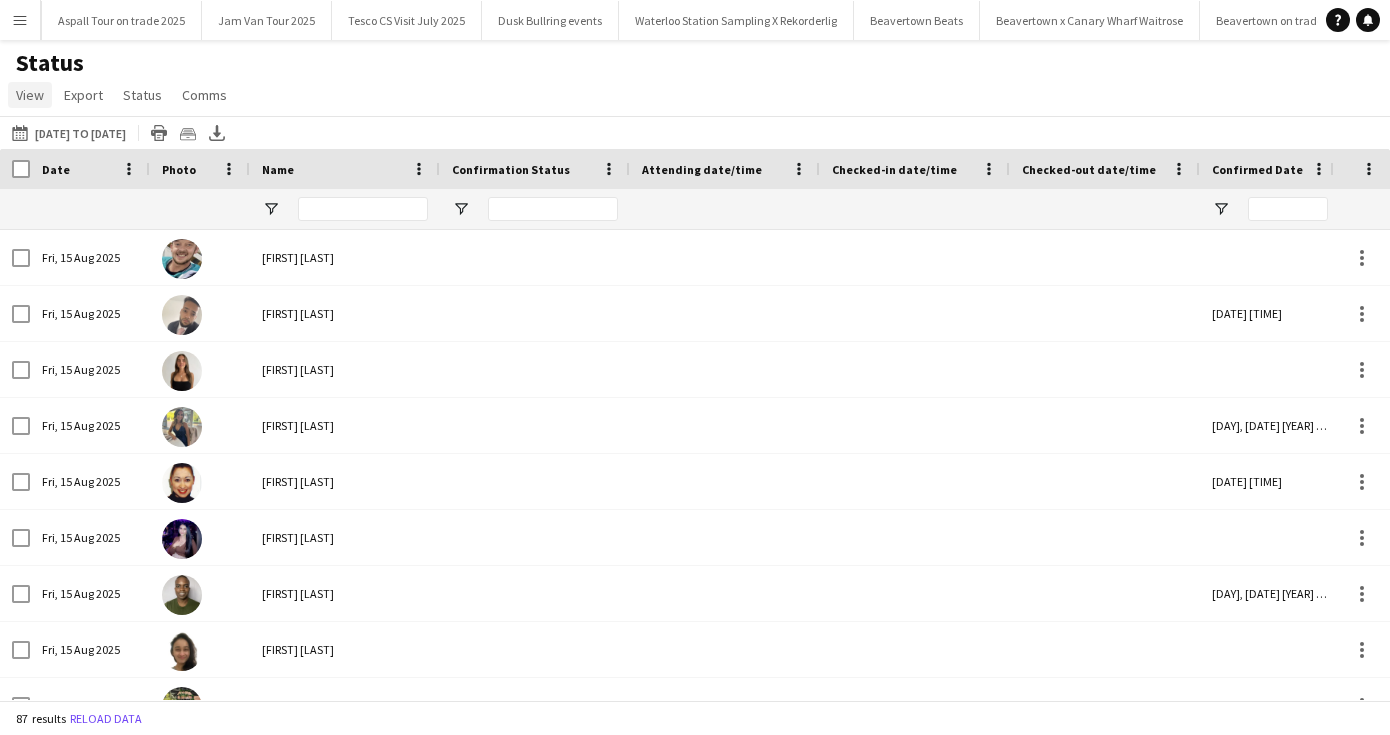 click on "View" 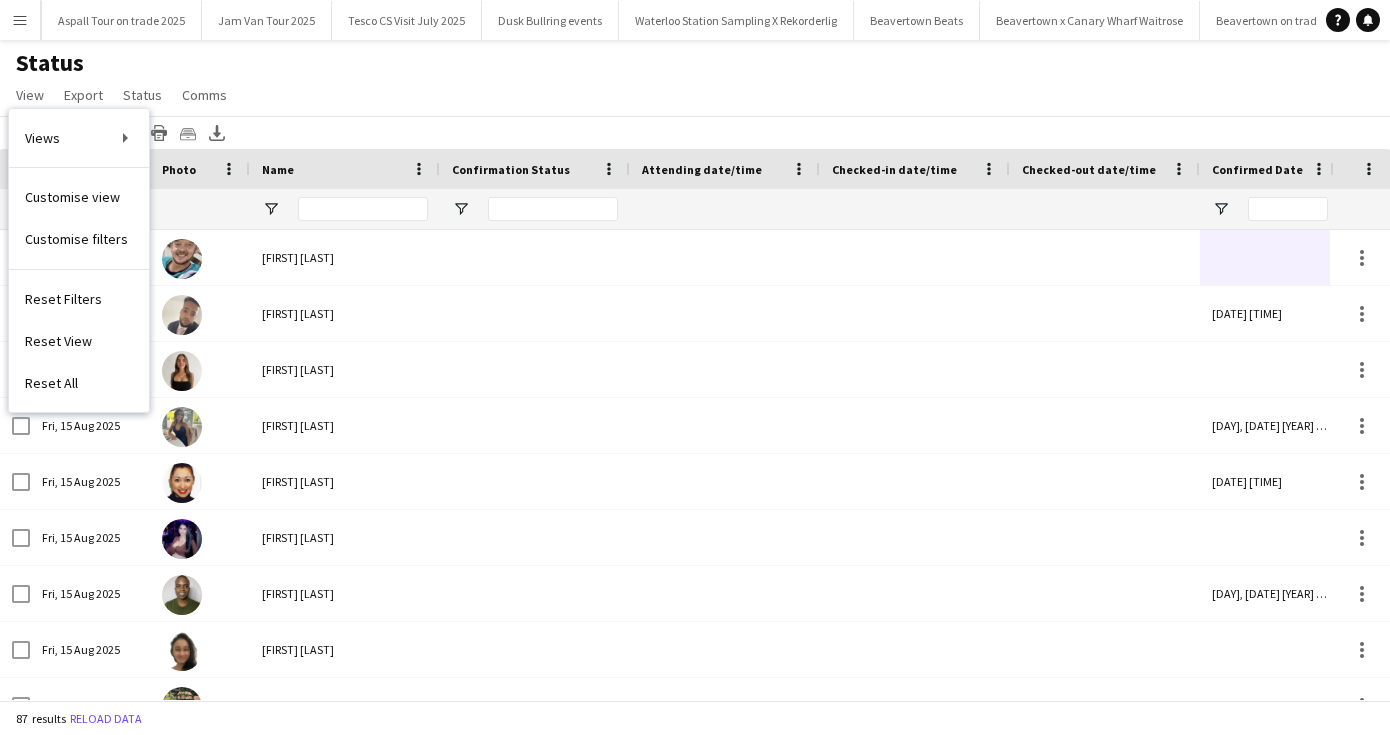 click on "Status   View   Views  Default view New view Update view Delete view Edit name Customise view Customise filters Reset Filters Reset View Reset All  Export  Export as XLSX Export as CSV Export as PDF Crew files as ZIP  Status  Confirm attendance Check-in Check-out Clear confirm attendance Clear check-in Clear check-out  Comms  Send notification Chat" 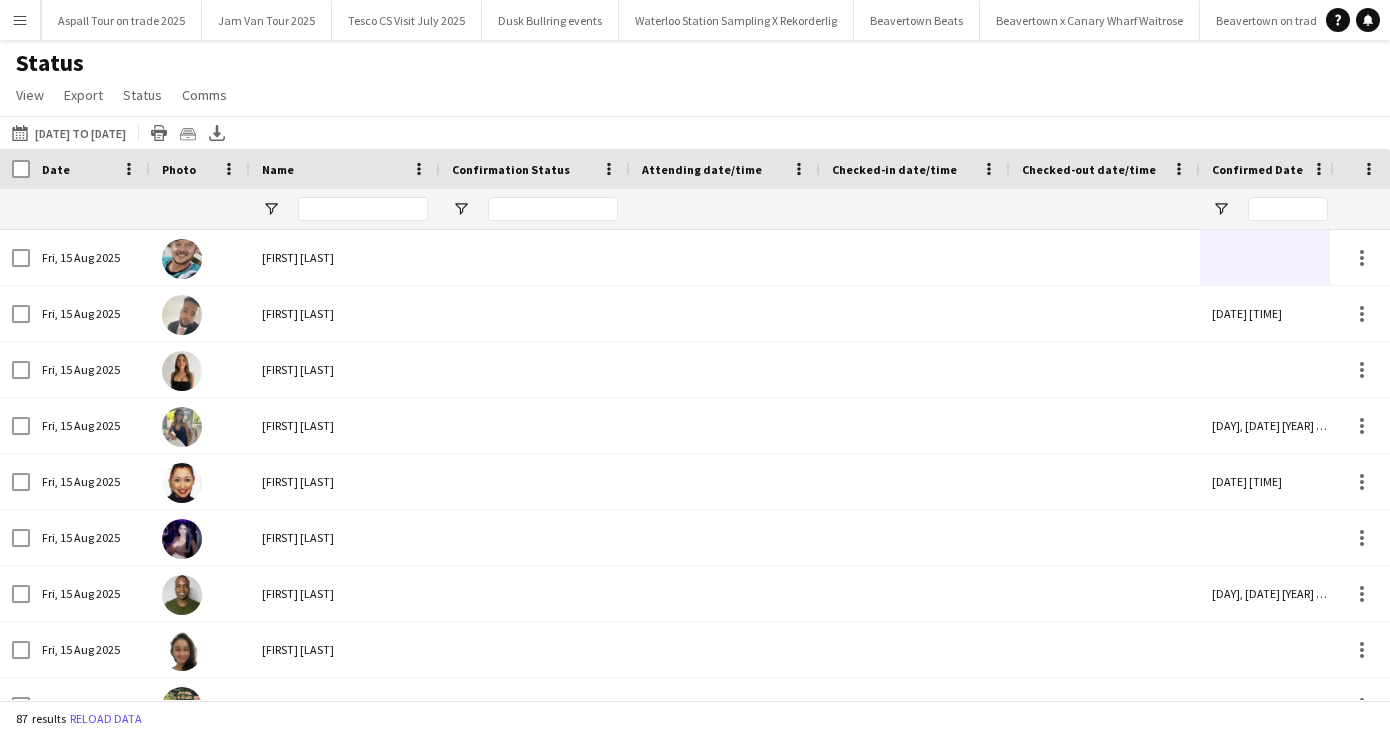 click on "Menu" at bounding box center (20, 20) 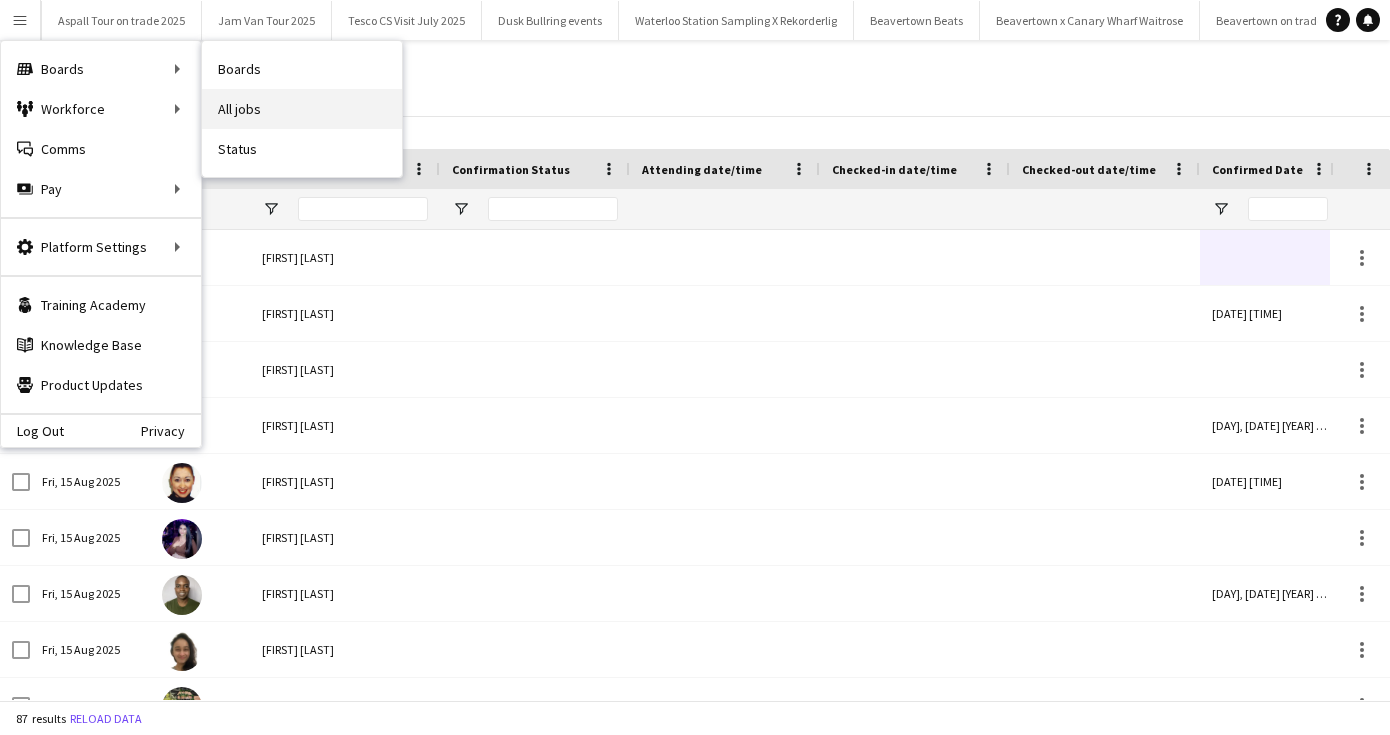click on "All jobs" at bounding box center (302, 109) 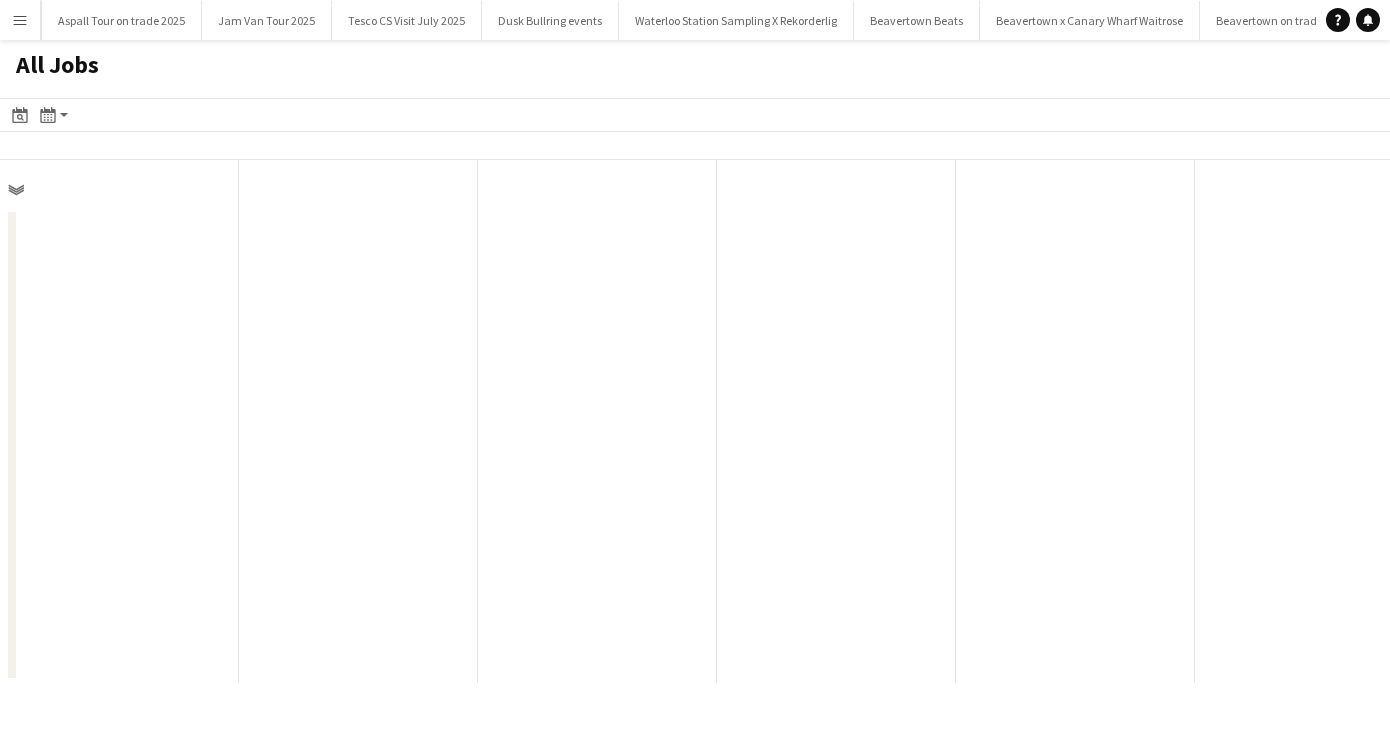 scroll, scrollTop: 0, scrollLeft: 478, axis: horizontal 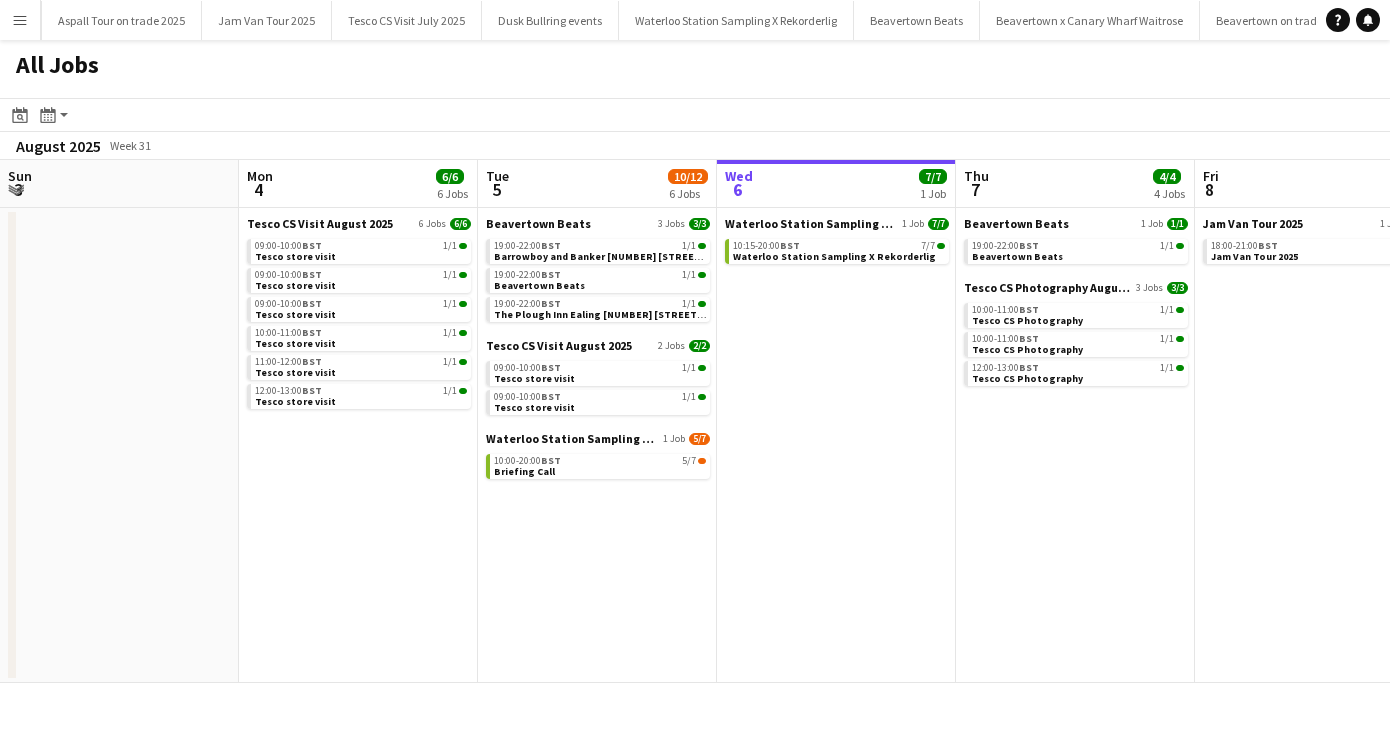 drag, startPoint x: 117, startPoint y: 518, endPoint x: 1097, endPoint y: 543, distance: 980.31885 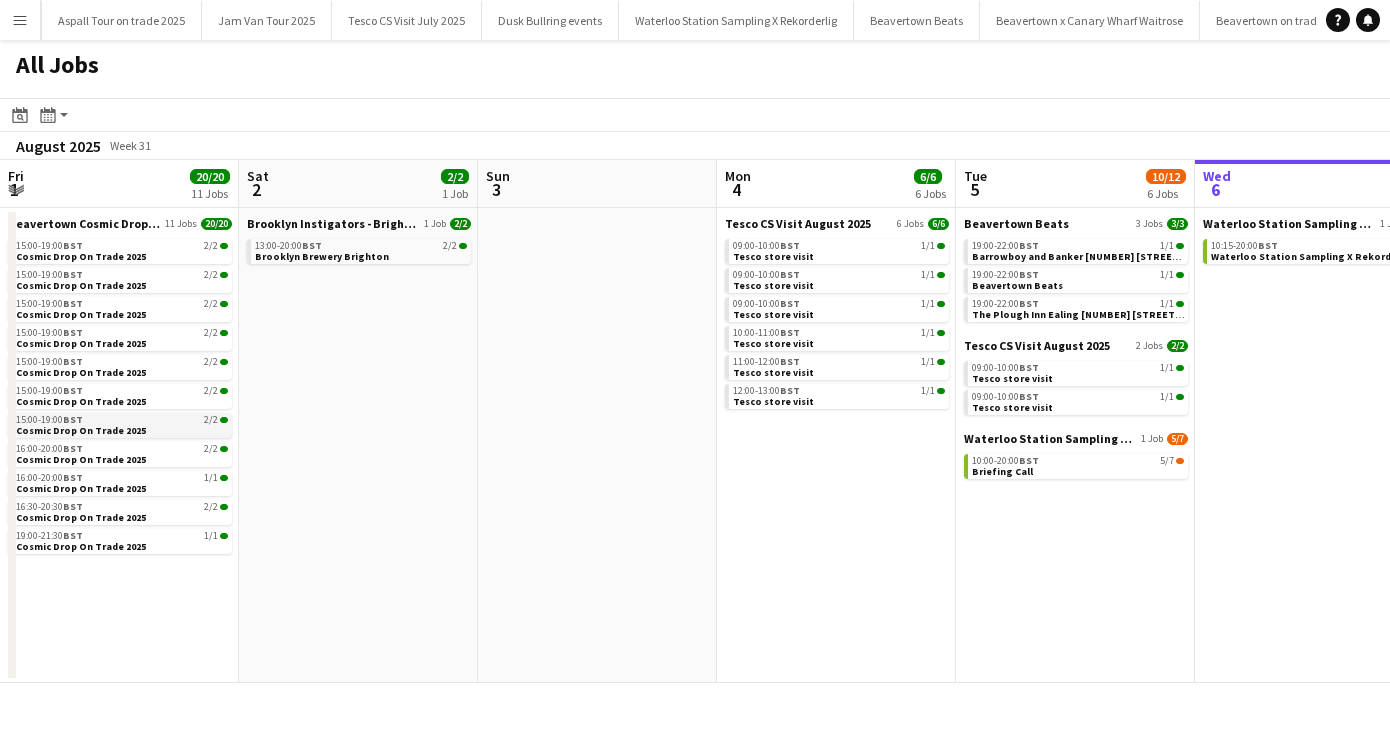 click on "[TIME]    BST   2/2" at bounding box center (122, 420) 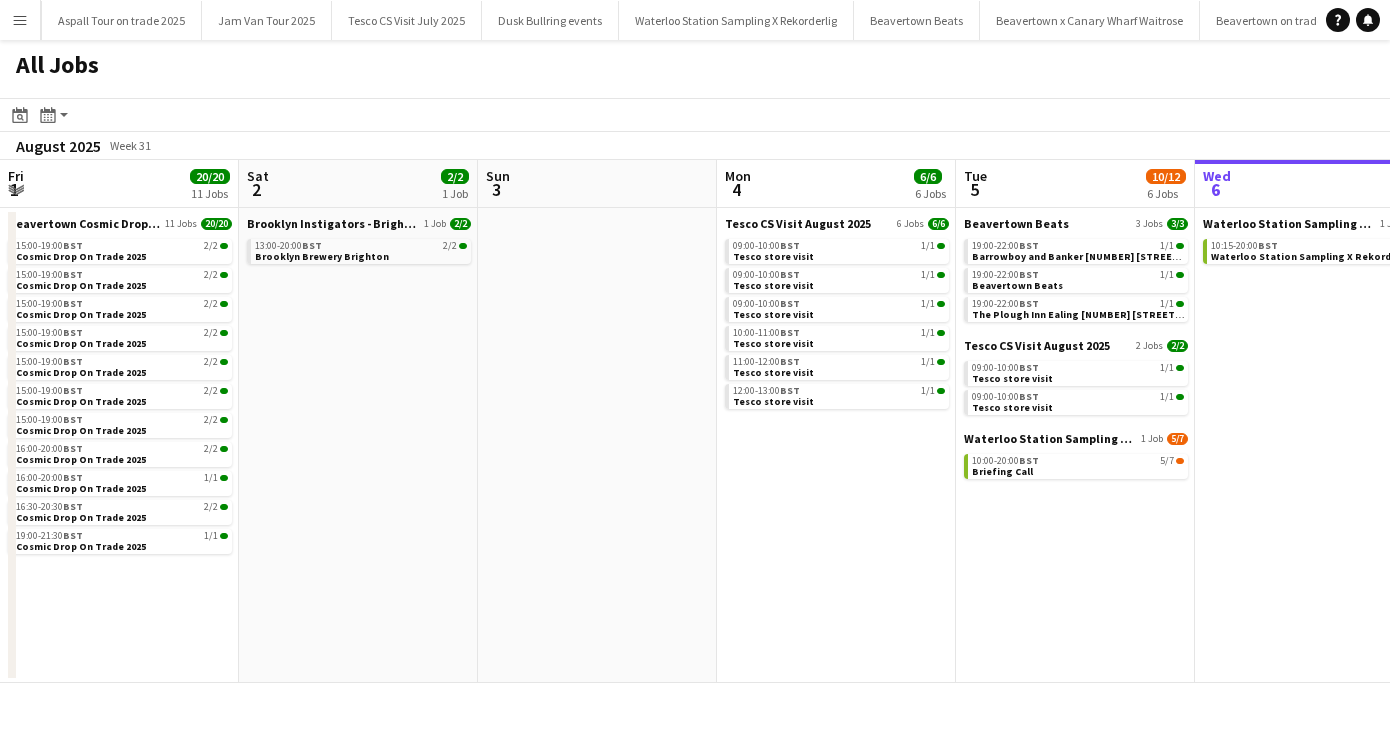 click on "Menu" at bounding box center (20, 20) 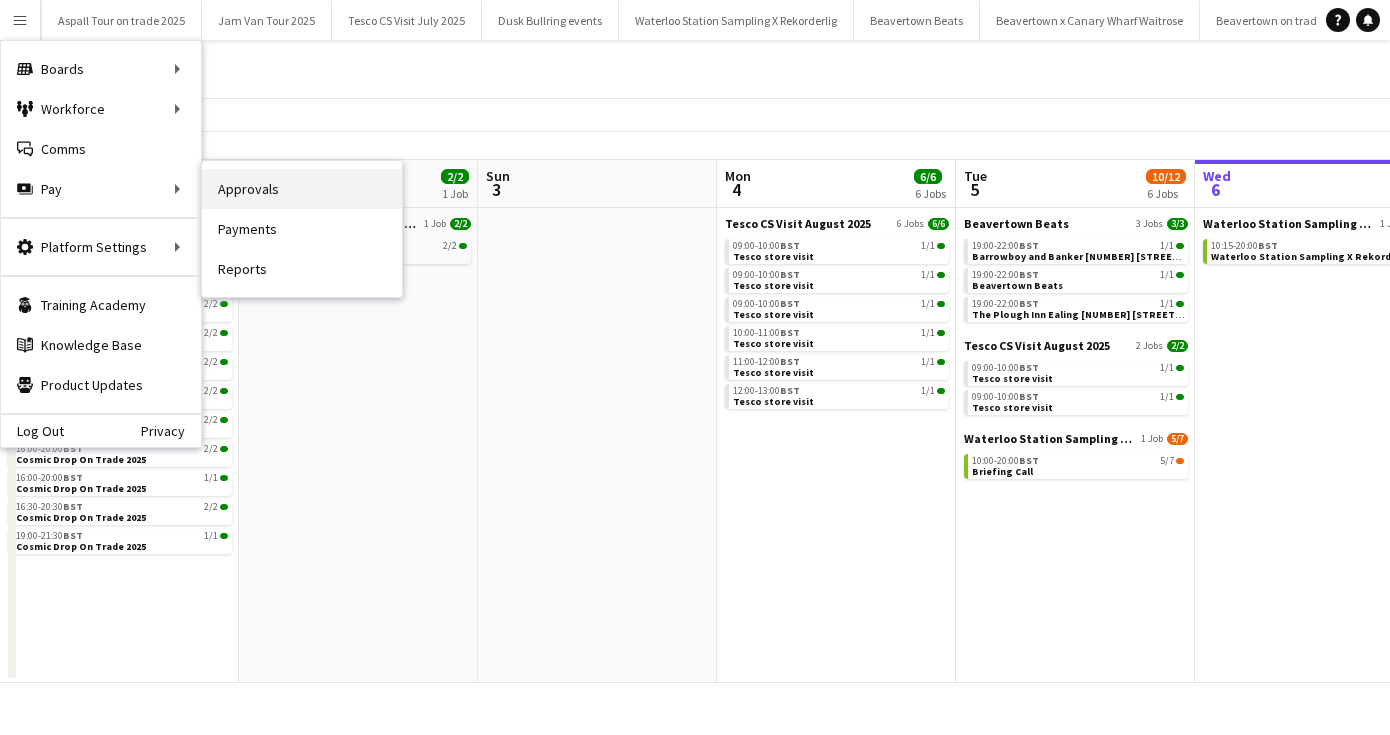 click on "Approvals" at bounding box center (302, 189) 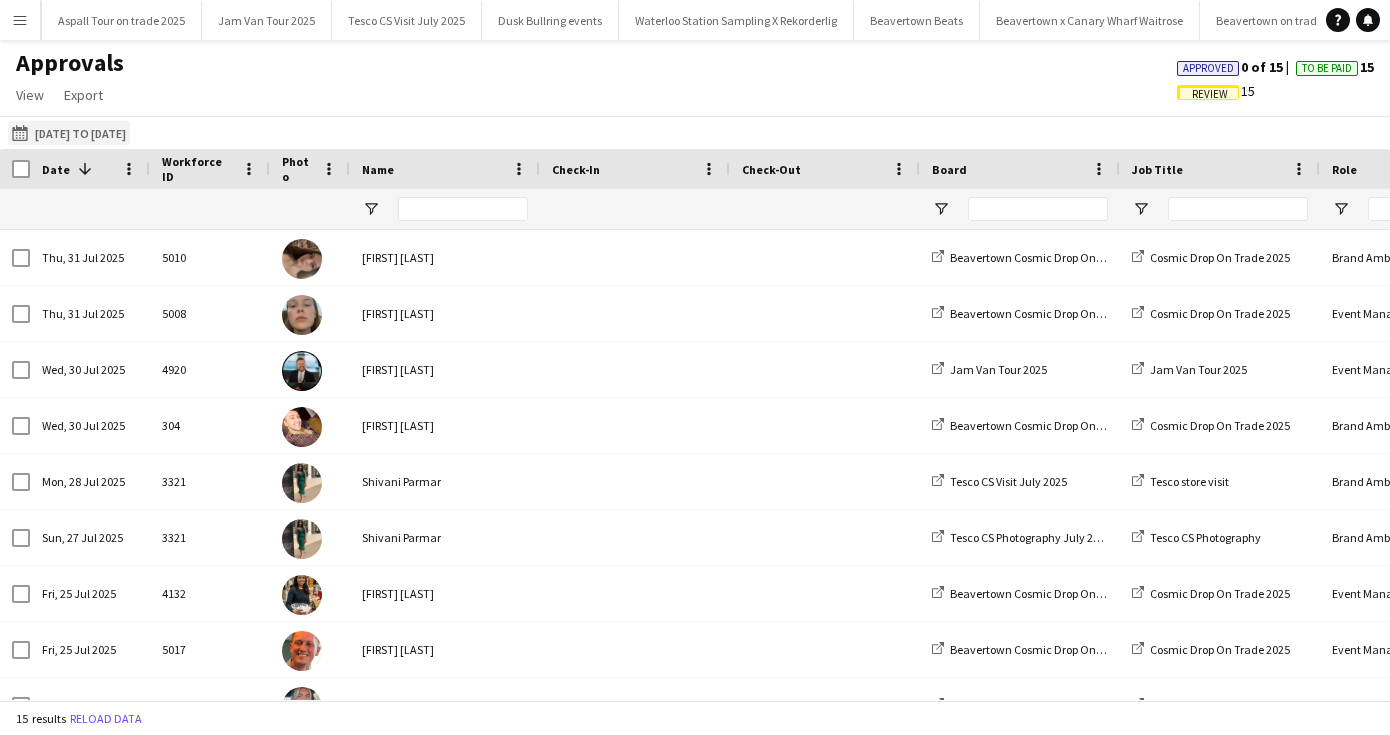 click on "[DATE] to [DATE]" 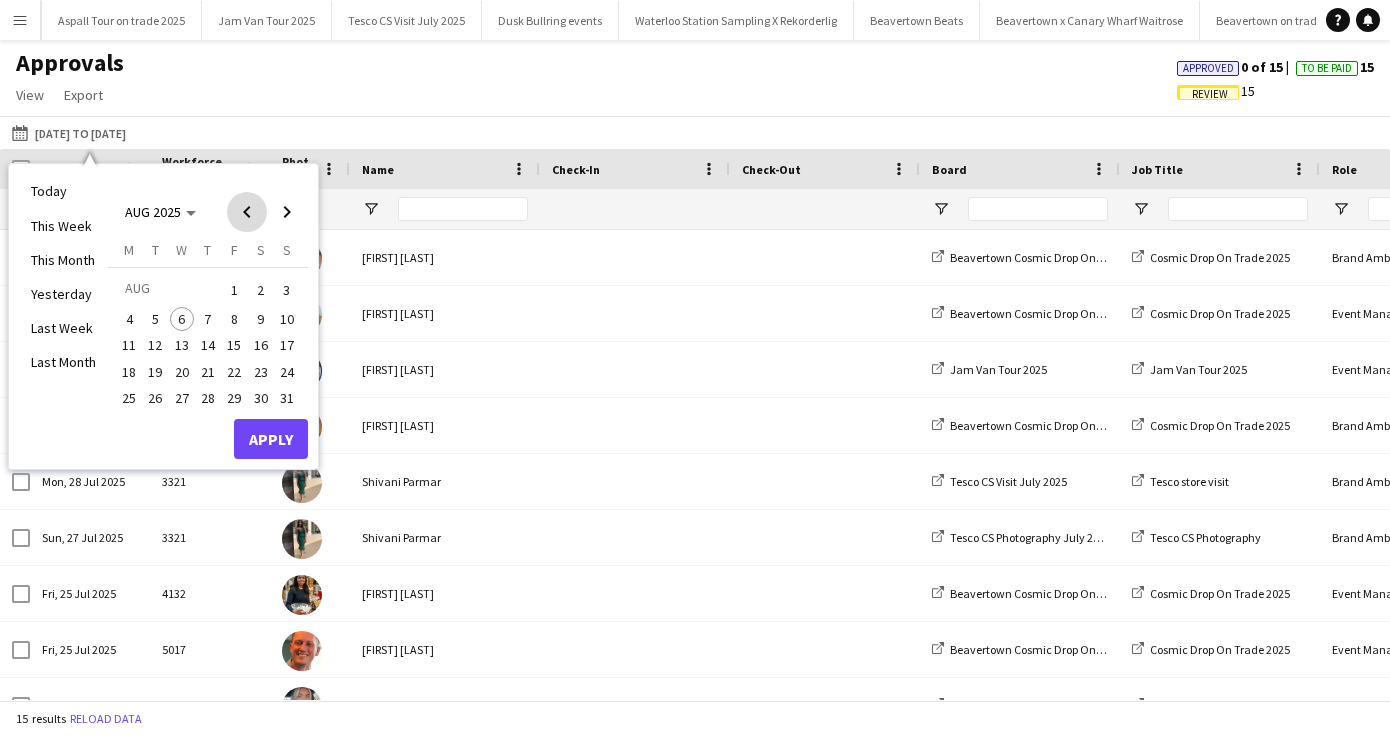click at bounding box center [247, 212] 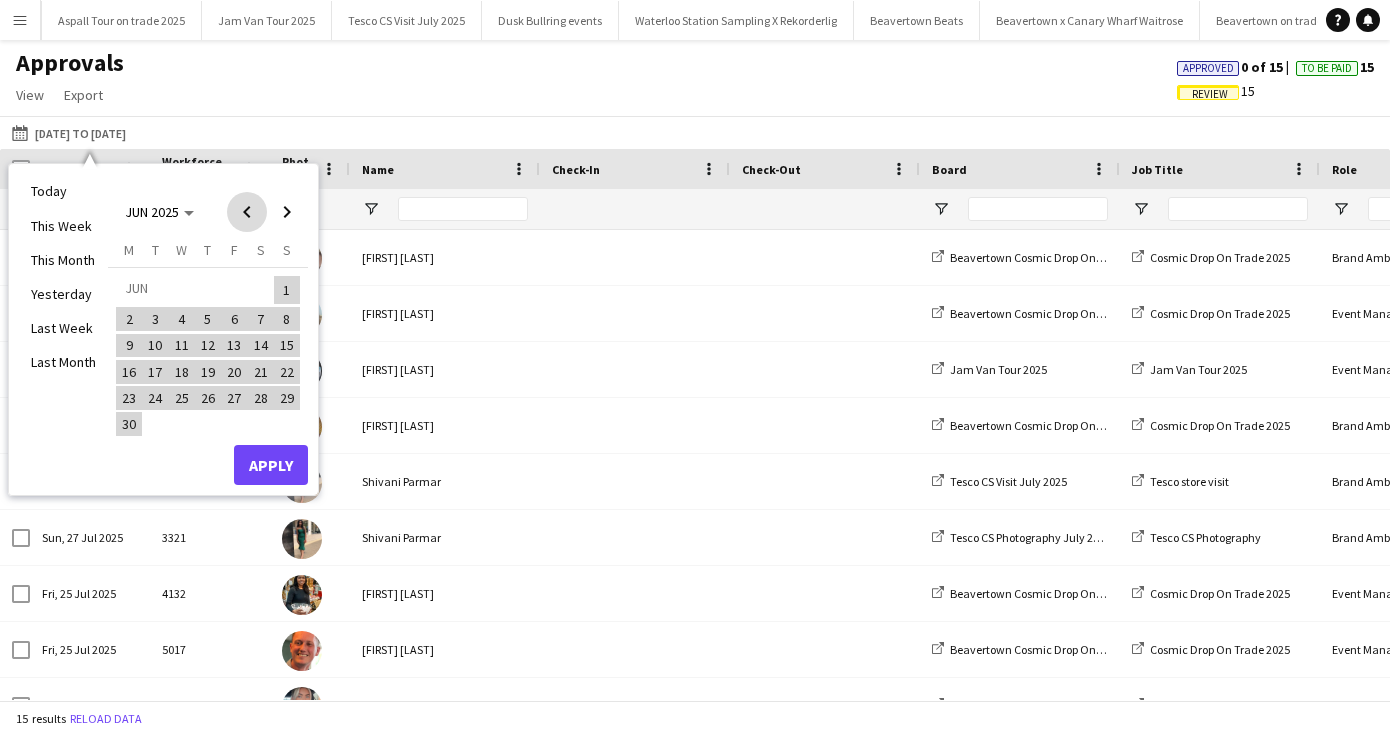 click at bounding box center [247, 212] 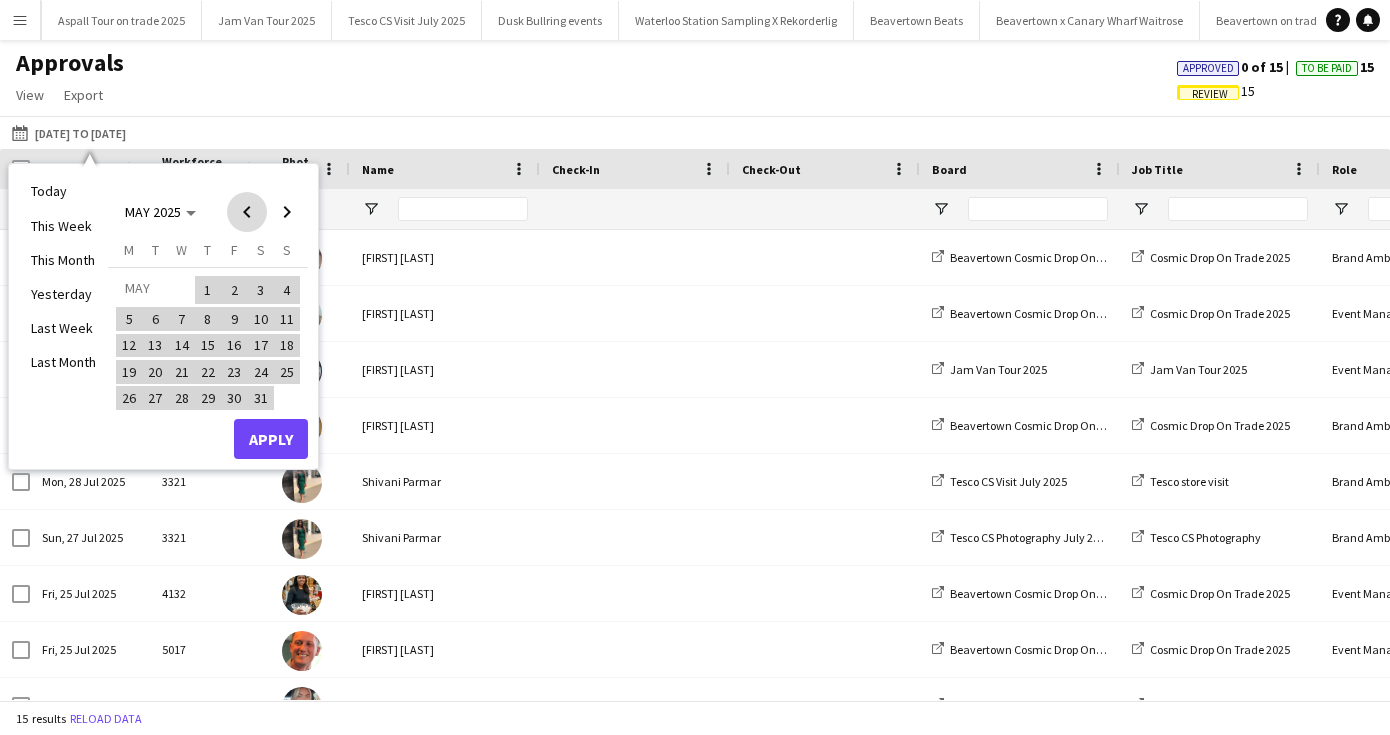 click at bounding box center [247, 212] 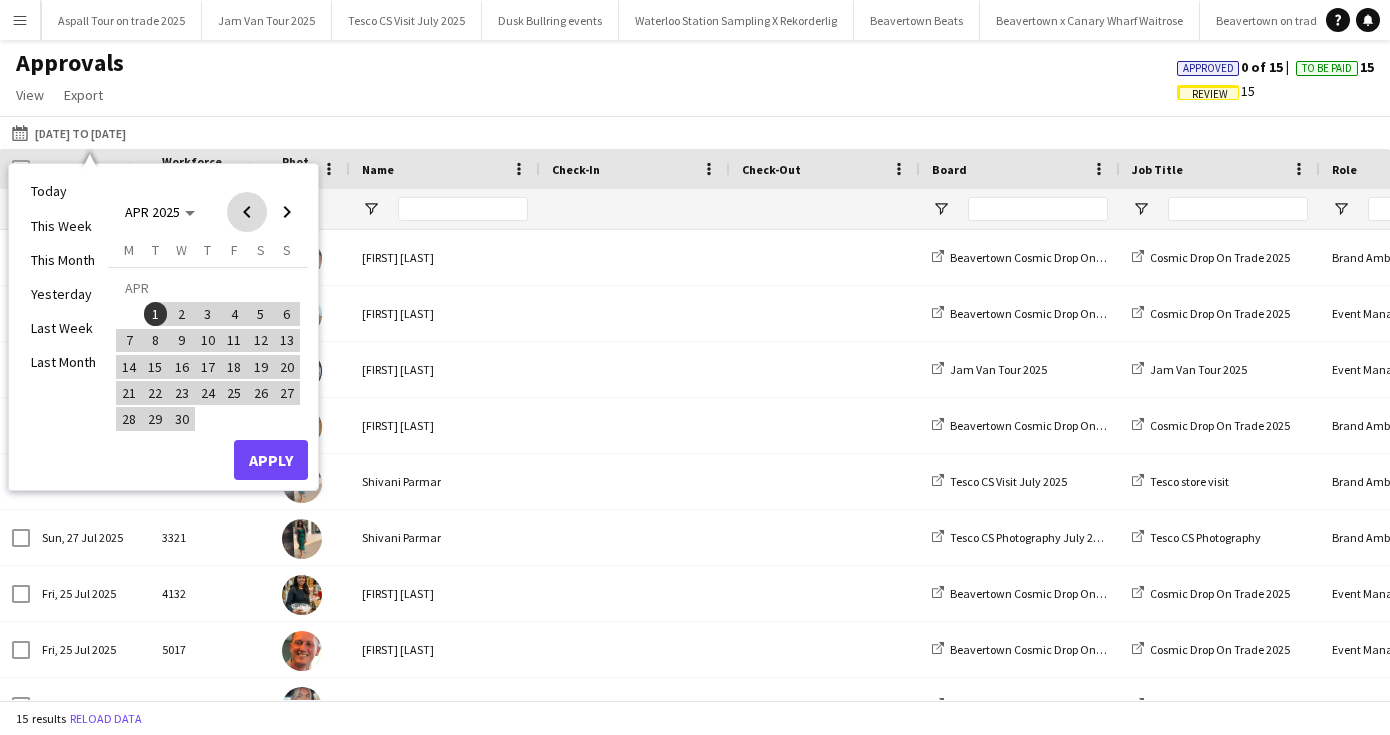click at bounding box center (247, 212) 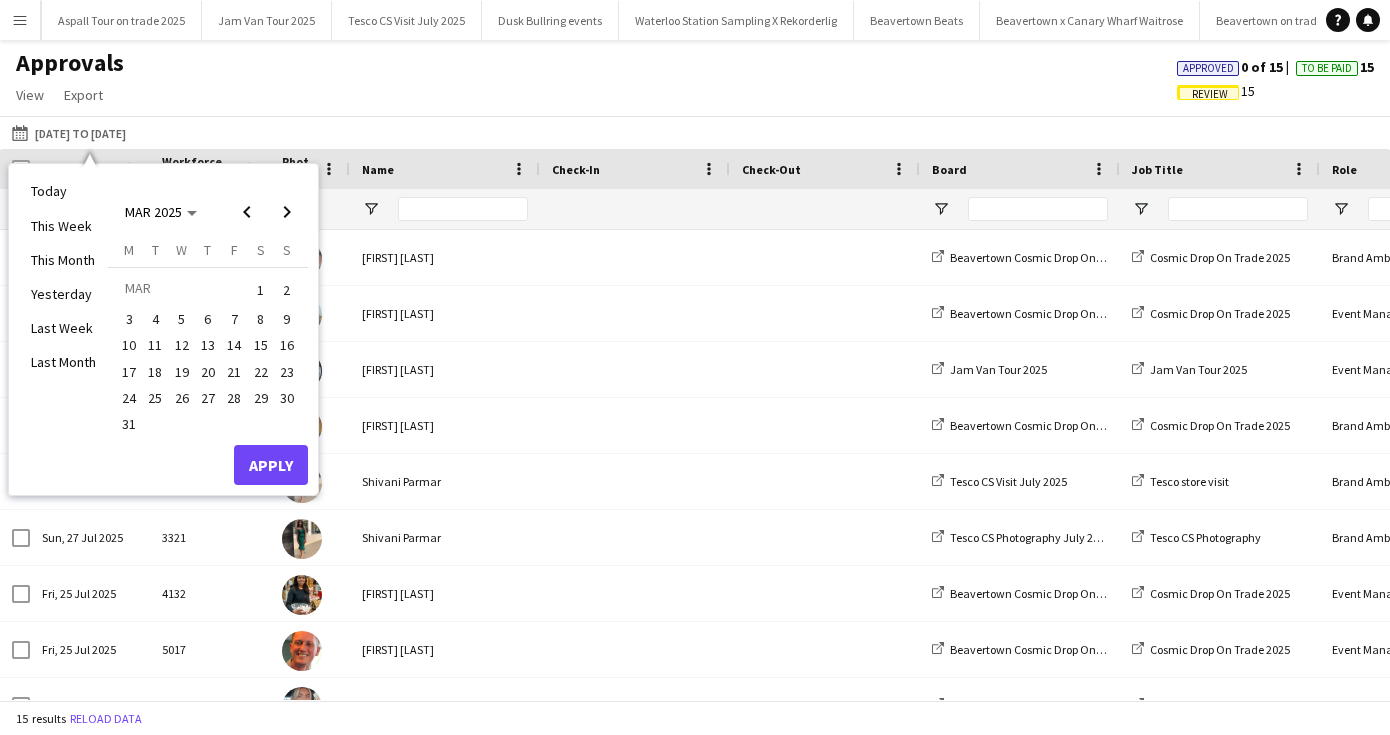 click on "1" at bounding box center [261, 290] 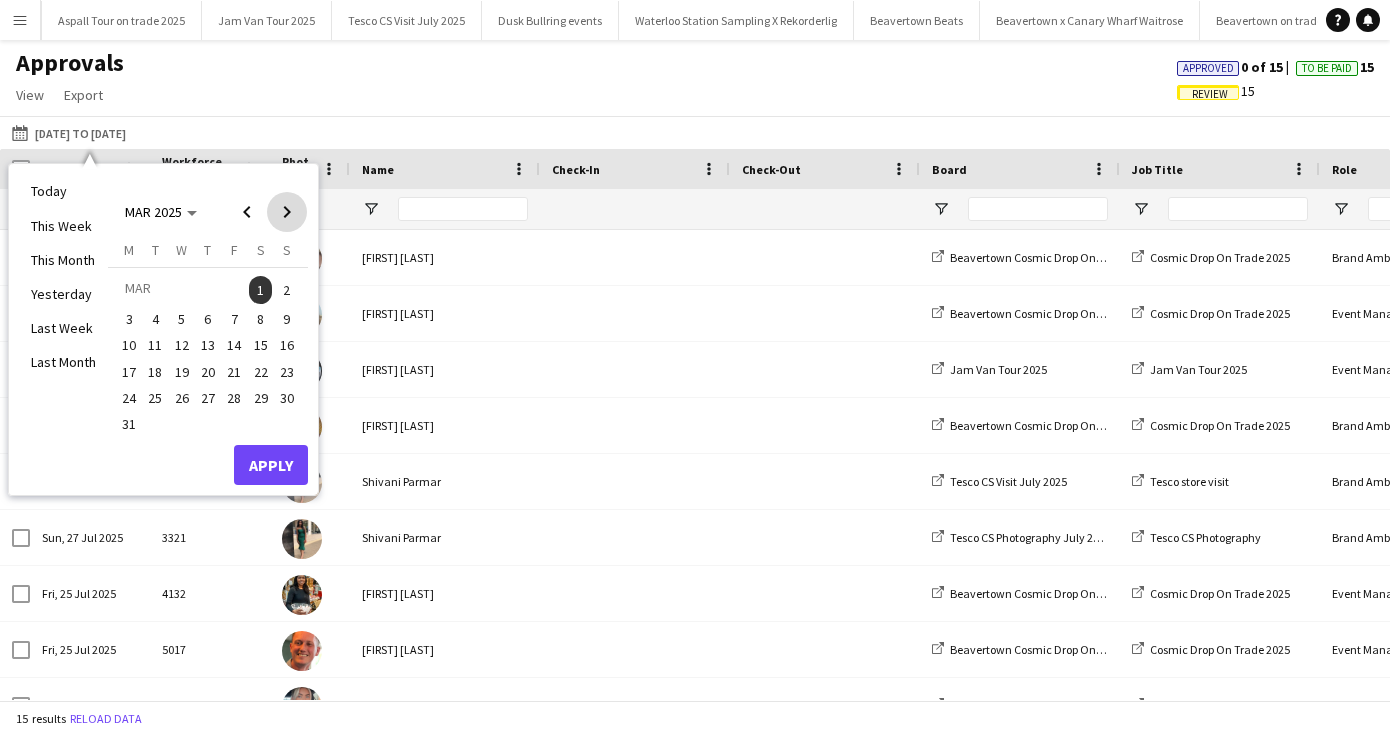 click at bounding box center (287, 212) 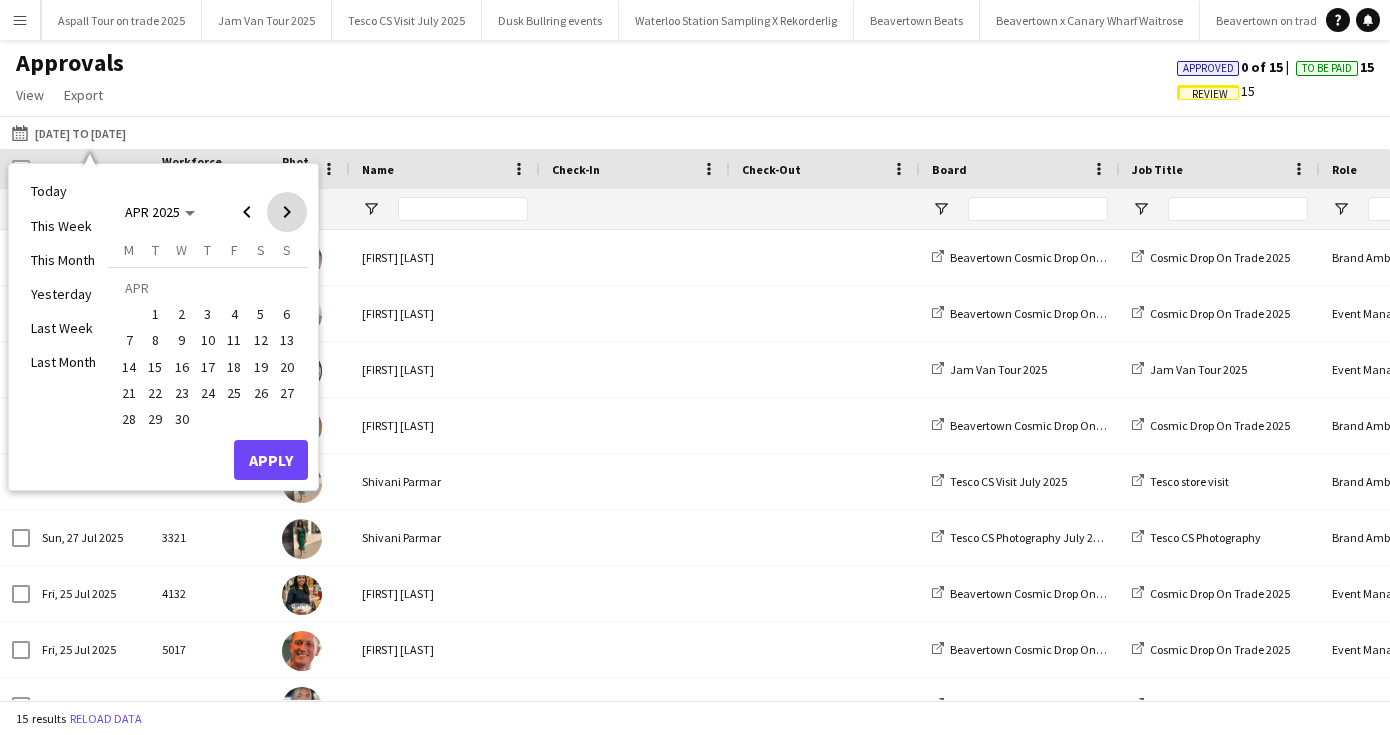 click at bounding box center [287, 212] 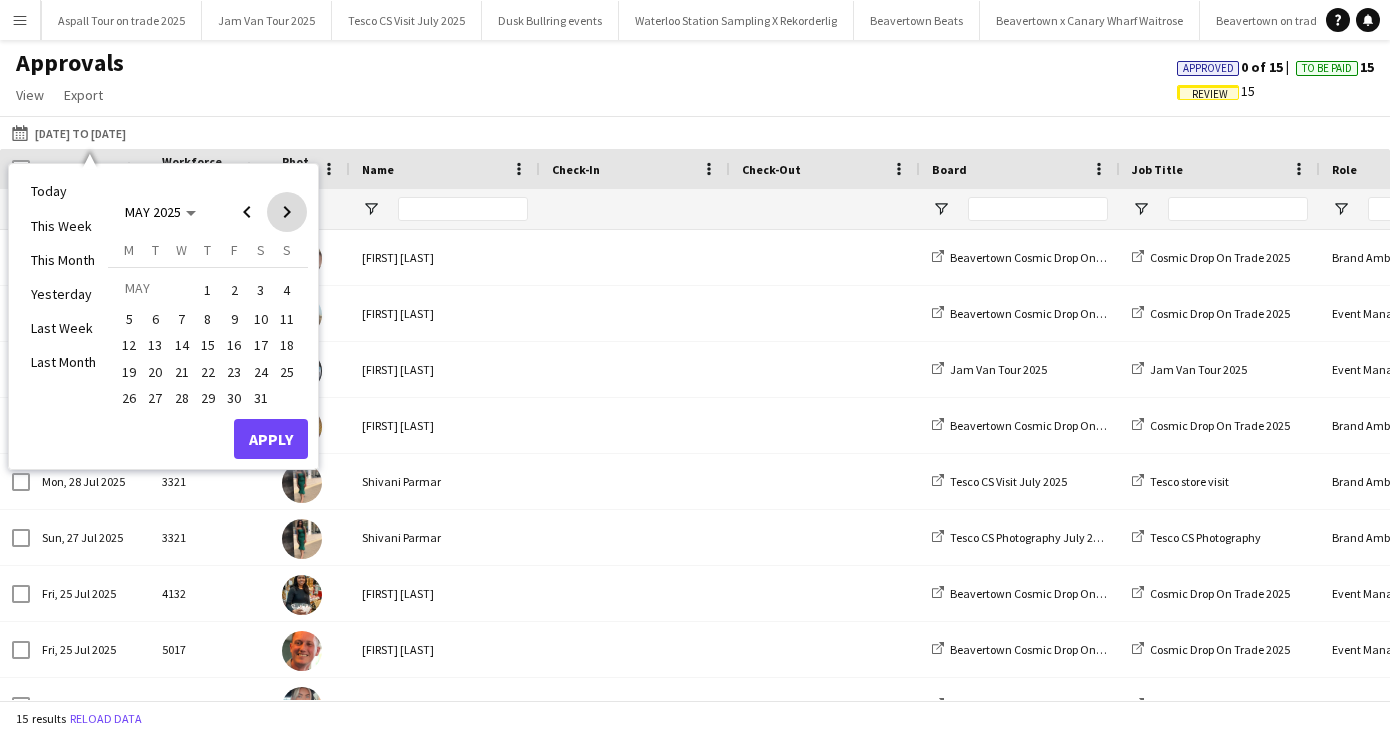 click at bounding box center [287, 212] 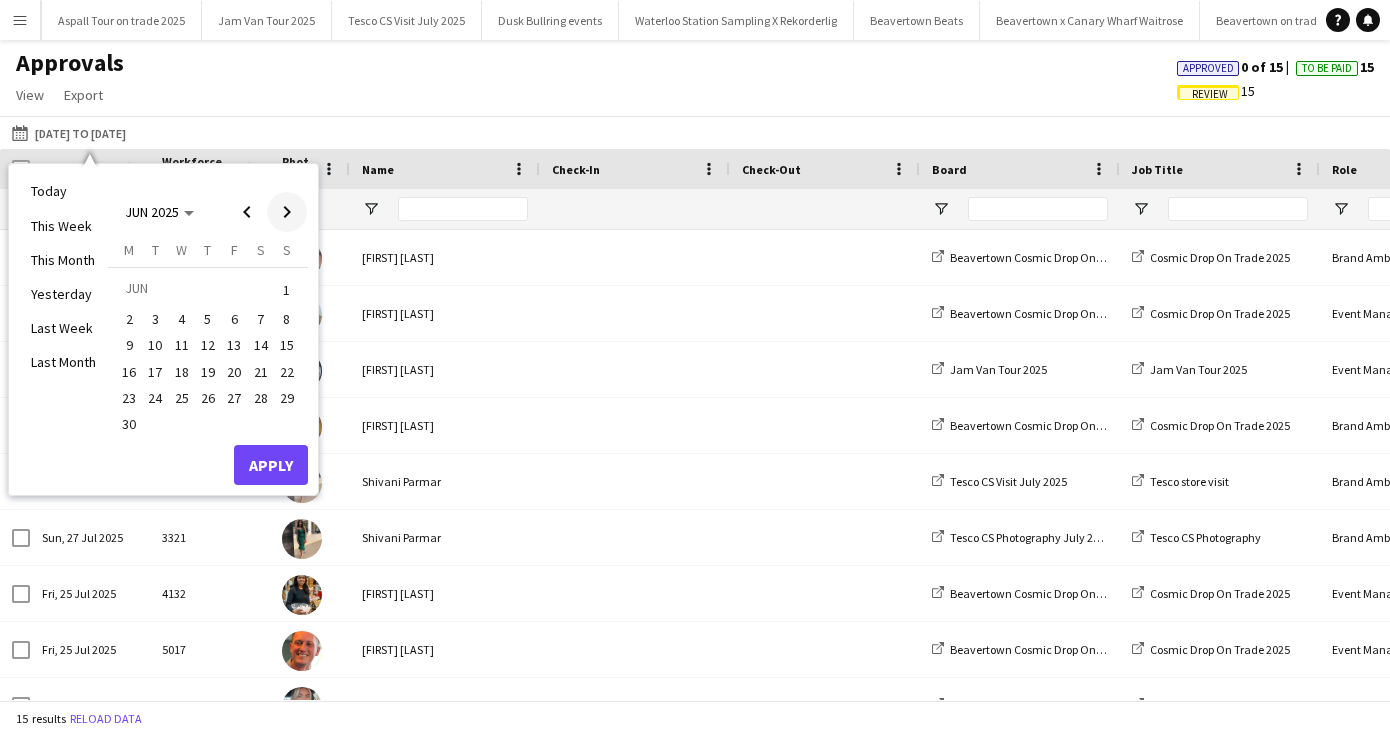 click at bounding box center (287, 212) 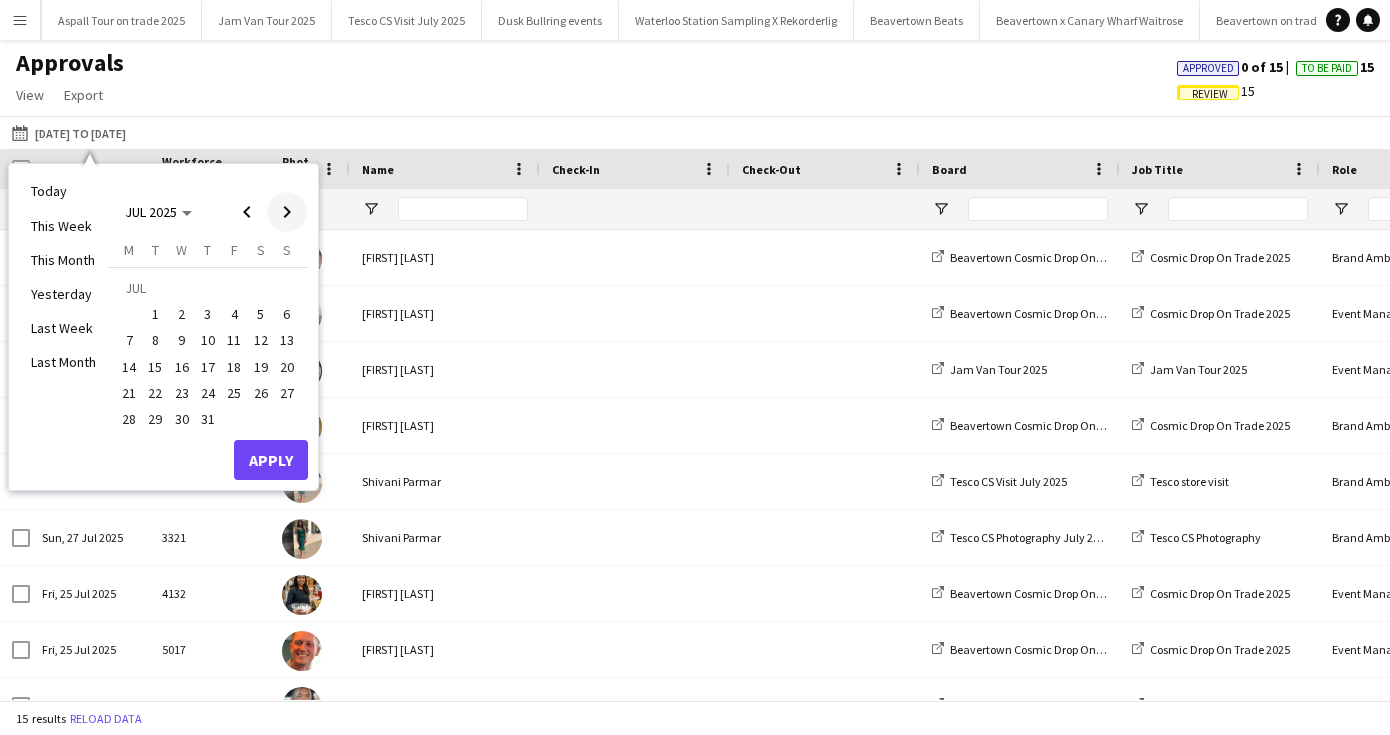 click at bounding box center [287, 212] 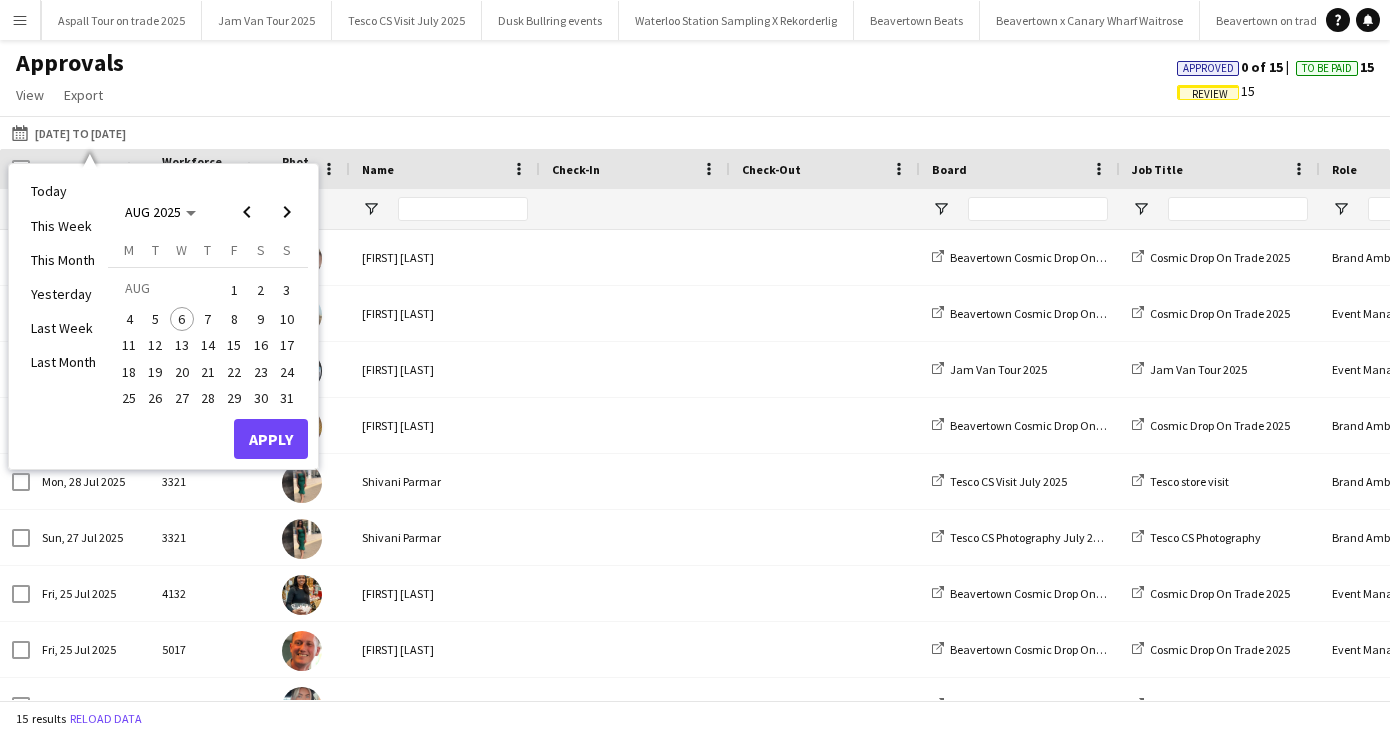 click on "Apply" at bounding box center (271, 439) 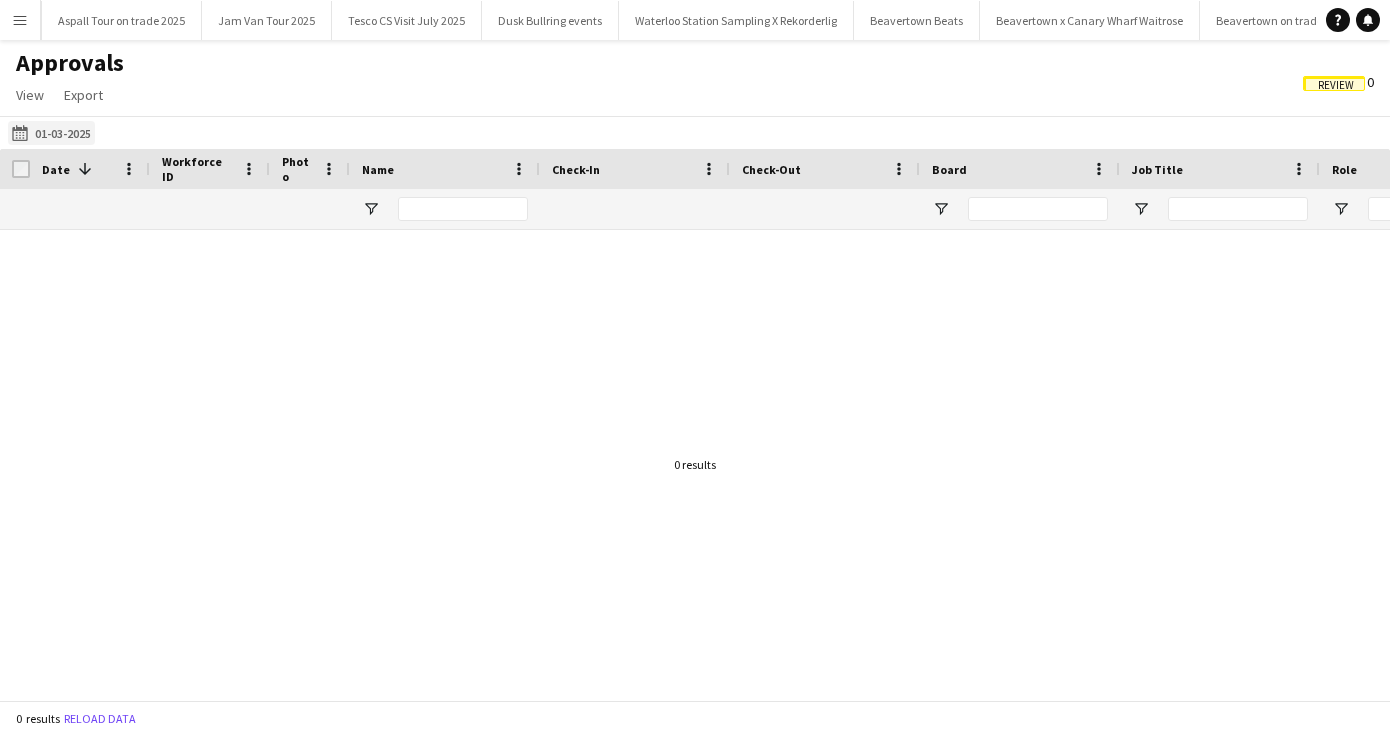 click on "[DATE] to [DATE]" 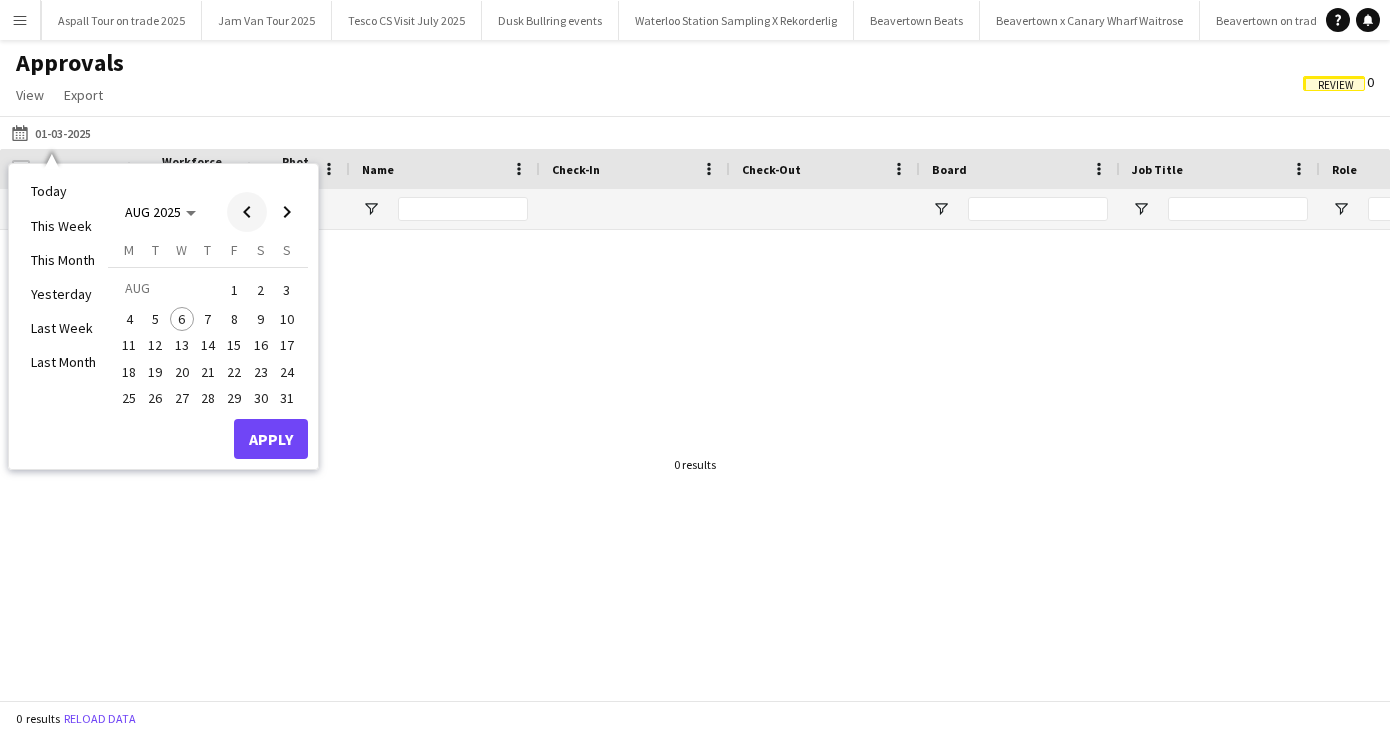click at bounding box center [247, 212] 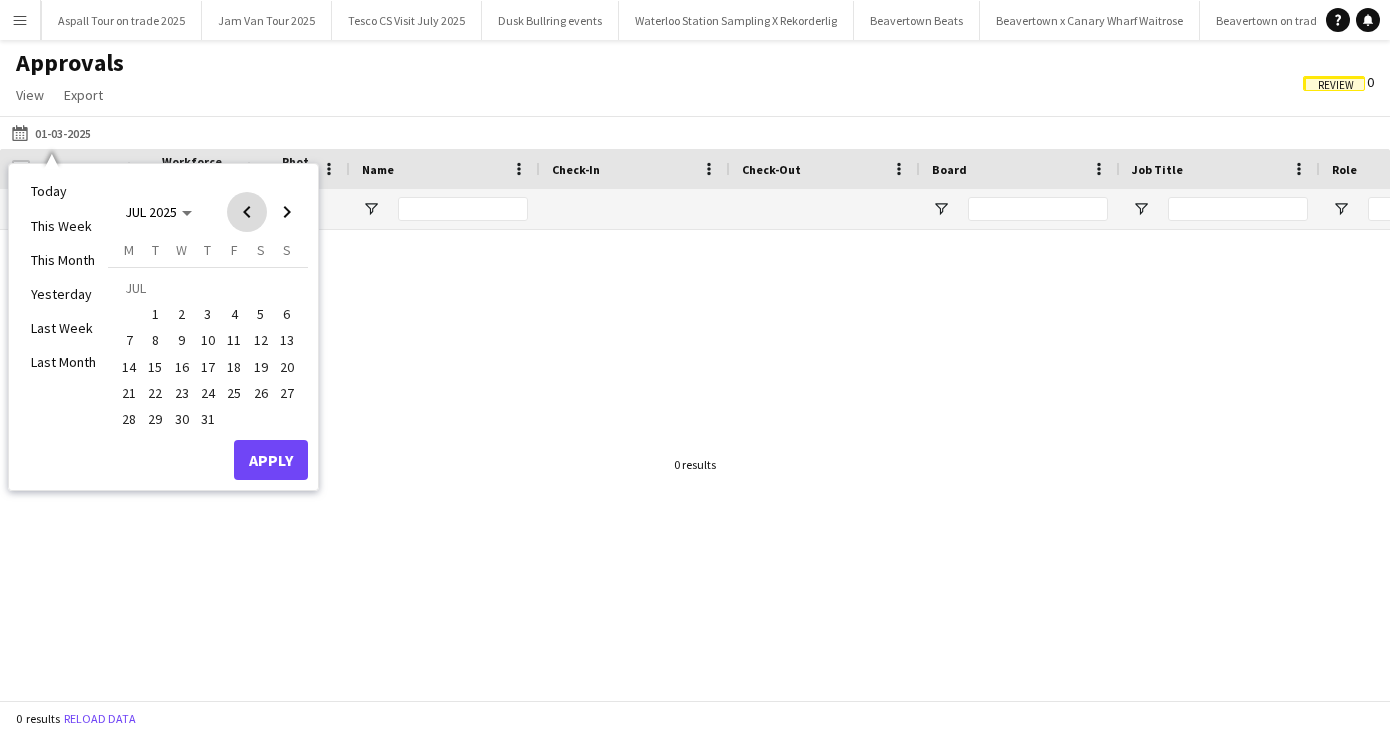 click at bounding box center [247, 212] 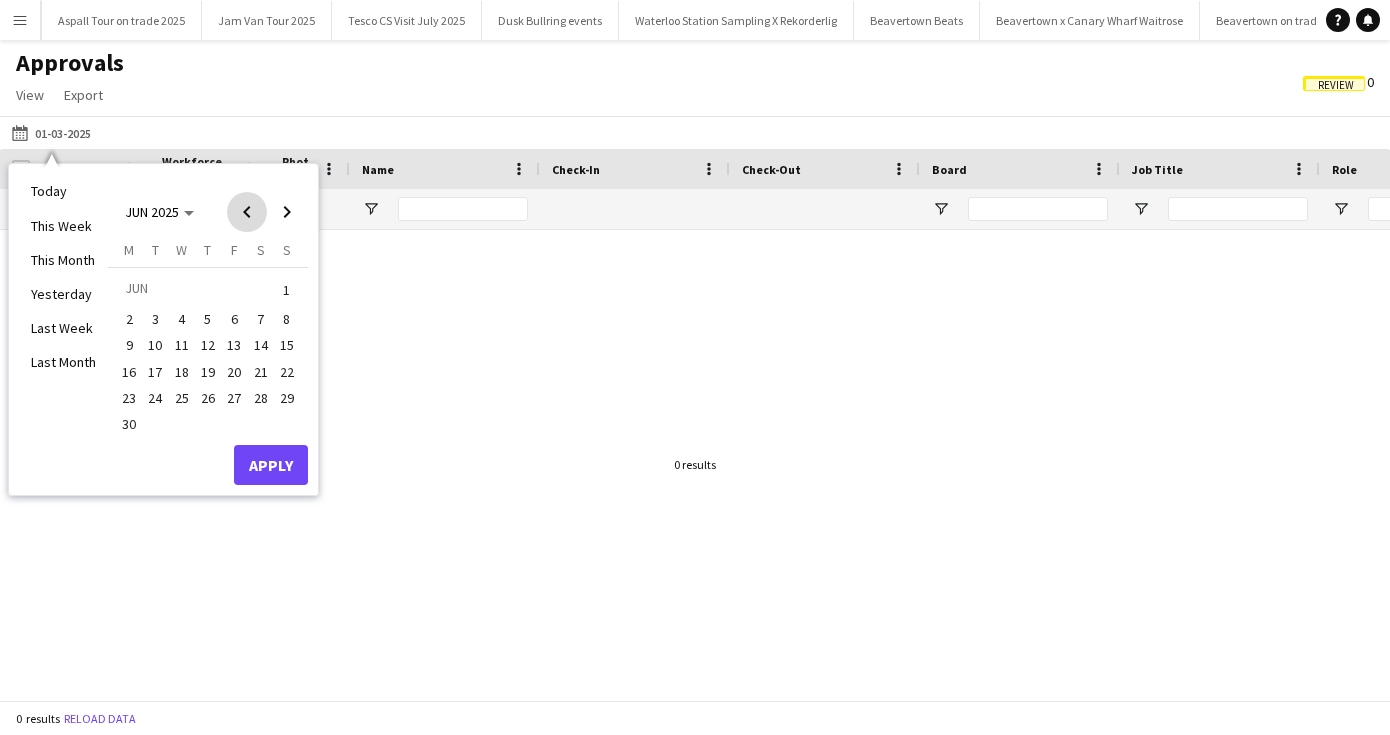 click at bounding box center (247, 212) 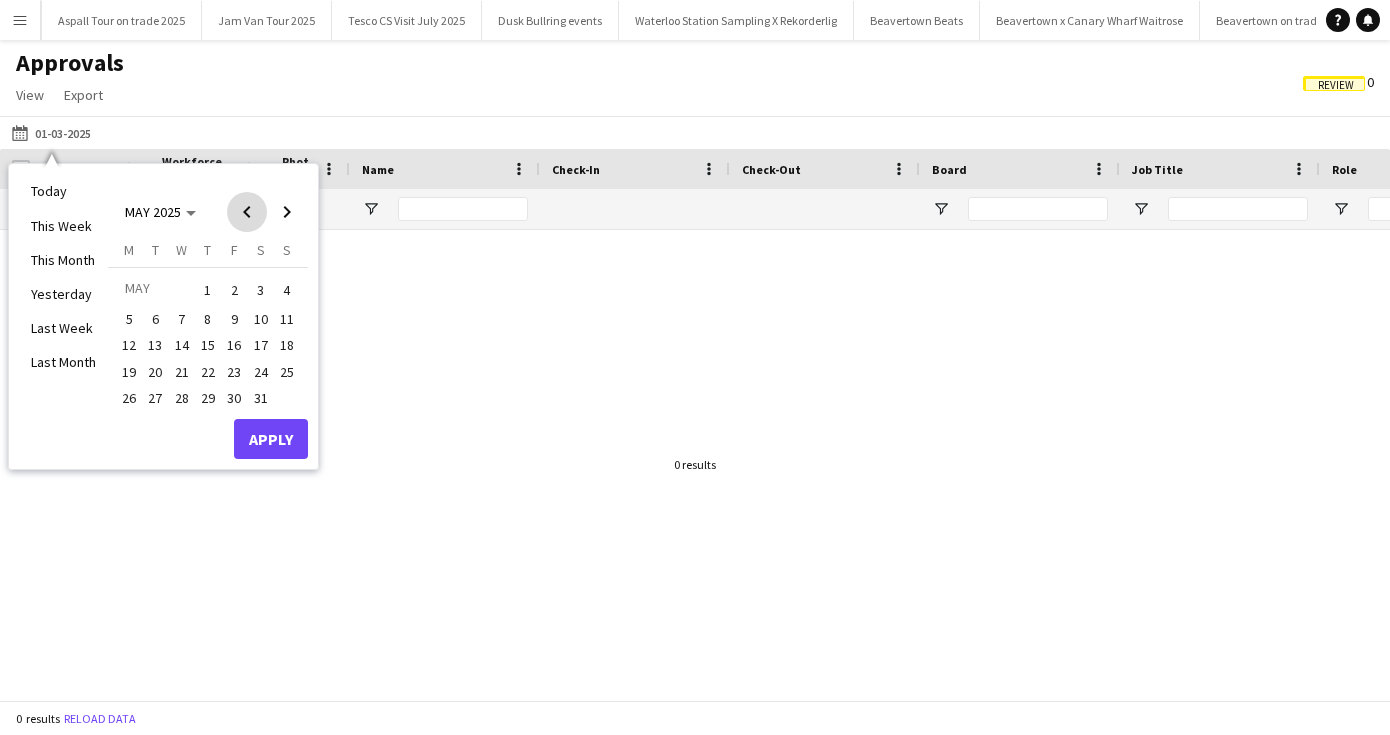 click at bounding box center [247, 212] 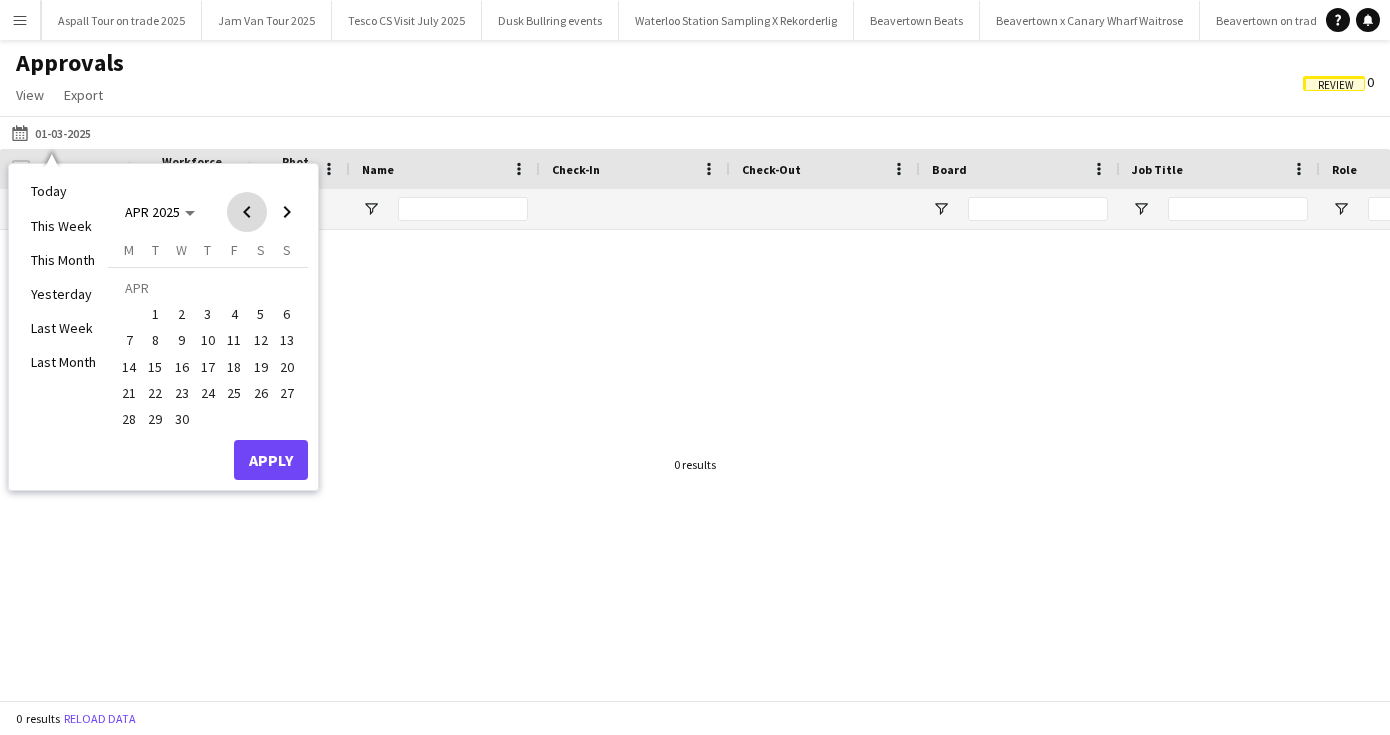 click at bounding box center [247, 212] 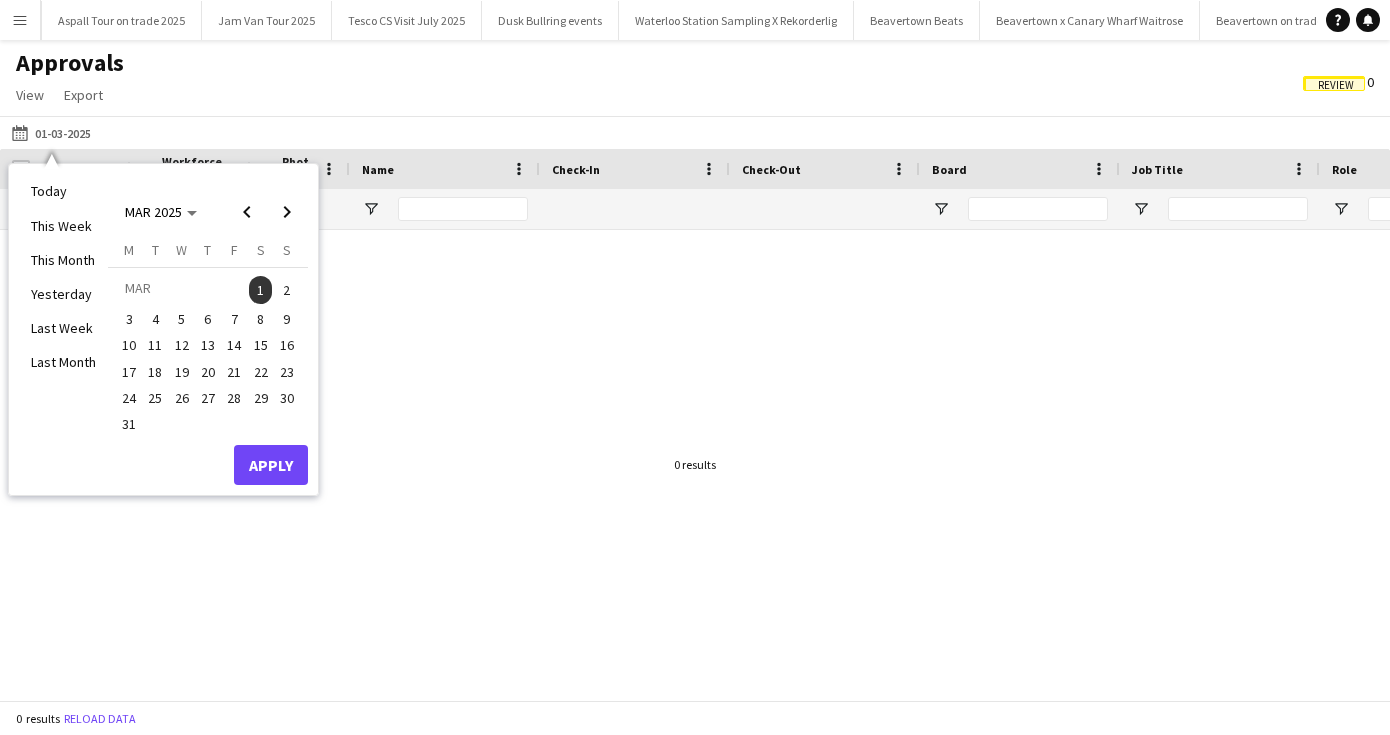 click on "1" at bounding box center (261, 290) 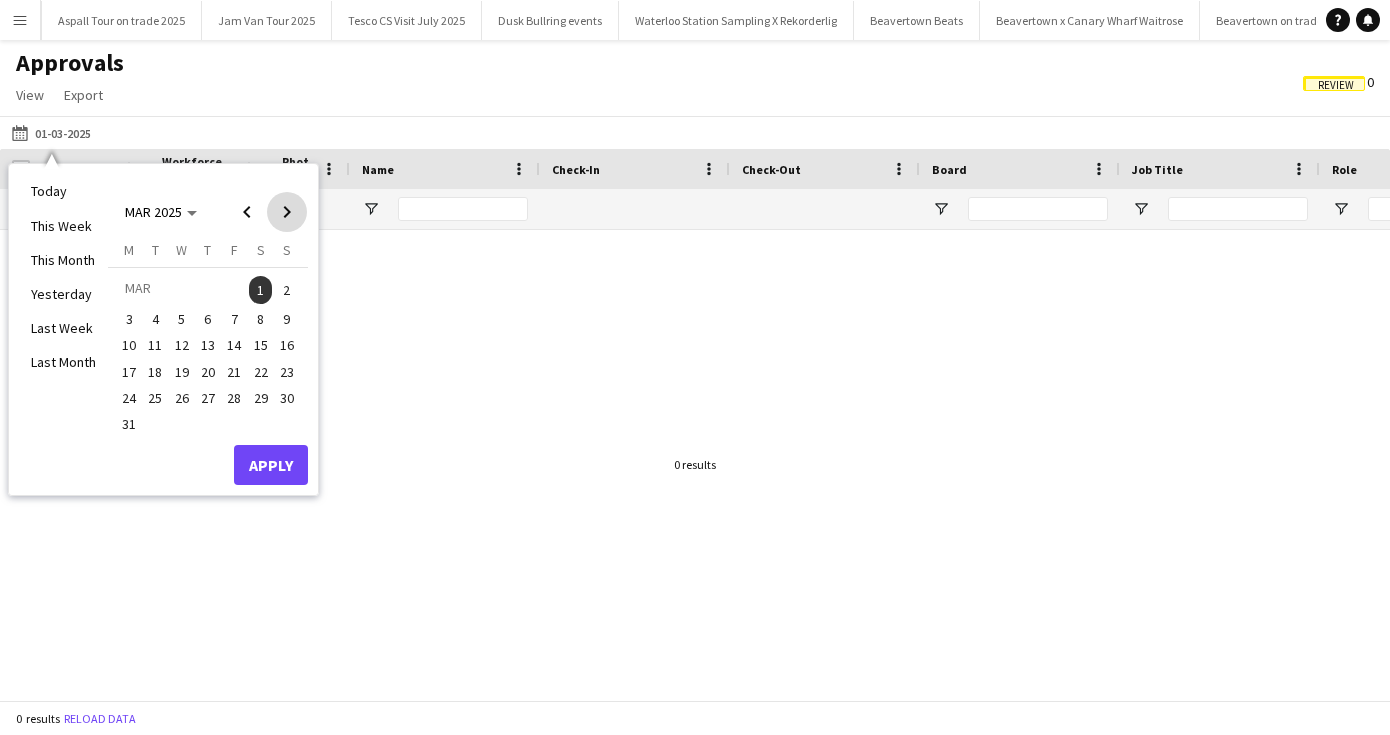 click at bounding box center [287, 212] 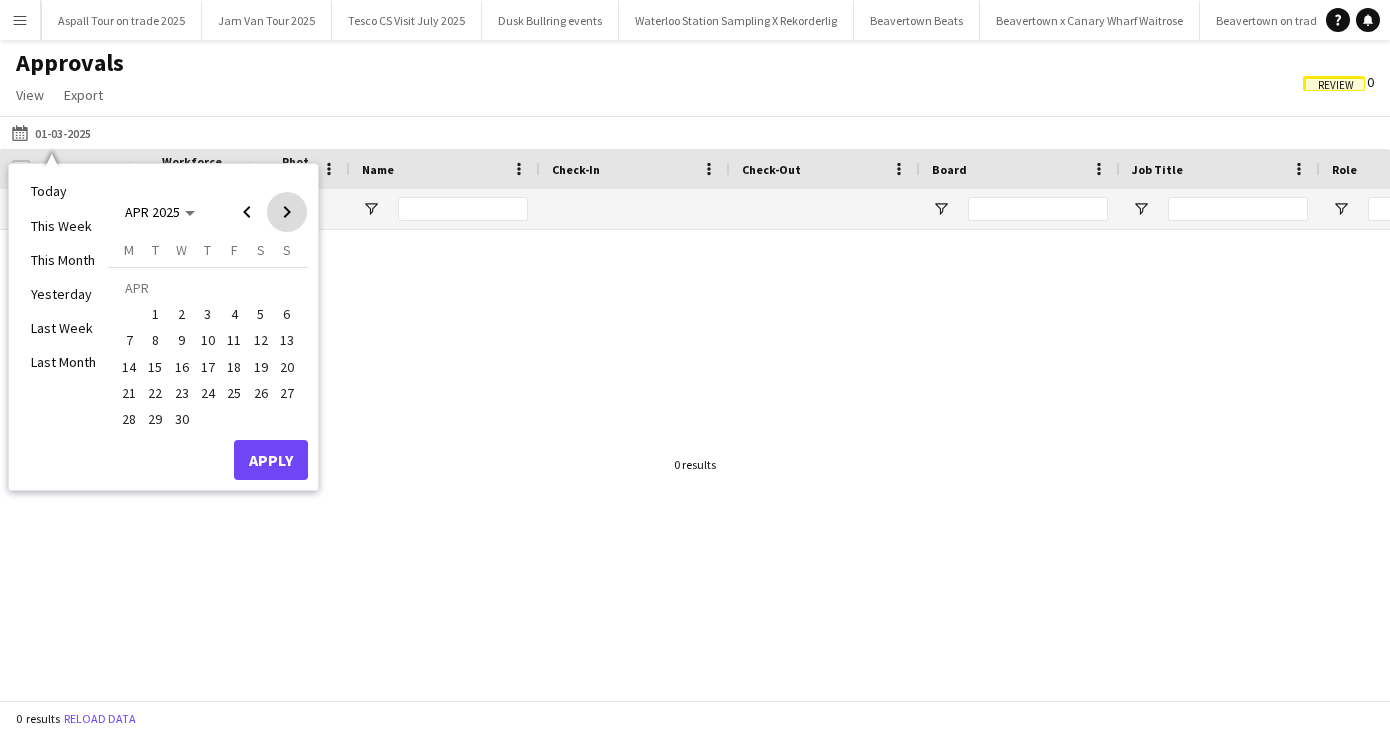 click at bounding box center (287, 212) 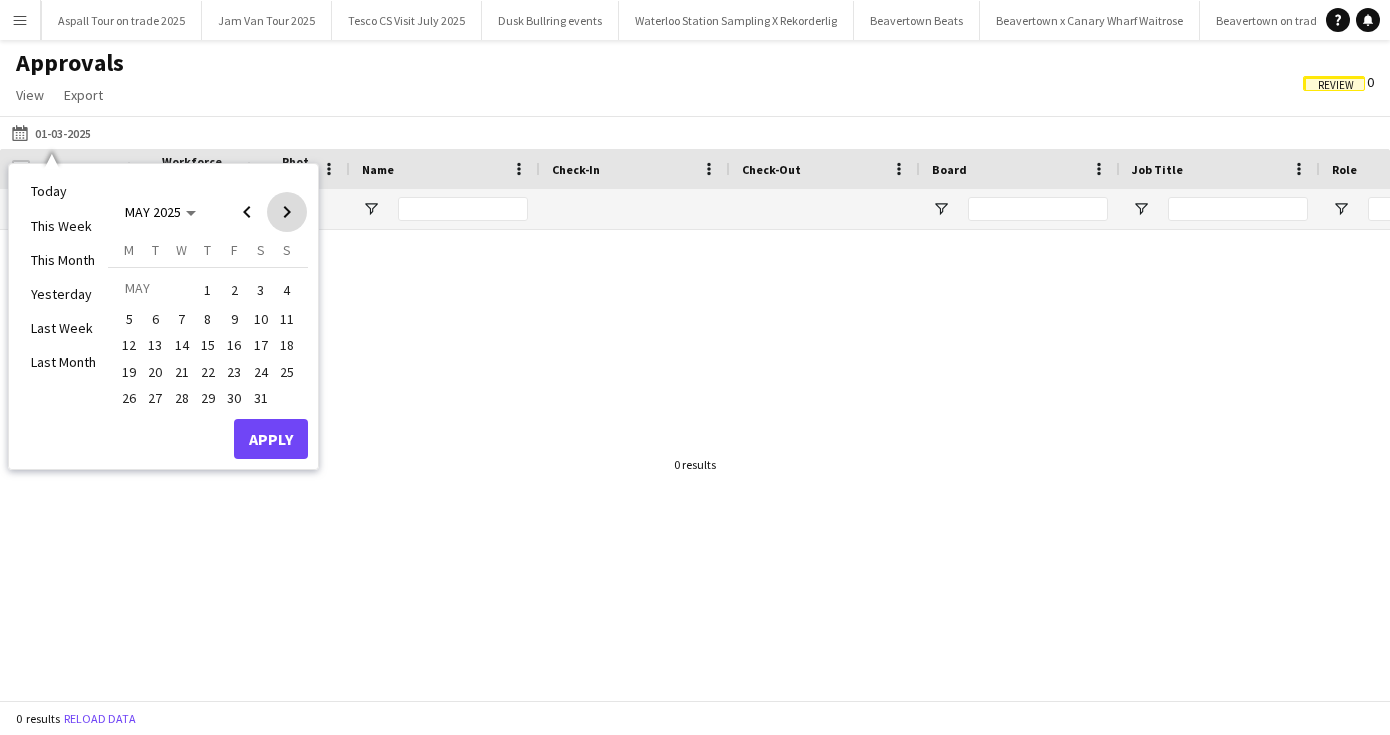 click at bounding box center [287, 212] 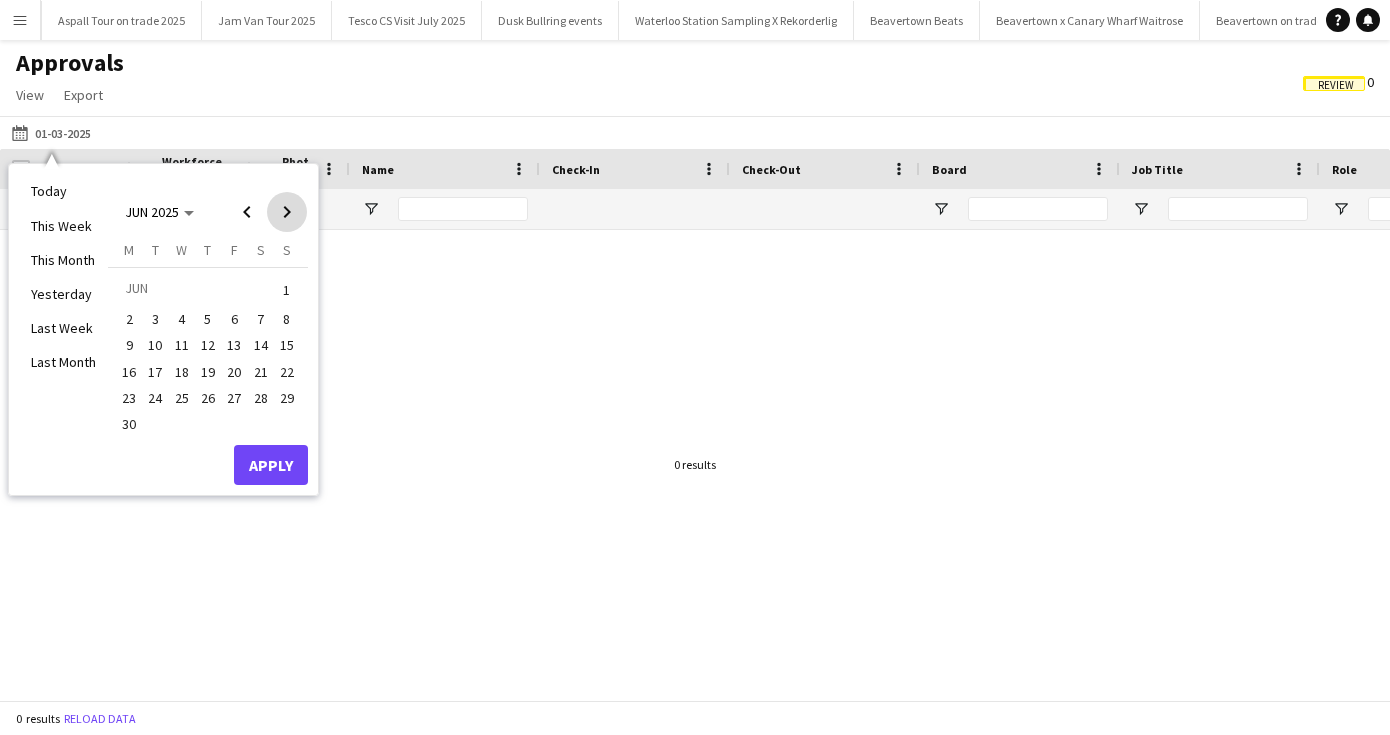 click at bounding box center (287, 212) 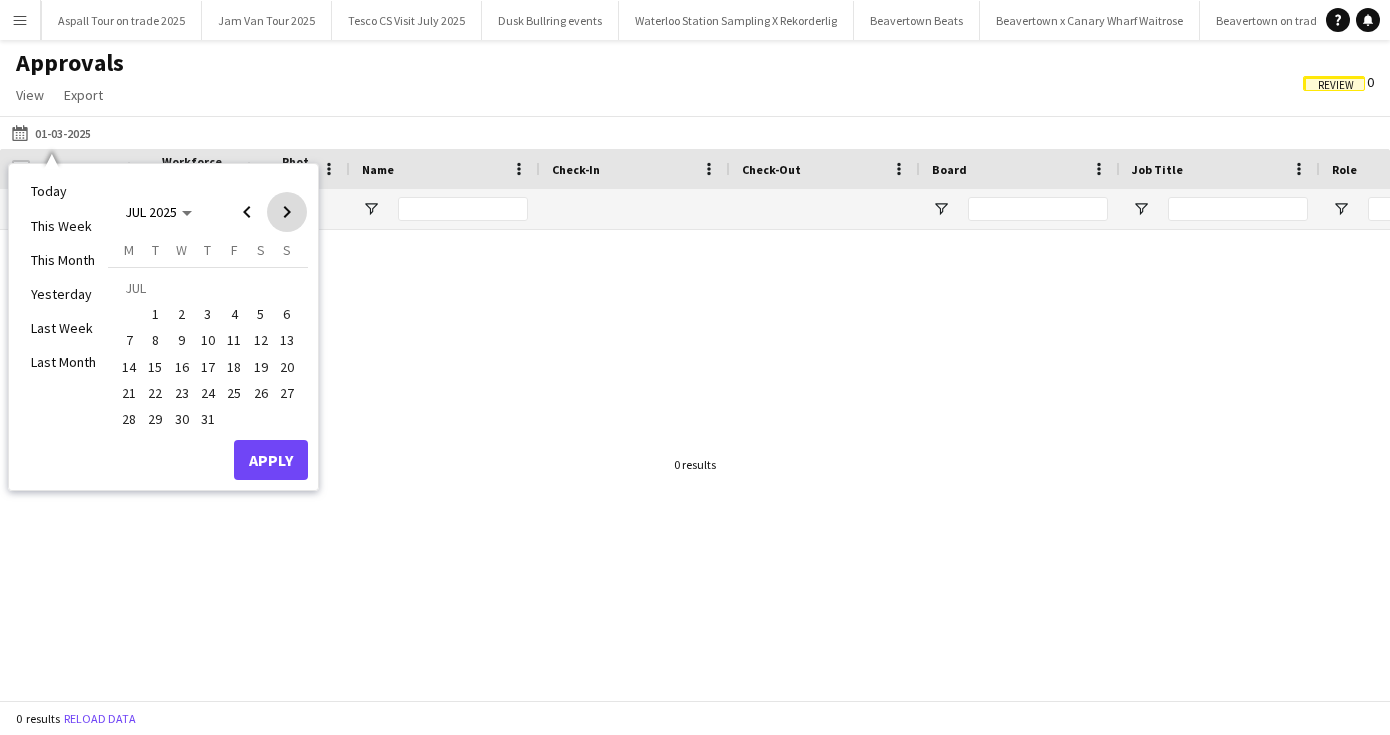 click at bounding box center (287, 212) 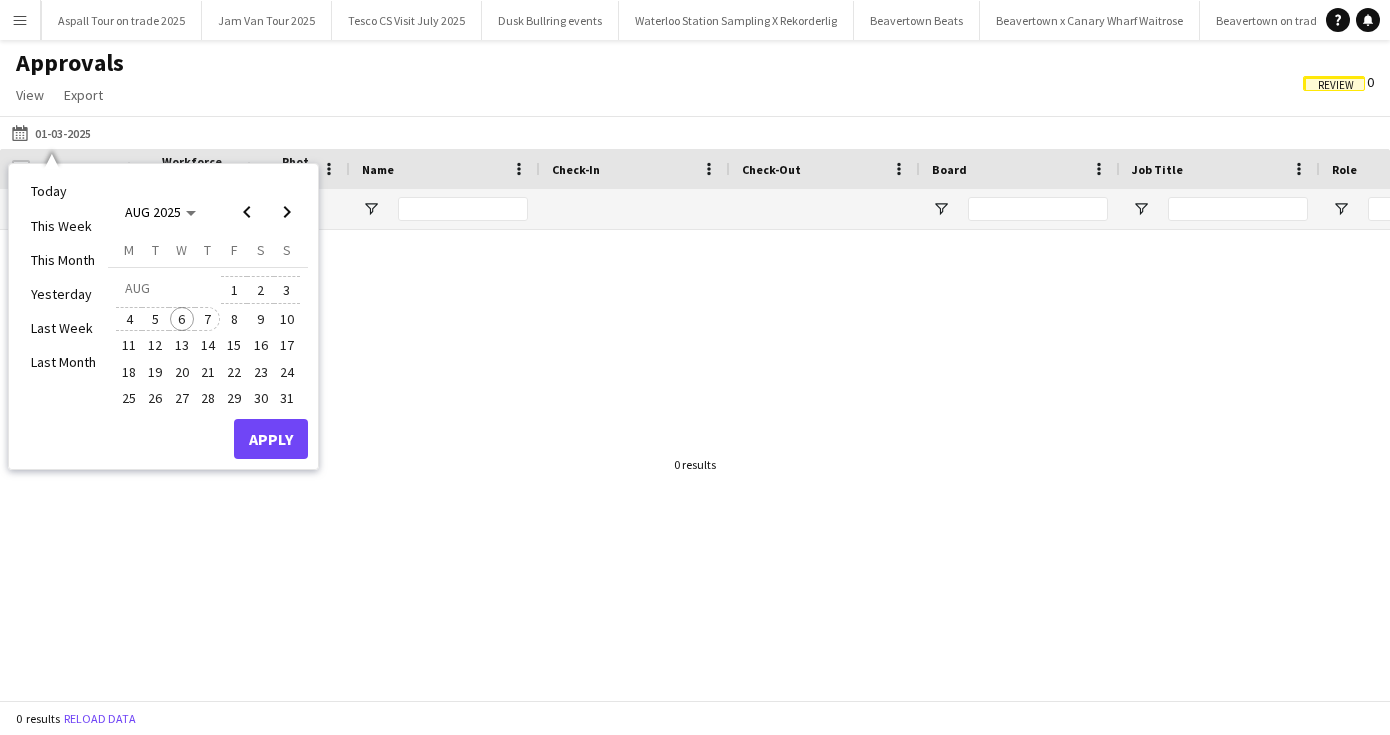 click on "7" at bounding box center (208, 319) 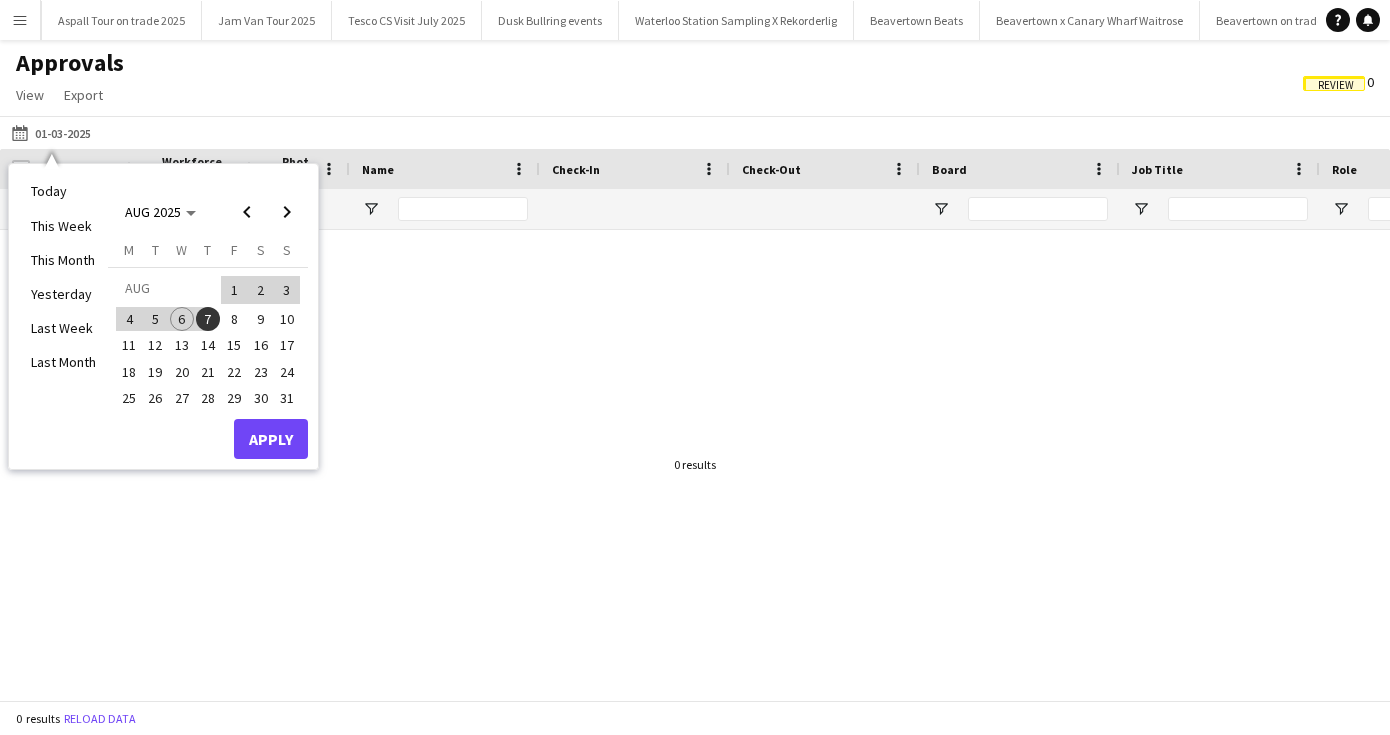 click on "Apply" at bounding box center (271, 439) 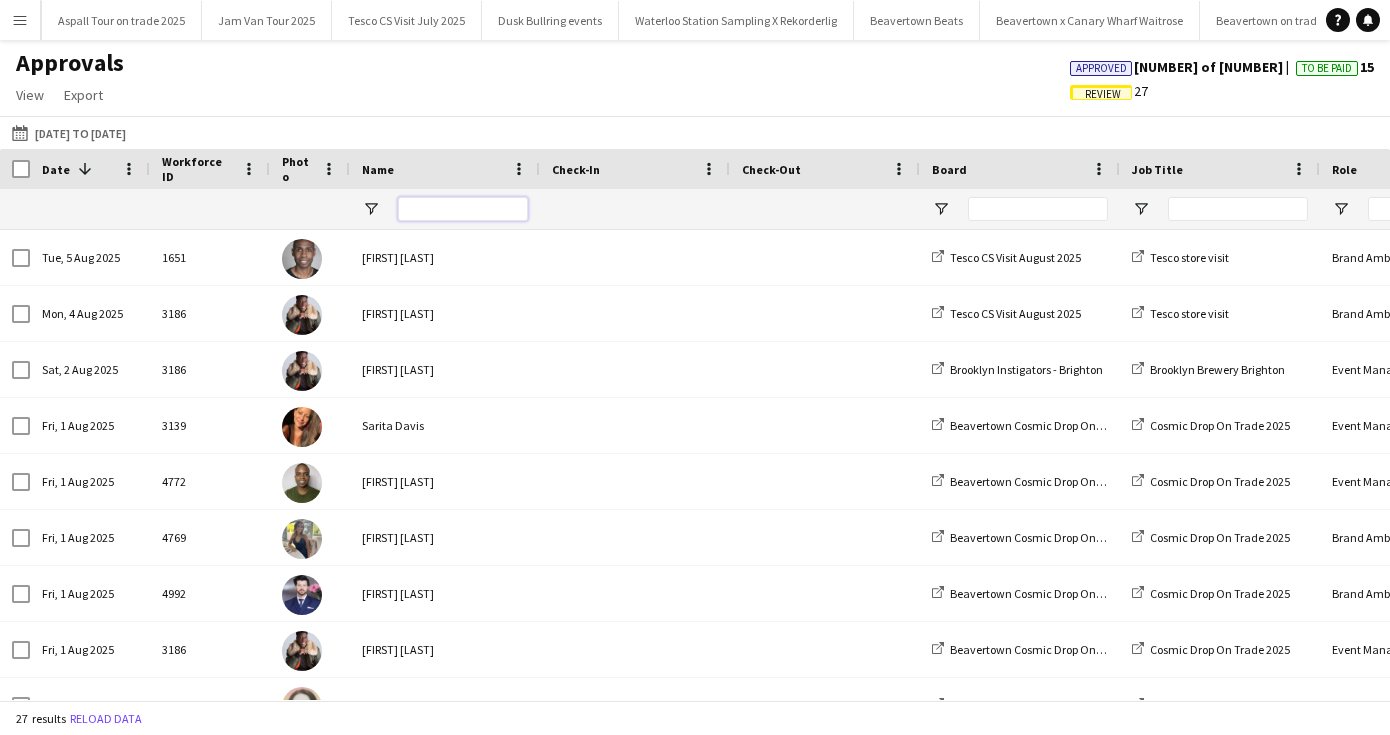 click at bounding box center [463, 209] 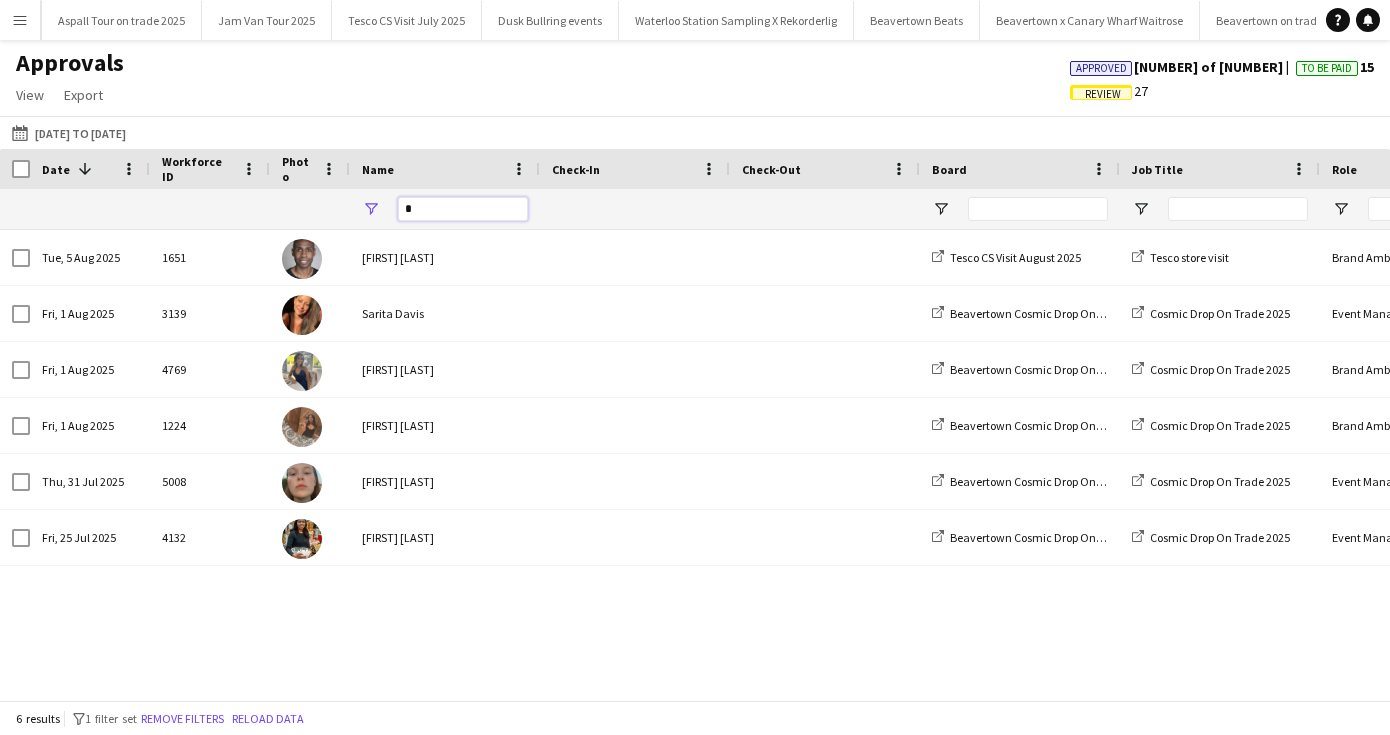 type 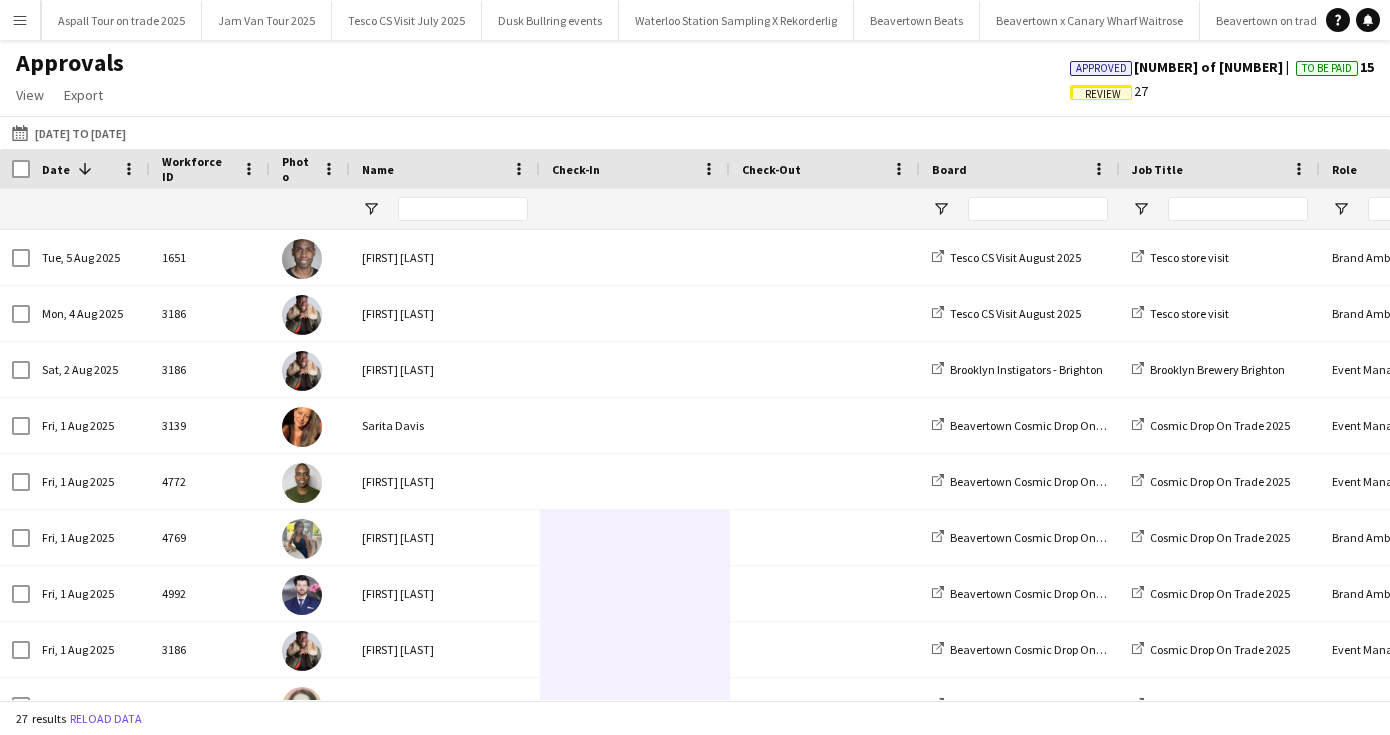 scroll, scrollTop: 83, scrollLeft: 0, axis: vertical 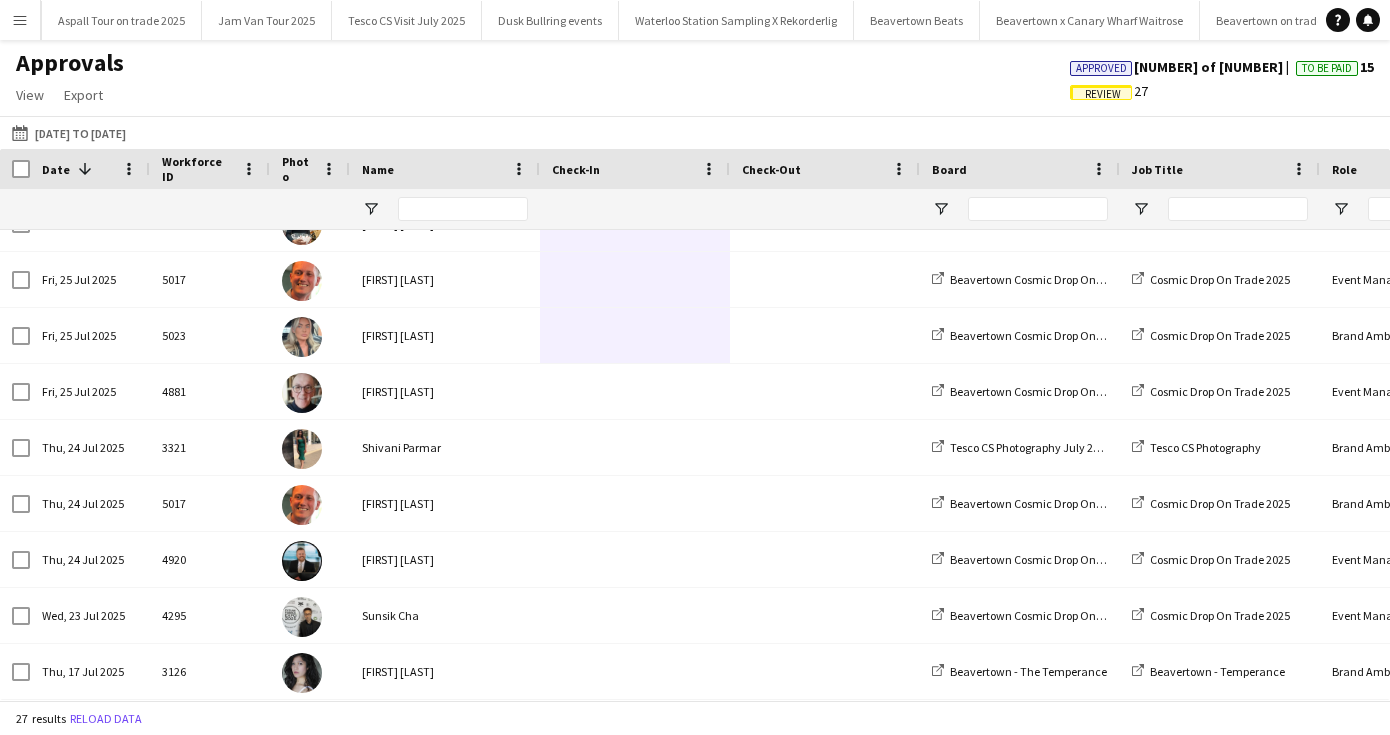 drag, startPoint x: 570, startPoint y: 499, endPoint x: 543, endPoint y: 739, distance: 241.51398 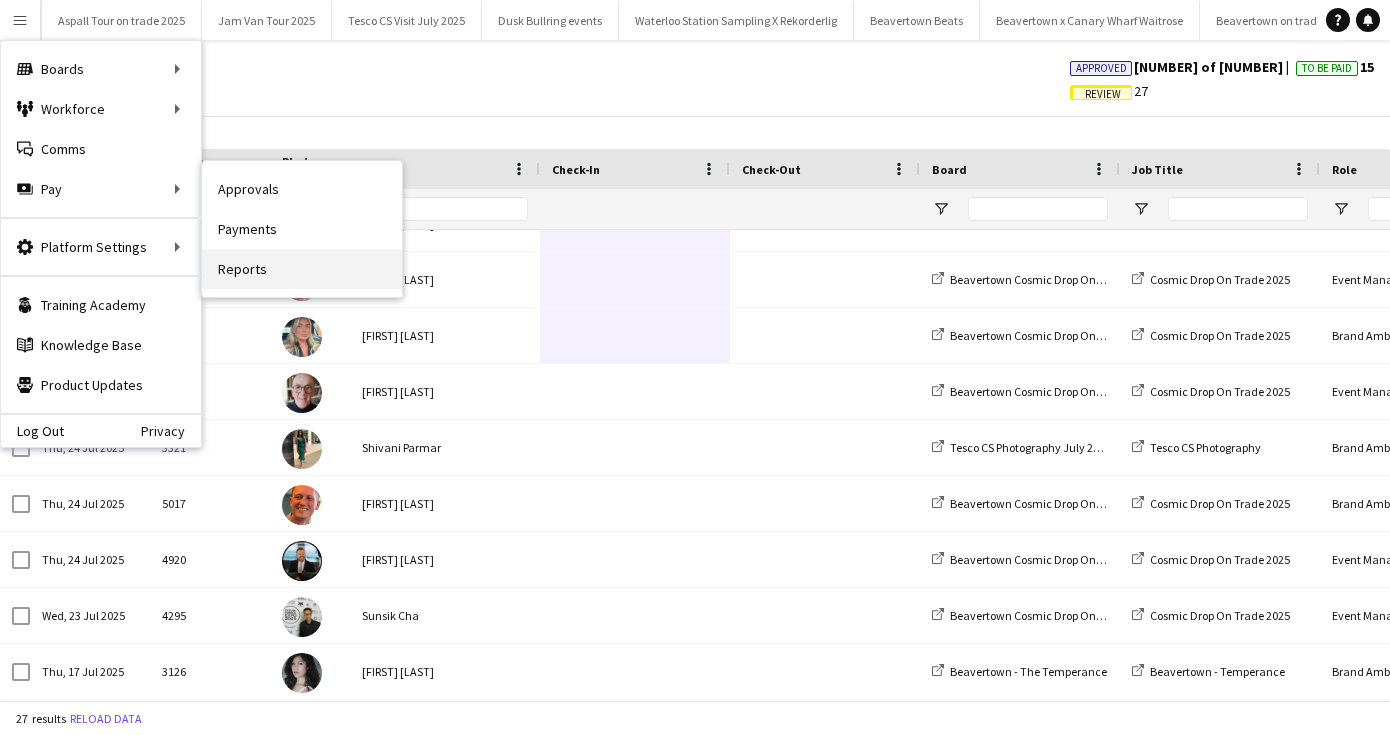 click on "Reports" at bounding box center [302, 269] 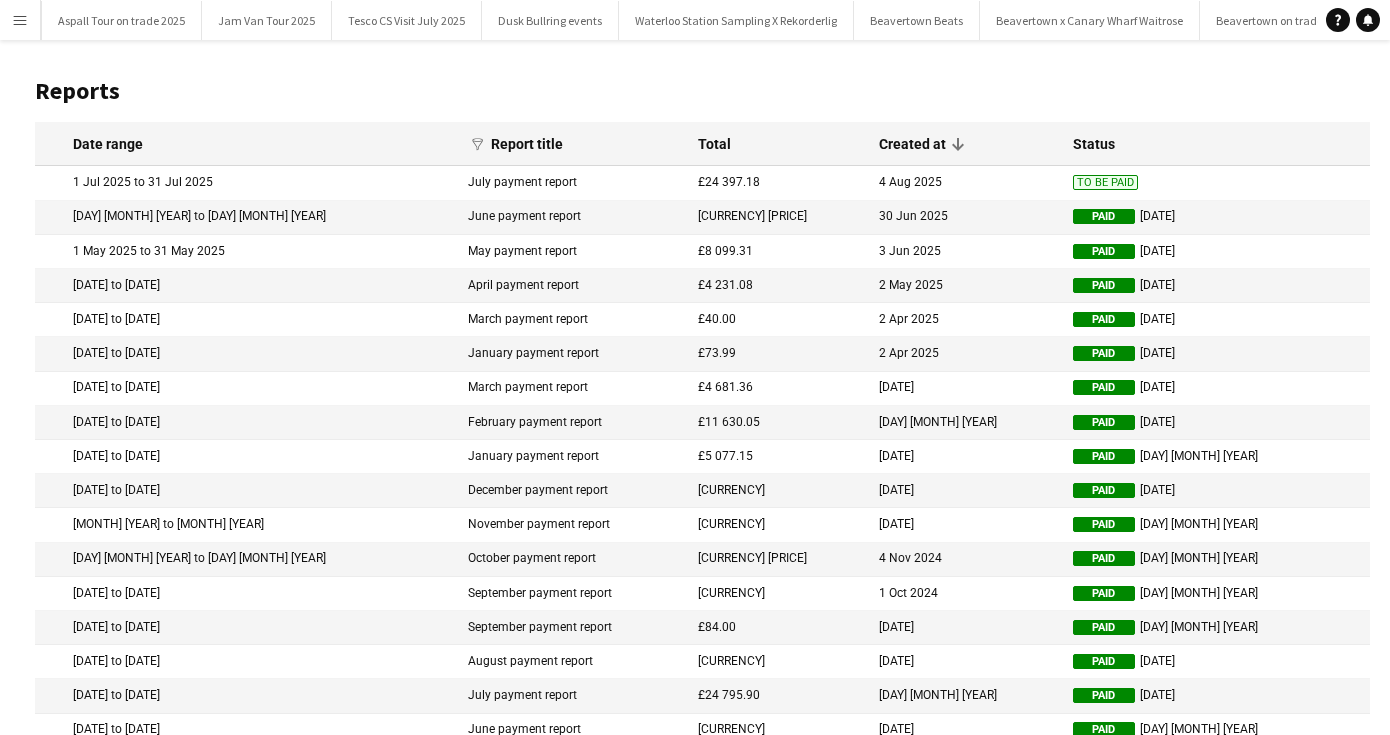 click on "To Be Paid" 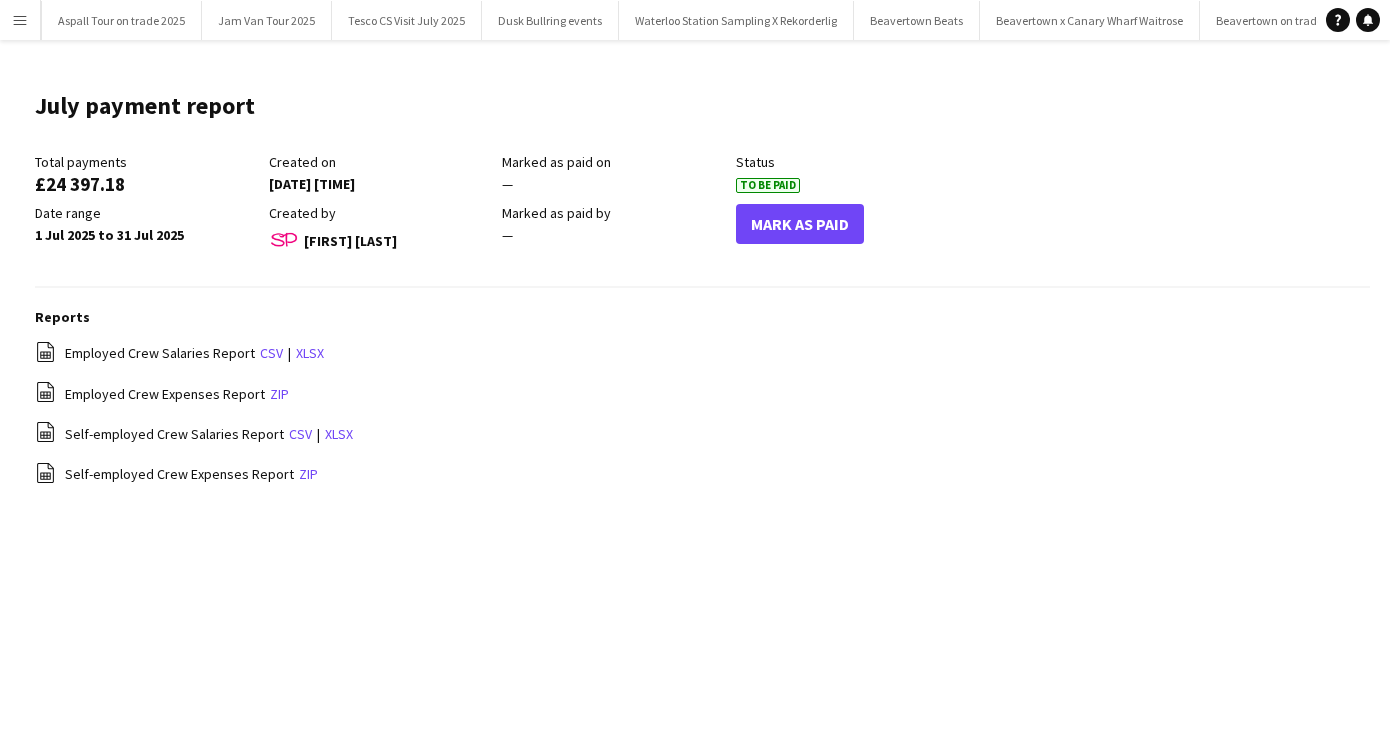 click on "Mark As Paid" 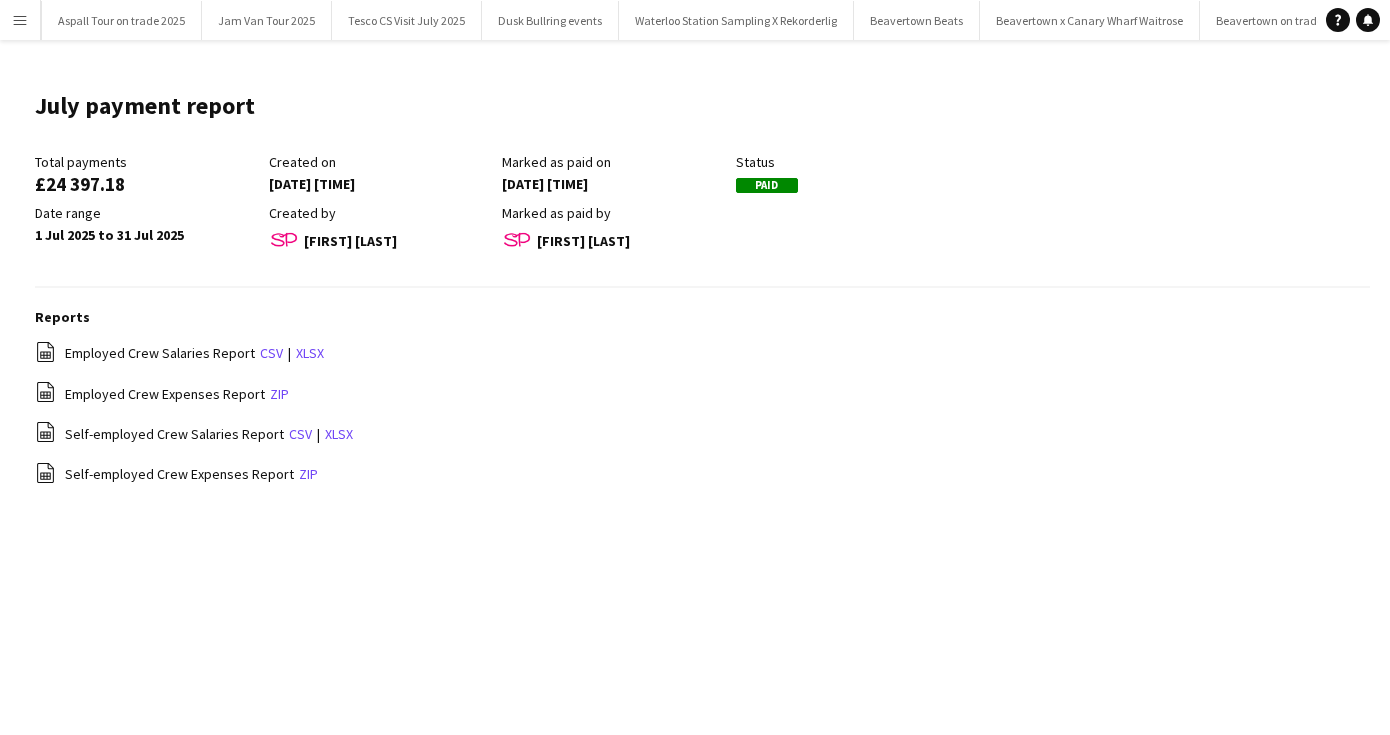 click on "Menu" at bounding box center [20, 20] 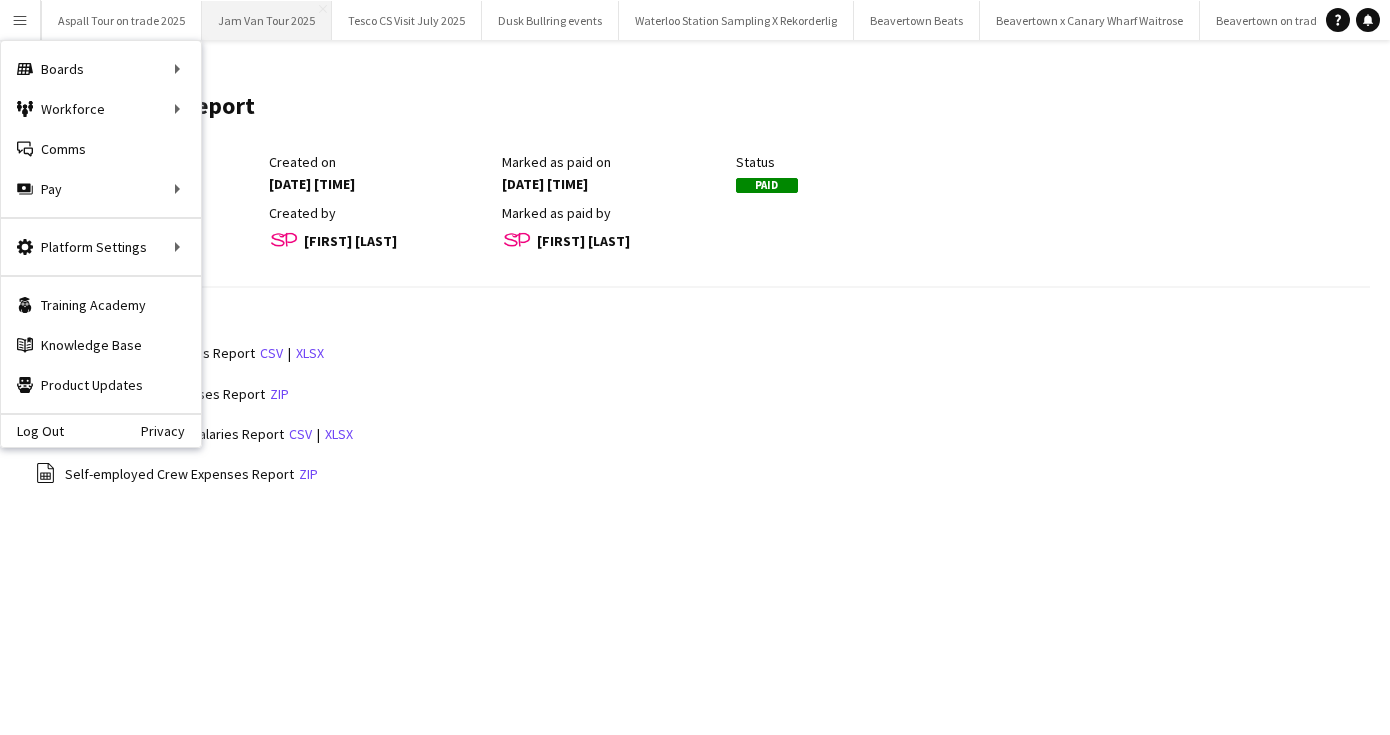 click on "Jam Van Tour 2025
Close" at bounding box center [267, 20] 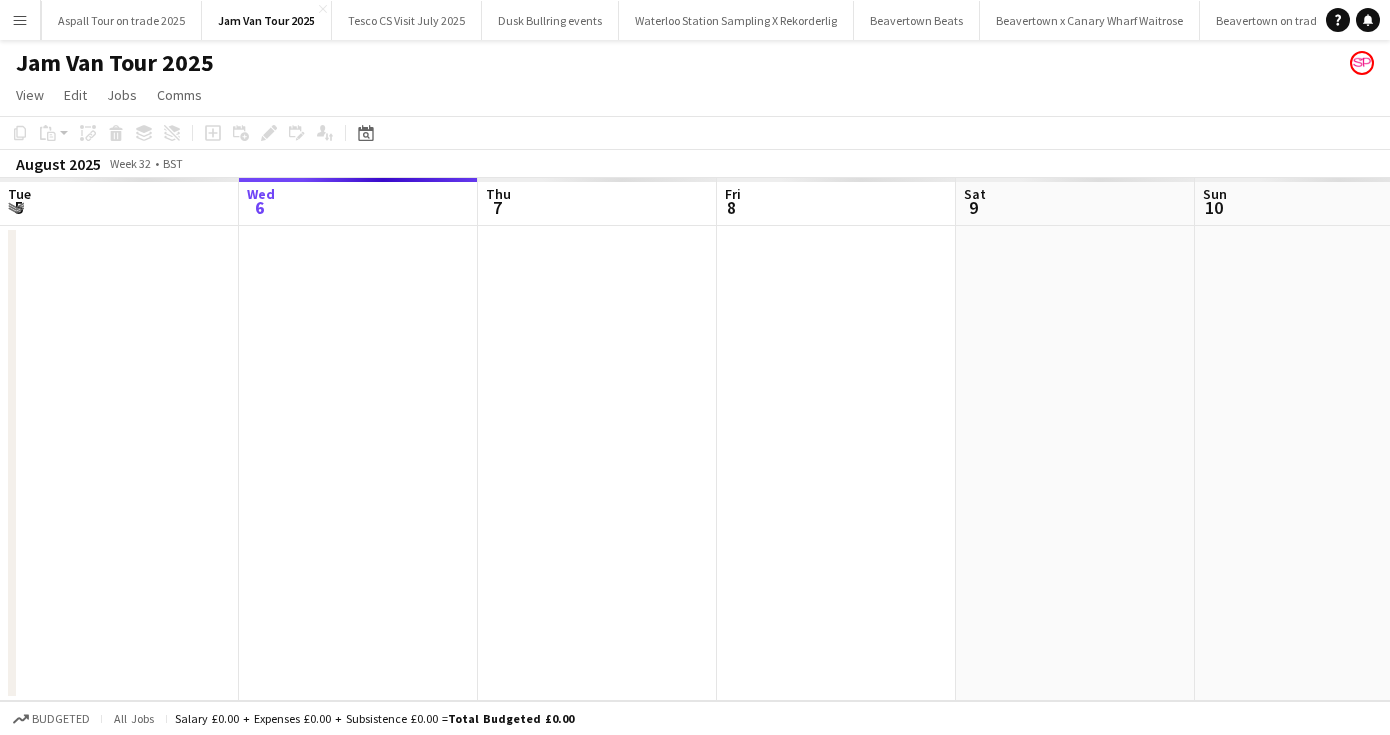 scroll, scrollTop: 0, scrollLeft: 478, axis: horizontal 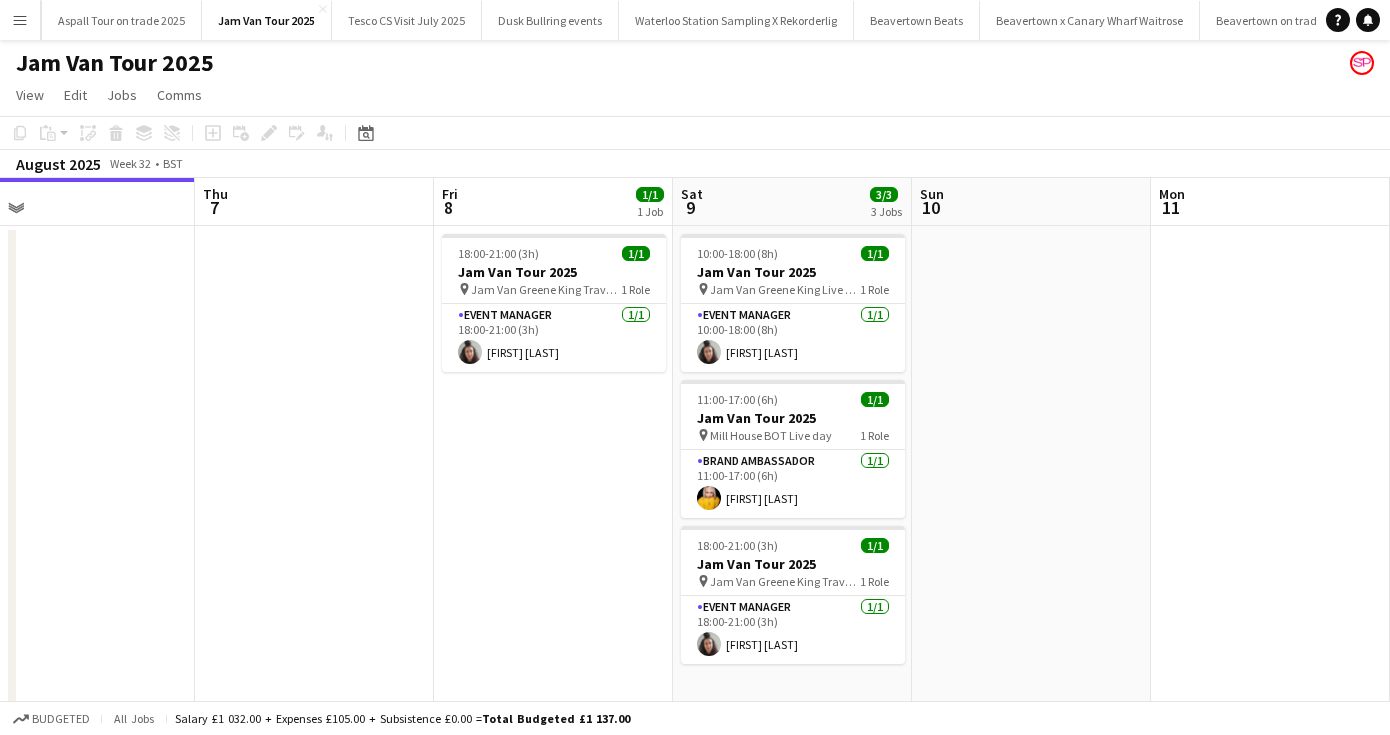 drag, startPoint x: 881, startPoint y: 484, endPoint x: 598, endPoint y: 485, distance: 283.00177 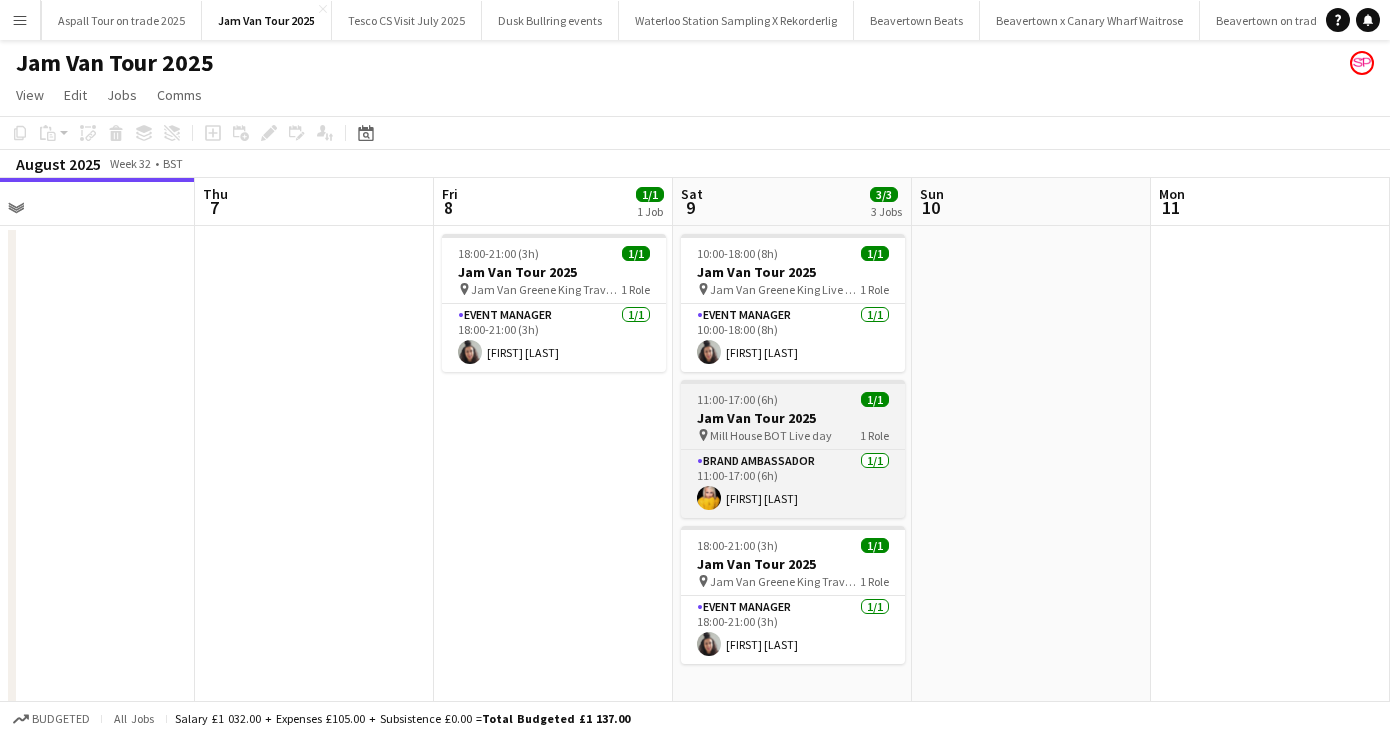 click on "Mill House BOT Live day" at bounding box center [771, 435] 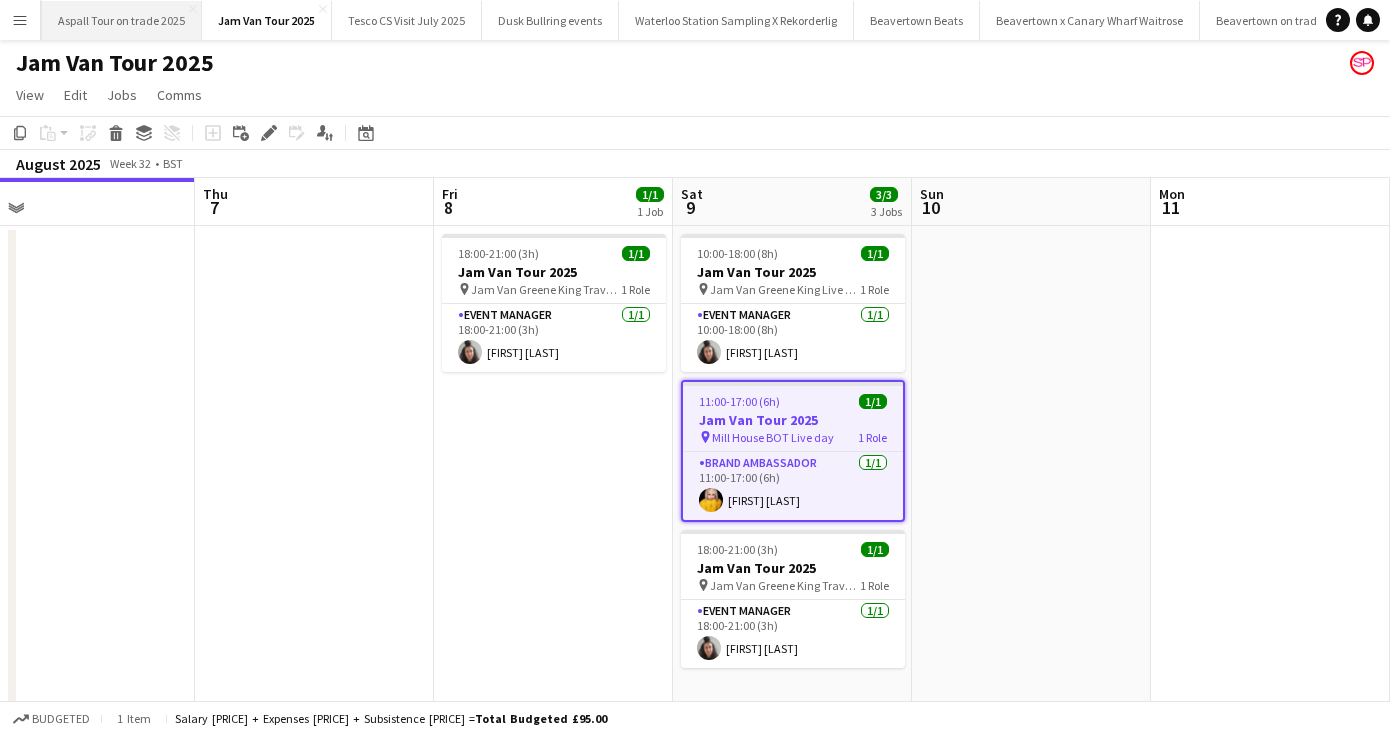 click on "Aspall Tour on trade 2025
Close" at bounding box center (122, 20) 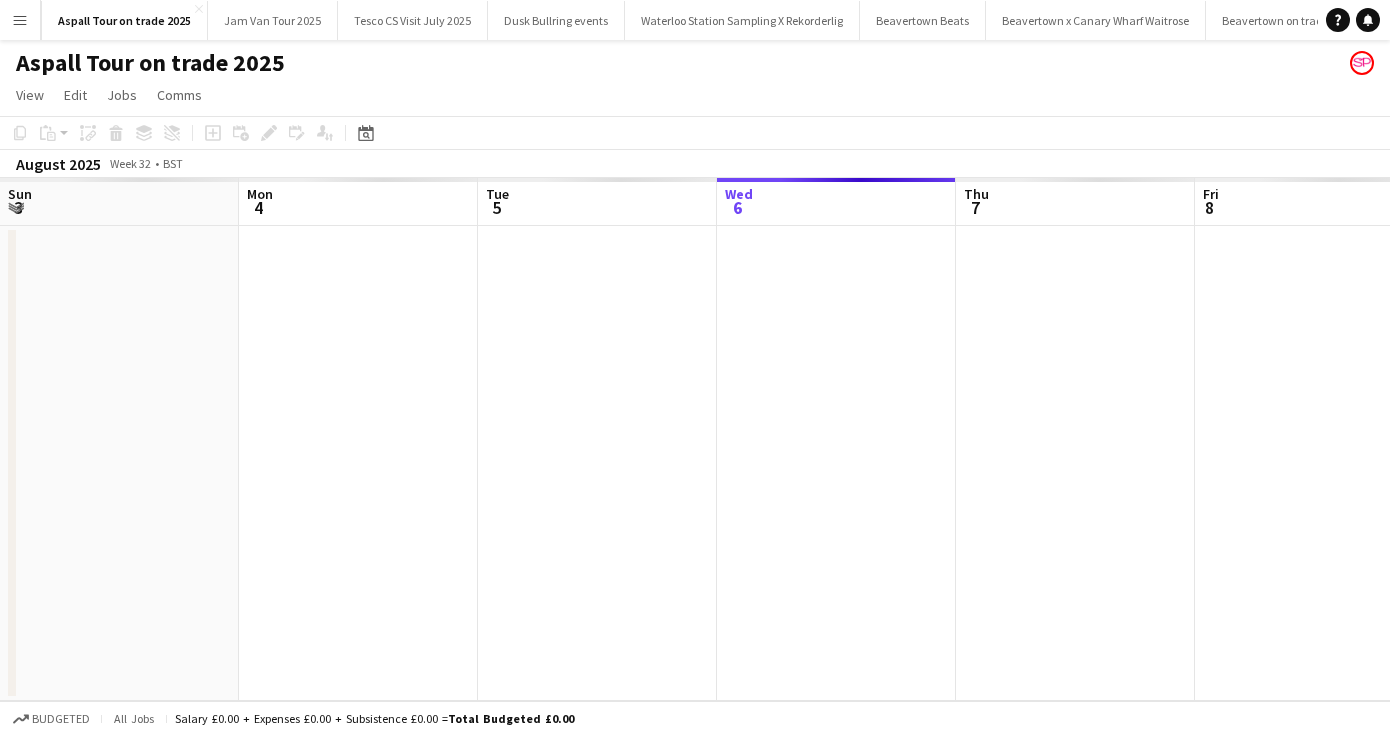 click on "Sun   3   Mon   4   Tue   5   Wed   6   Thu   7   Fri   8   Sat   9   Sun   10   Mon   11   Tue   12   Wed   13" at bounding box center (695, 439) 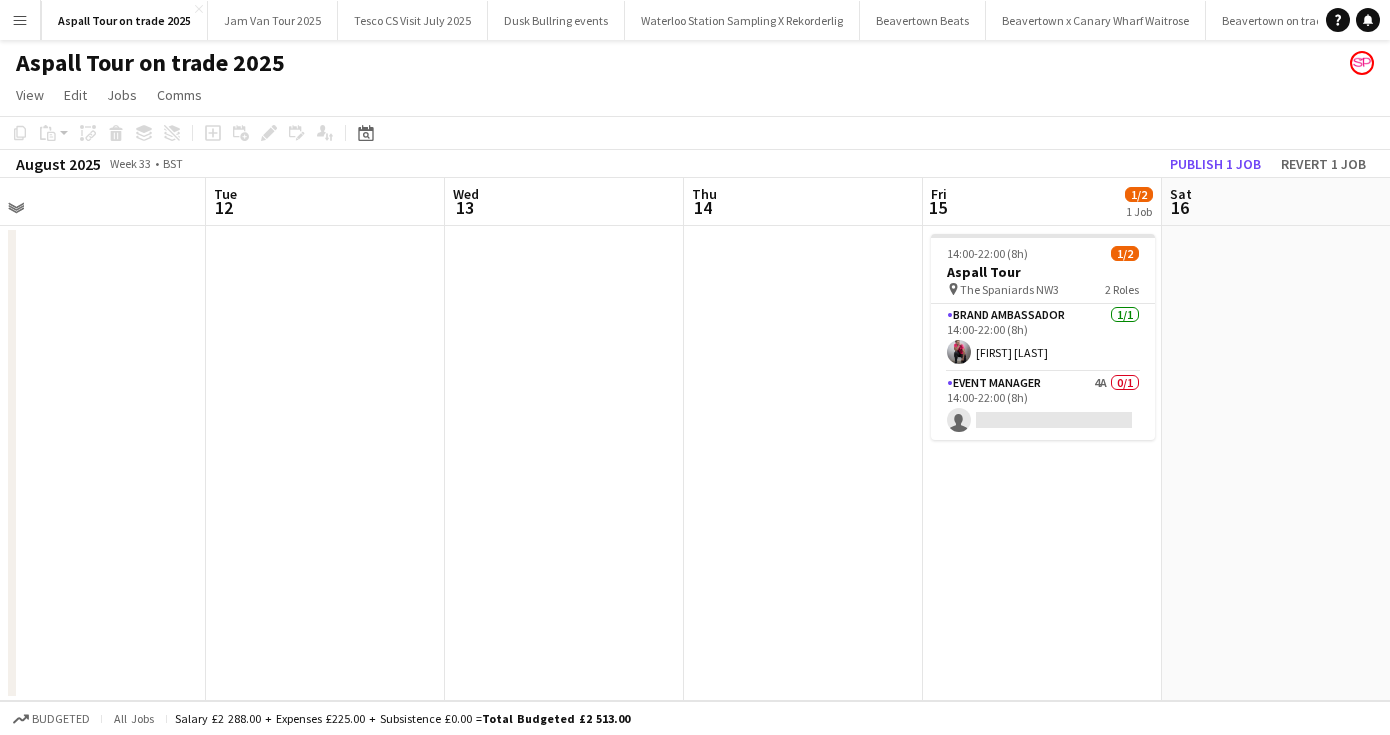 scroll, scrollTop: 0, scrollLeft: 765, axis: horizontal 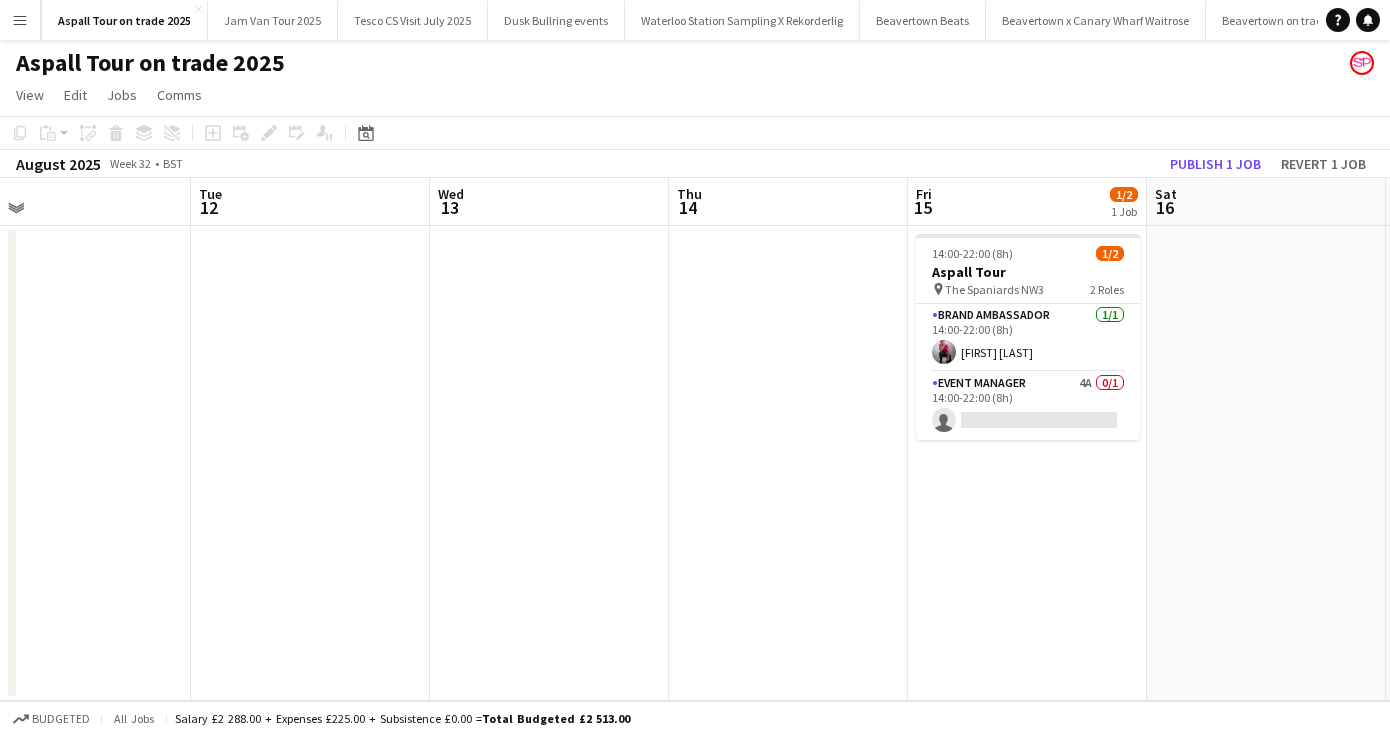 drag, startPoint x: 1129, startPoint y: 434, endPoint x: 360, endPoint y: 452, distance: 769.21063 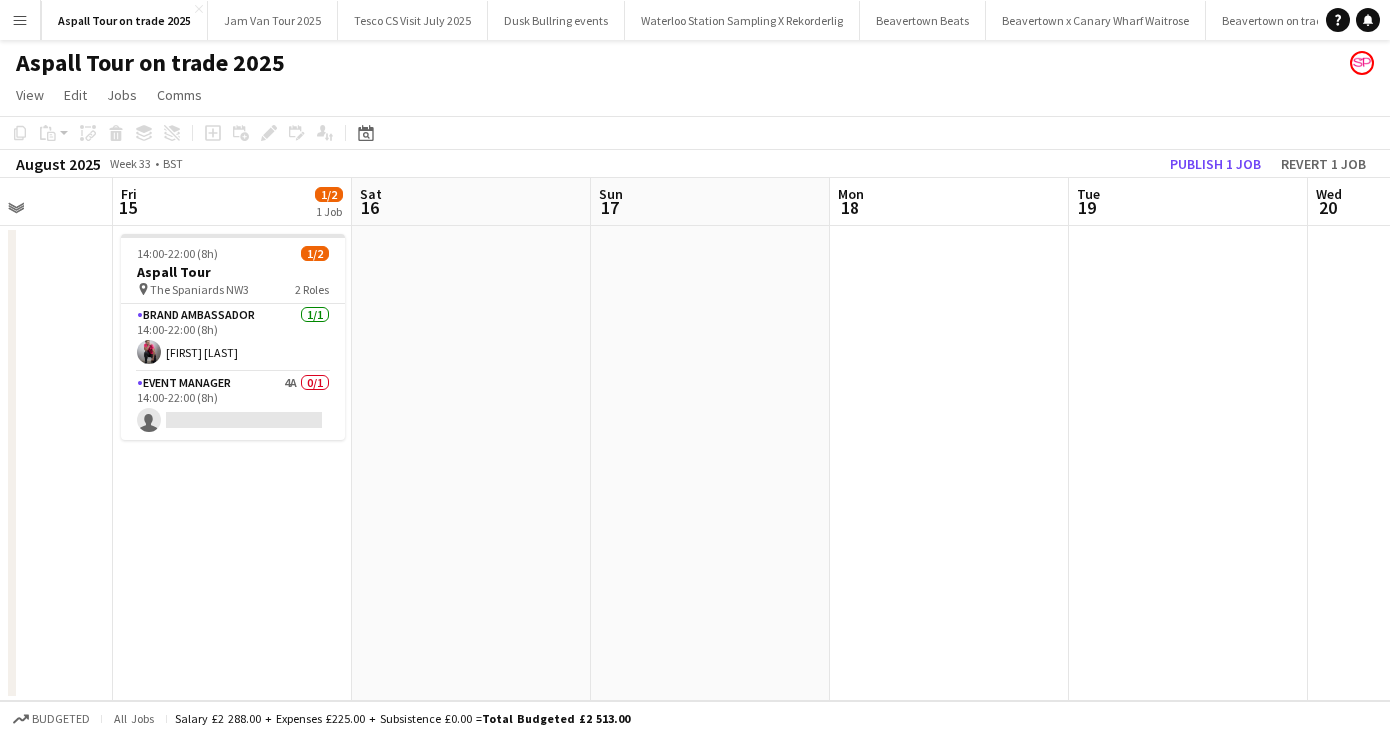 drag, startPoint x: 1155, startPoint y: 558, endPoint x: 623, endPoint y: 536, distance: 532.4547 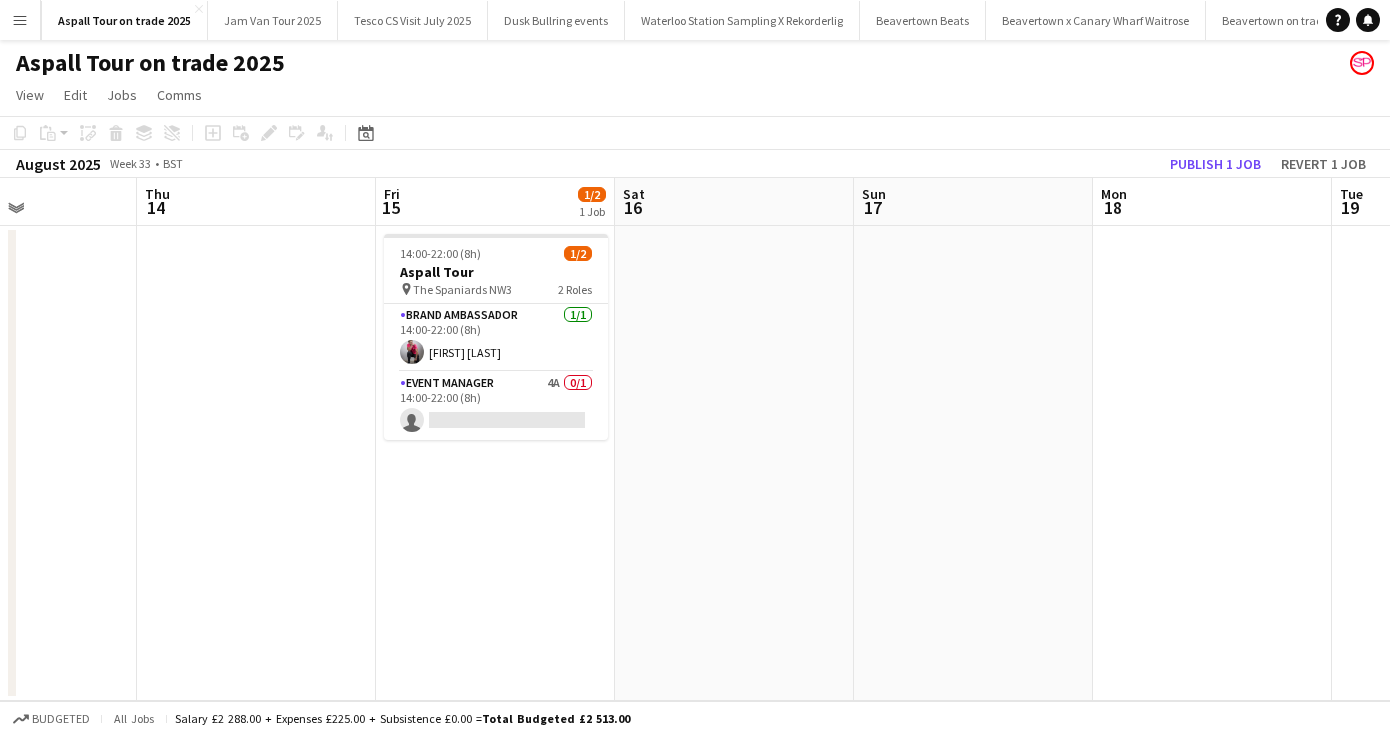 click on "Event Manager   4A   0/1   14:00-22:00 (8h)
single-neutral-actions" at bounding box center [496, 406] 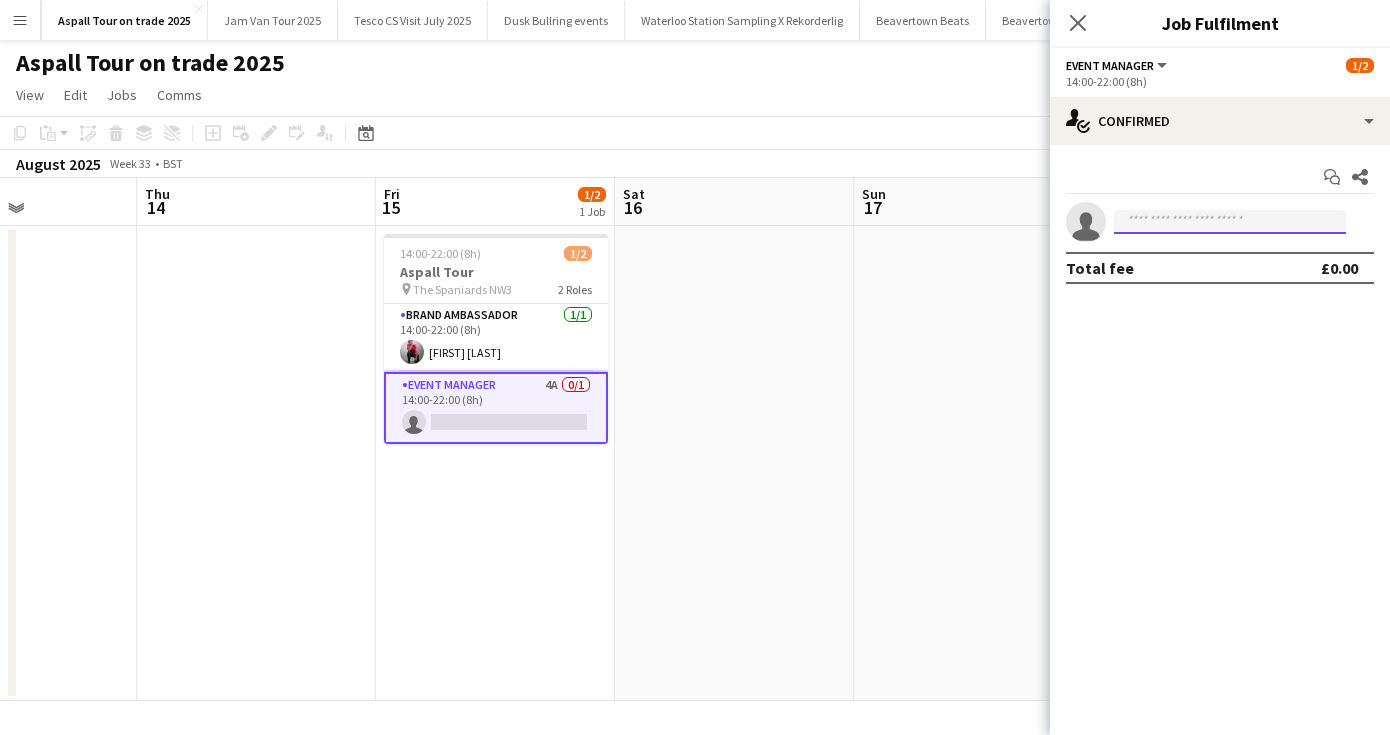 click at bounding box center [1230, 222] 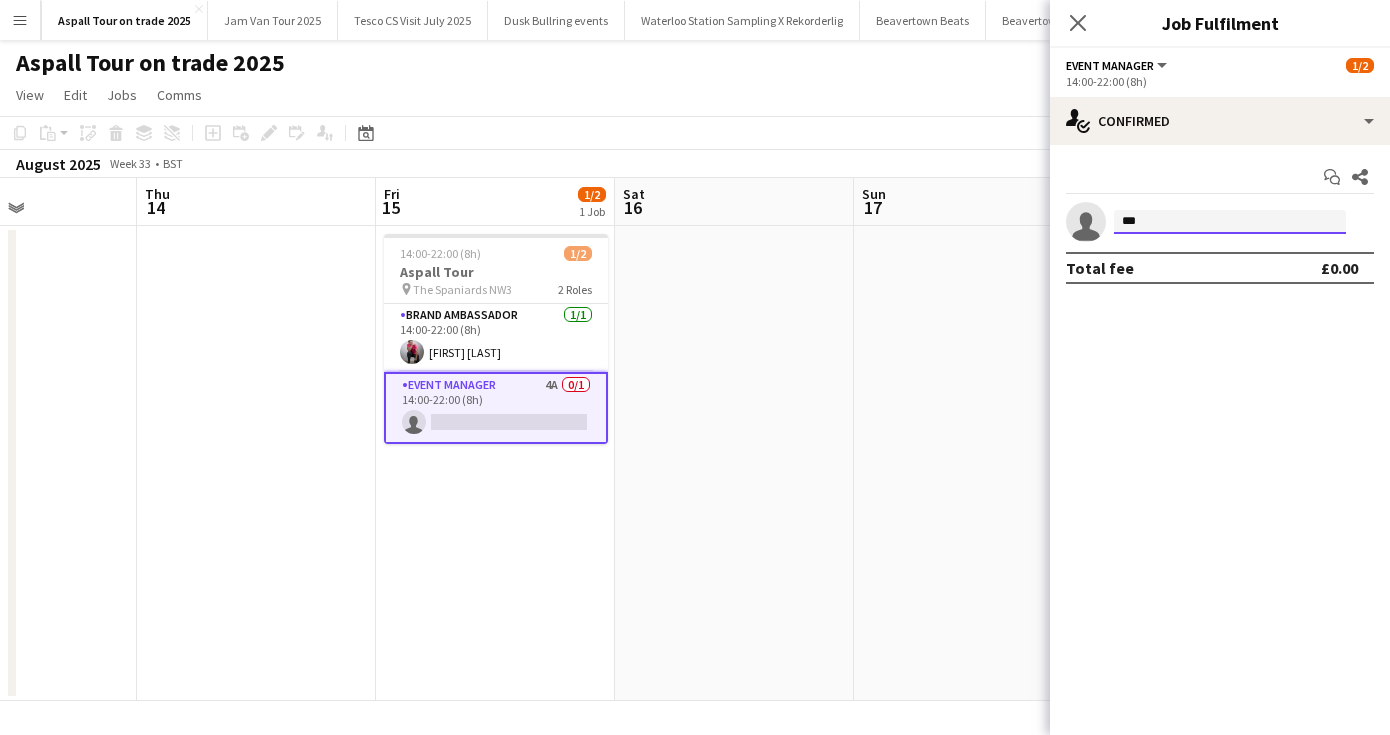 type on "****" 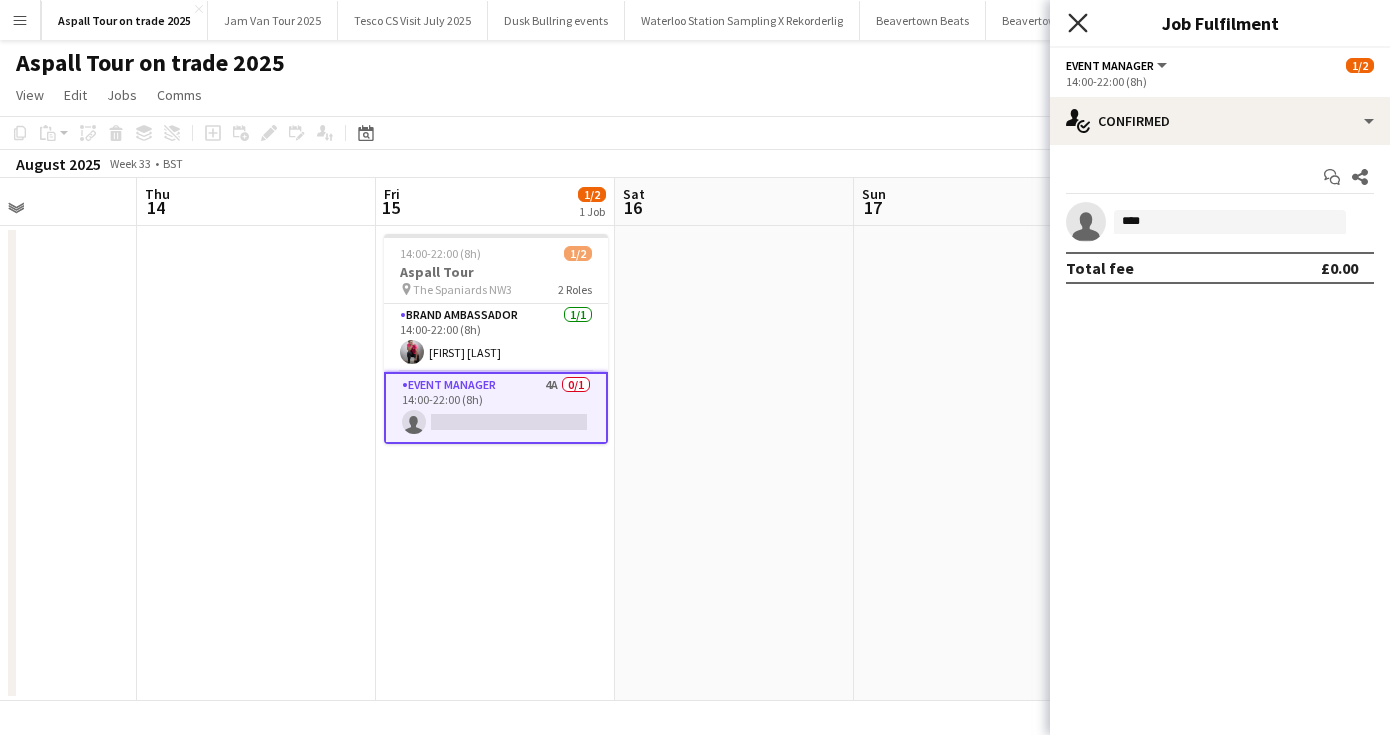 click 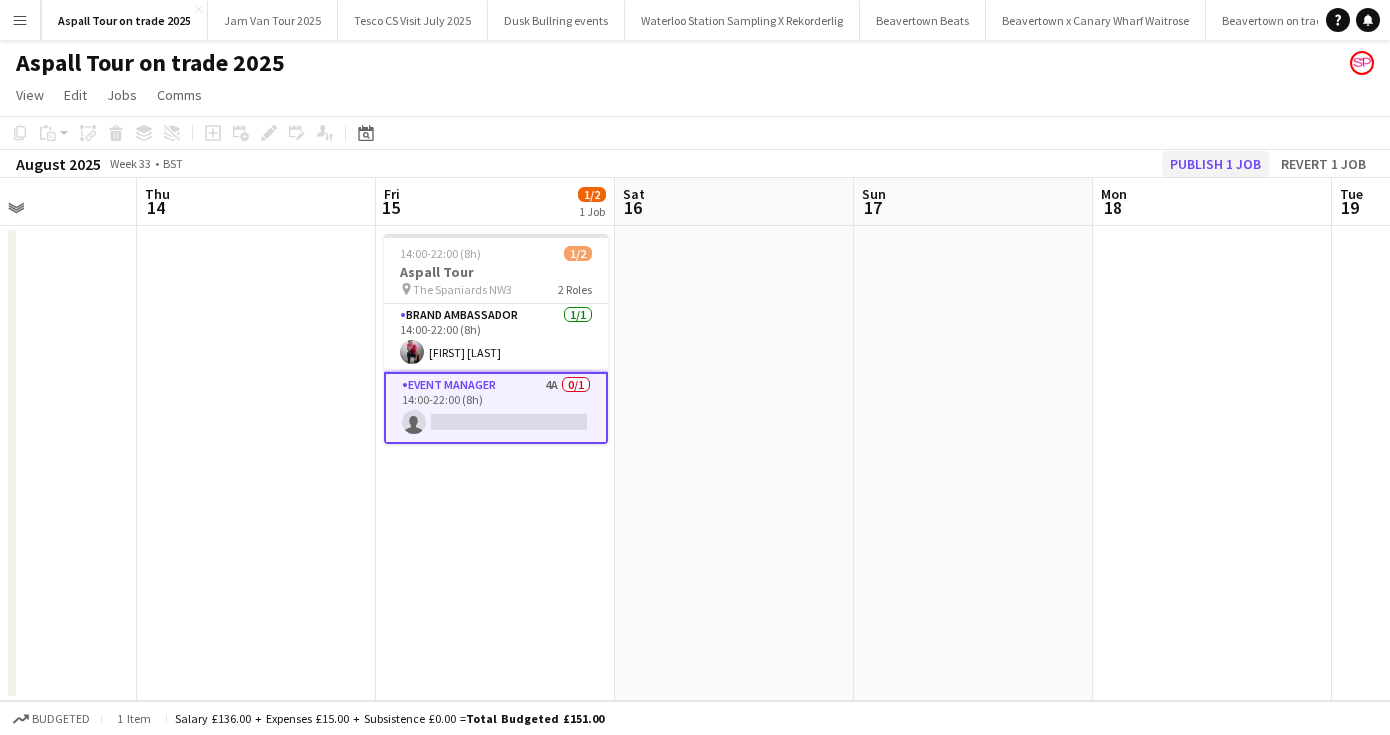 click on "Publish 1 job" 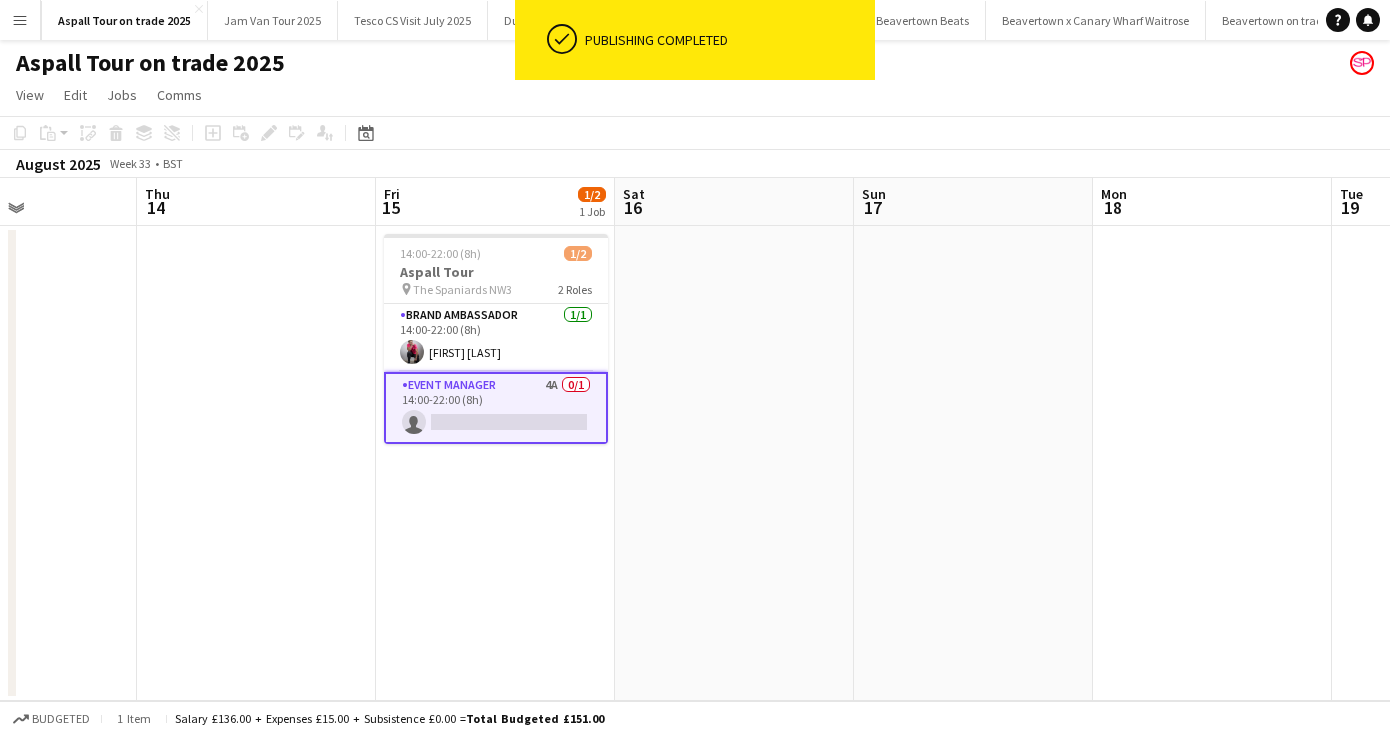 click on "Event Manager   4A   0/1   14:00-22:00 (8h)
single-neutral-actions" at bounding box center [496, 408] 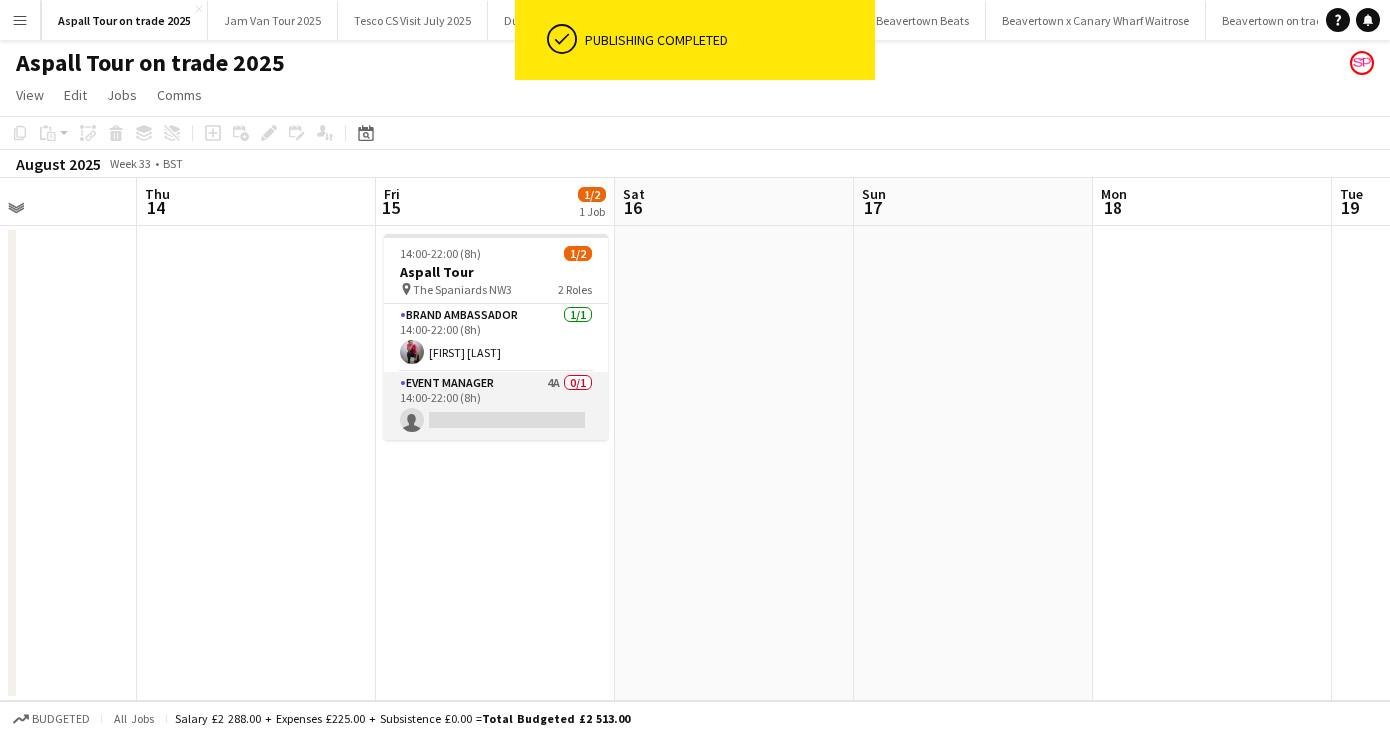 click on "Event Manager   4A   0/1   14:00-22:00 (8h)
single-neutral-actions" at bounding box center [496, 406] 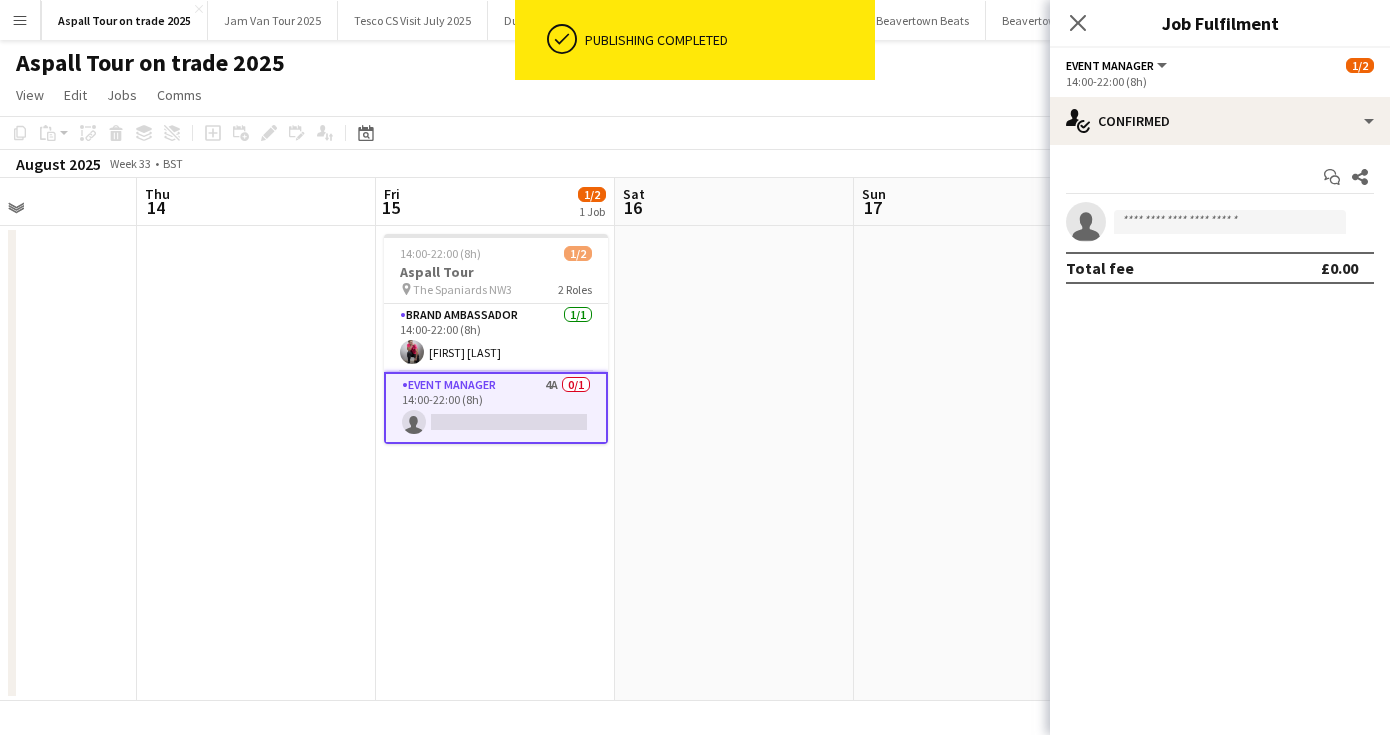 click on "single-neutral-actions" at bounding box center [1220, 222] 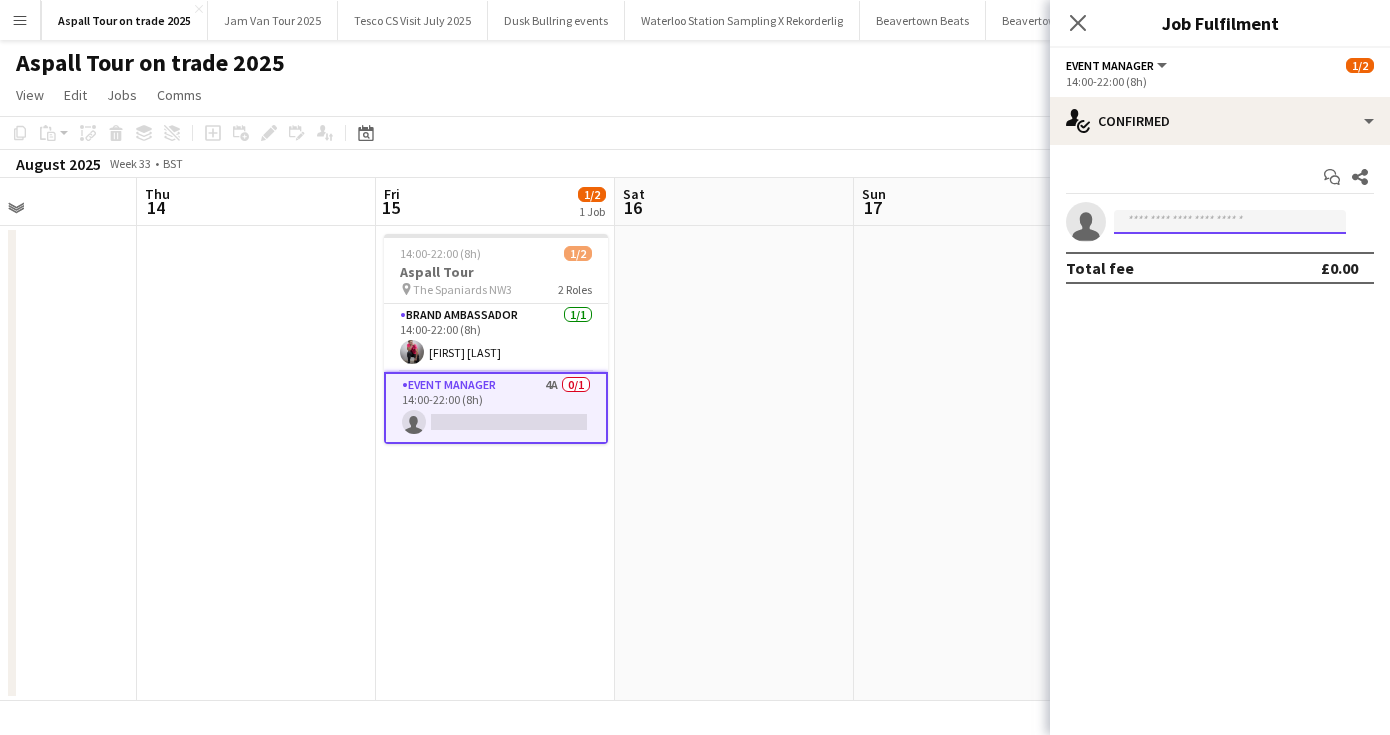 click at bounding box center (1230, 222) 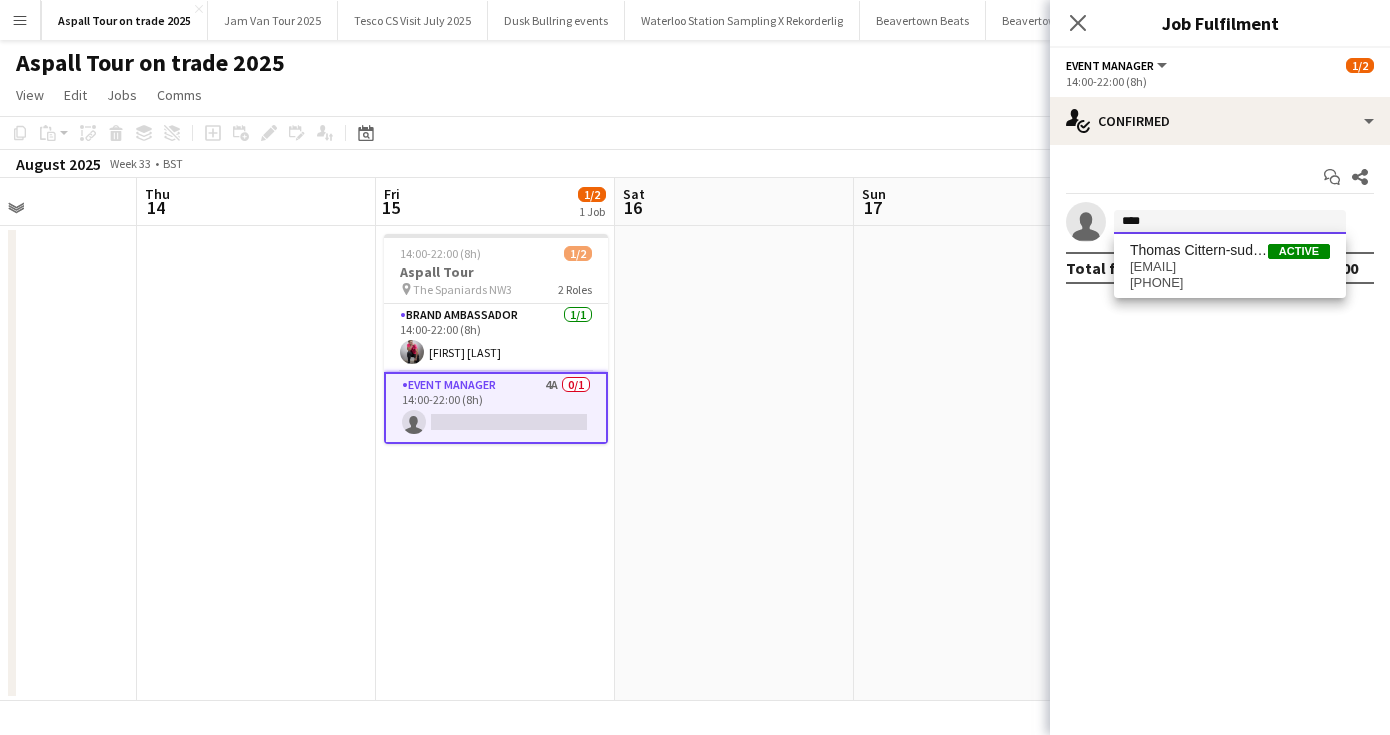 type on "****" 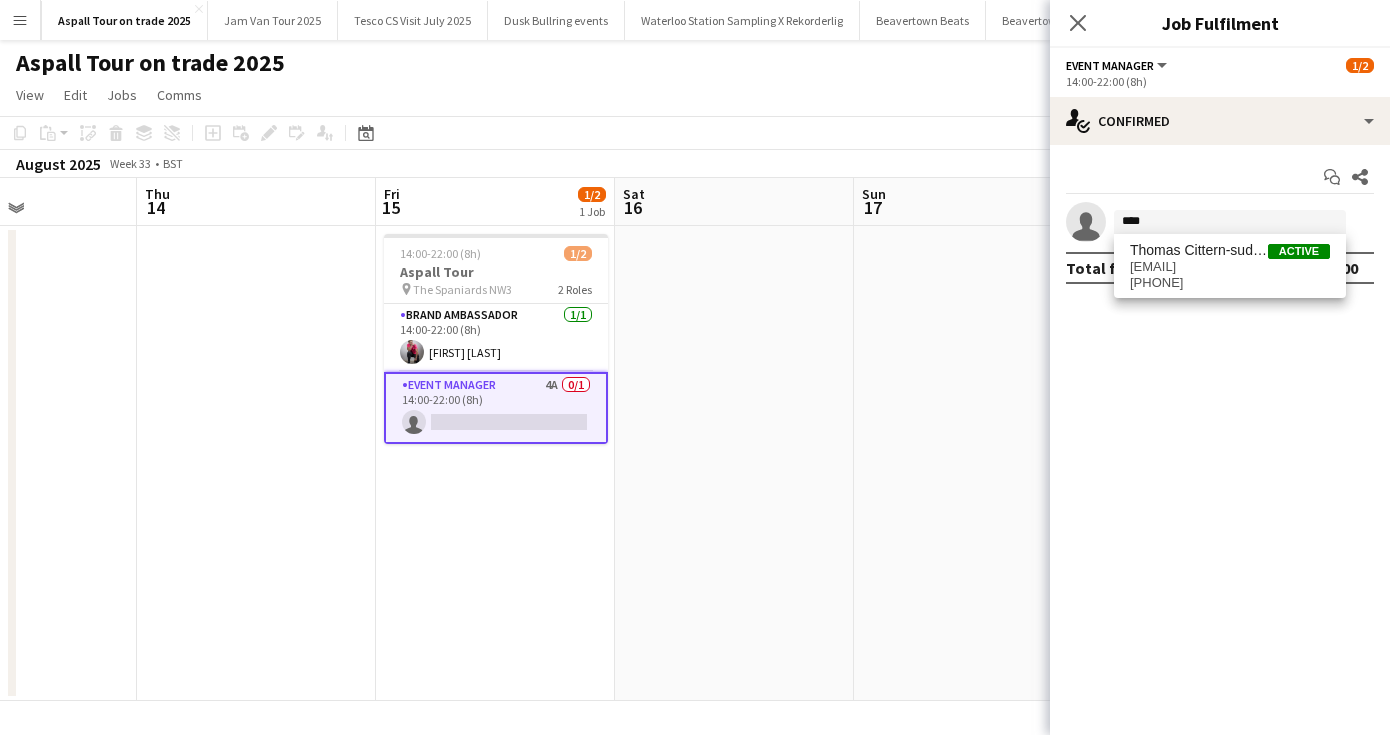 drag, startPoint x: 1172, startPoint y: 239, endPoint x: 1200, endPoint y: 271, distance: 42.520584 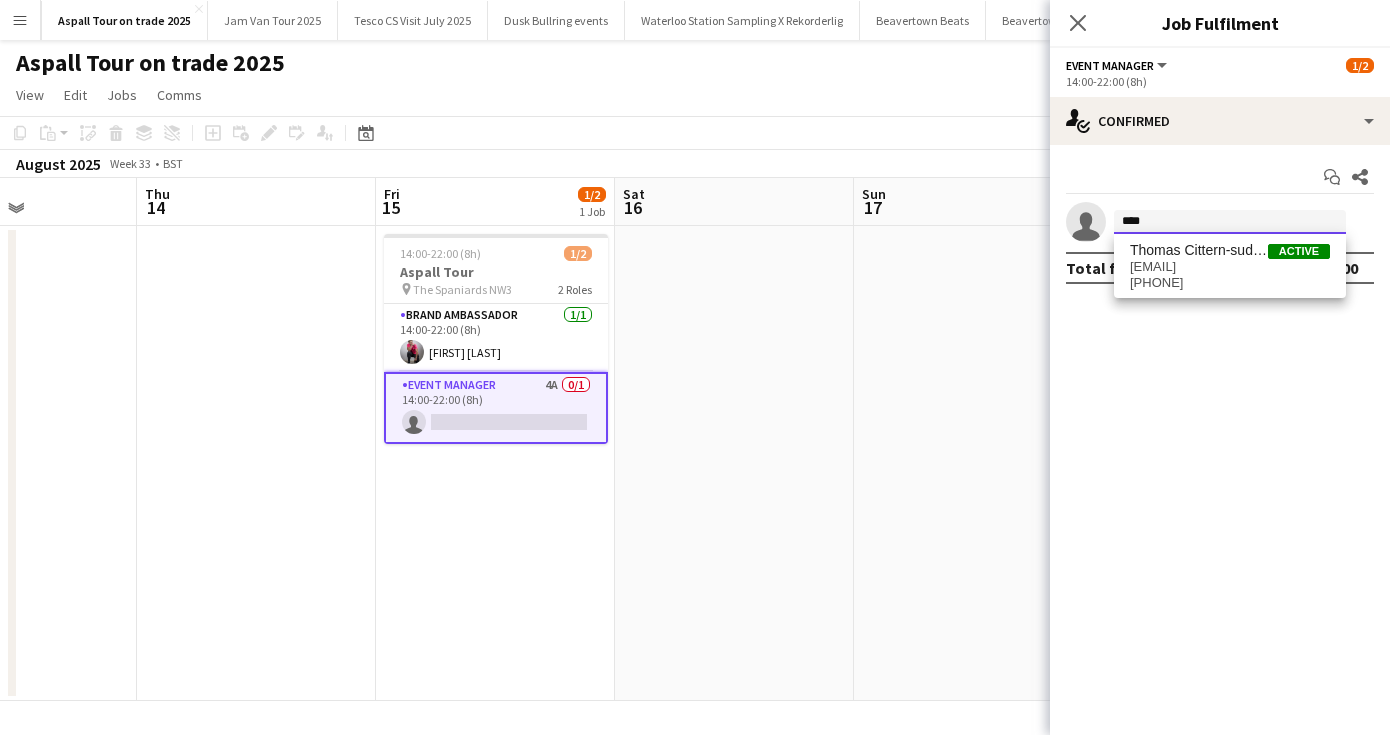 type 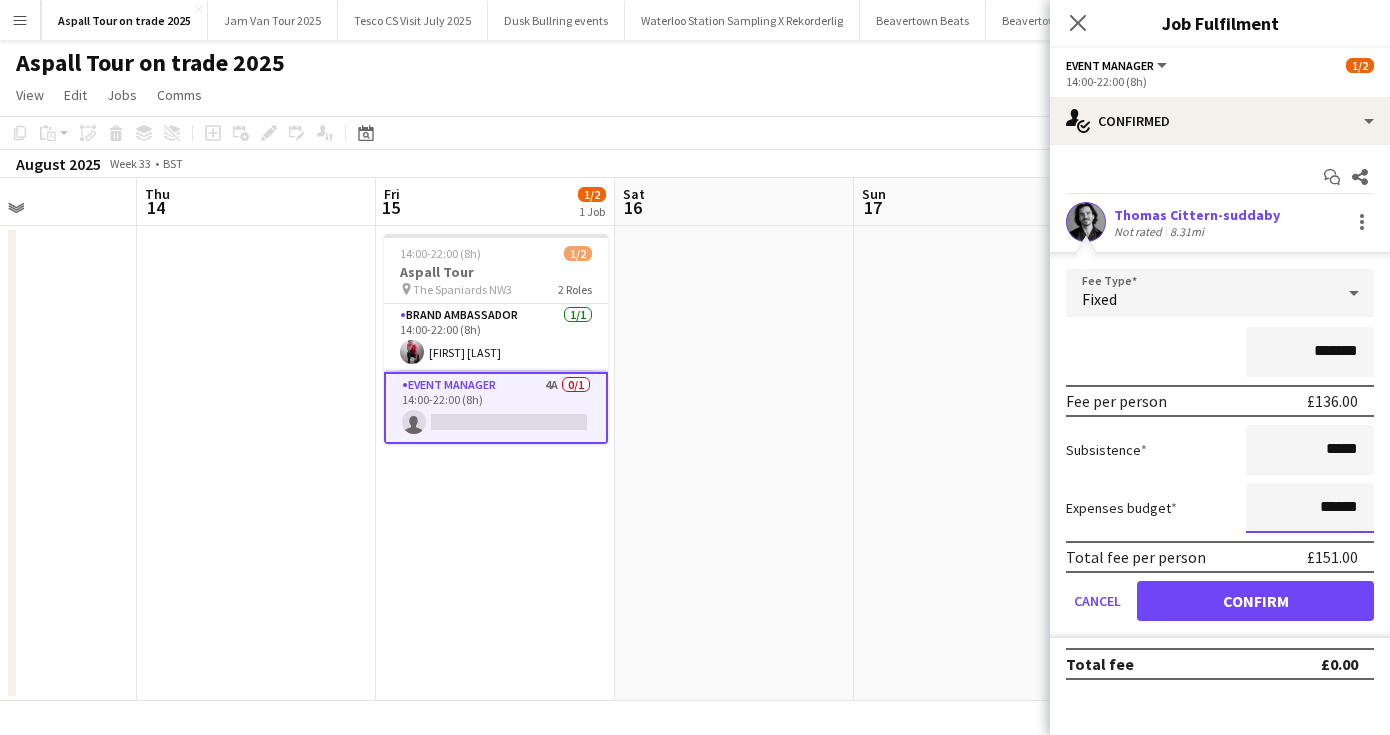 click on "******" at bounding box center (1310, 508) 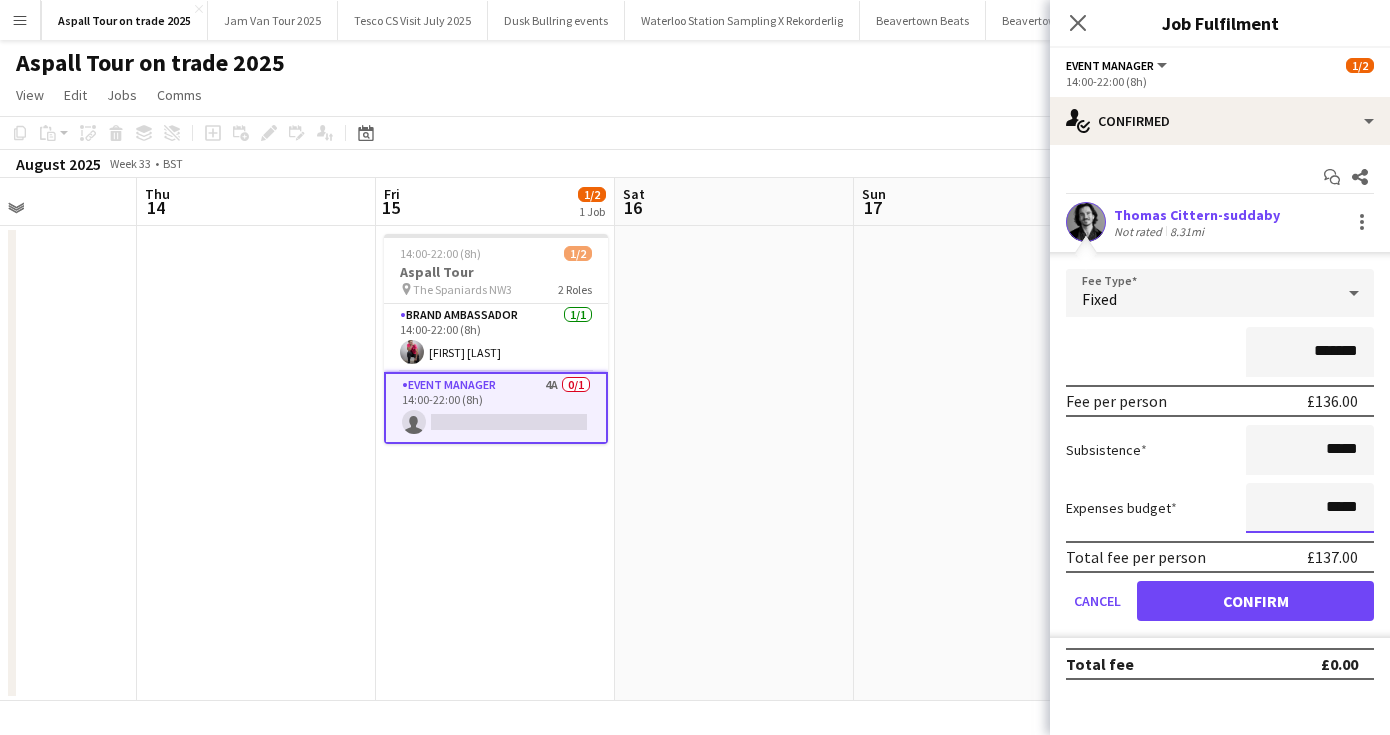 type on "******" 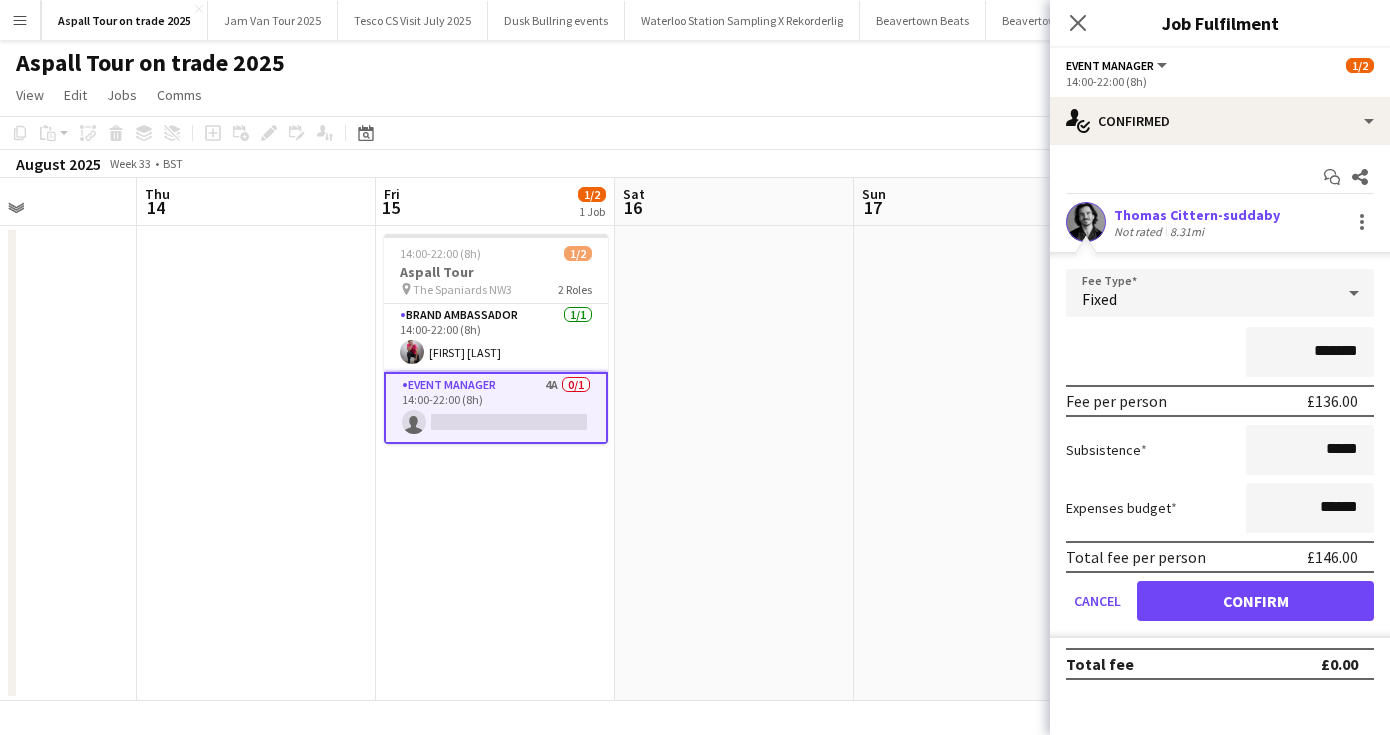 click on "Confirm" at bounding box center [1255, 601] 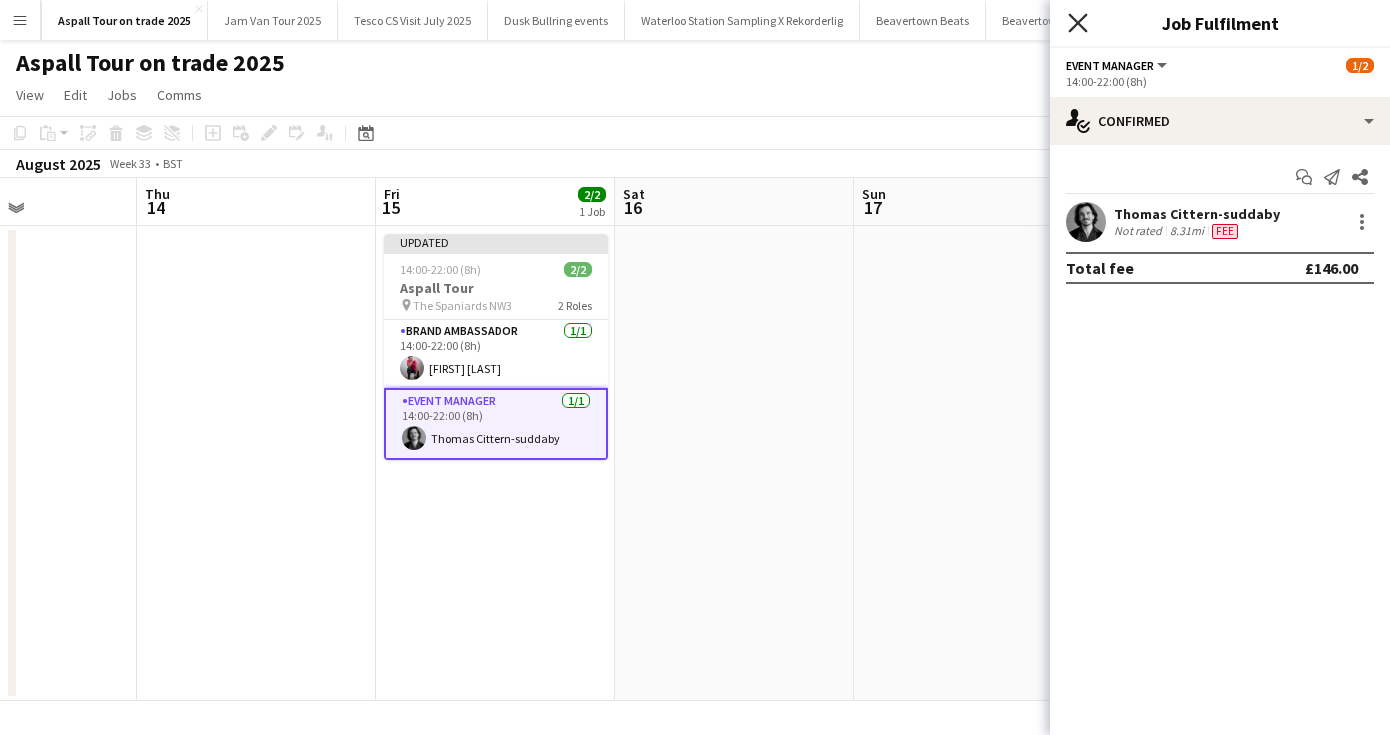 click on "Close pop-in" 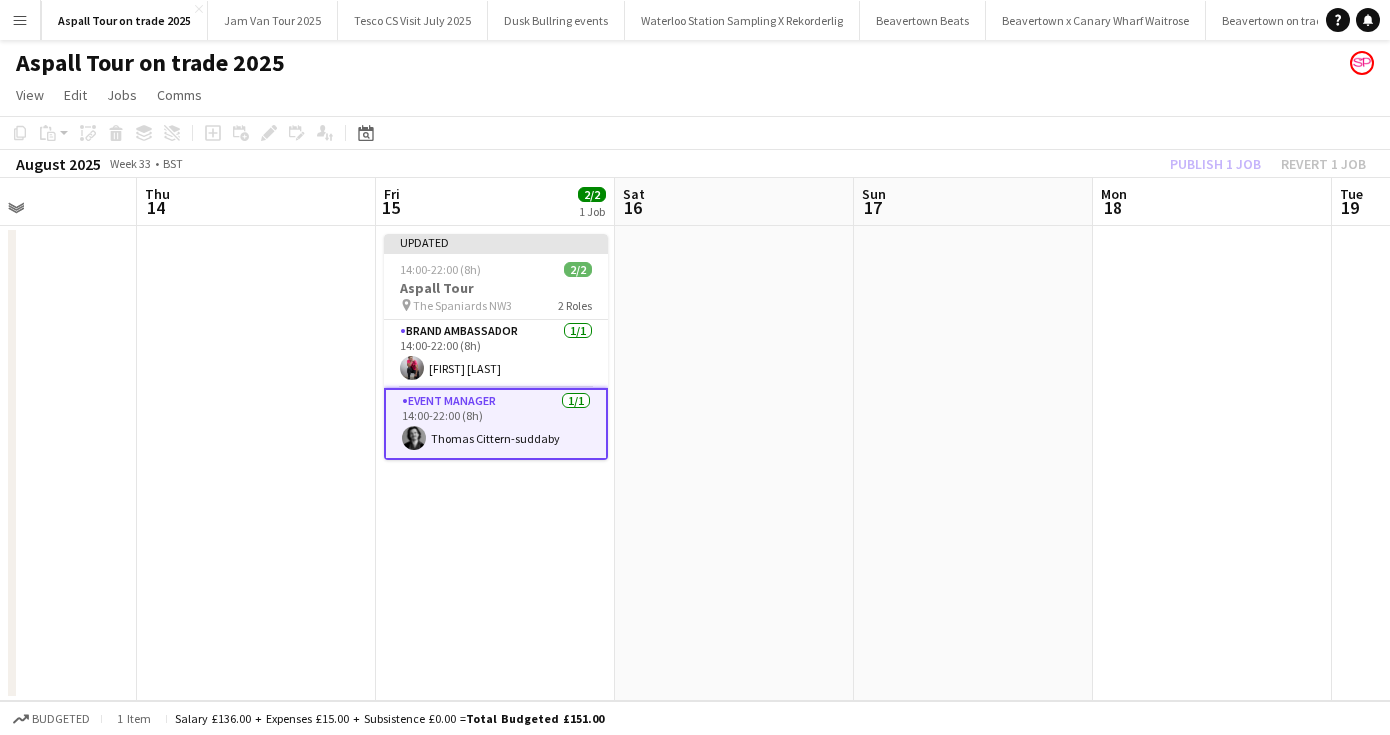 click on "View  Day view expanded Day view collapsed Month view Date picker Jump to today Expand Linked Jobs Collapse Linked Jobs  Edit  Copy
Command
C  Paste  Without Crew
Command
V With Crew
Command
Shift
V Paste as linked job  Group  Group Ungroup  Jobs  New Job Edit Job Delete Job New Linked Job Edit Linked Jobs Job fulfilment Promote Role Copy Role URL  Comms  Notify confirmed crew Create chat" 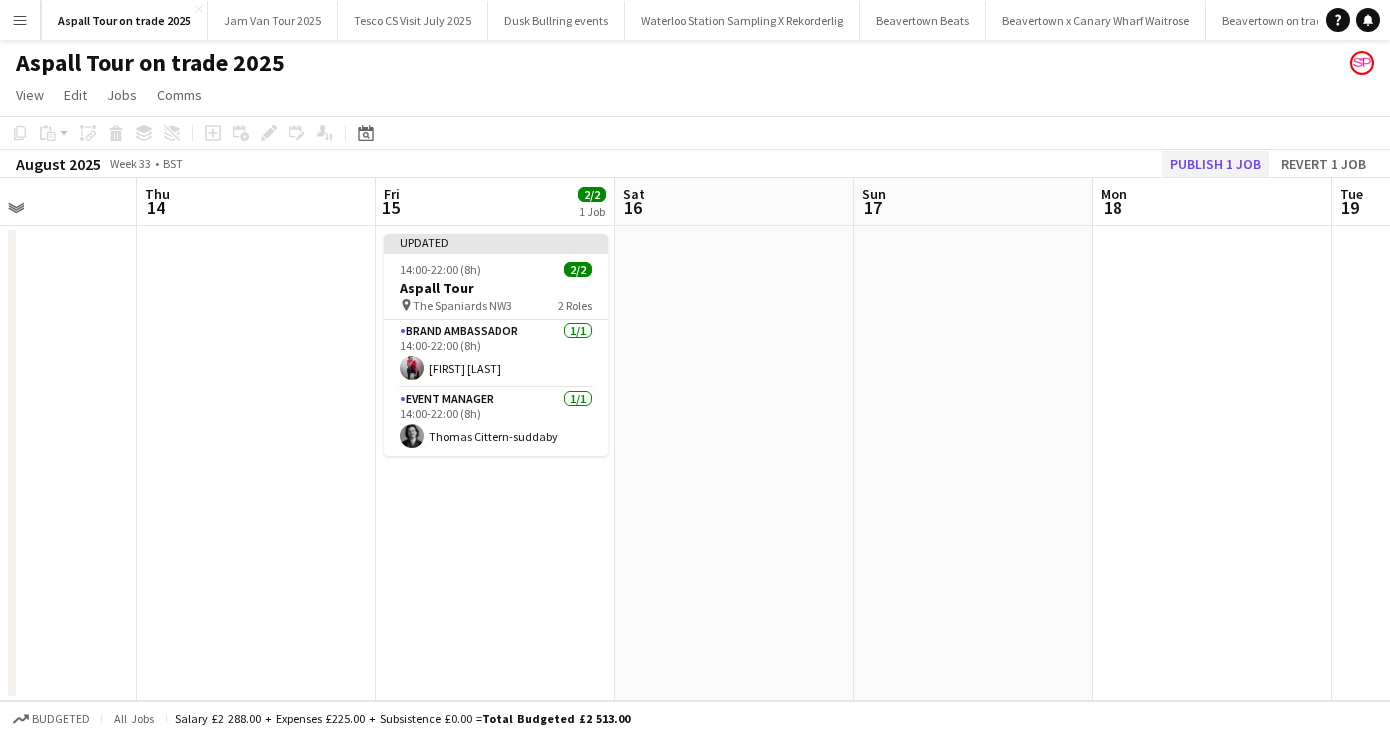 click on "Publish 1 job" 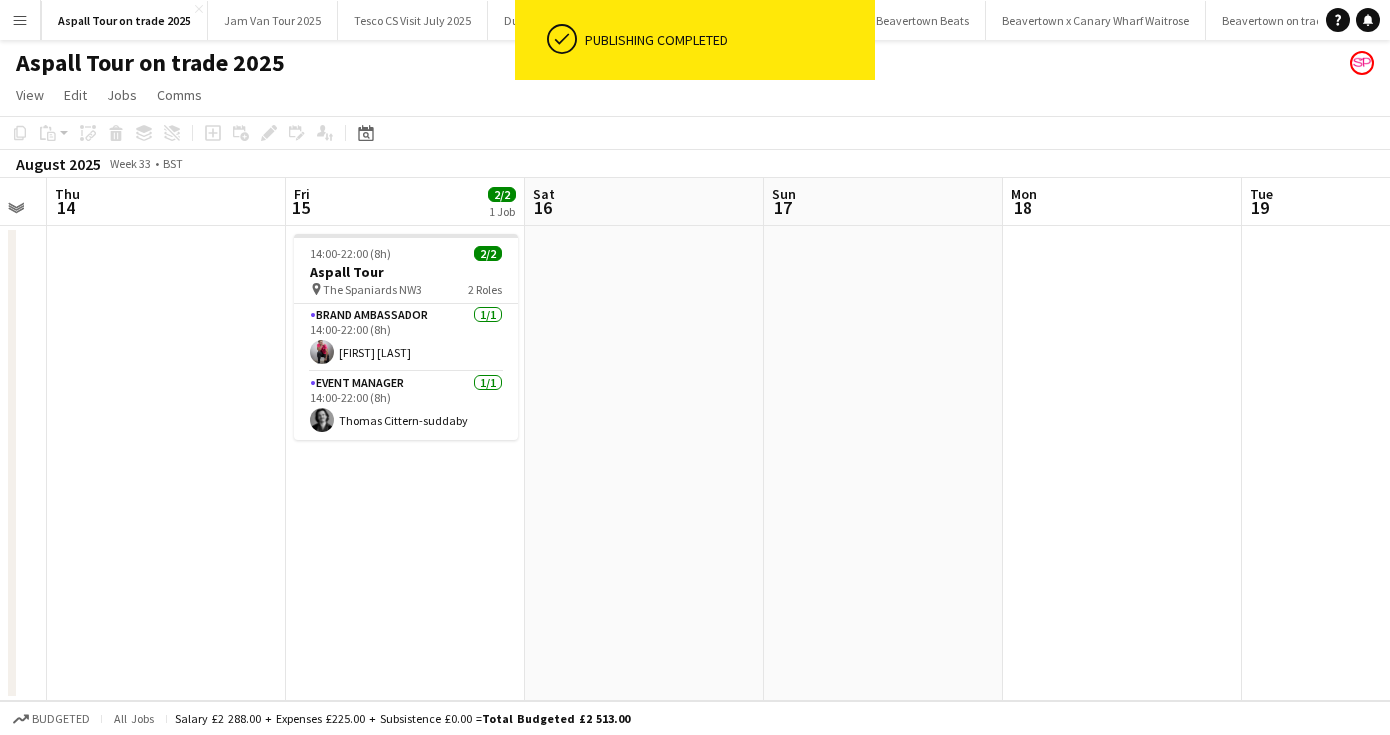 drag, startPoint x: 1213, startPoint y: 500, endPoint x: 621, endPoint y: 492, distance: 592.0541 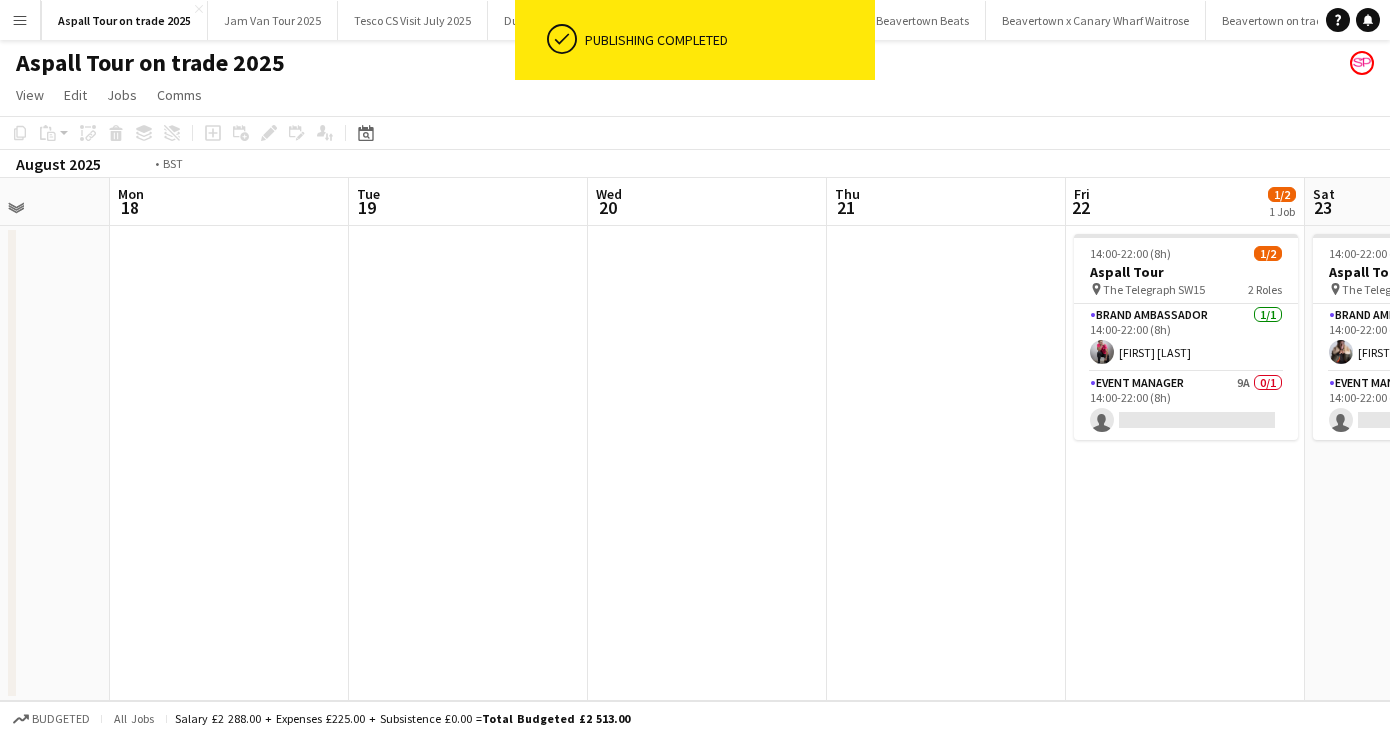 drag, startPoint x: 1139, startPoint y: 516, endPoint x: 553, endPoint y: 516, distance: 586 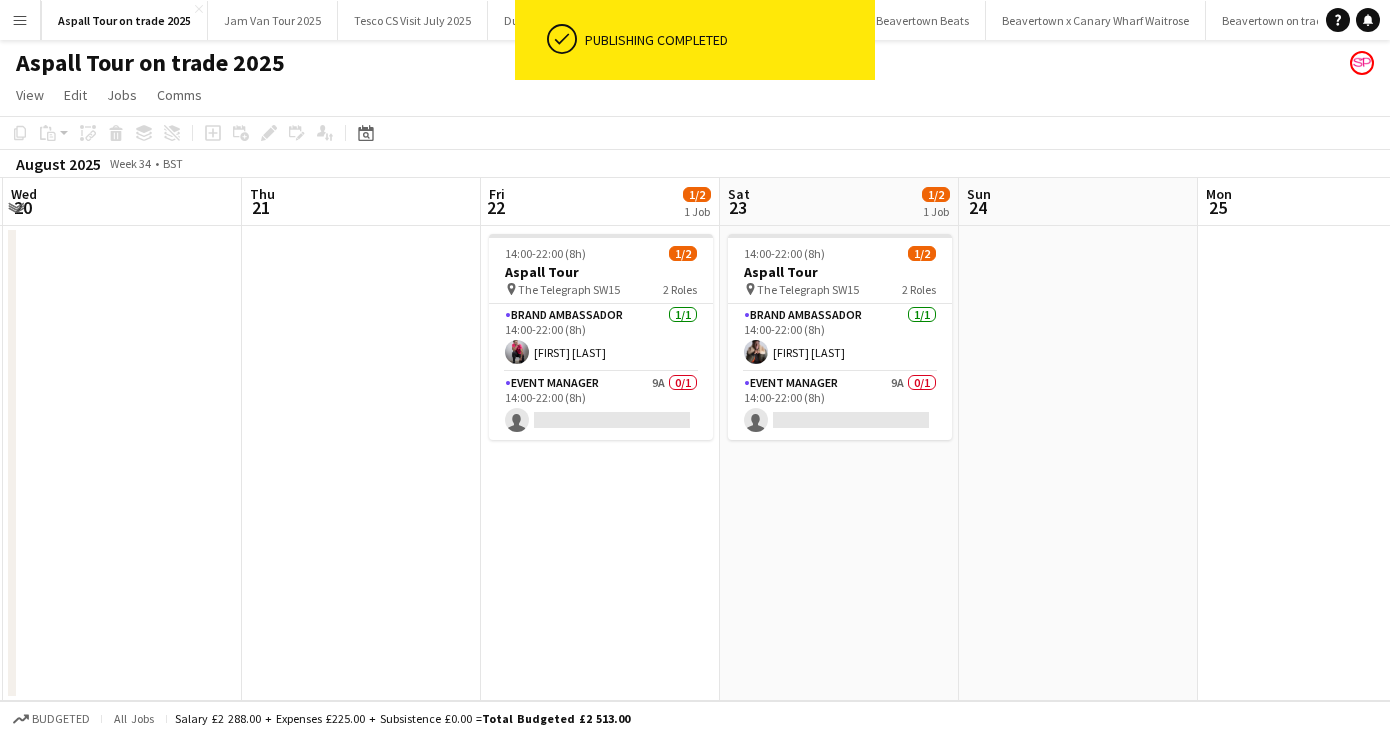 scroll, scrollTop: 0, scrollLeft: 718, axis: horizontal 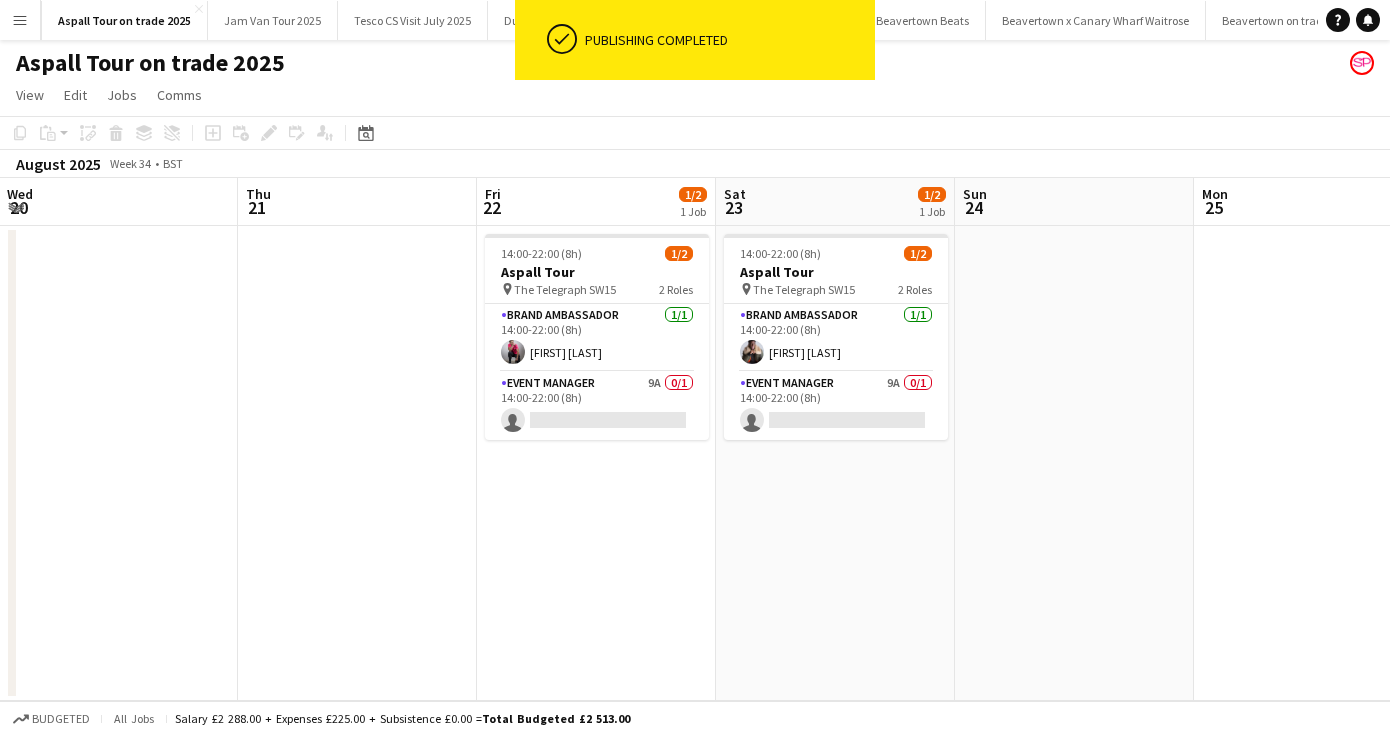 drag, startPoint x: 1137, startPoint y: 550, endPoint x: 706, endPoint y: 559, distance: 431.09396 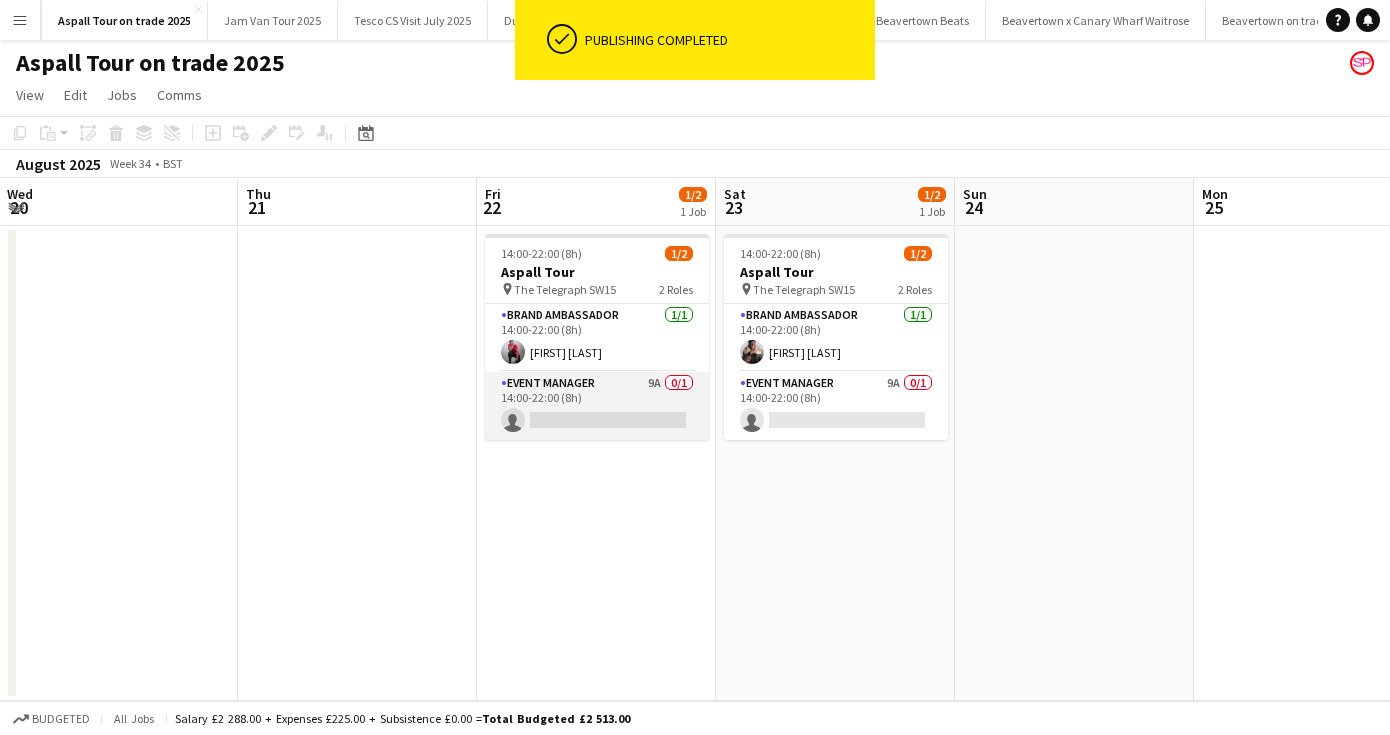 click on "Event Manager   9A   0/1   14:00-22:00 (8h)
single-neutral-actions" at bounding box center (597, 406) 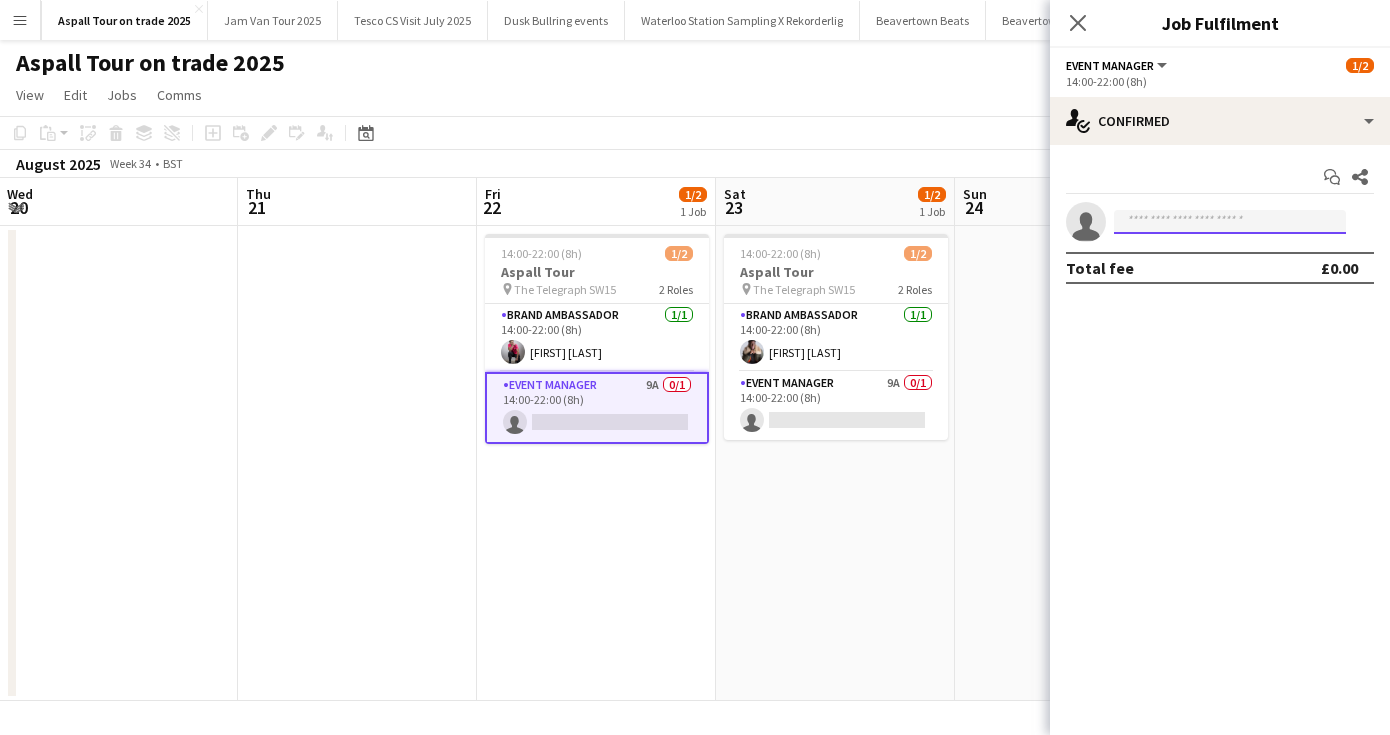 click at bounding box center [1230, 222] 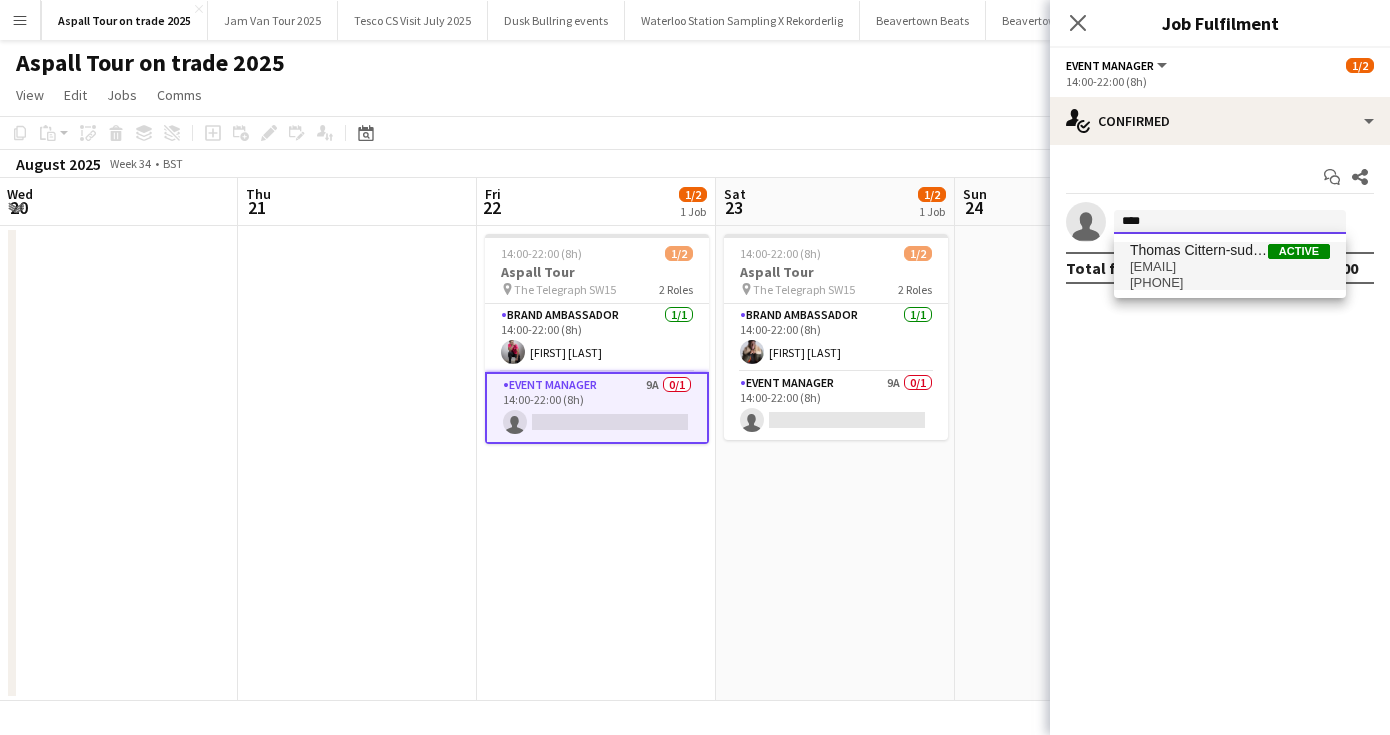 type on "****" 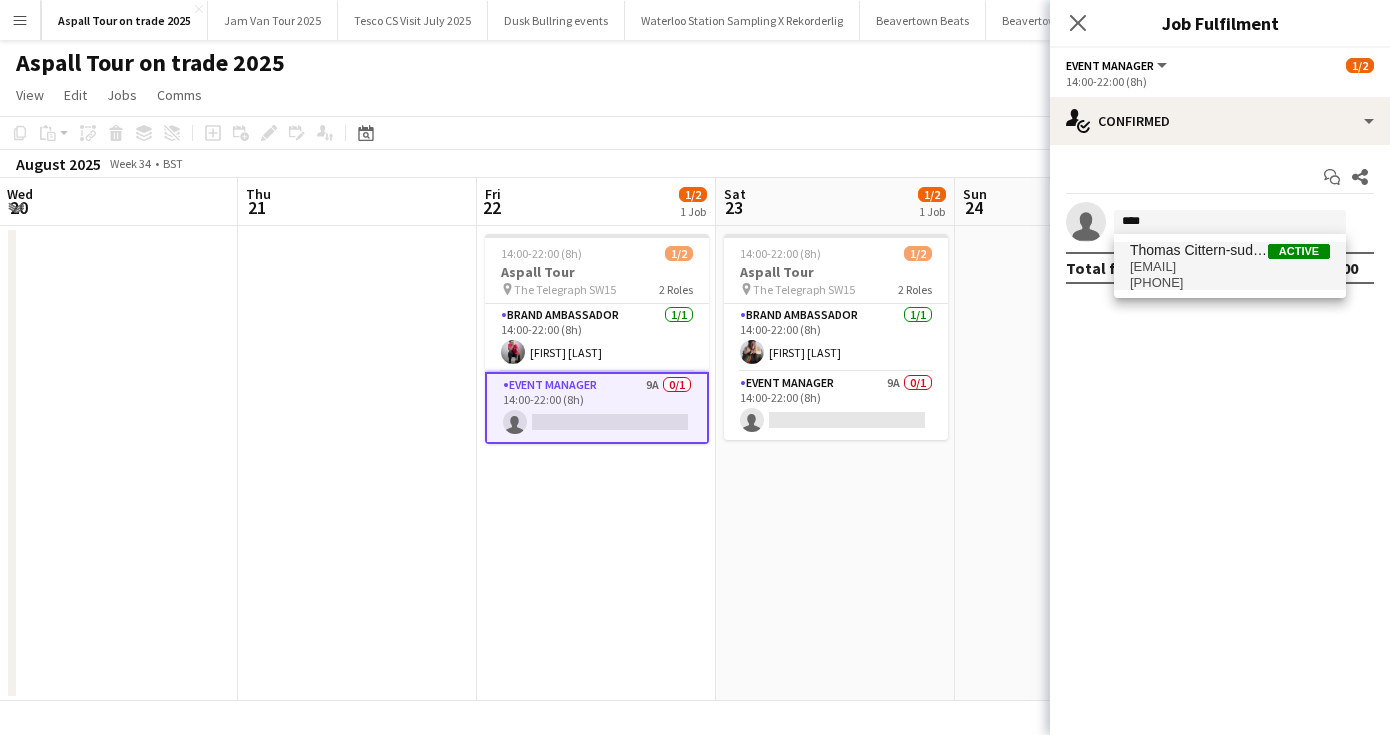 drag, startPoint x: 1175, startPoint y: 242, endPoint x: 1211, endPoint y: 277, distance: 50.20956 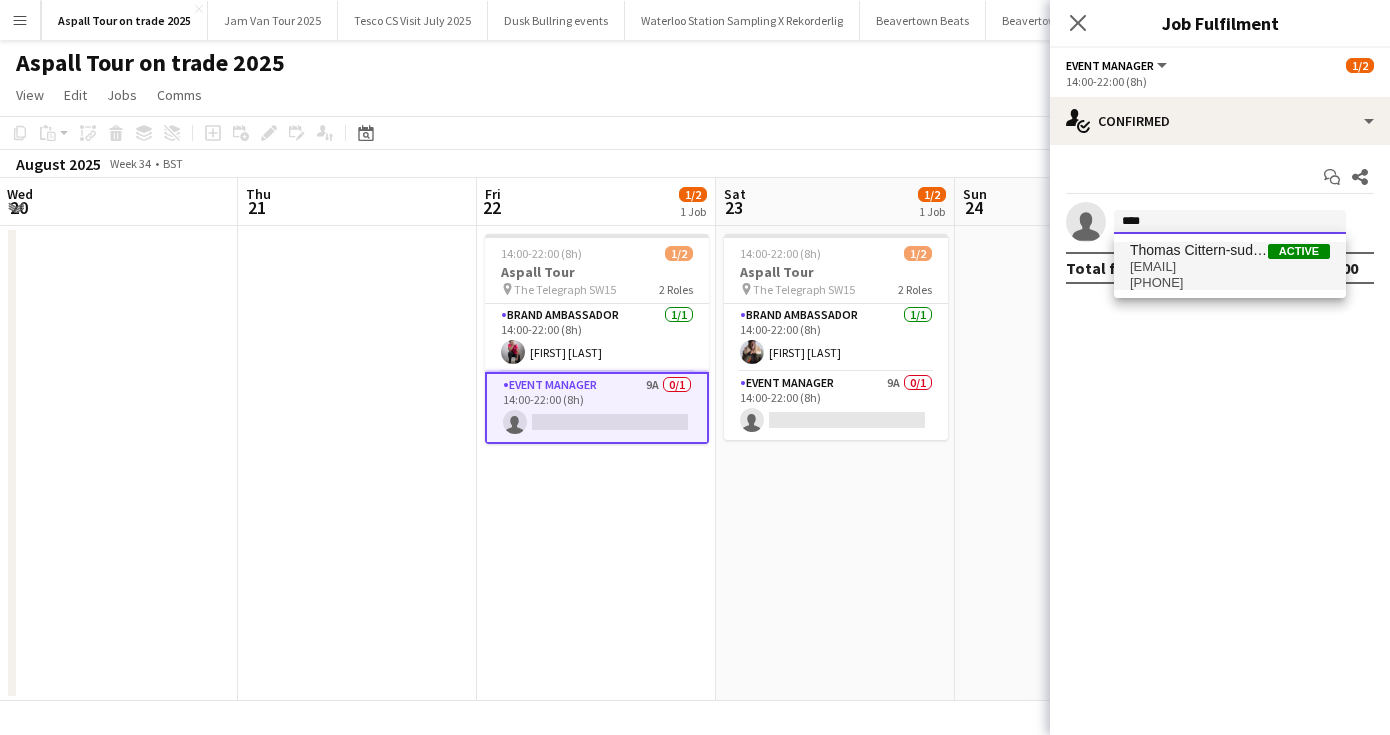 type 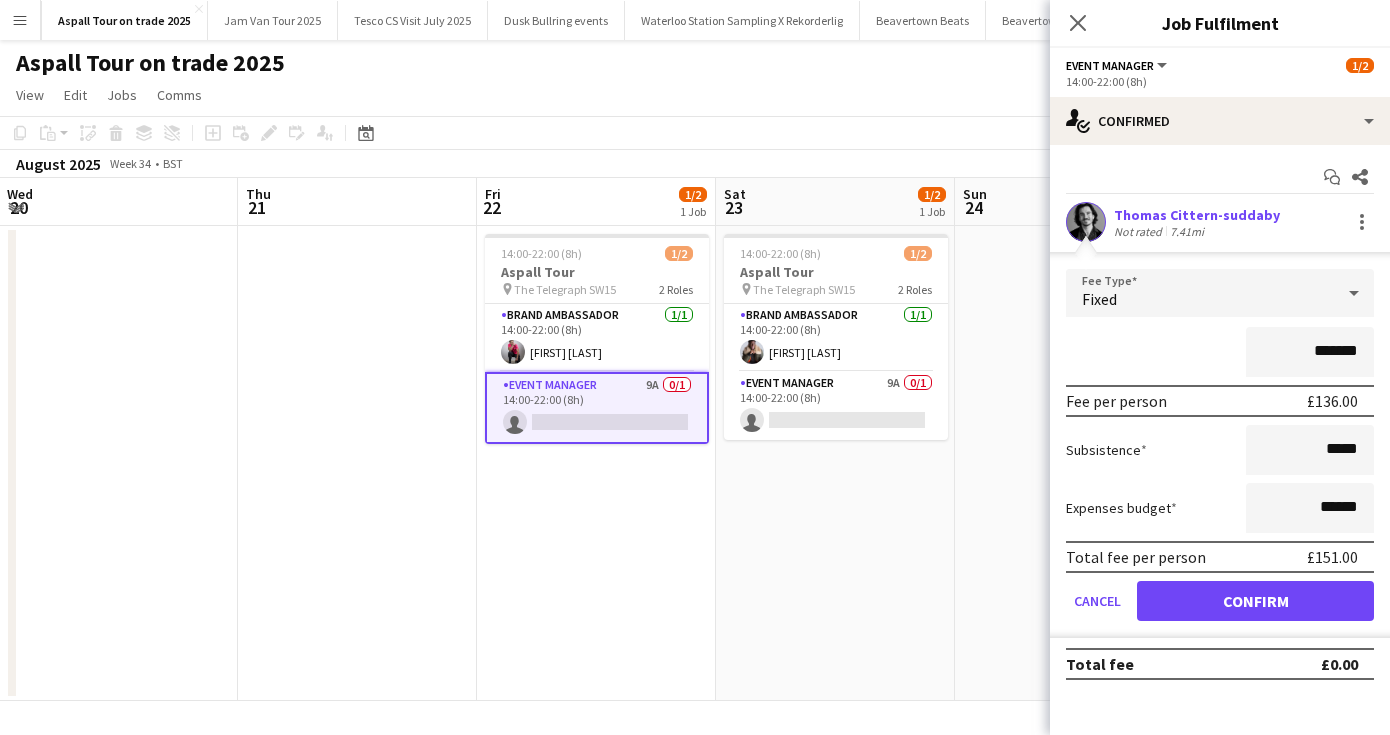 click on "Confirm" at bounding box center [1255, 601] 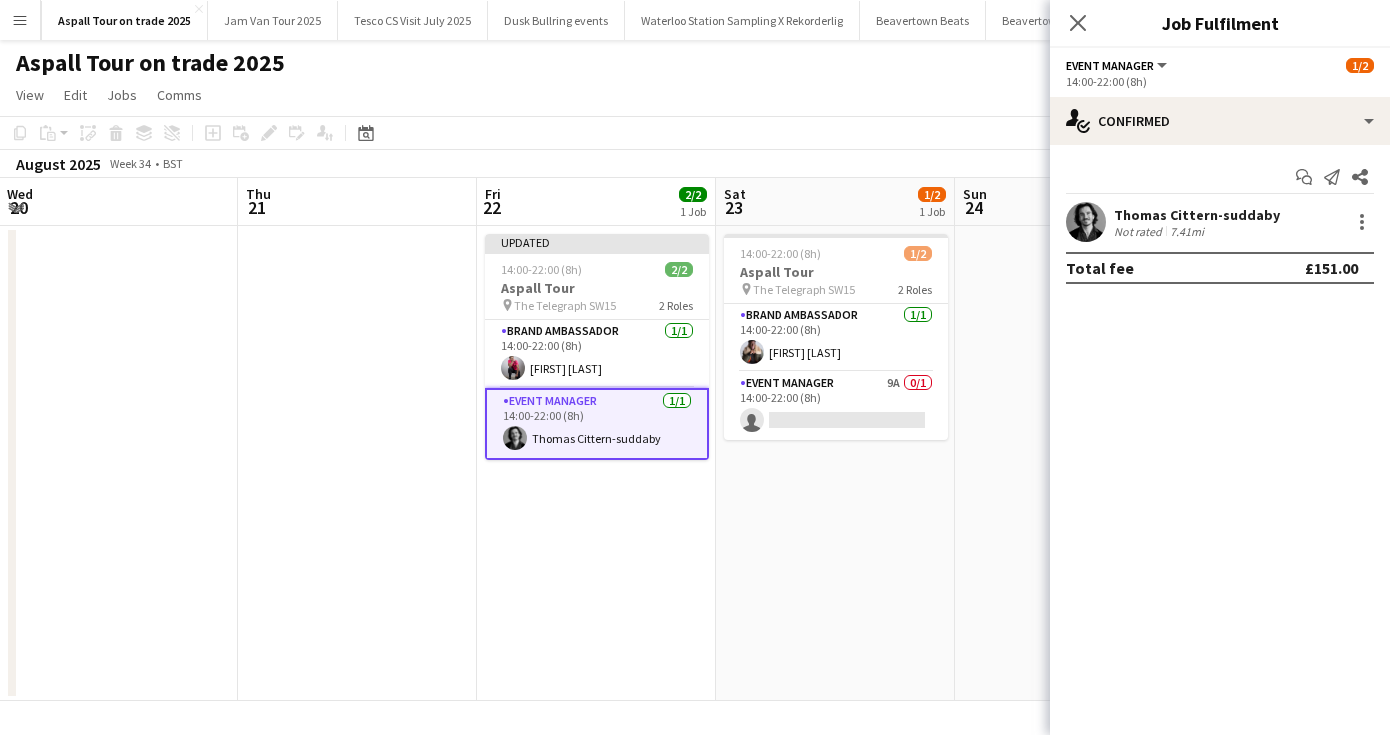 click on "Event Manager   1/1   14:00-22:00 (8h)
[FIRST] [LAST]" at bounding box center (597, 424) 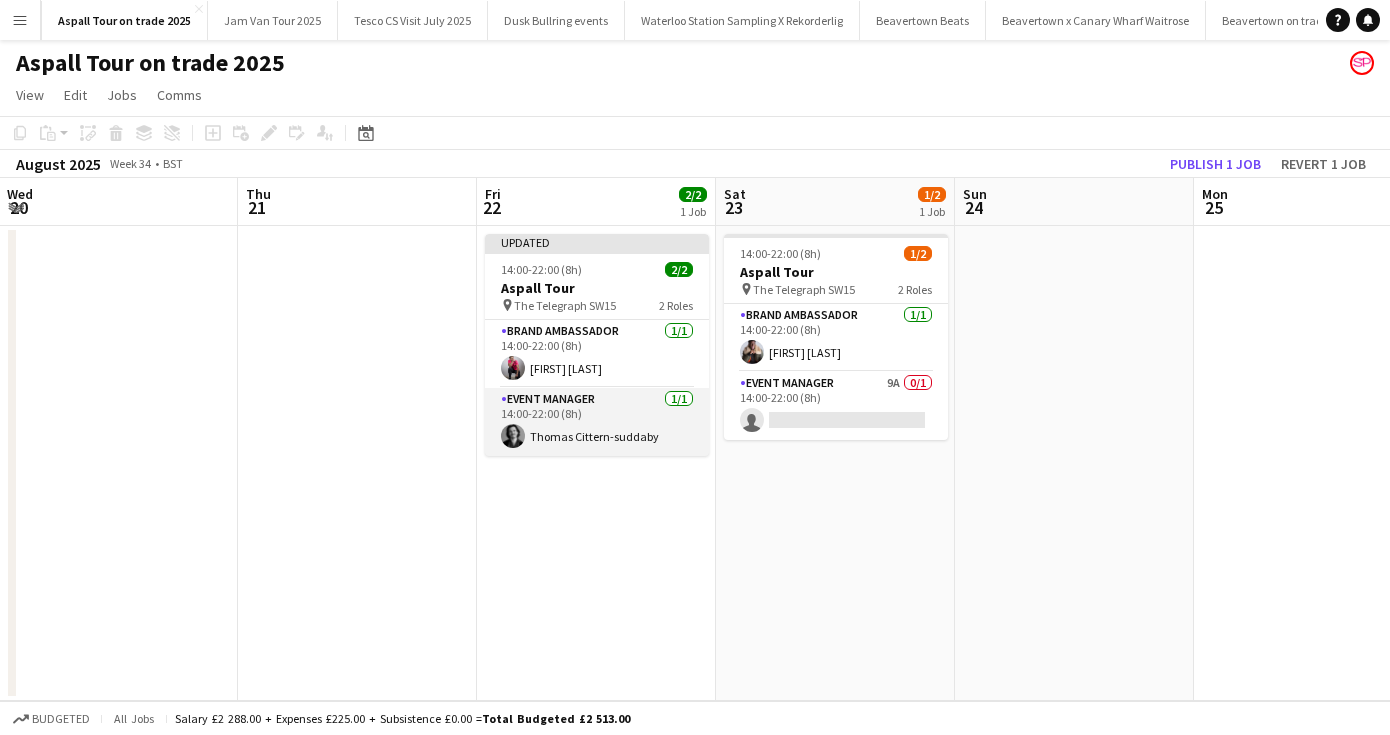 click on "Event Manager   1/1   14:00-22:00 (8h)
[FIRST] [LAST]" at bounding box center (597, 422) 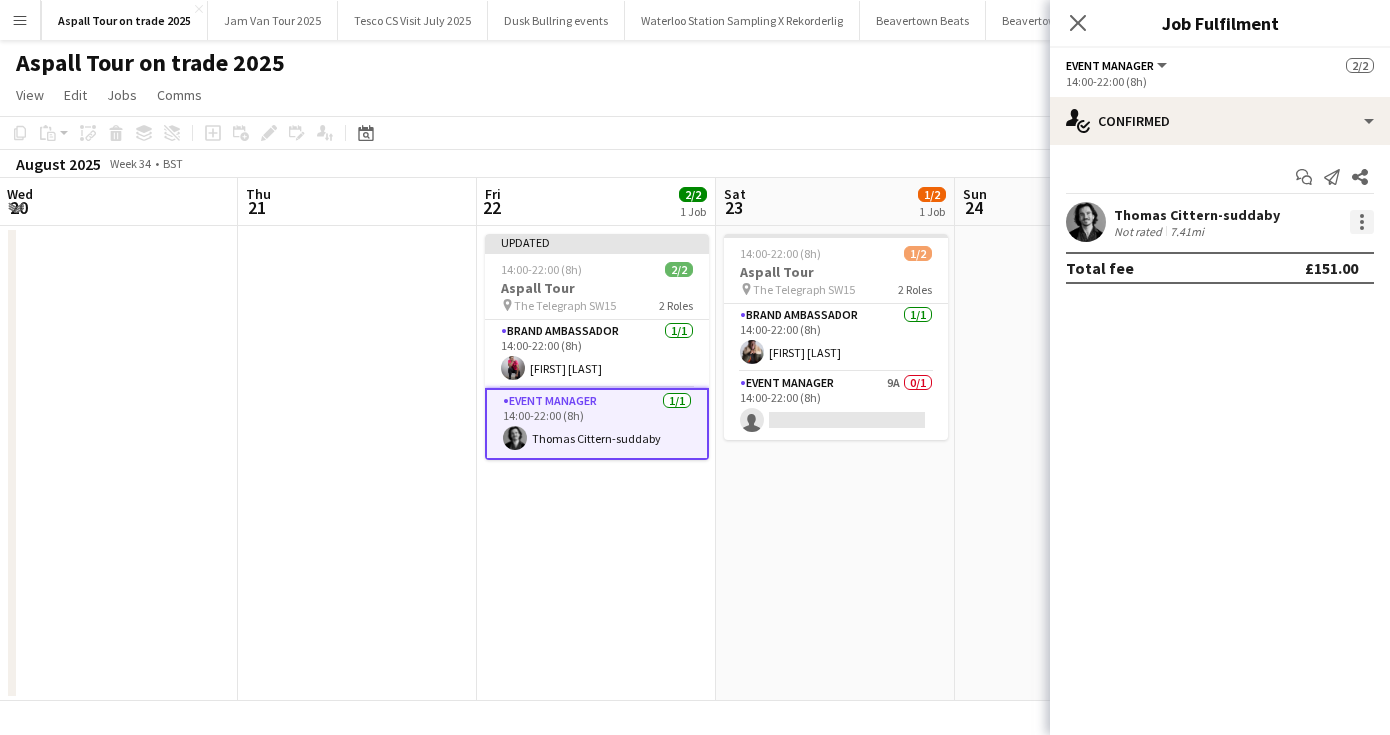 click at bounding box center [1362, 222] 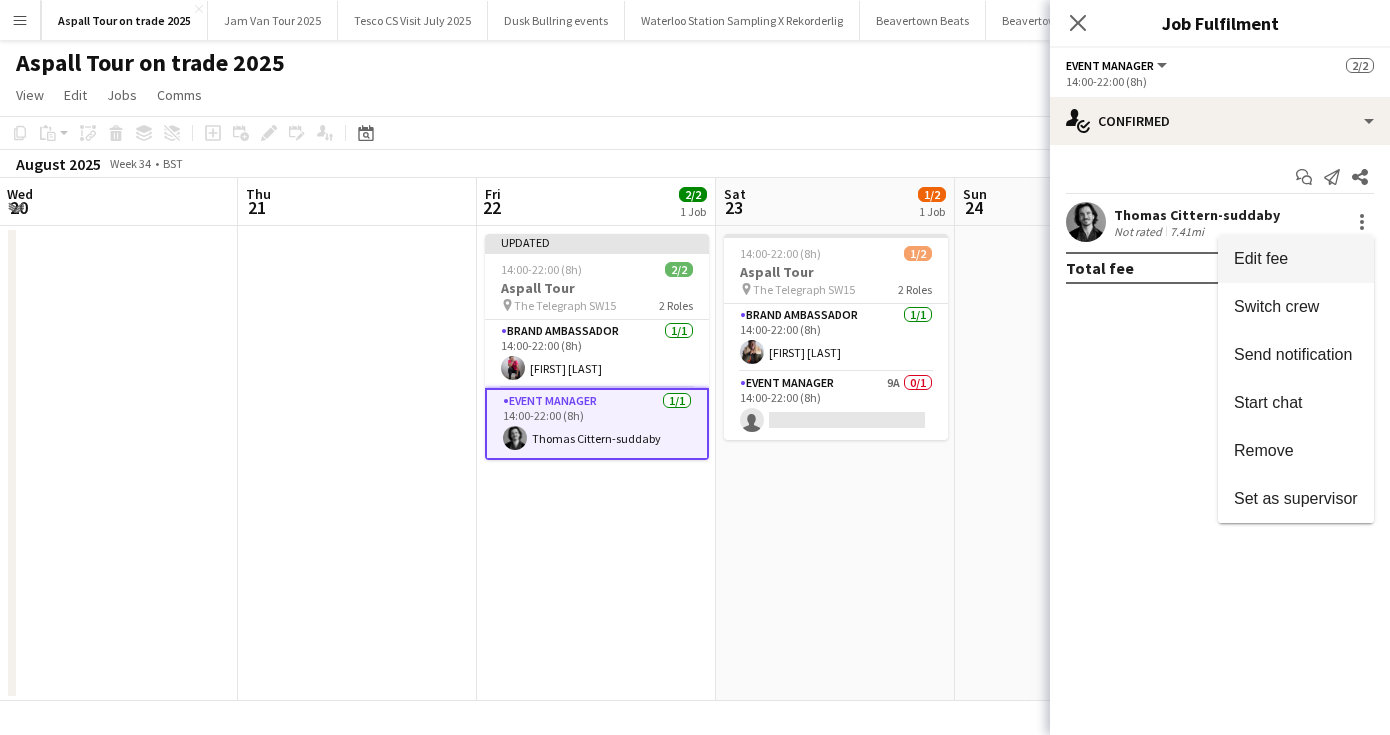click on "Edit fee" at bounding box center (1261, 258) 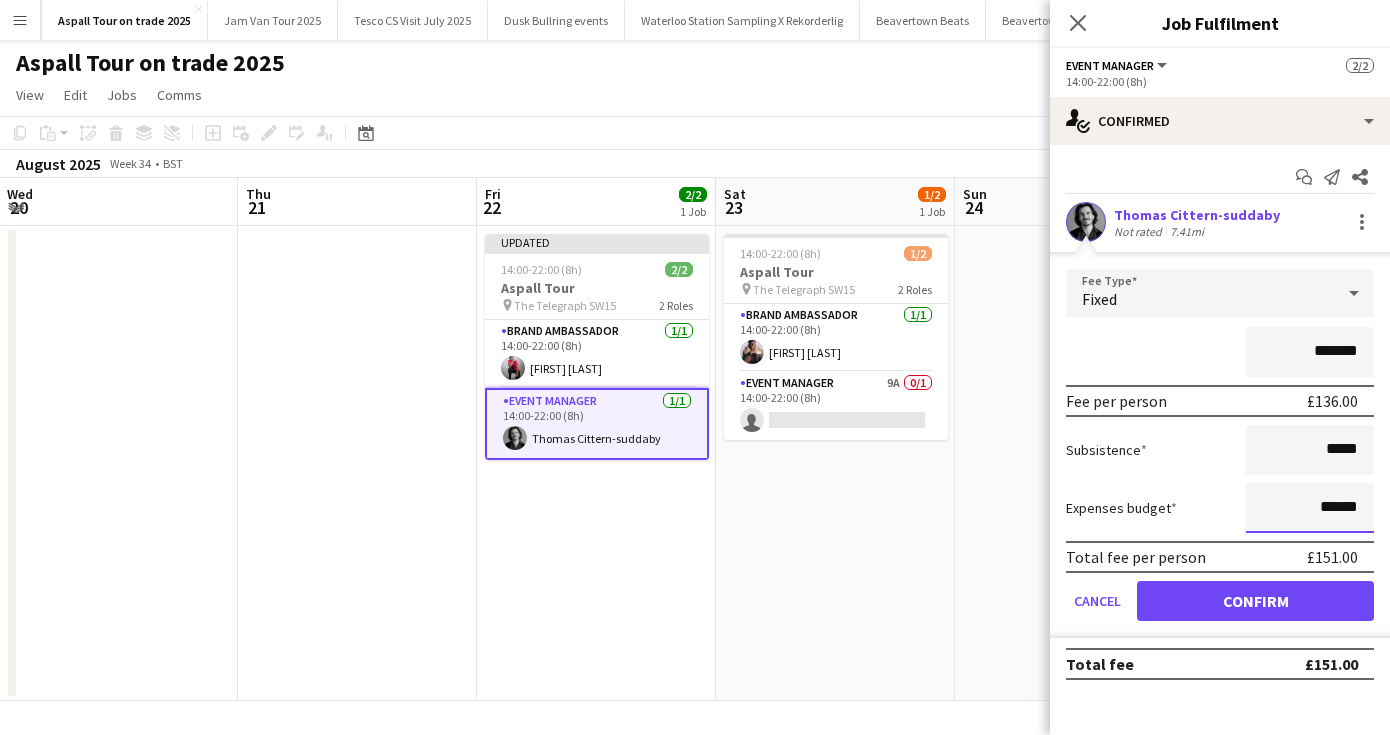 click on "******" at bounding box center [1310, 508] 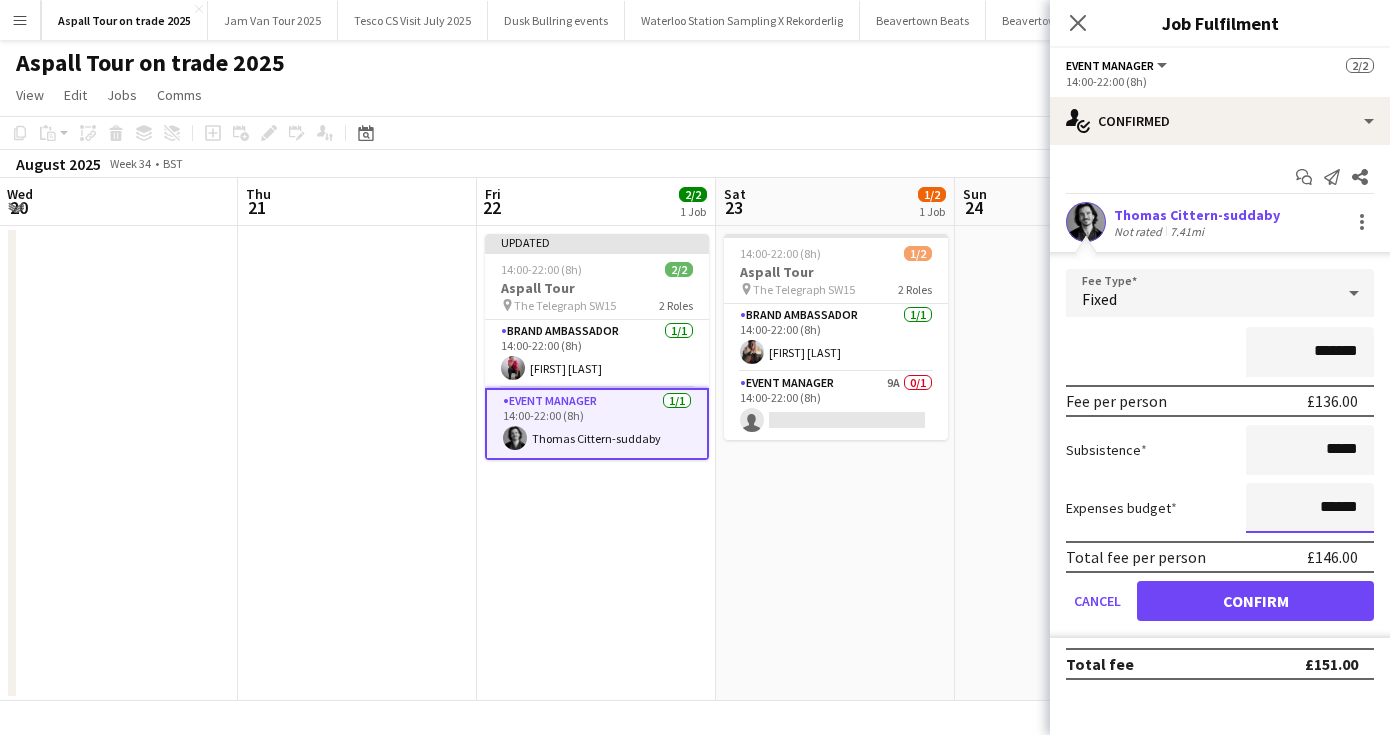 type on "******" 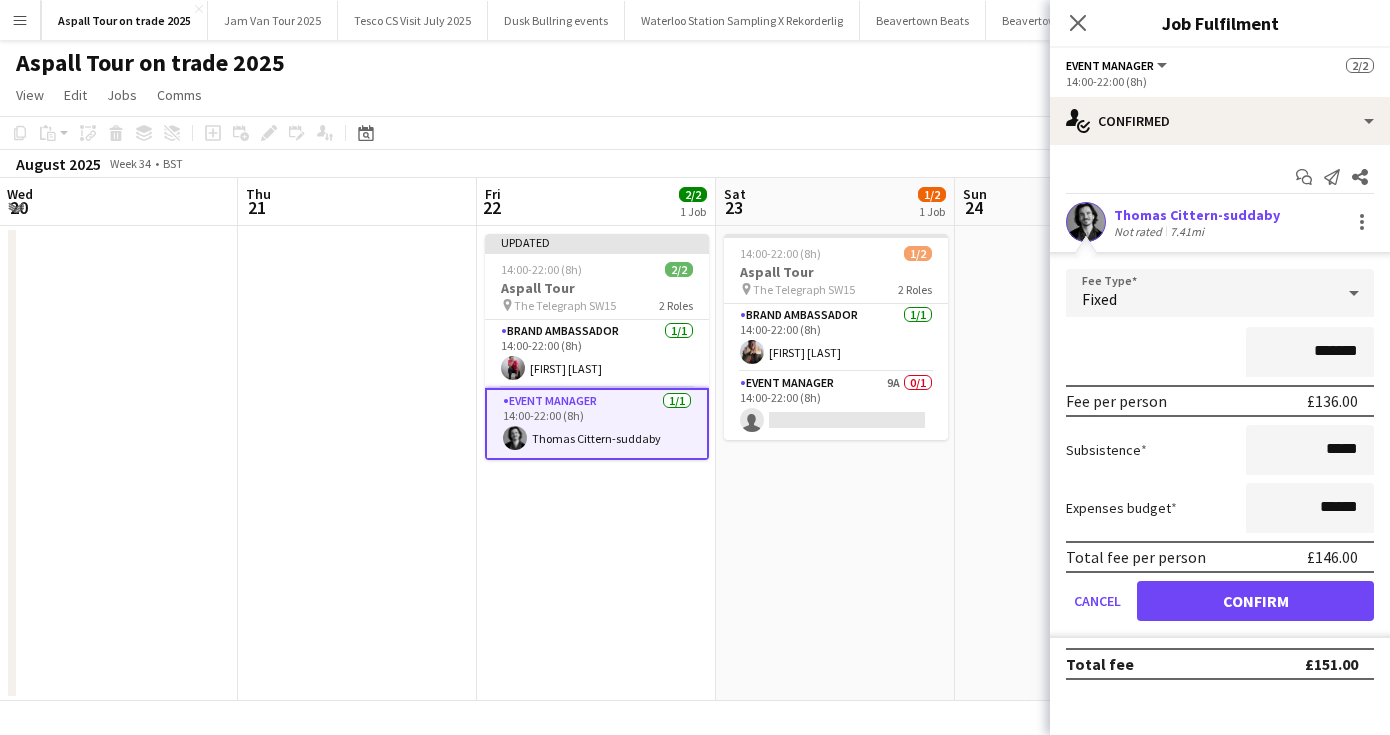 click on "Confirm" at bounding box center (1255, 601) 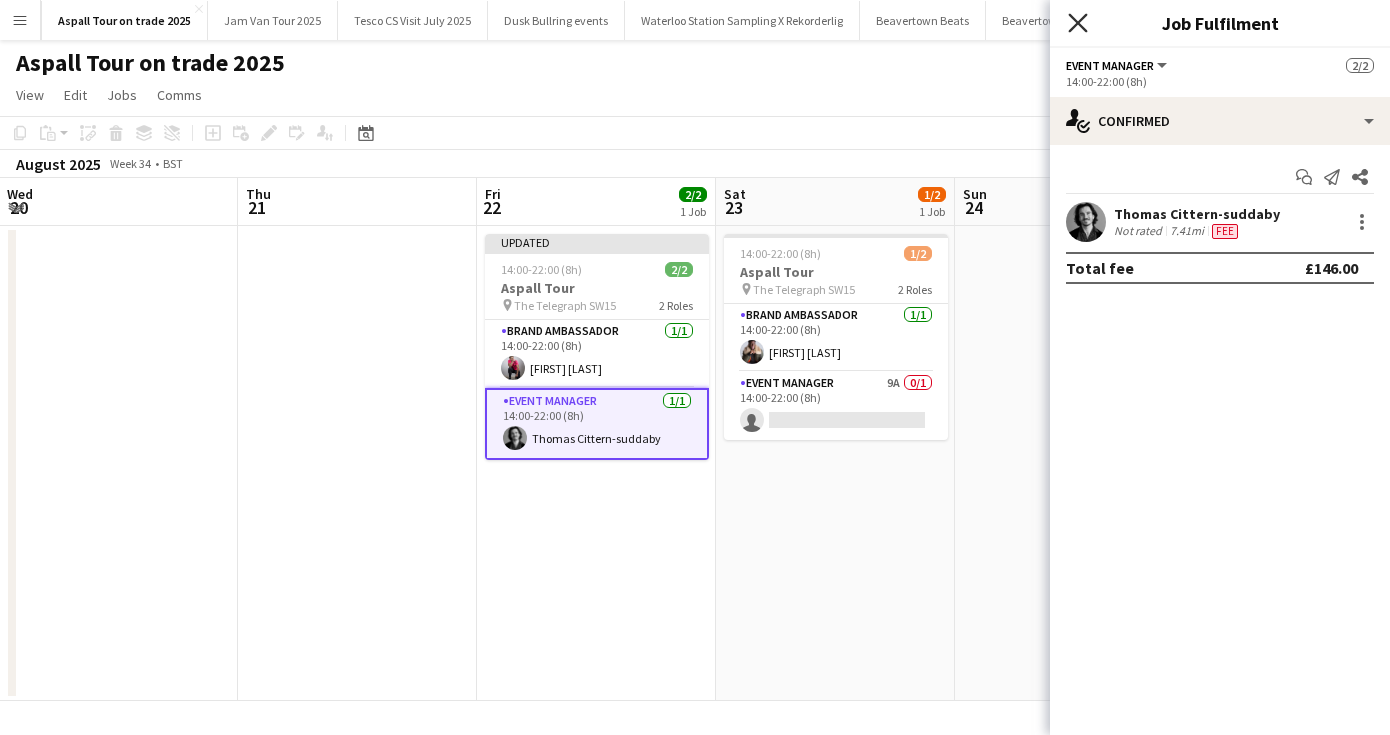 click on "Close pop-in" 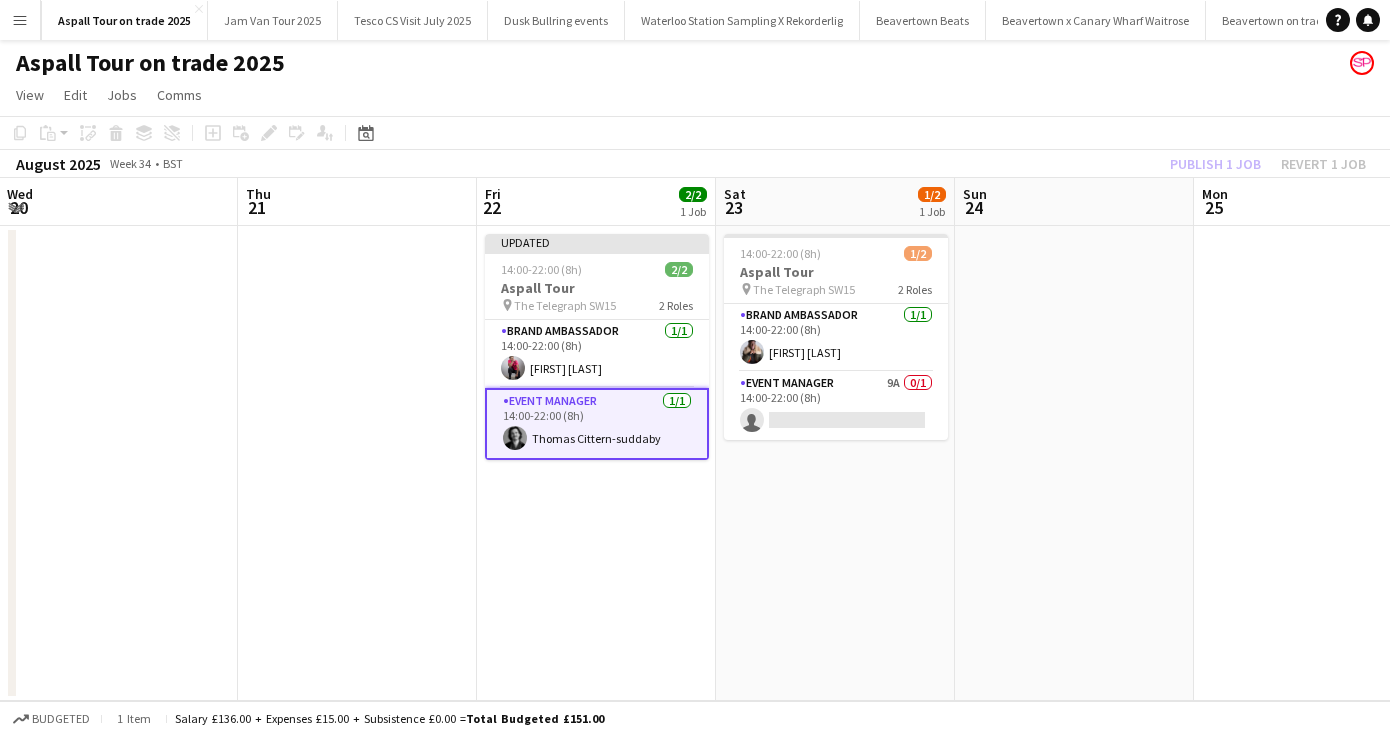click on "14:00-22:00 (8h)    1/2   Aspall Tour
pin
The Telegraph SW15   2 Roles   Brand Ambassador   1/1   14:00-22:00 (8h)
[FIRST] [LAST]  Event Manager   9A   0/1   14:00-22:00 (8h)
single-neutral-actions" at bounding box center [835, 463] 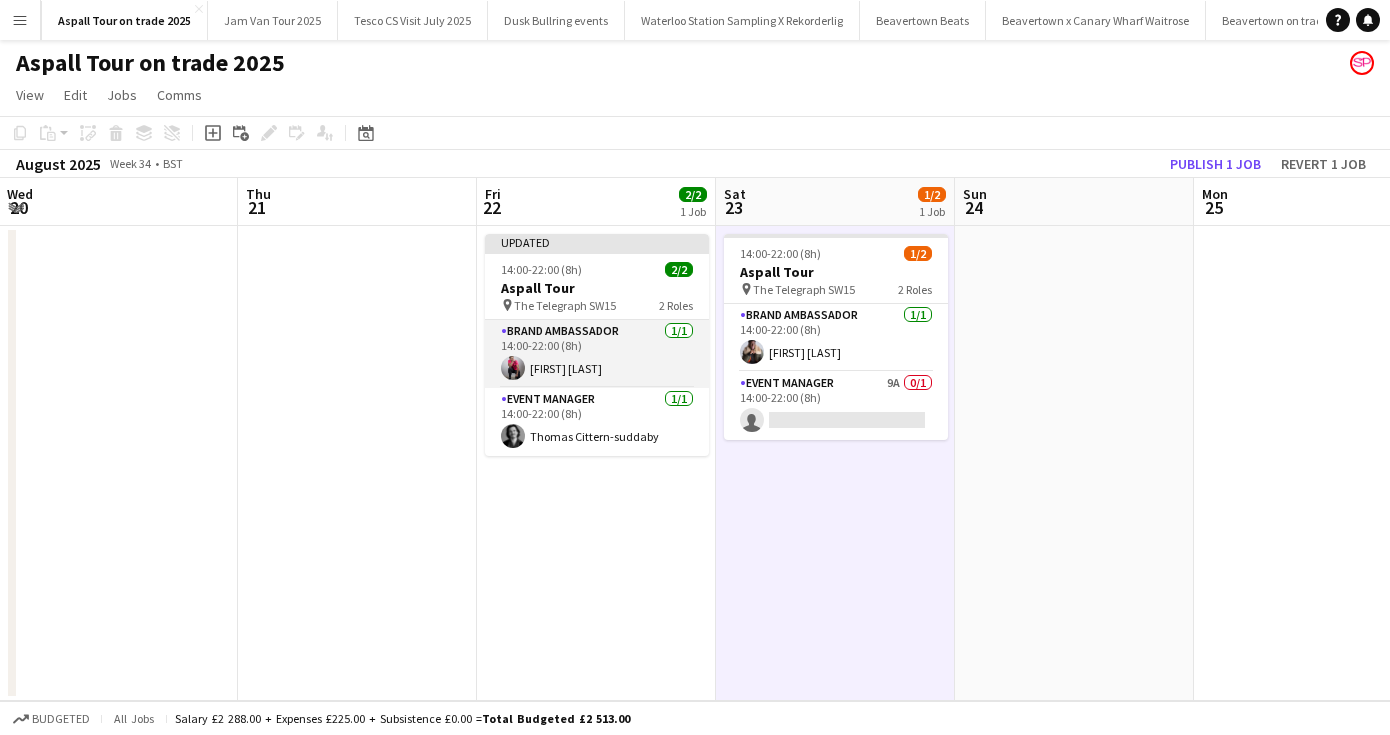 click on "Brand Ambassador   1/1   14:00-22:00 (8h)
[FIRST] [LAST]" at bounding box center [597, 354] 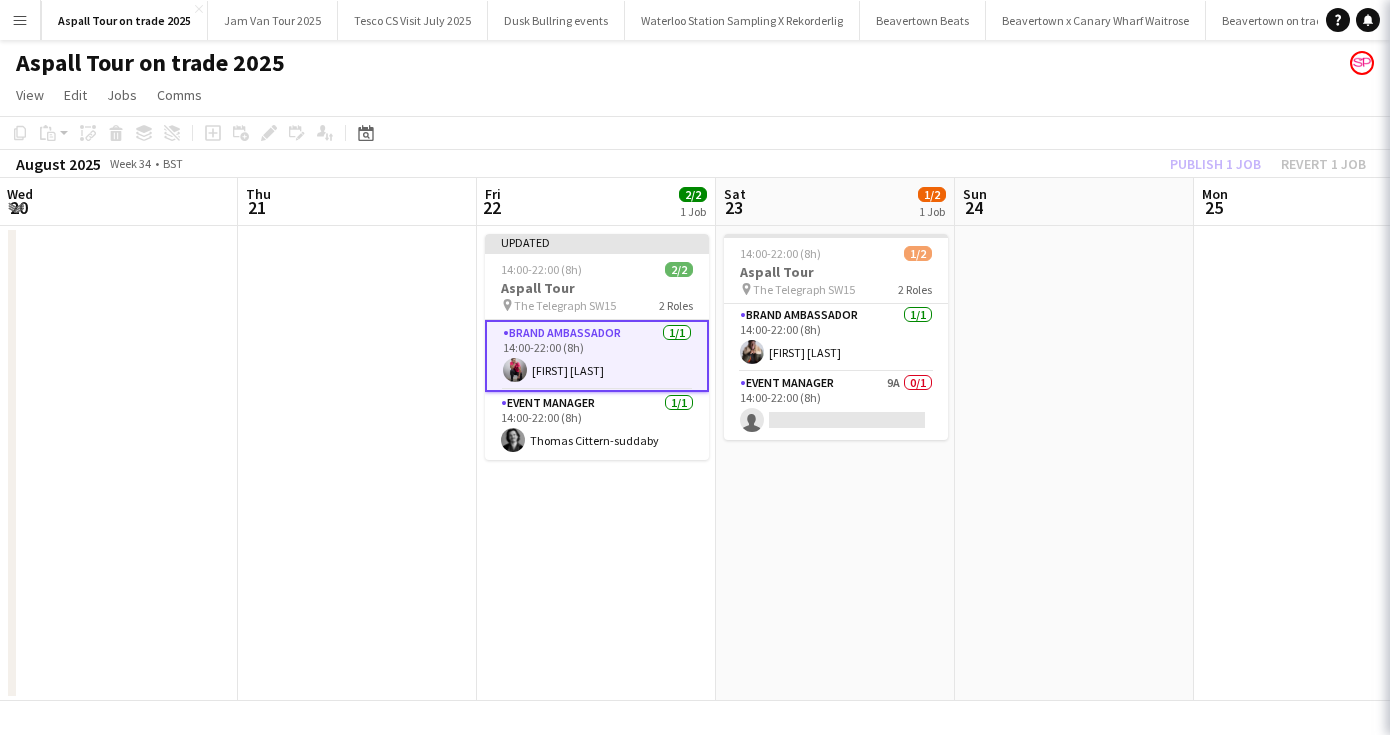 scroll, scrollTop: 0, scrollLeft: 719, axis: horizontal 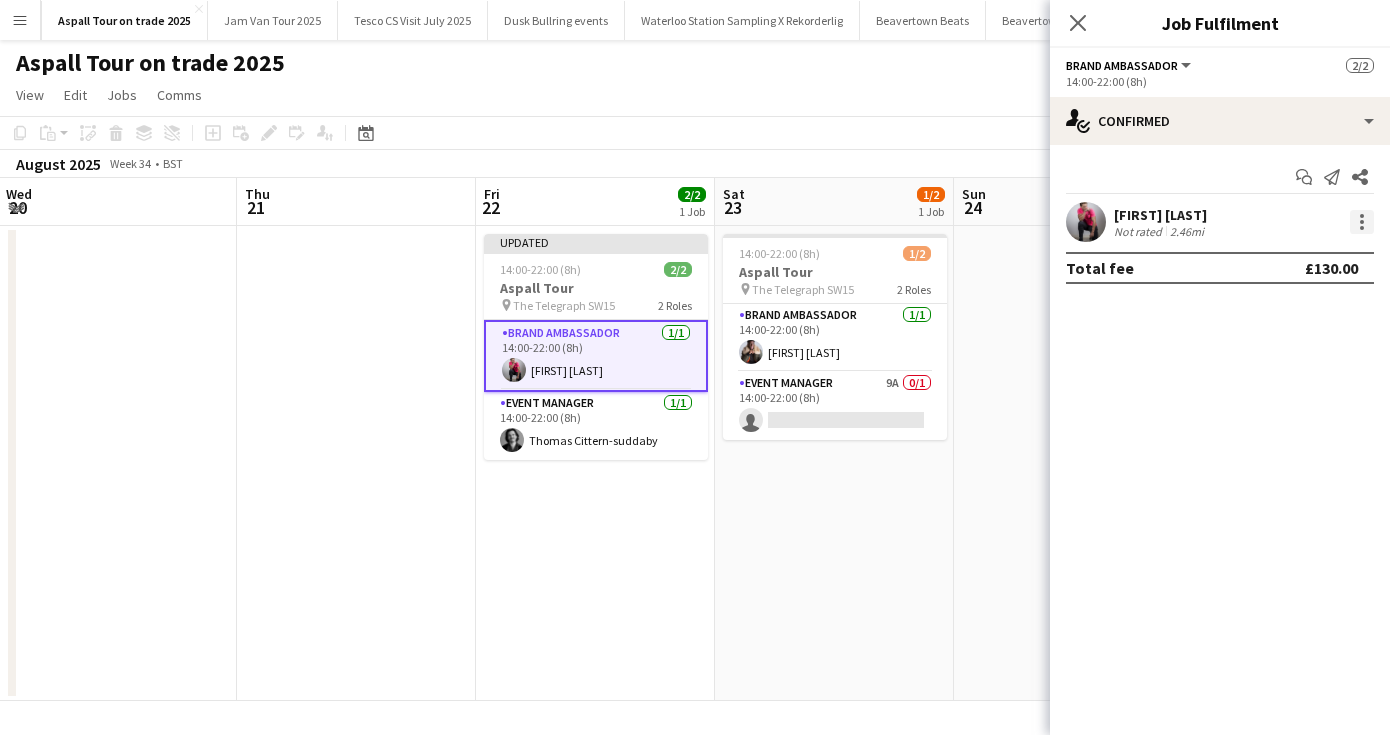 click at bounding box center [1362, 222] 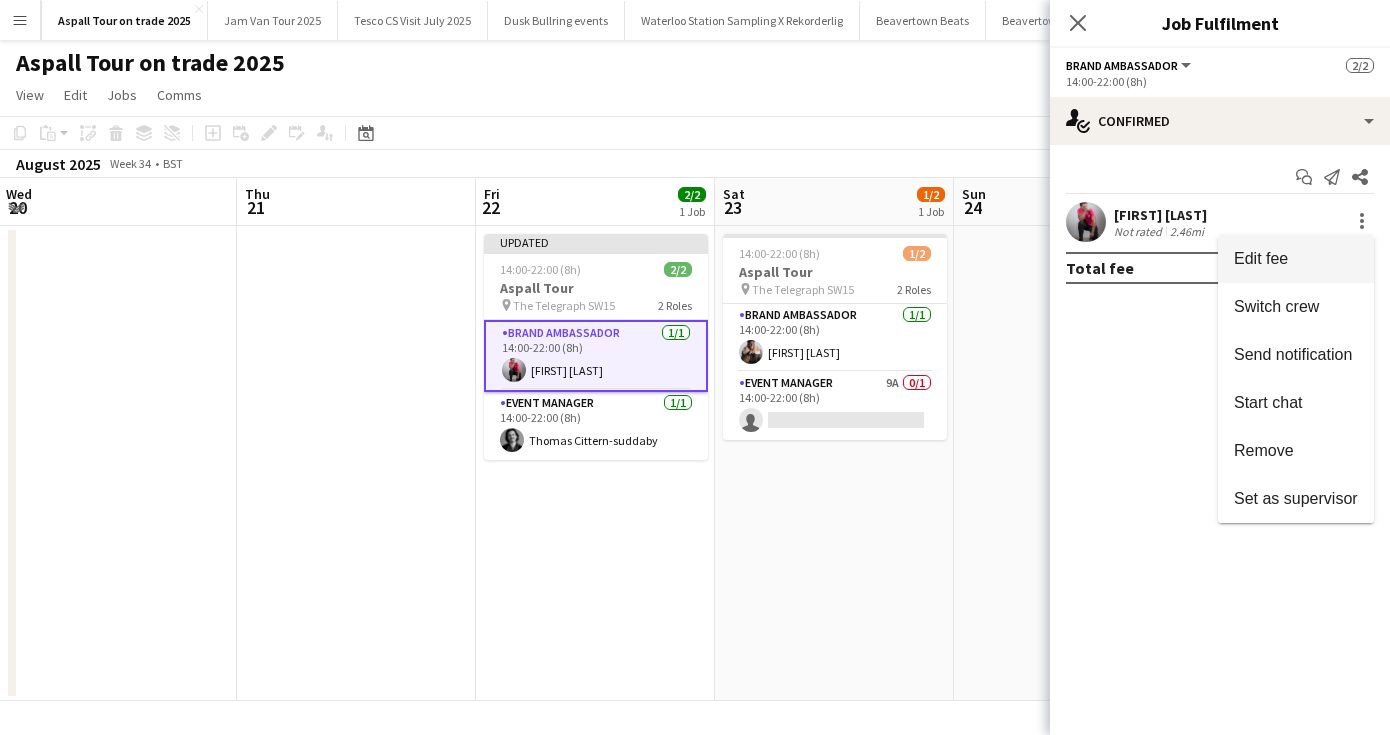 click on "Edit fee" at bounding box center (1296, 259) 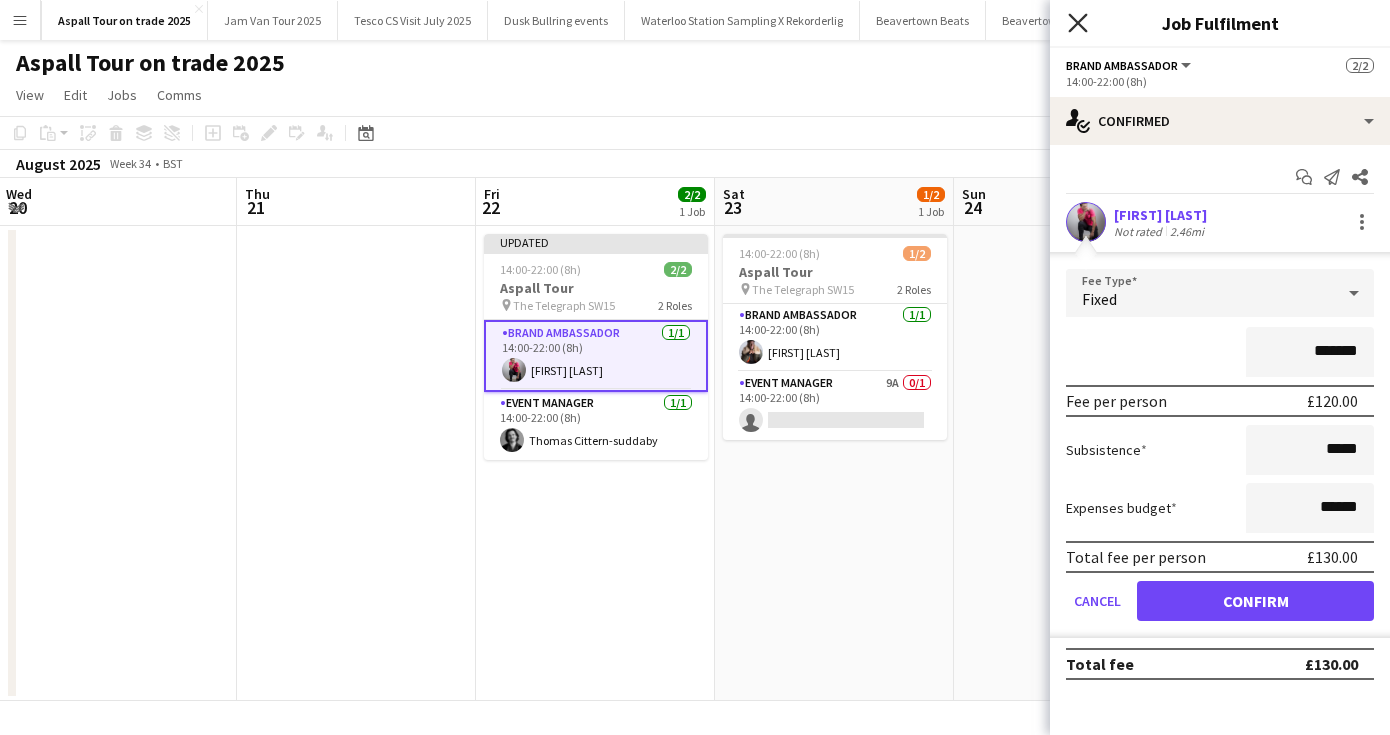 click on "Close pop-in" 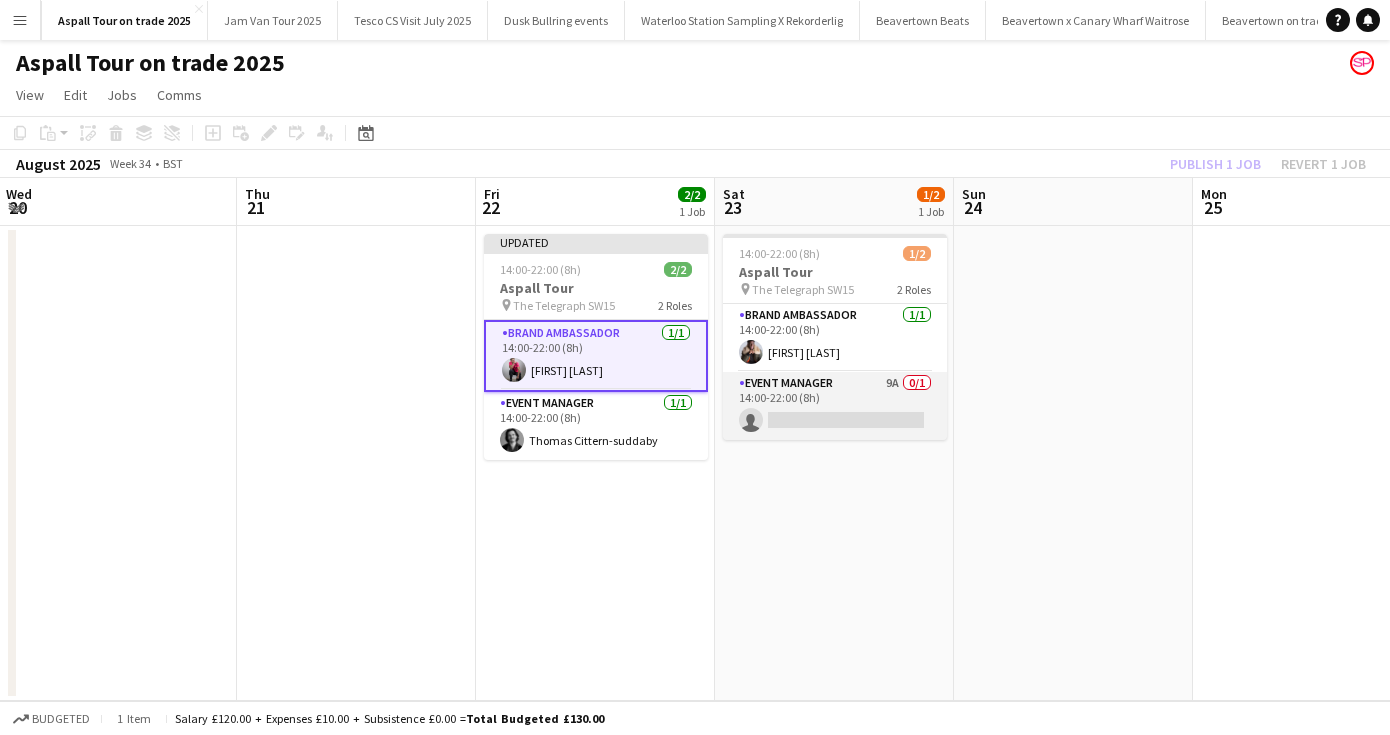 click on "Event Manager   9A   0/1   14:00-22:00 (8h)
single-neutral-actions" at bounding box center (835, 406) 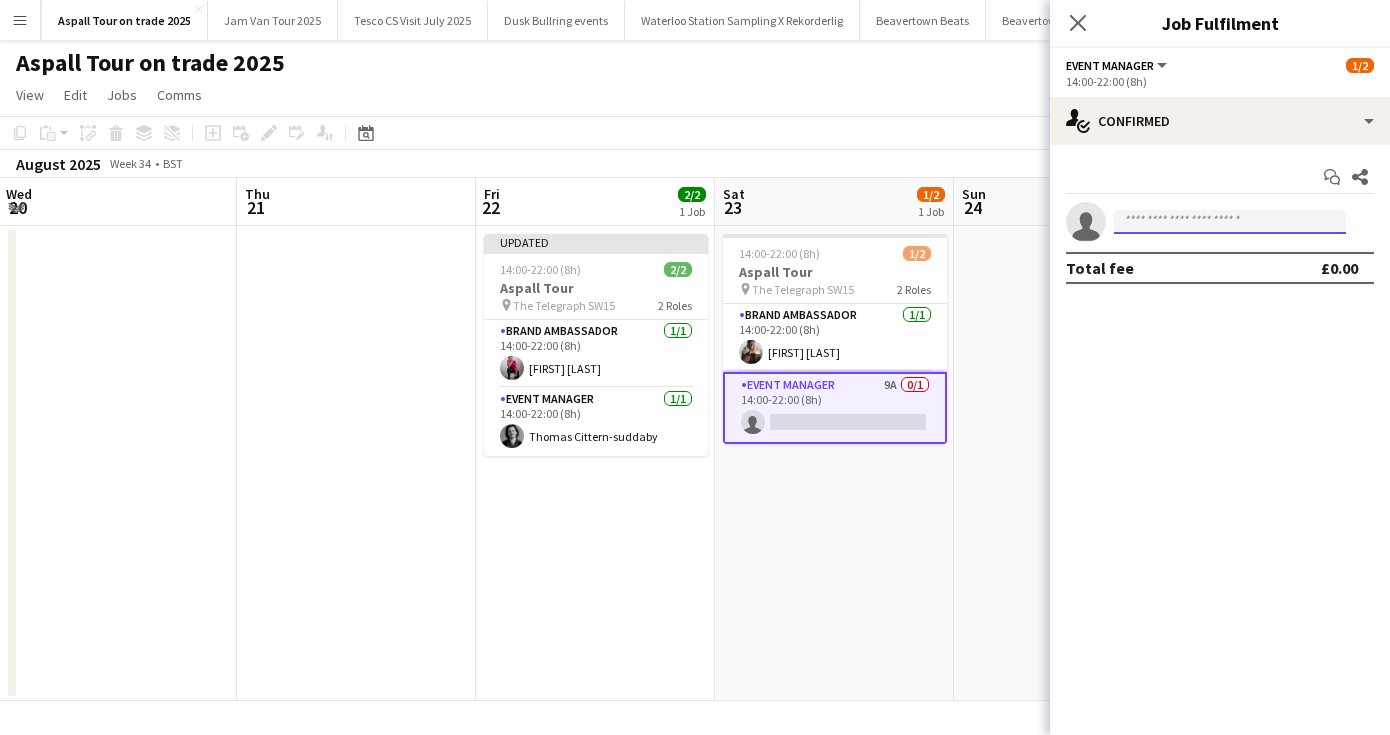 click at bounding box center [1230, 222] 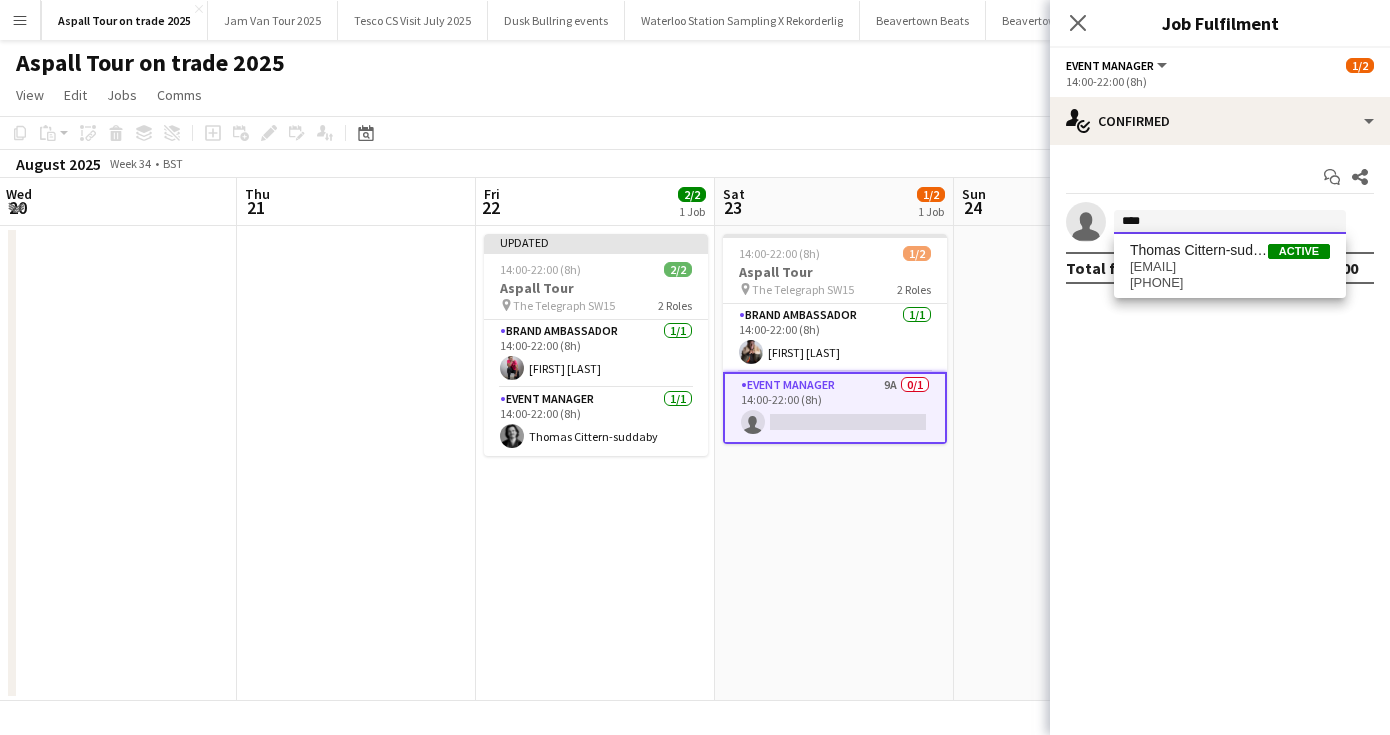 type on "****" 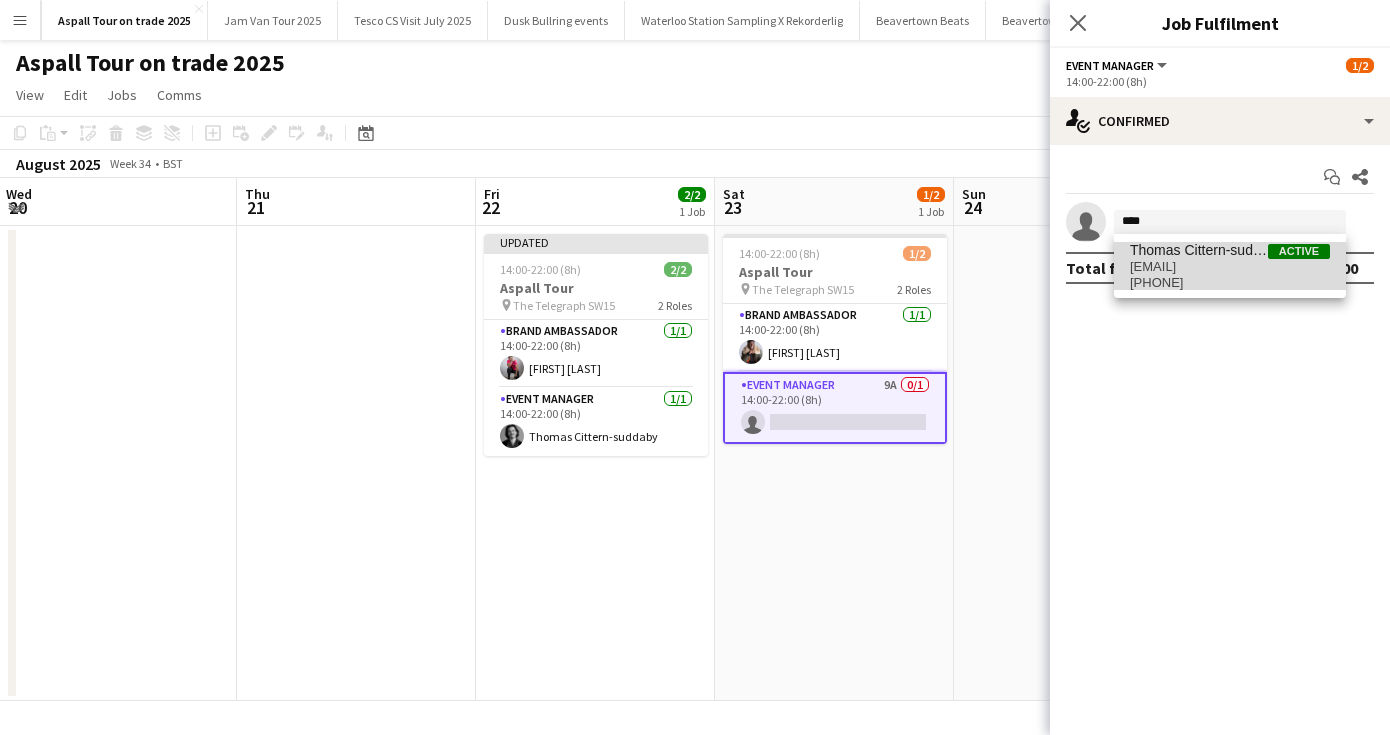drag, startPoint x: 1147, startPoint y: 220, endPoint x: 1221, endPoint y: 263, distance: 85.58621 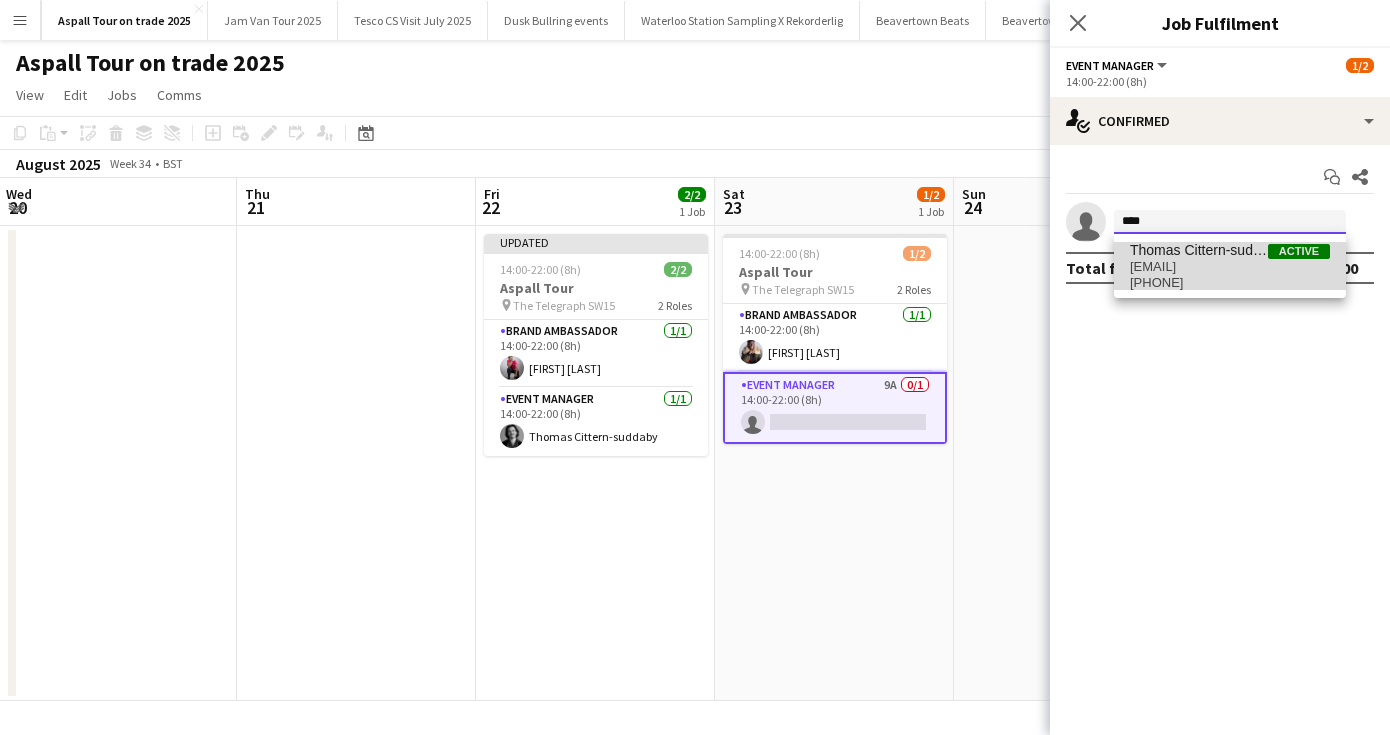 type 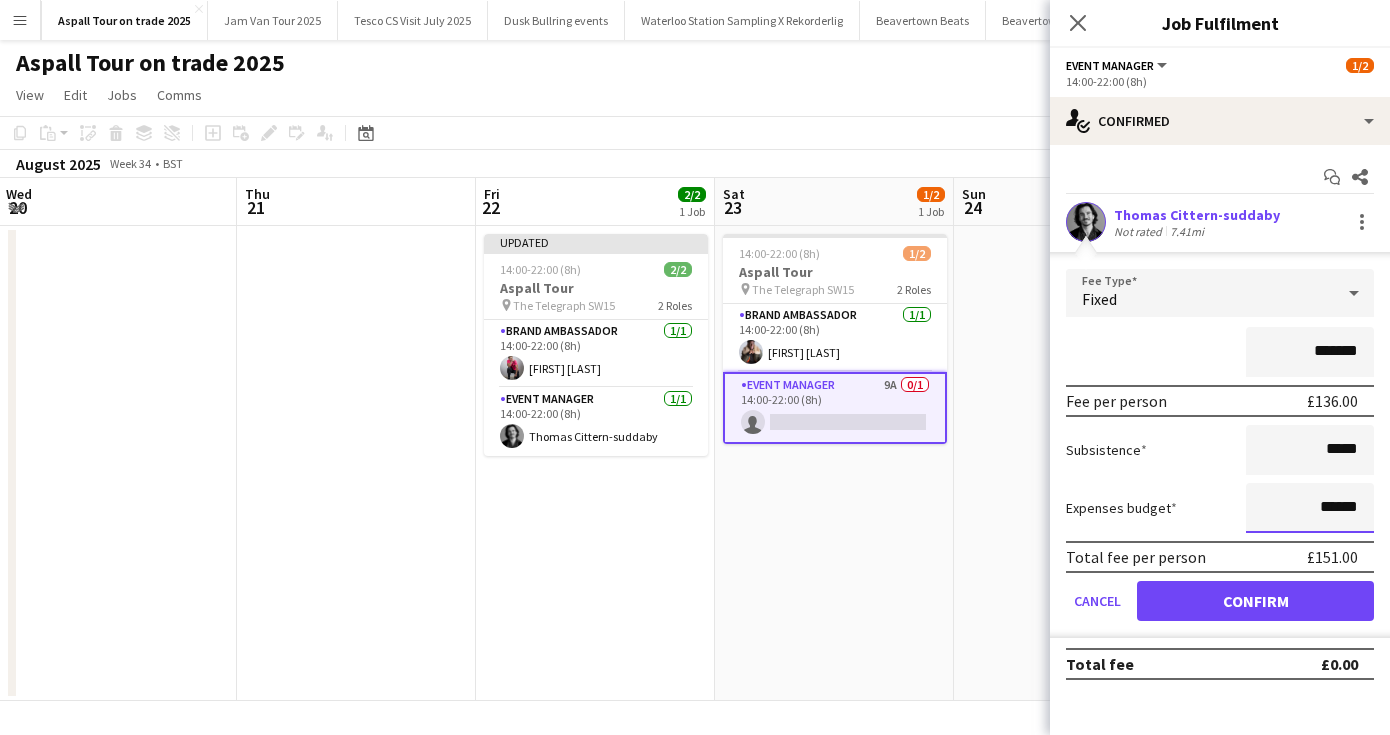 click on "******" at bounding box center [1310, 508] 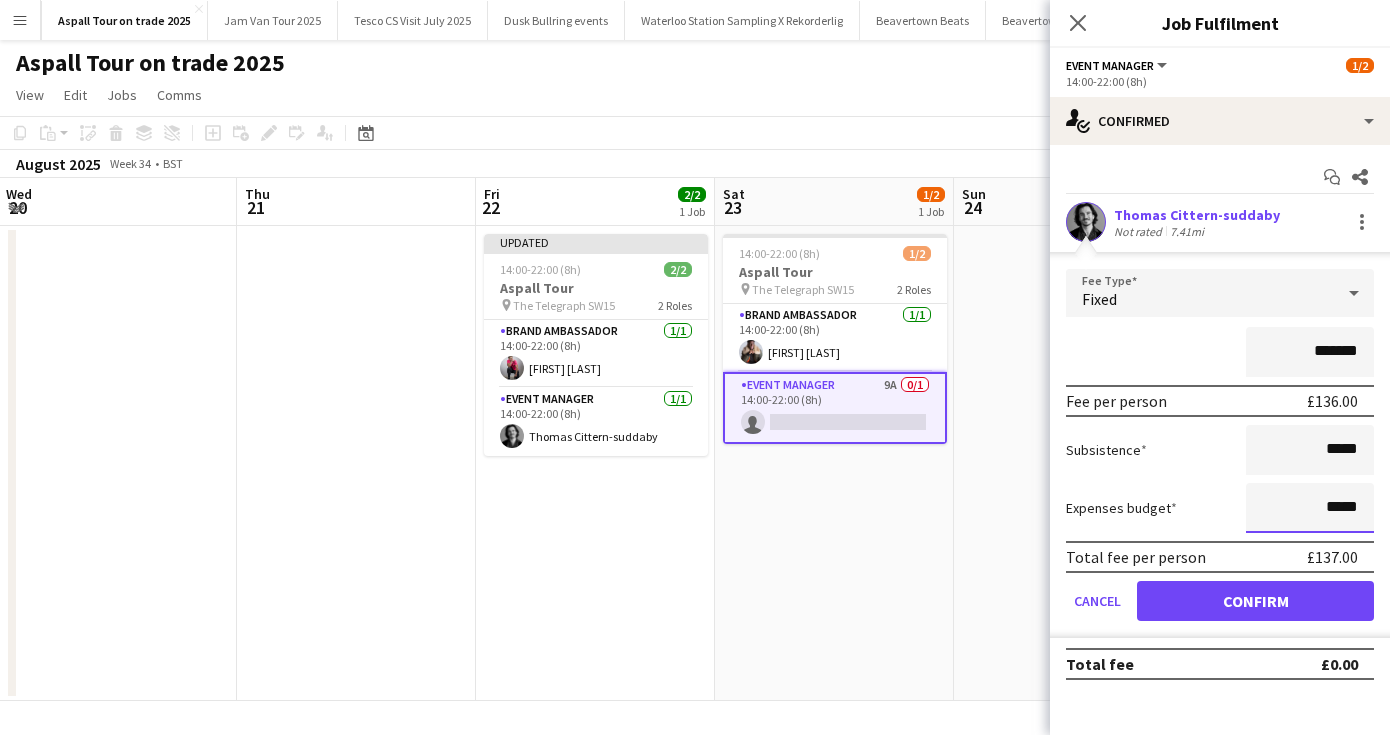 type on "******" 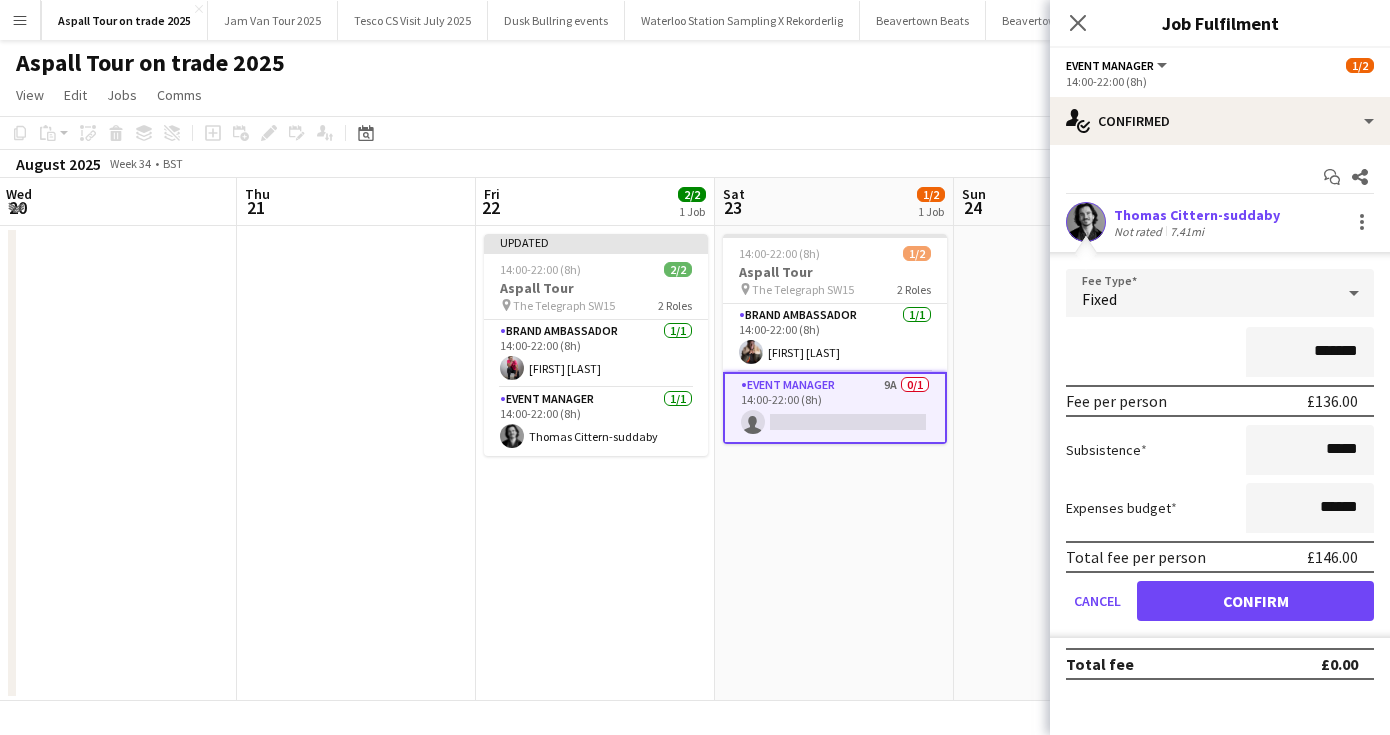 click on "Confirm" at bounding box center [1255, 601] 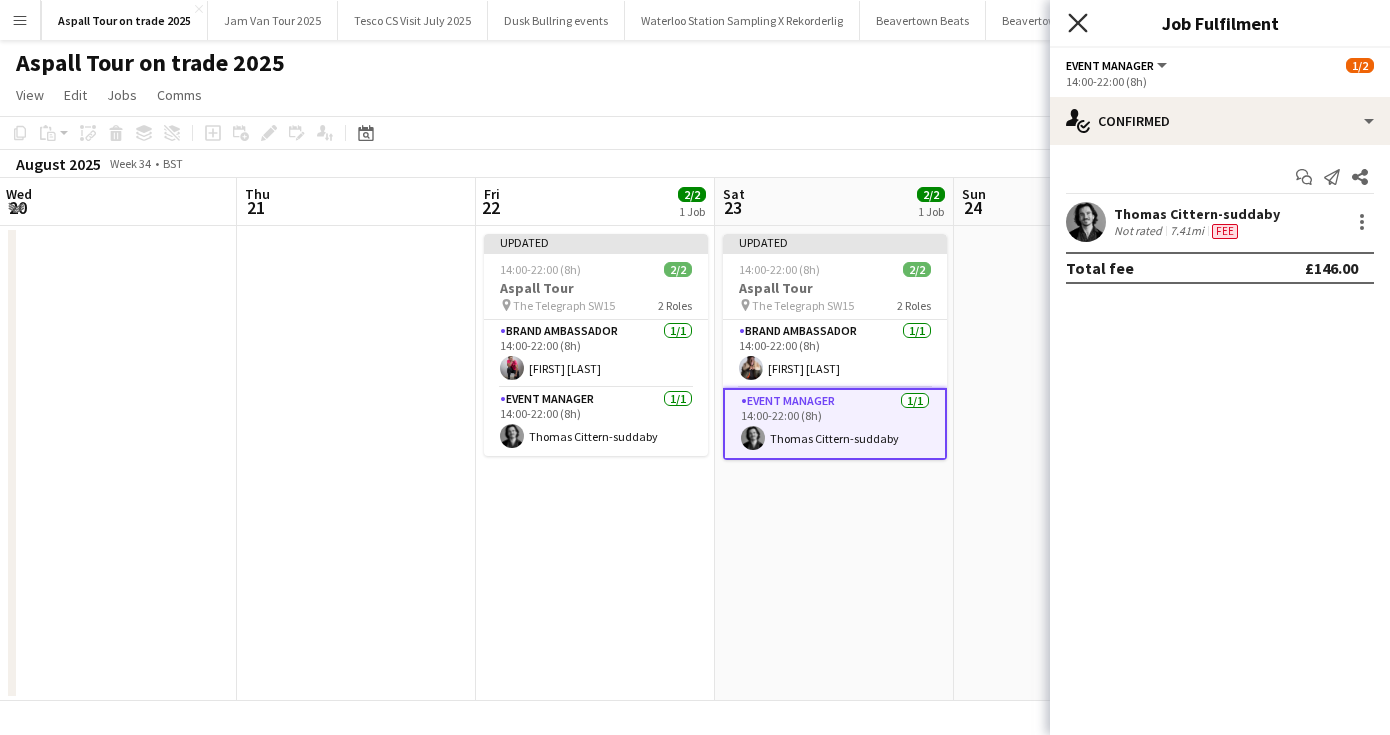 click on "Close pop-in" 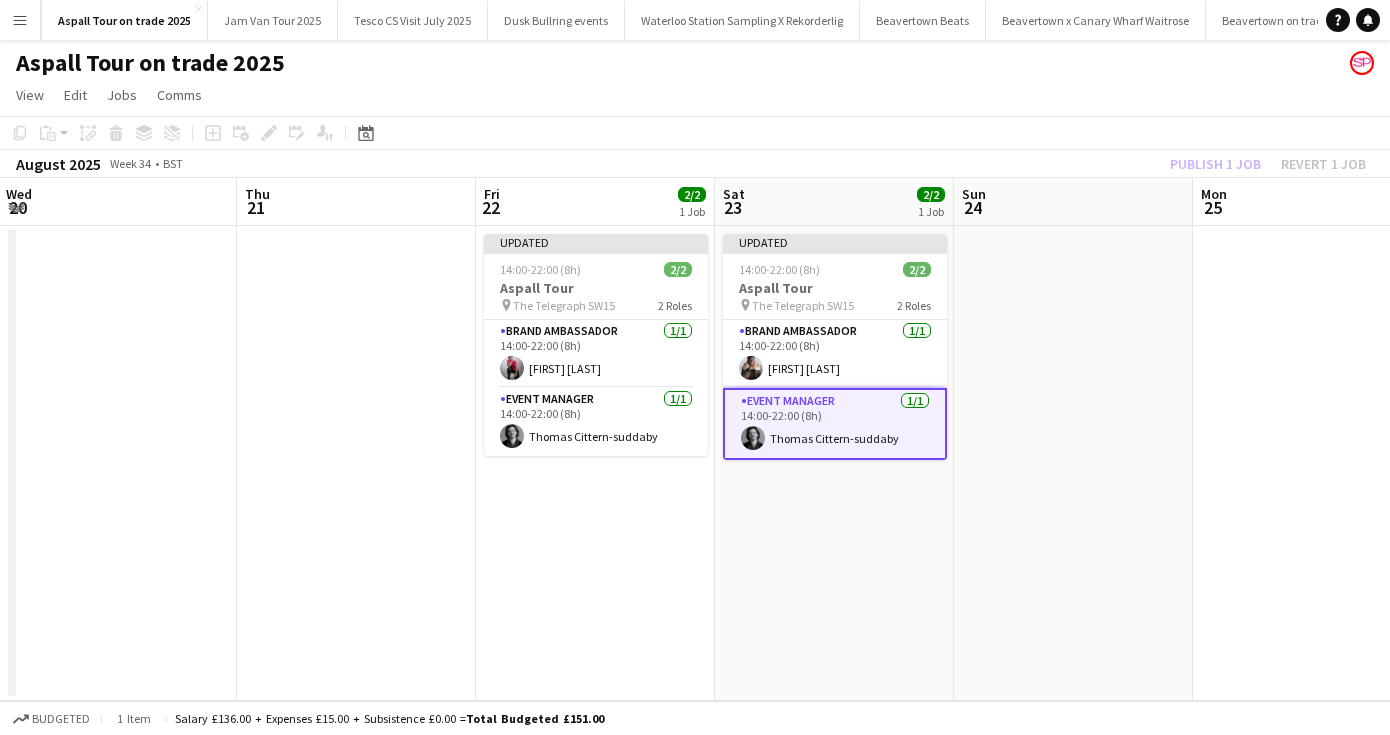 click on "Aspall Tour on trade 2025" 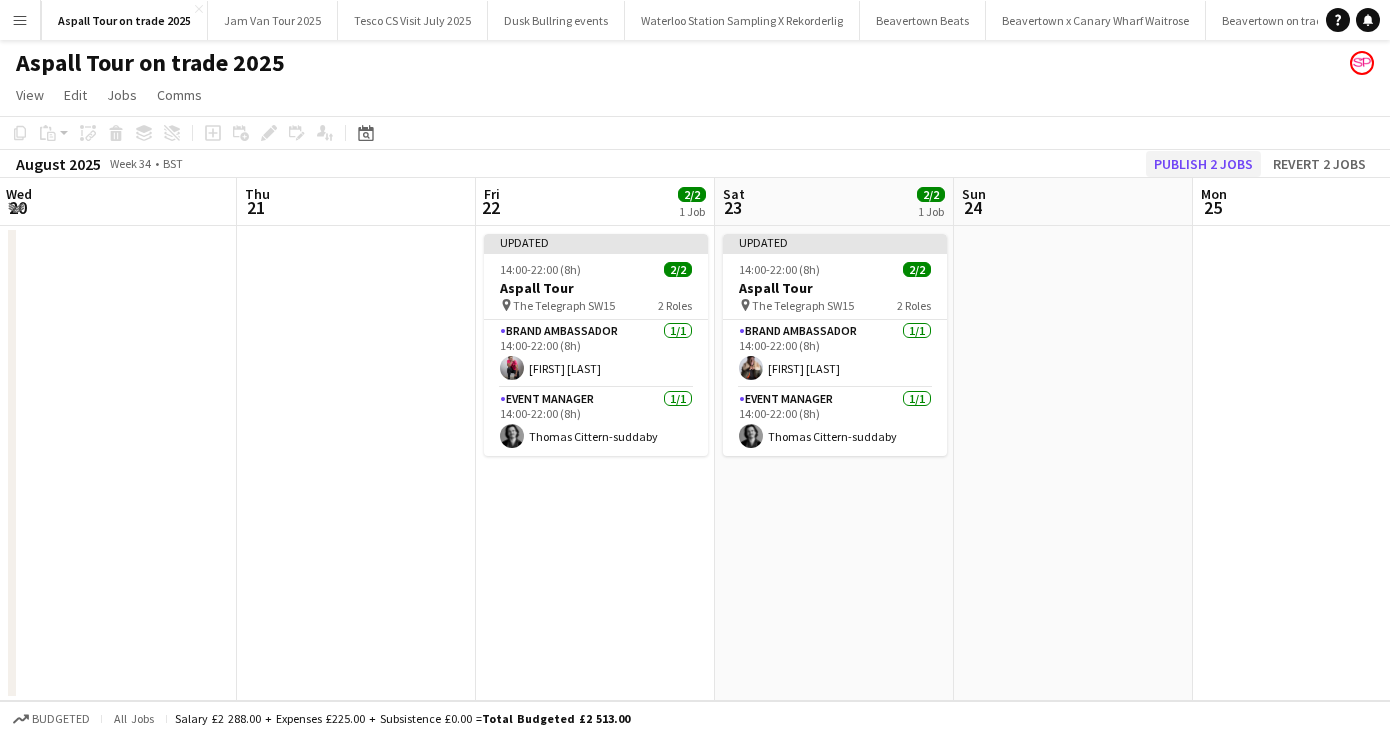 click on "Publish 2 jobs" 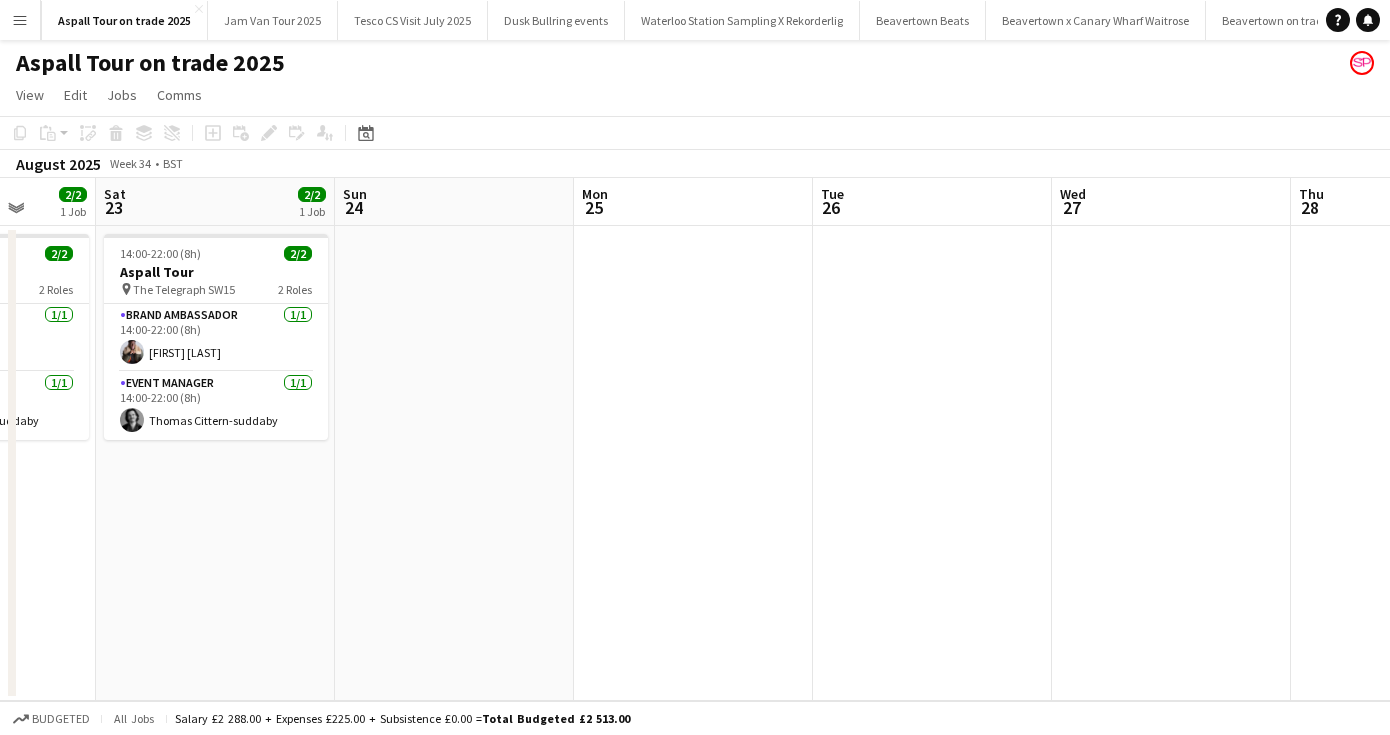 drag, startPoint x: 1235, startPoint y: 446, endPoint x: 990, endPoint y: 341, distance: 266.55206 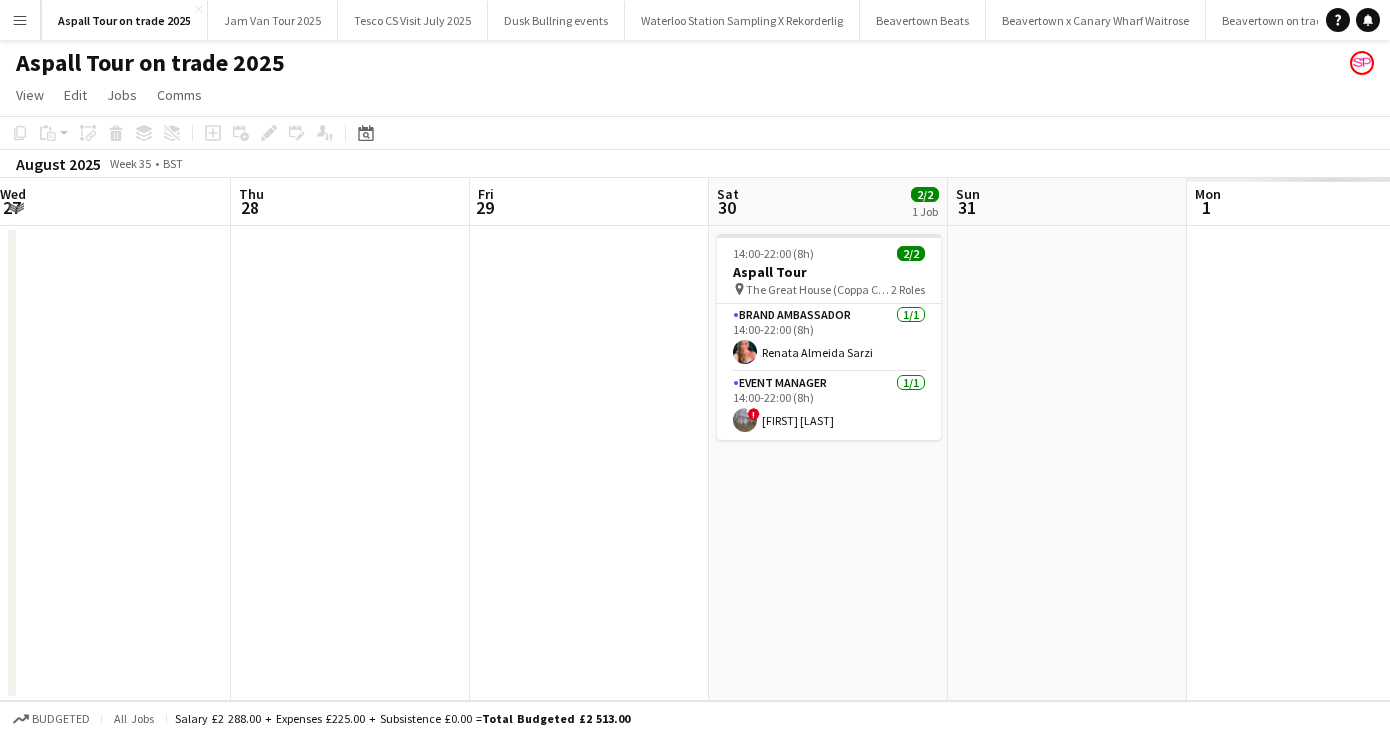 drag, startPoint x: 1265, startPoint y: 421, endPoint x: 378, endPoint y: 370, distance: 888.46497 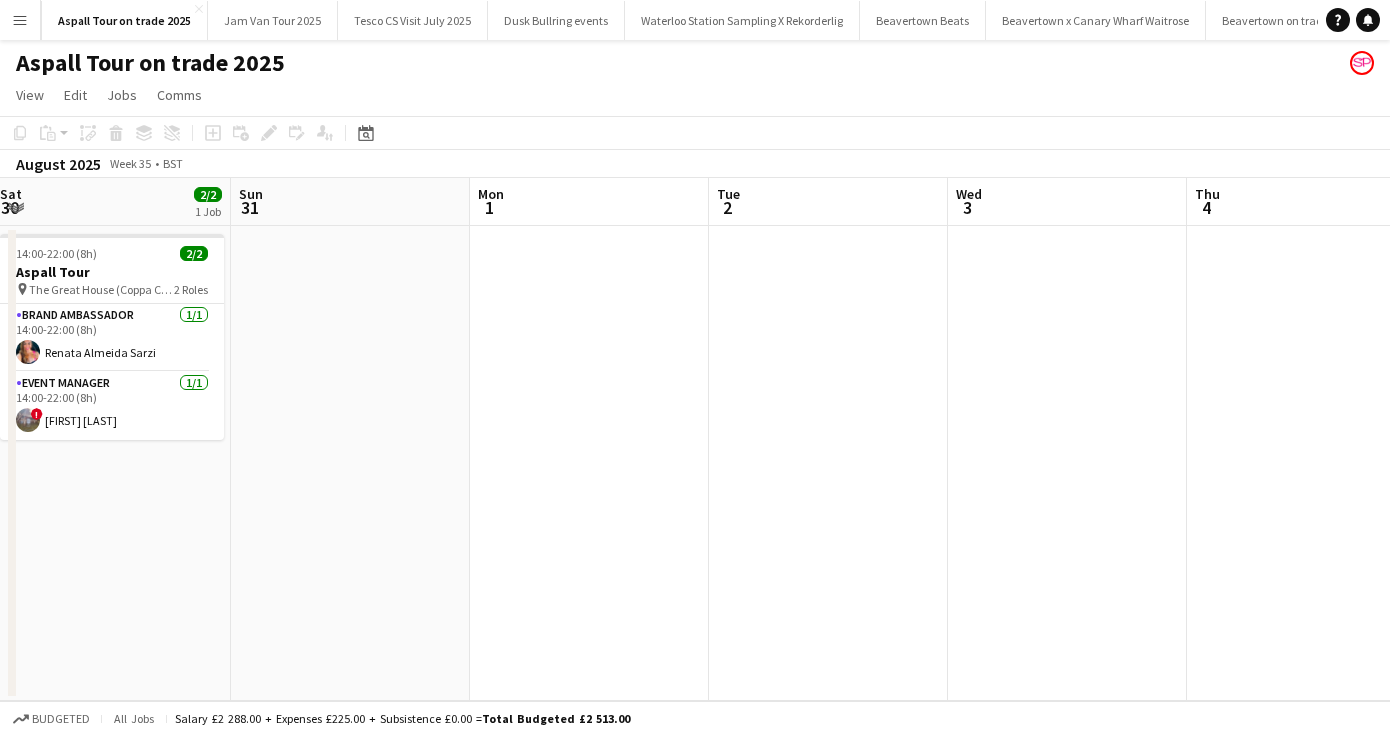 scroll, scrollTop: 0, scrollLeft: 493, axis: horizontal 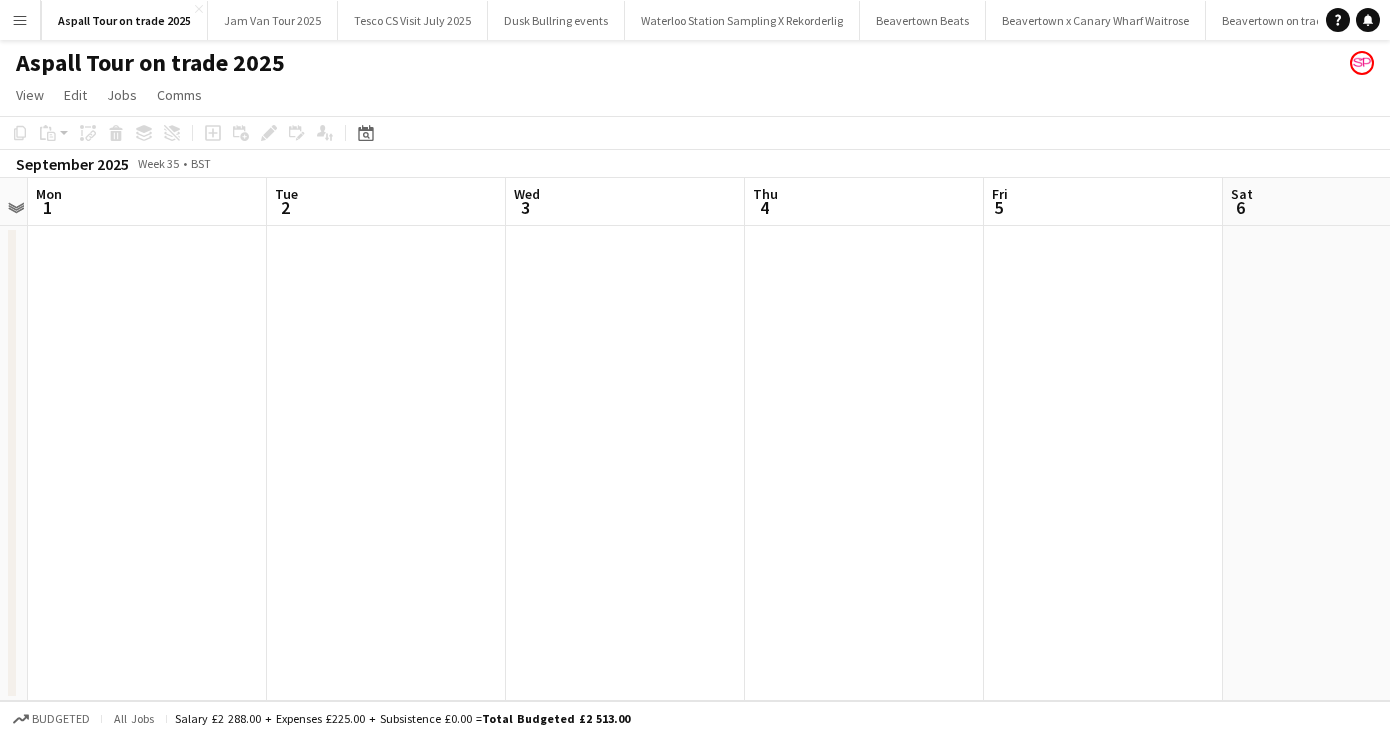 drag, startPoint x: 1032, startPoint y: 509, endPoint x: 119, endPoint y: 505, distance: 913.0088 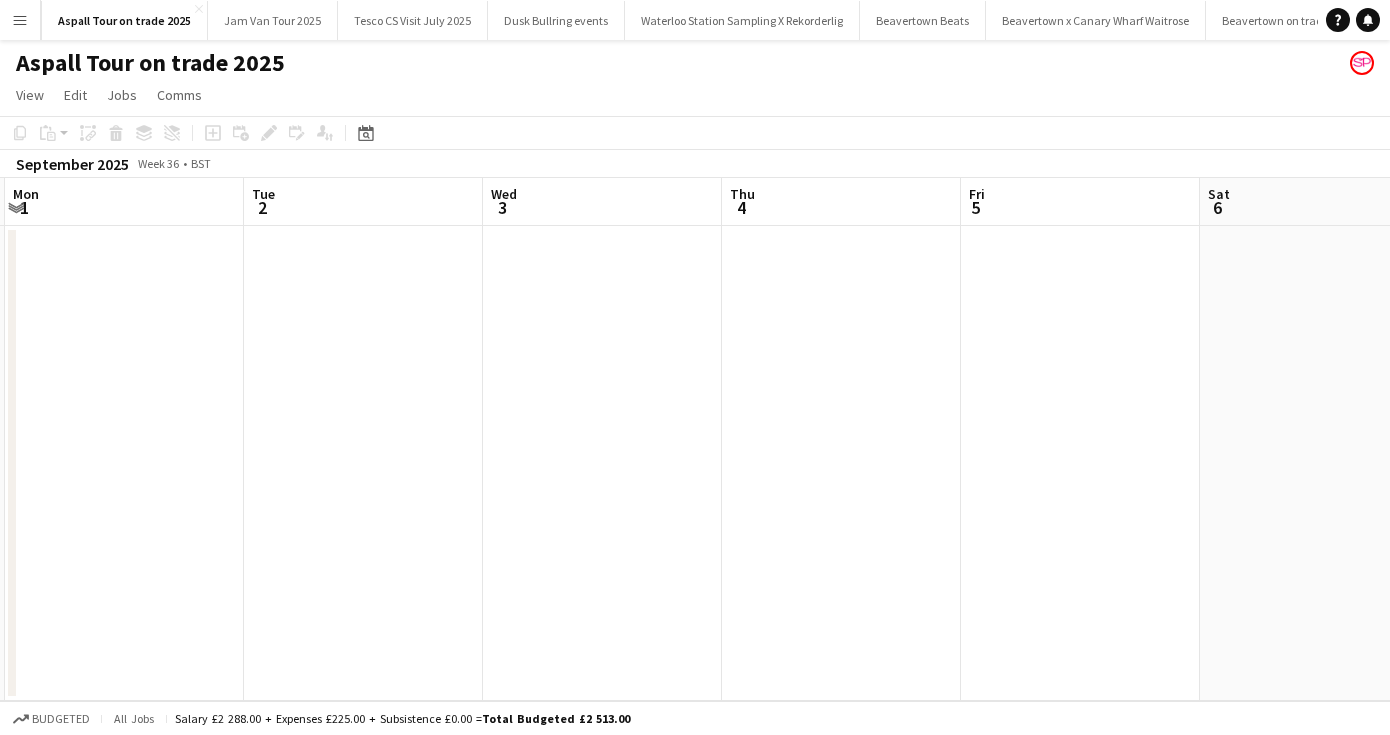 drag, startPoint x: 959, startPoint y: 504, endPoint x: -9, endPoint y: 451, distance: 969.4498 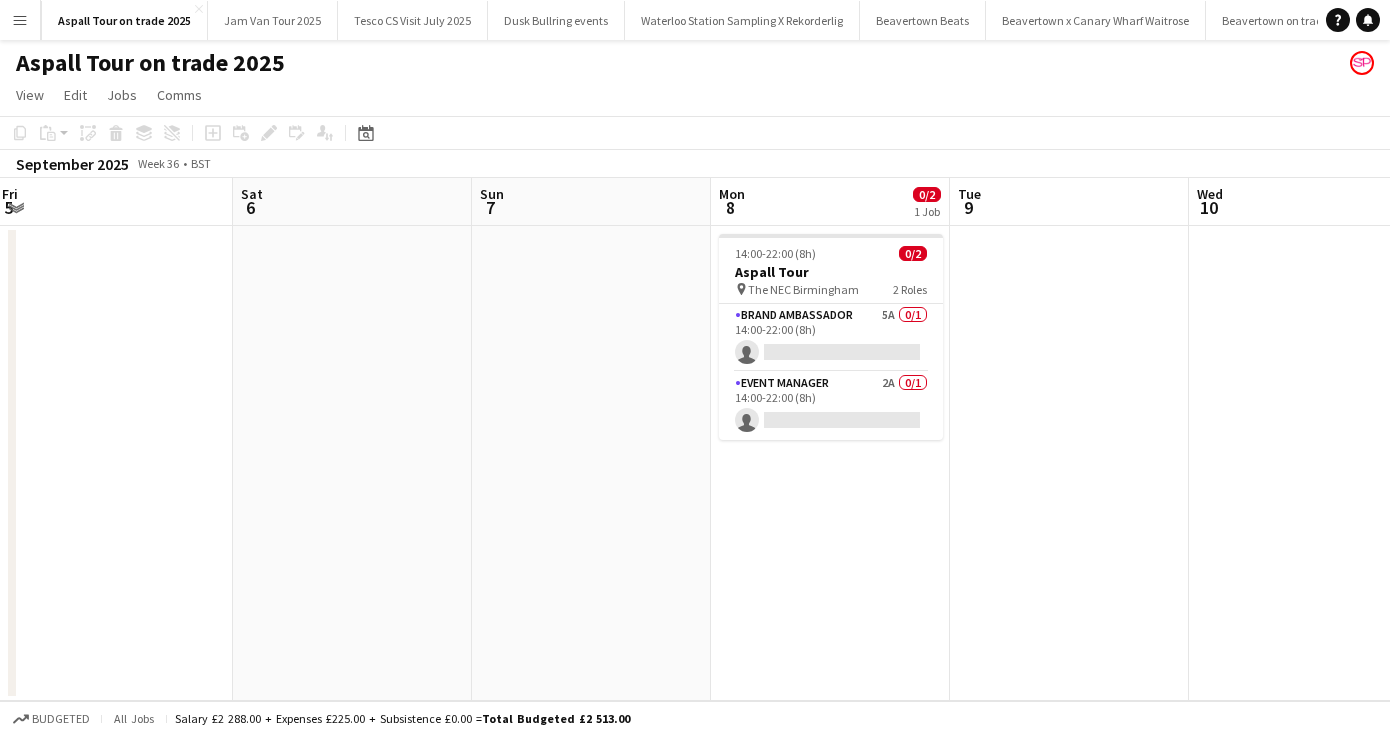scroll, scrollTop: 0, scrollLeft: 724, axis: horizontal 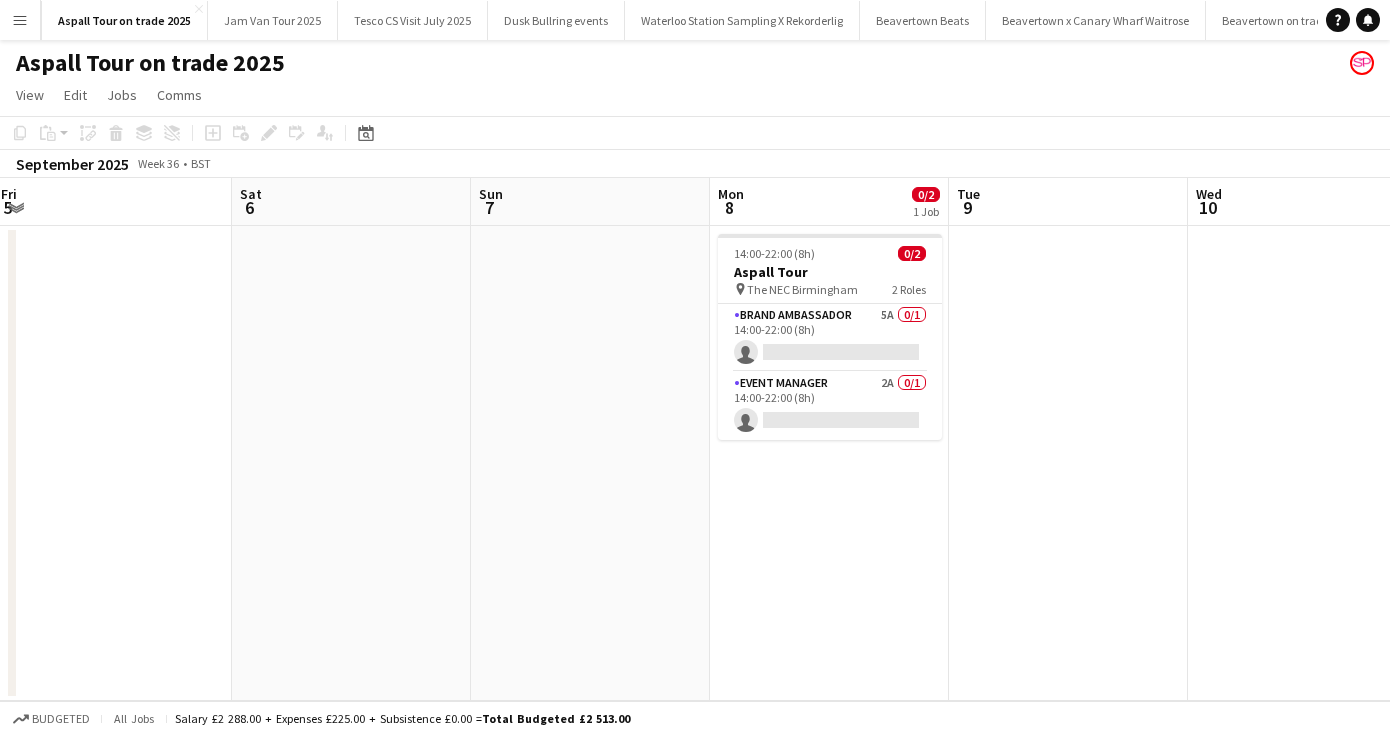 drag, startPoint x: 830, startPoint y: 573, endPoint x: 746, endPoint y: 572, distance: 84.00595 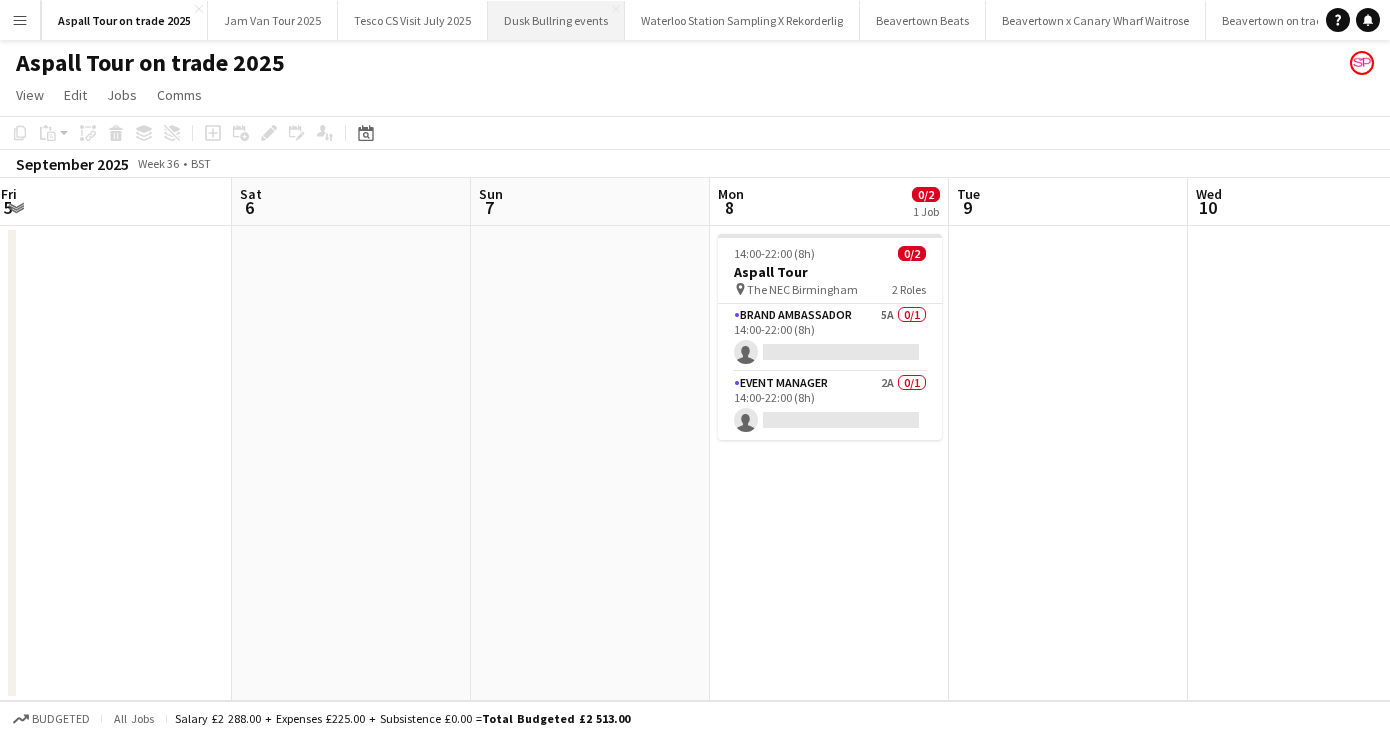 click on "Dusk Bullring events
Close" at bounding box center (556, 20) 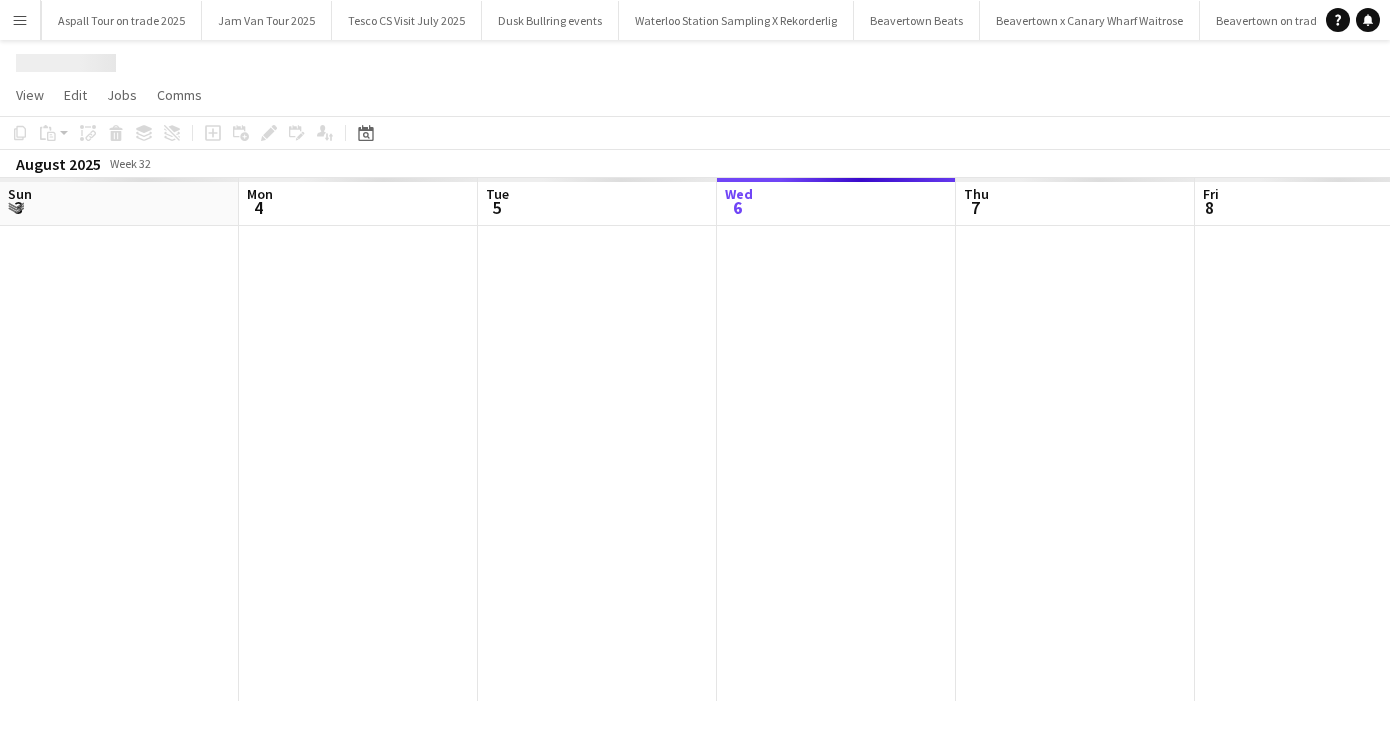 scroll, scrollTop: 0, scrollLeft: 478, axis: horizontal 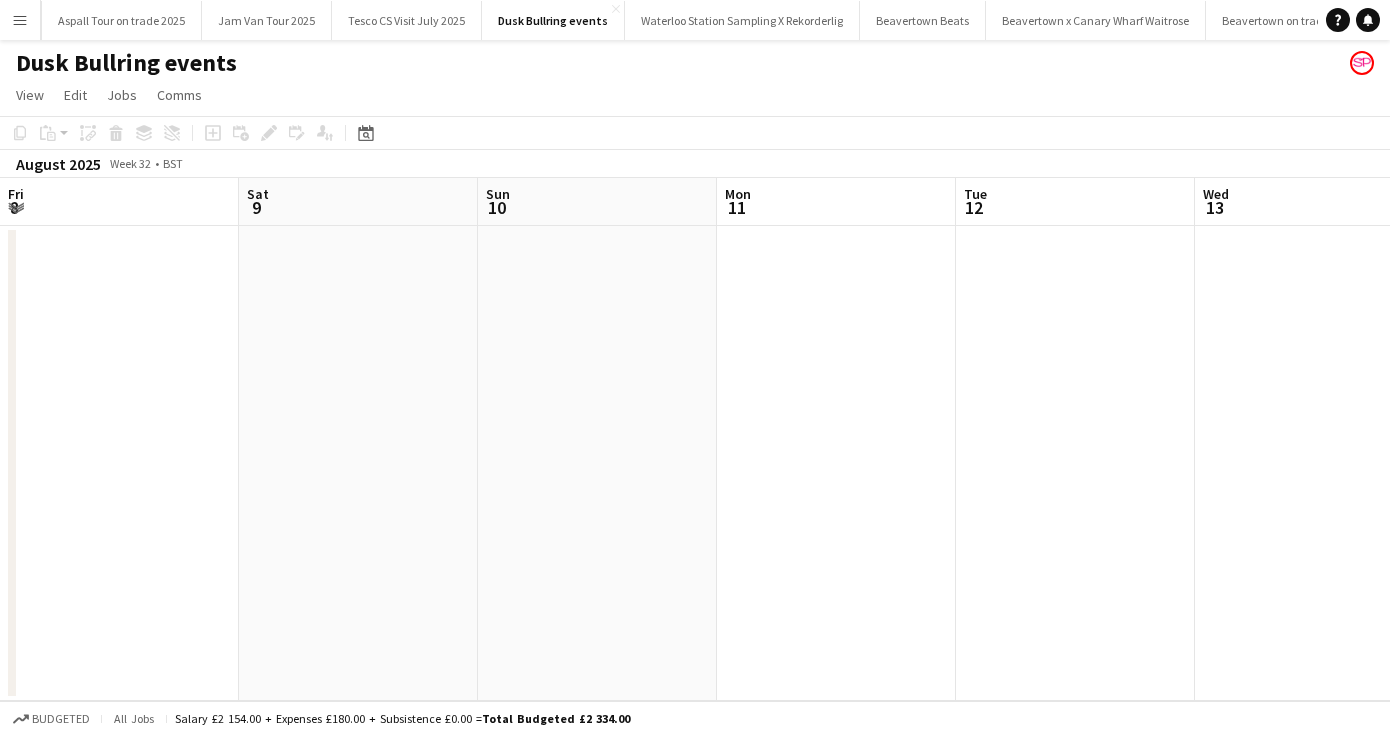 drag, startPoint x: 1172, startPoint y: 493, endPoint x: 313, endPoint y: 471, distance: 859.2817 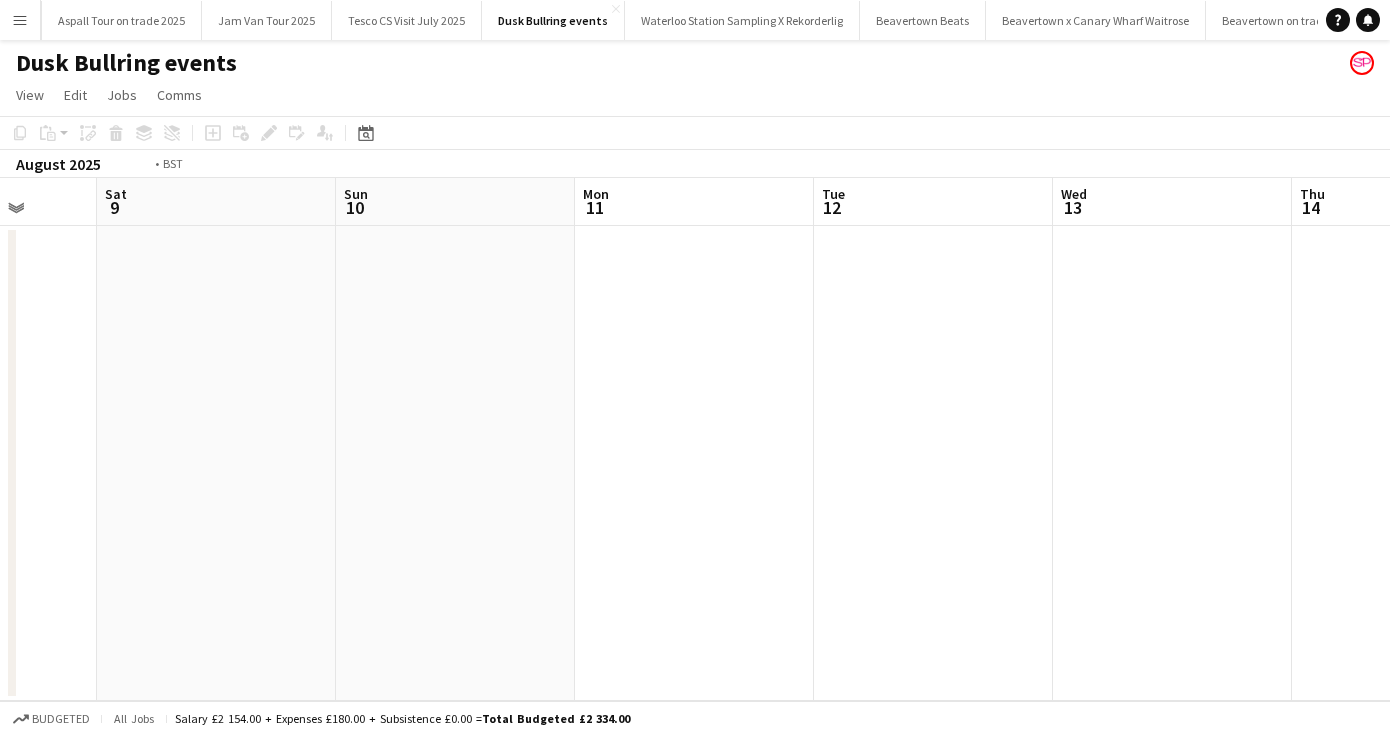 drag, startPoint x: 1013, startPoint y: 544, endPoint x: 692, endPoint y: 492, distance: 325.18457 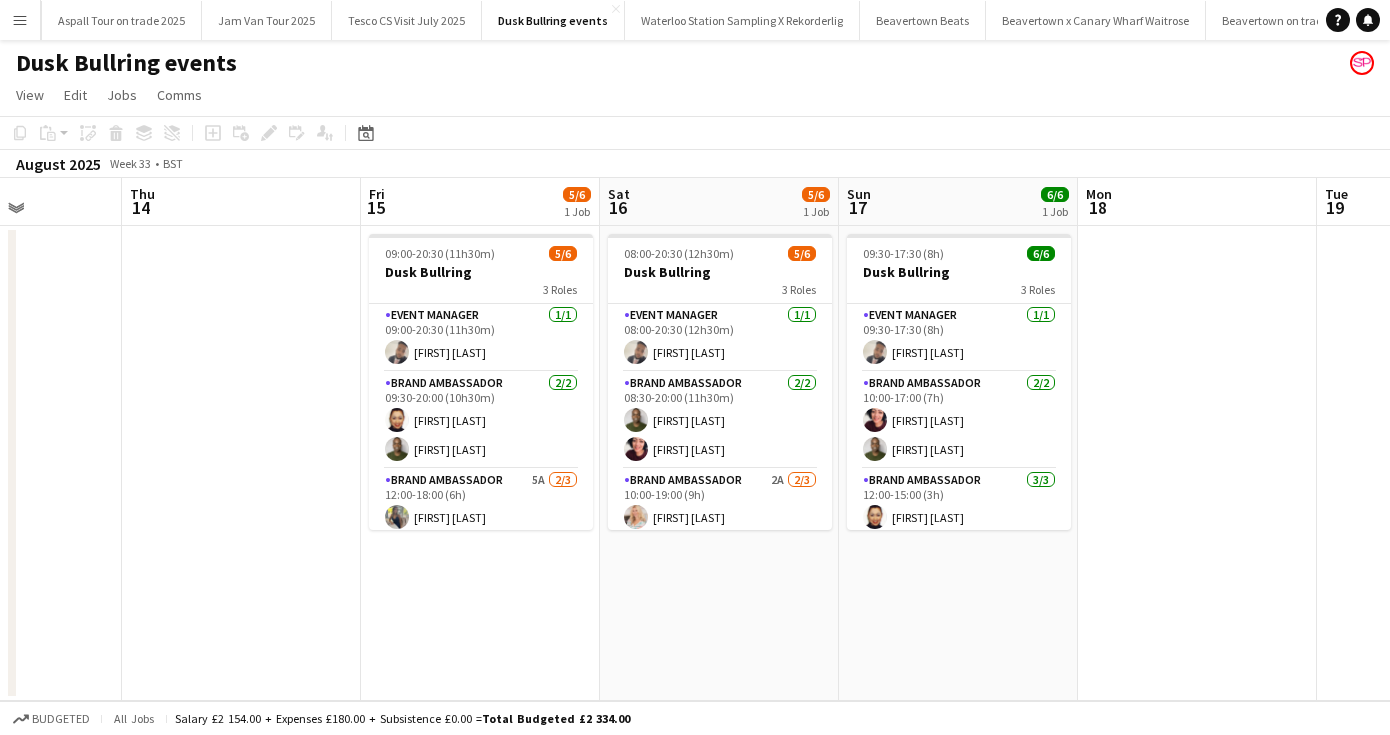 scroll, scrollTop: 0, scrollLeft: 837, axis: horizontal 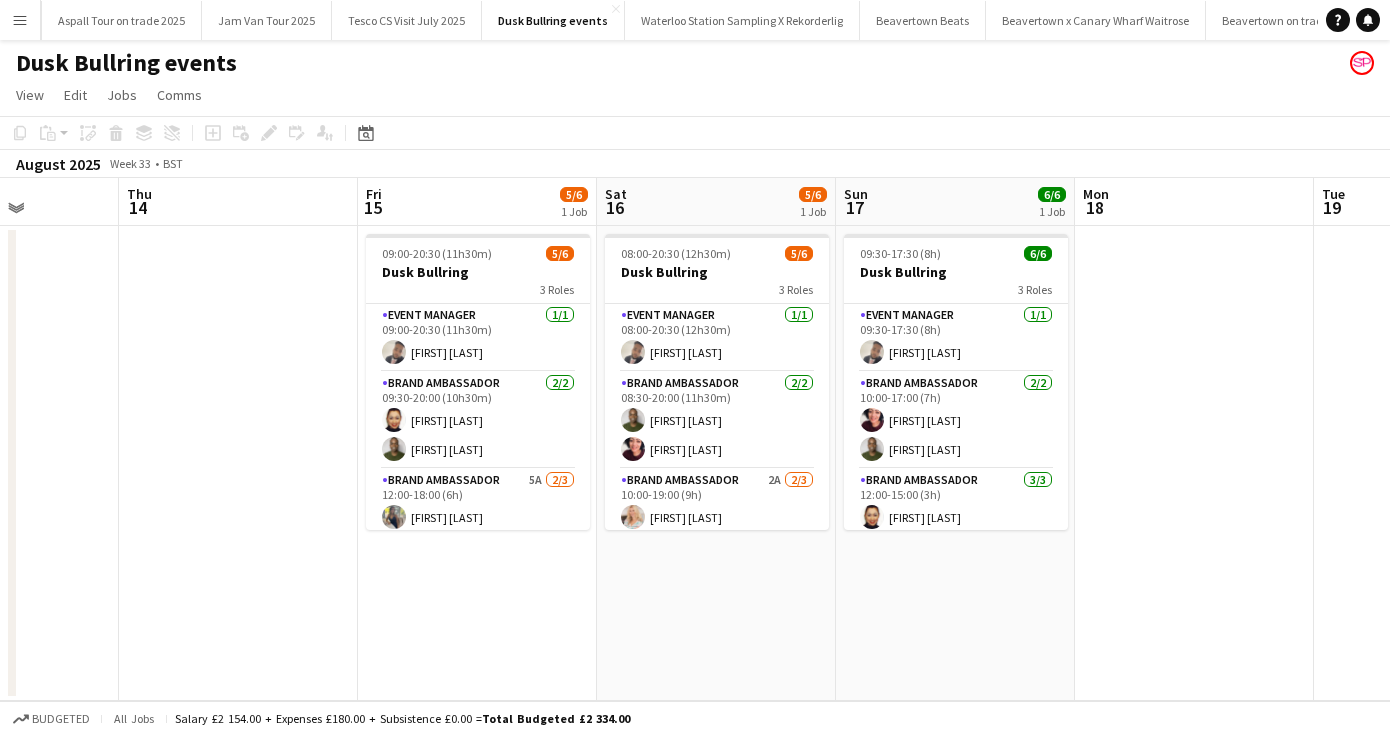 drag, startPoint x: 1108, startPoint y: 610, endPoint x: 554, endPoint y: 591, distance: 554.32574 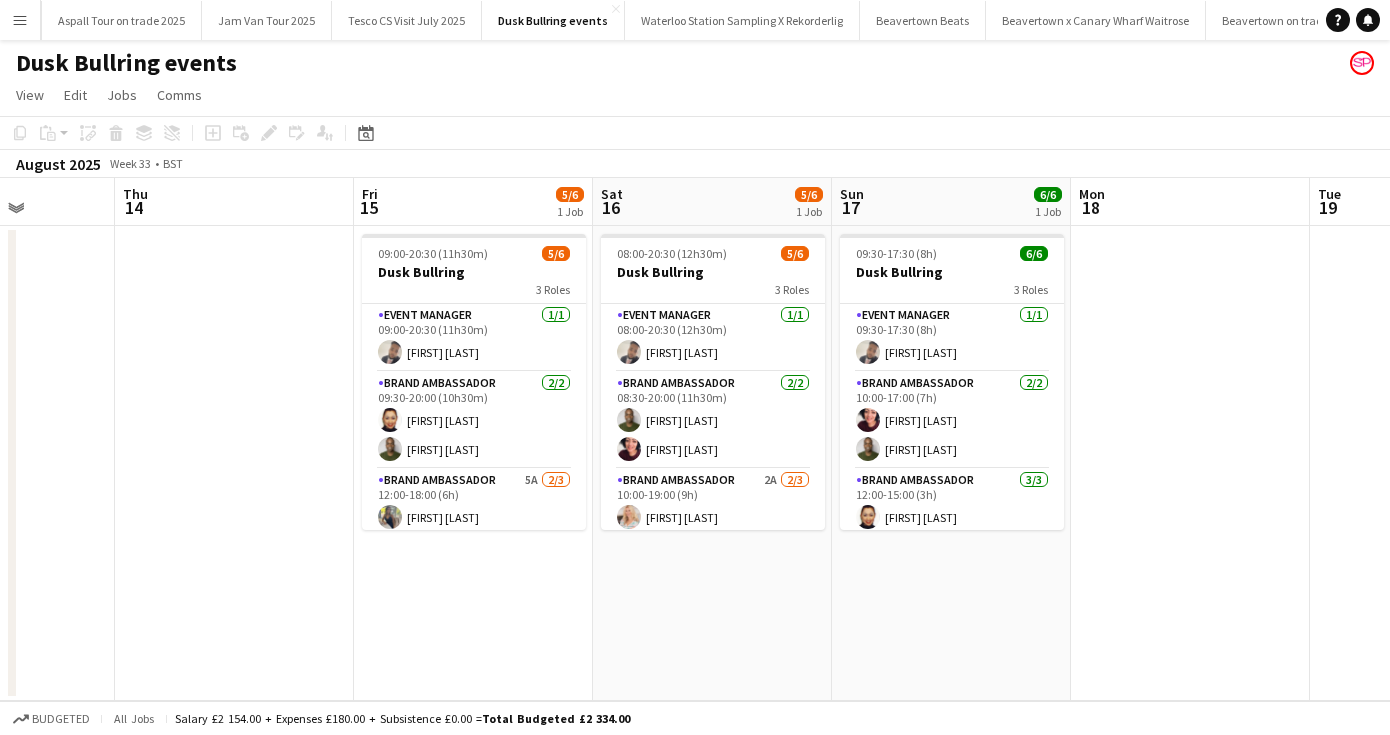 scroll, scrollTop: 0, scrollLeft: 603, axis: horizontal 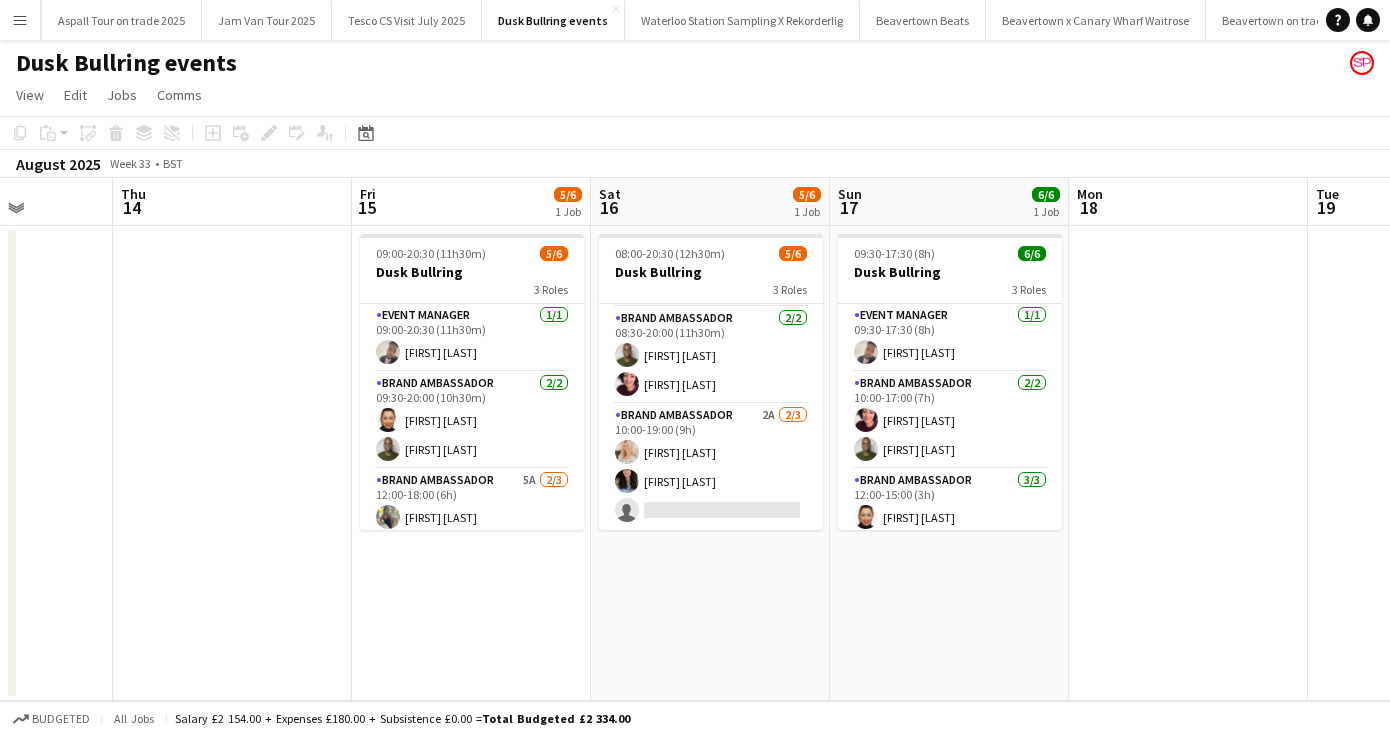 drag, startPoint x: 821, startPoint y: 430, endPoint x: 814, endPoint y: 557, distance: 127.192764 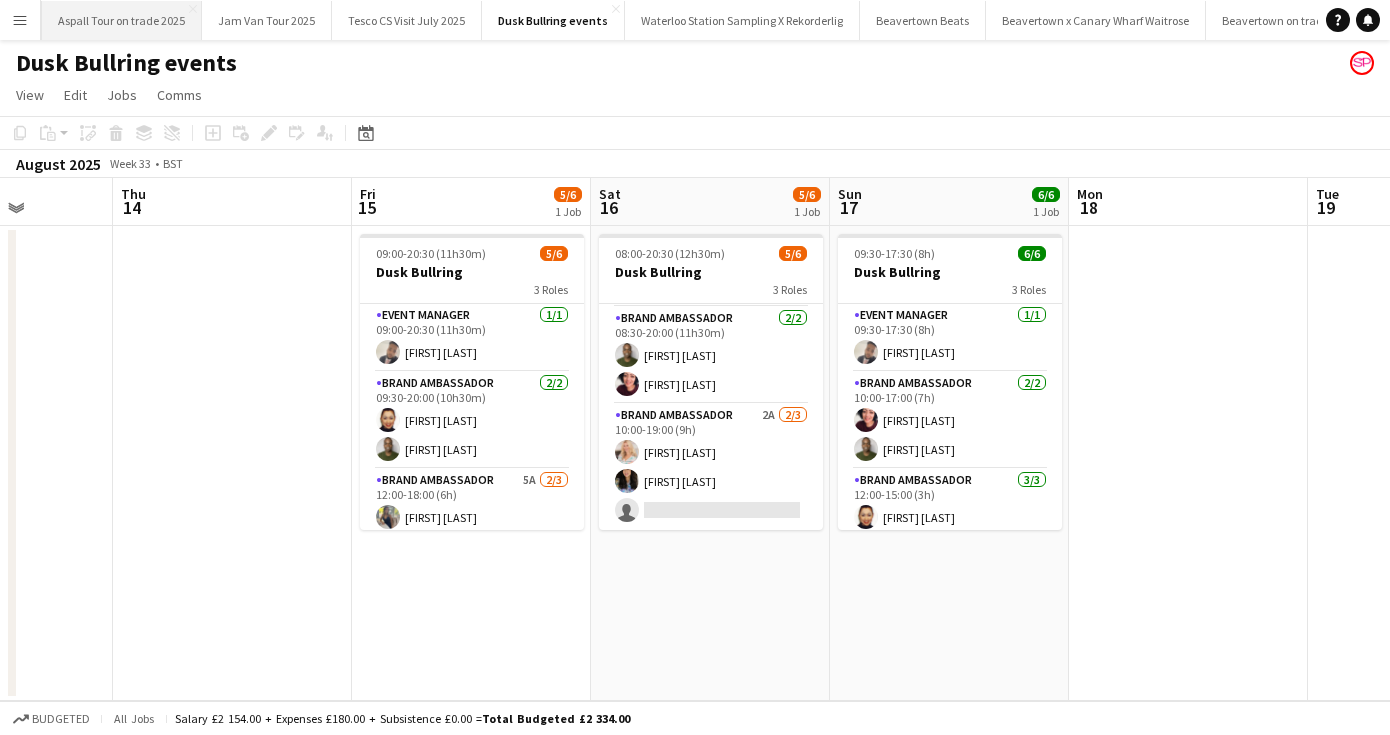 click on "Aspall Tour on trade 2025
Close" at bounding box center (122, 20) 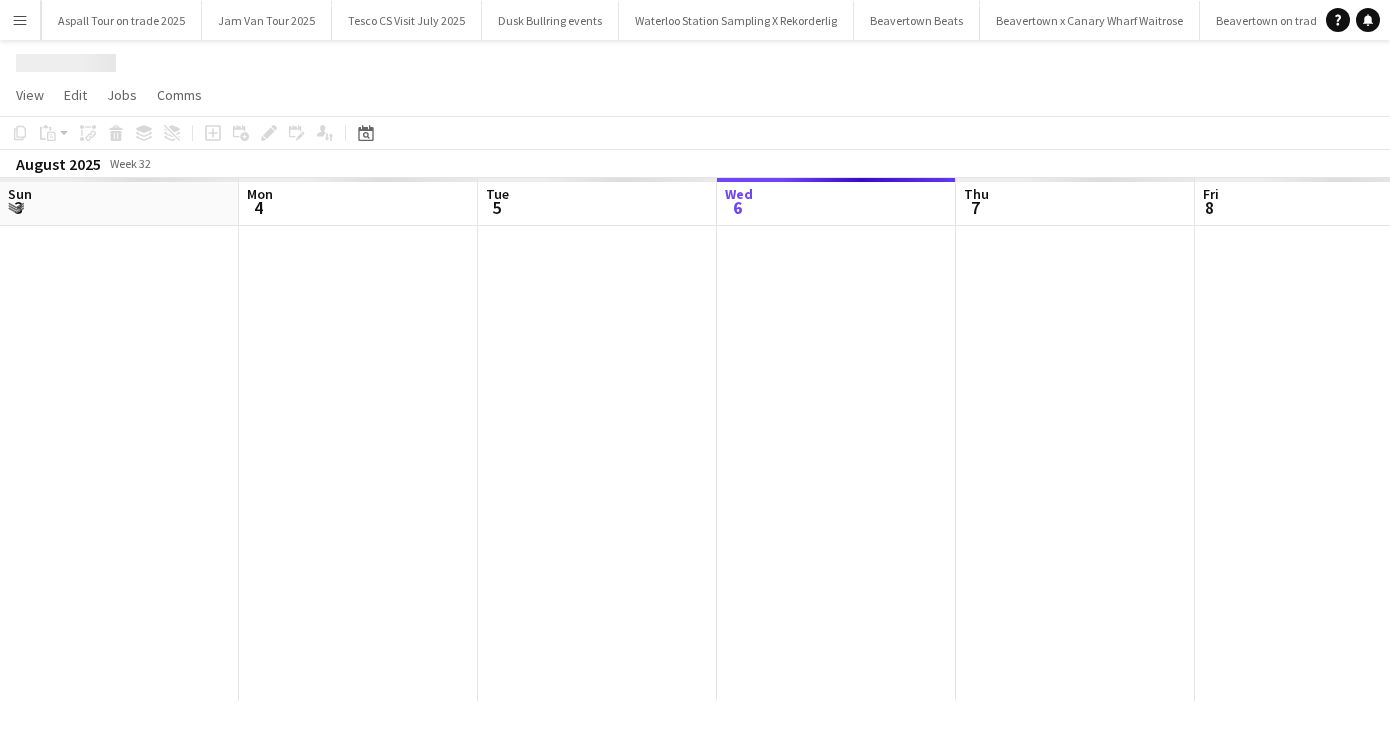 scroll, scrollTop: 0, scrollLeft: 478, axis: horizontal 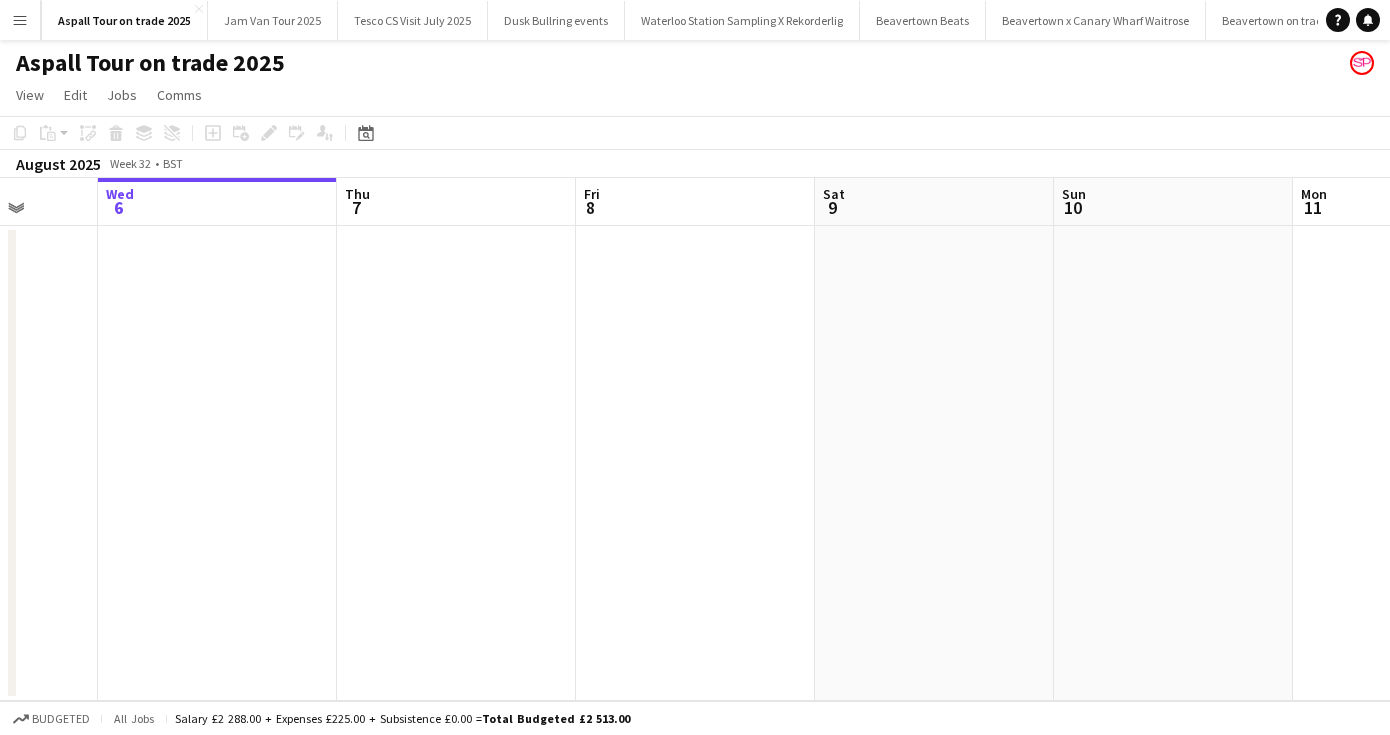 drag, startPoint x: 1140, startPoint y: 460, endPoint x: 153, endPoint y: 415, distance: 988.0253 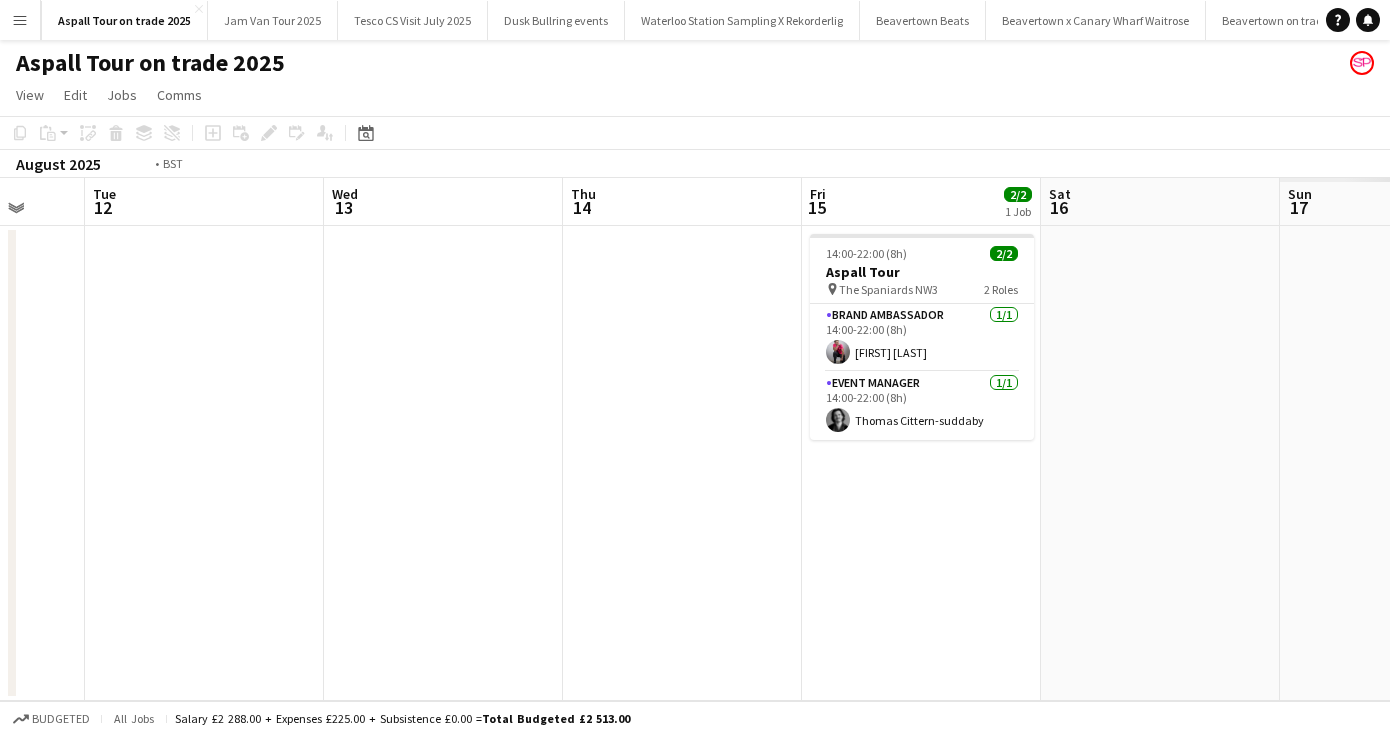drag, startPoint x: 1085, startPoint y: 544, endPoint x: 93, endPoint y: 471, distance: 994.6824 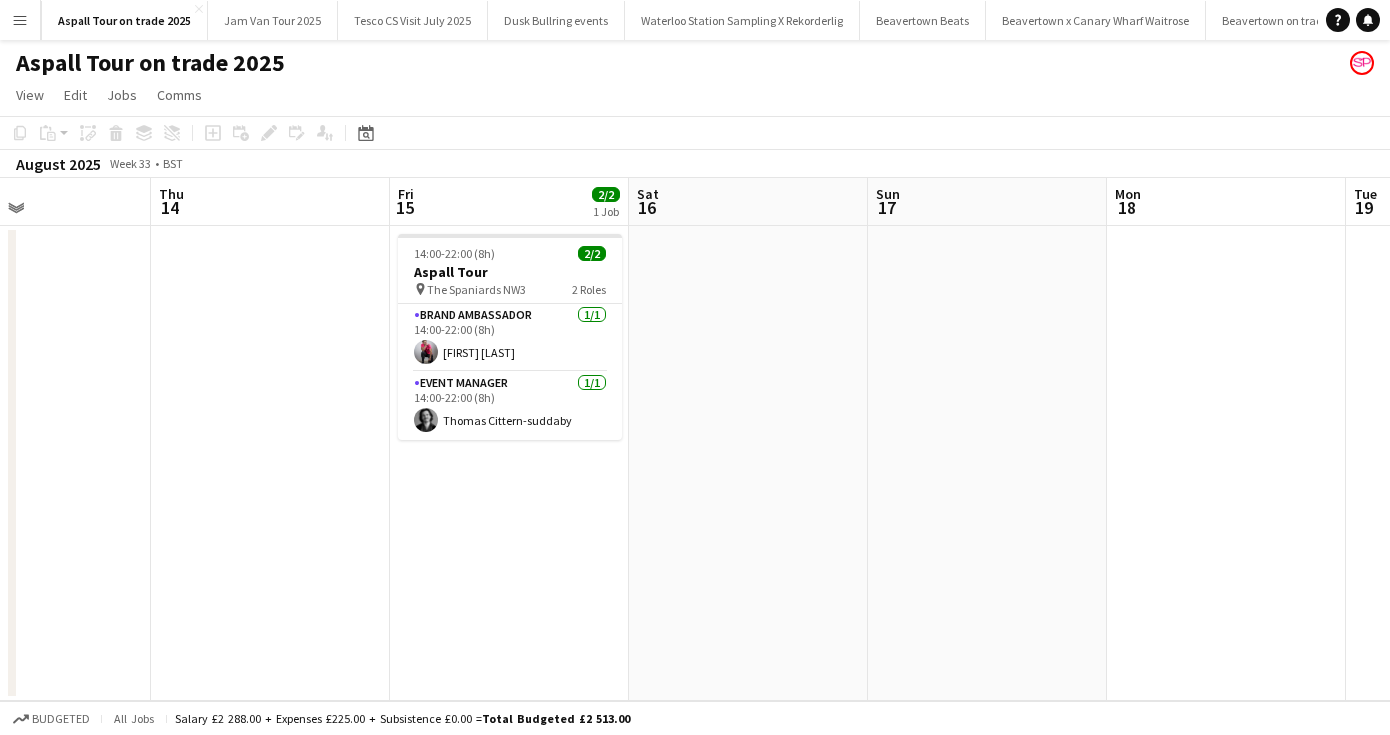 drag, startPoint x: 716, startPoint y: 569, endPoint x: 179, endPoint y: 524, distance: 538.8822 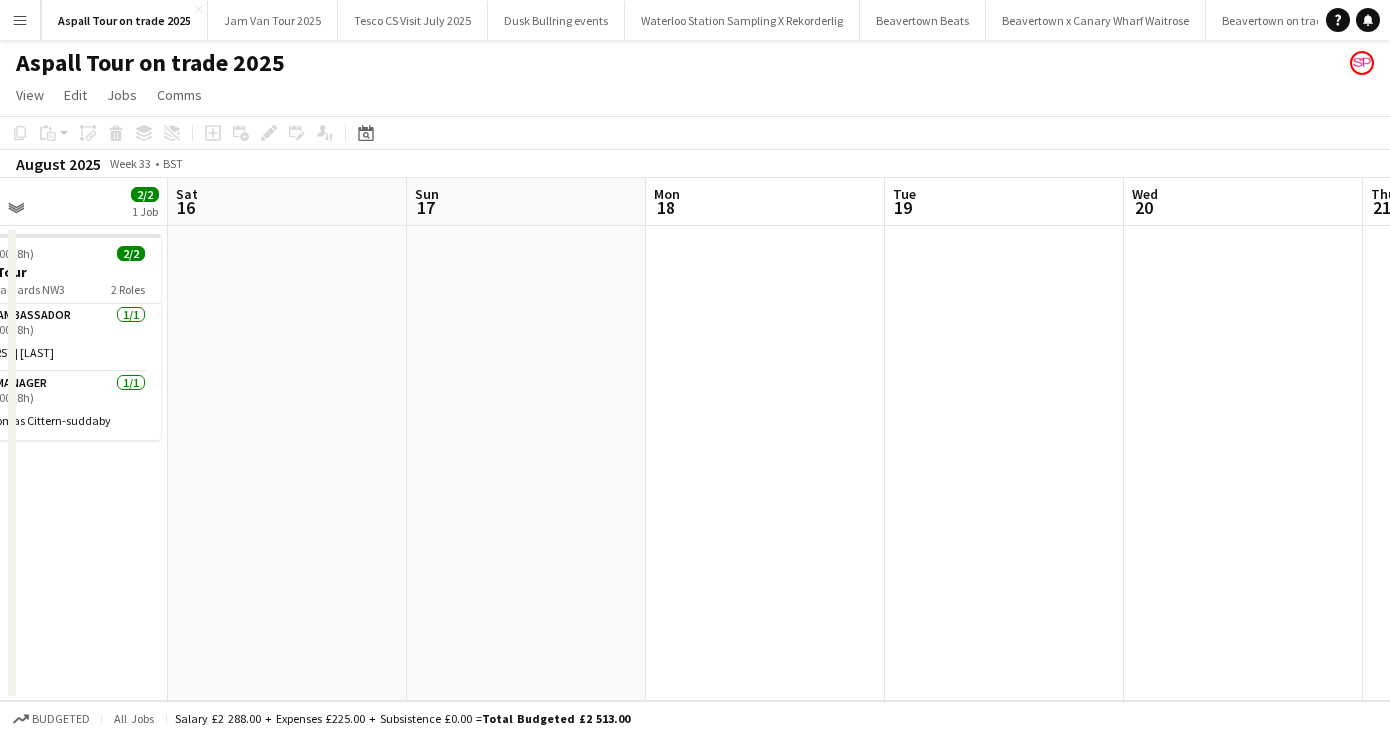 drag, startPoint x: 1104, startPoint y: 567, endPoint x: 516, endPoint y: 548, distance: 588.3069 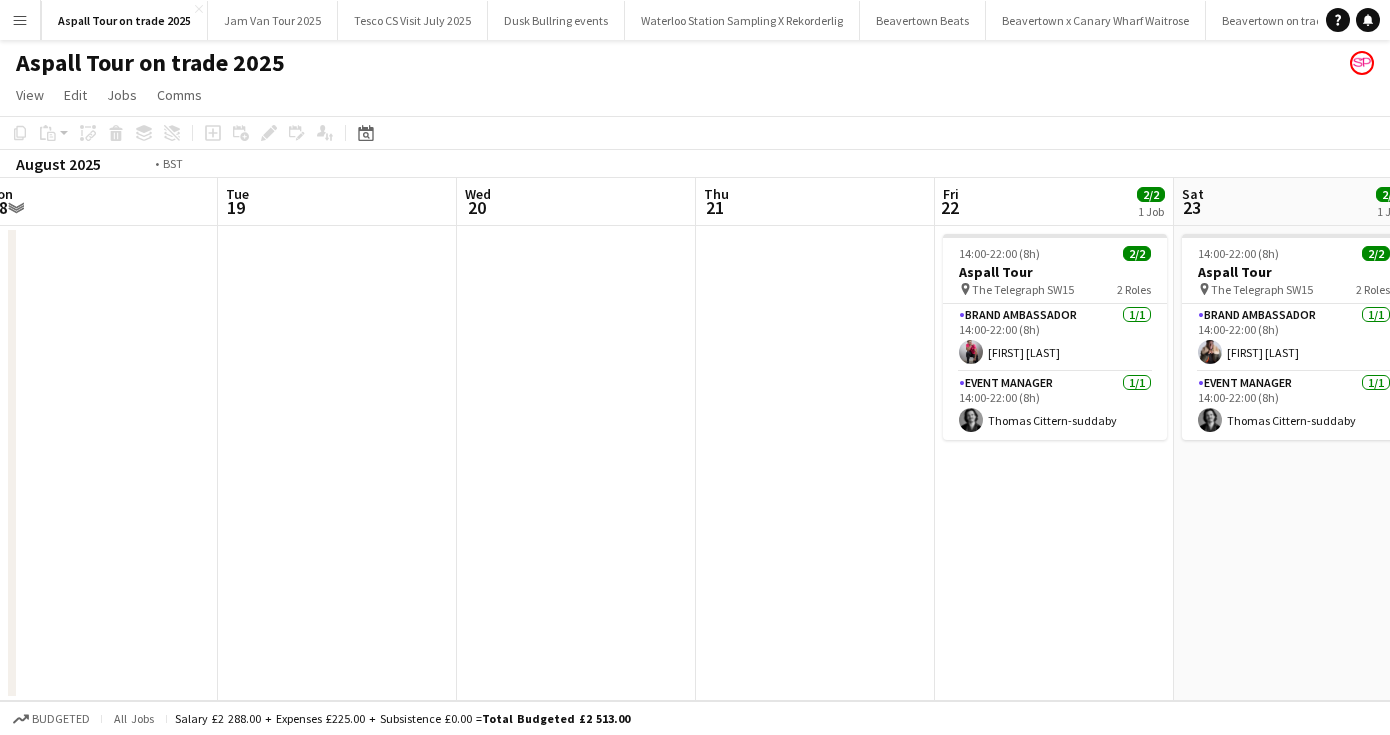 drag, startPoint x: 1107, startPoint y: 594, endPoint x: 143, endPoint y: 520, distance: 966.83606 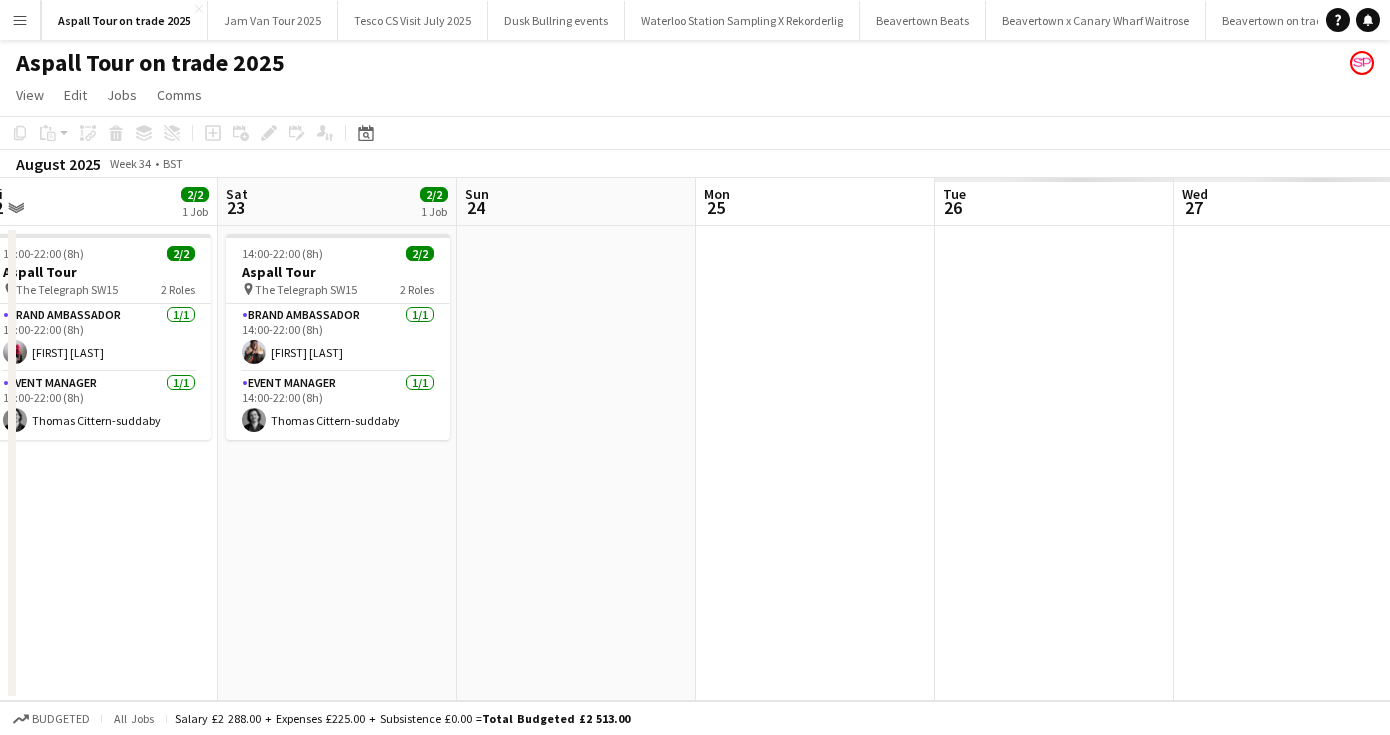 scroll, scrollTop: 0, scrollLeft: 522, axis: horizontal 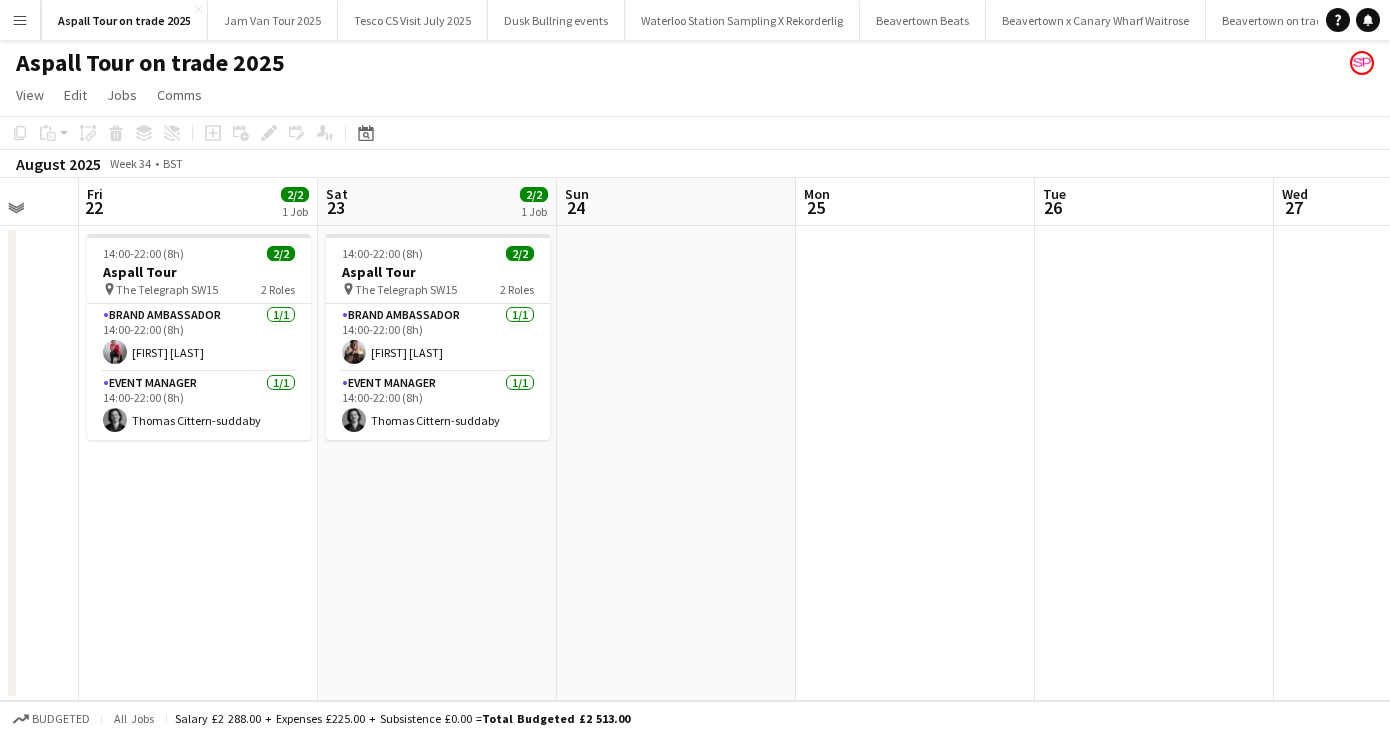 drag, startPoint x: 841, startPoint y: 598, endPoint x: 217, endPoint y: 524, distance: 628.3725 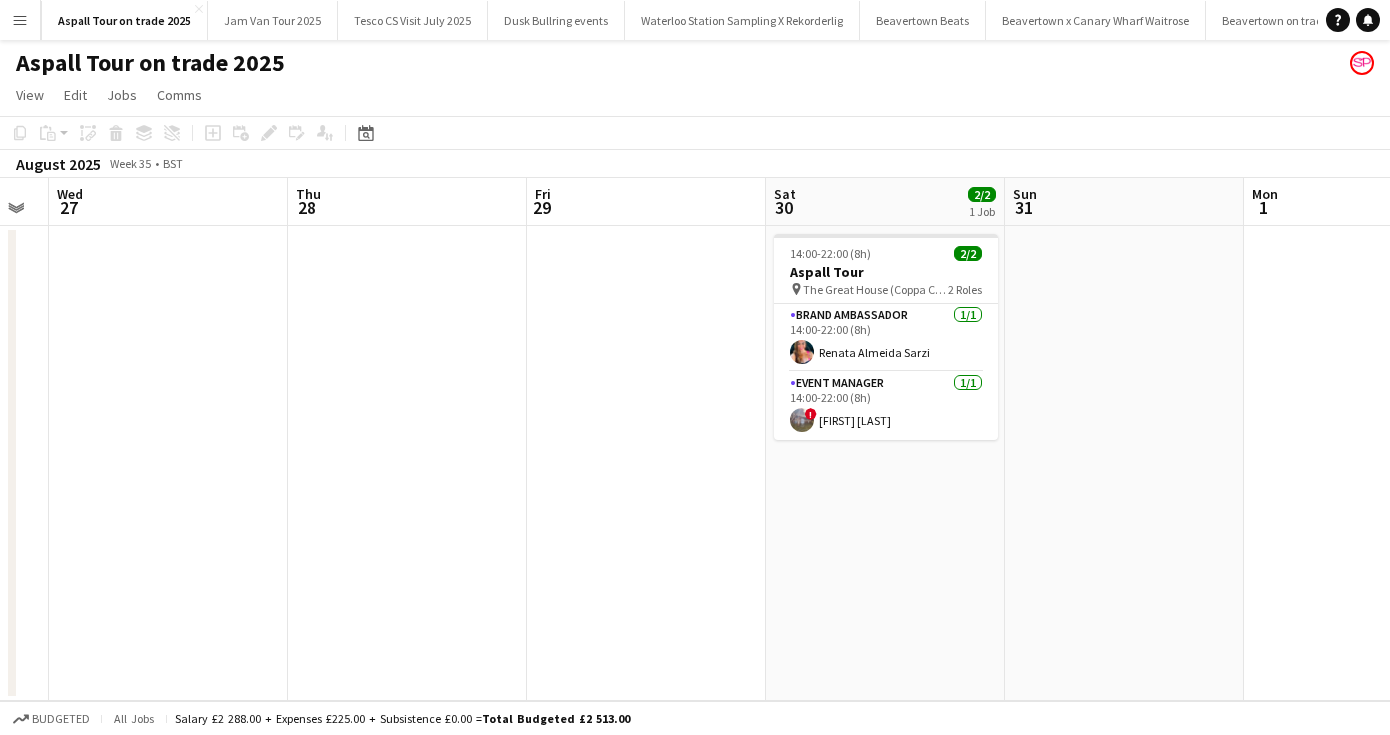 drag, startPoint x: 1209, startPoint y: 568, endPoint x: 241, endPoint y: 530, distance: 968.7456 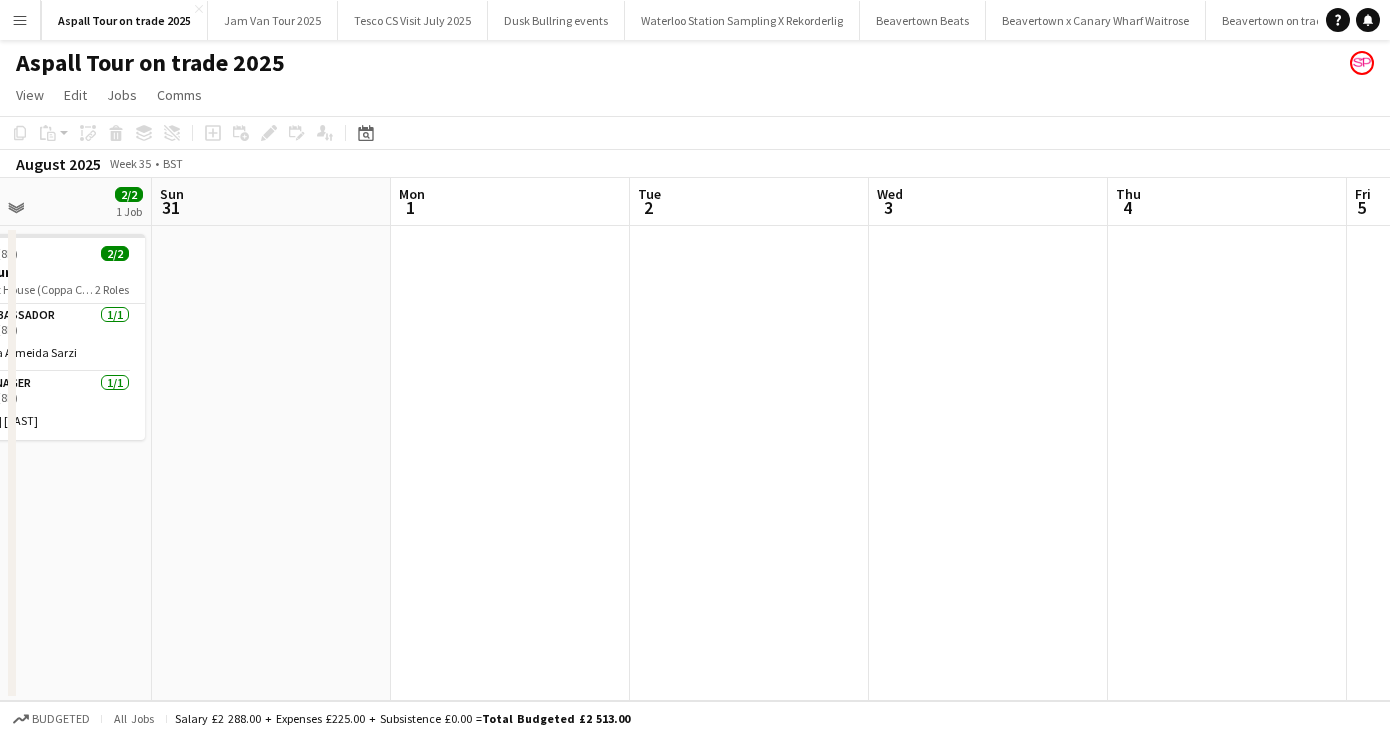 drag, startPoint x: 1154, startPoint y: 418, endPoint x: 279, endPoint y: 336, distance: 878.83386 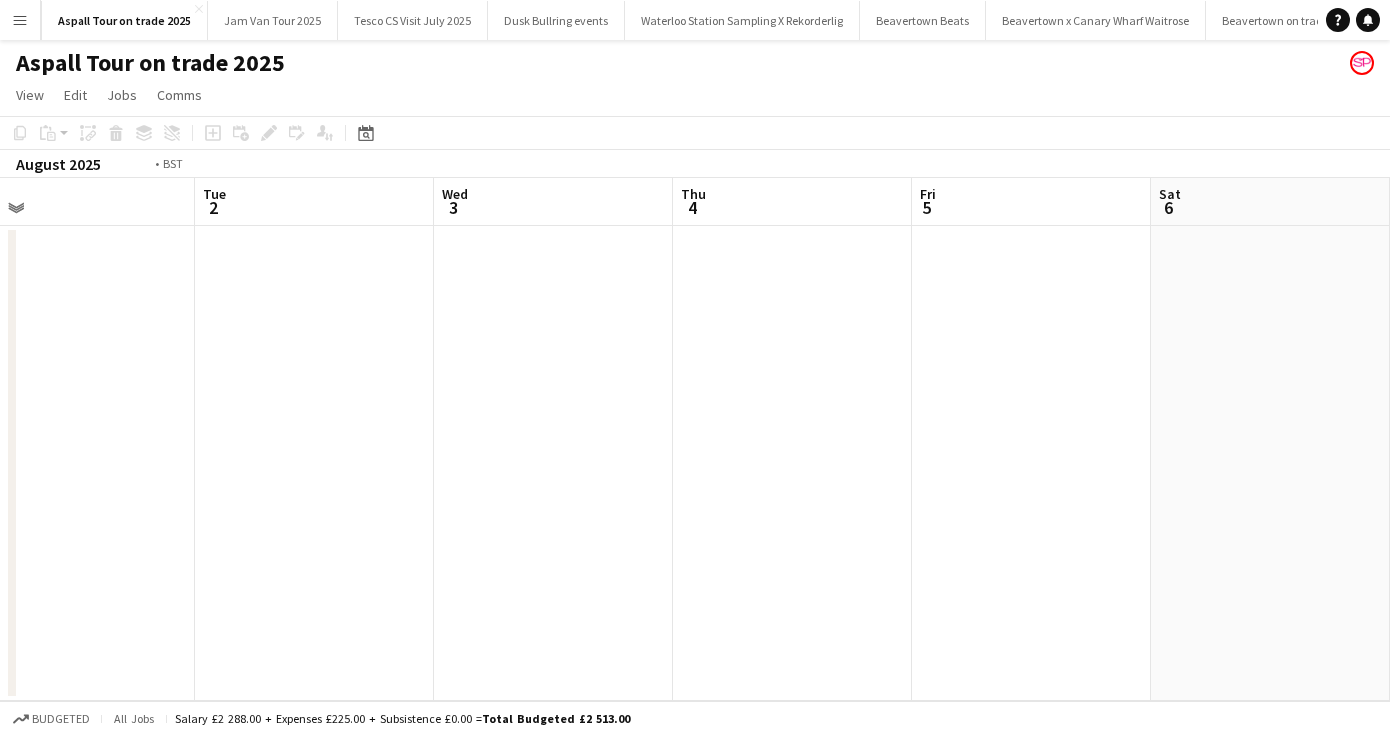 drag, startPoint x: 1088, startPoint y: 400, endPoint x: 159, endPoint y: 403, distance: 929.0048 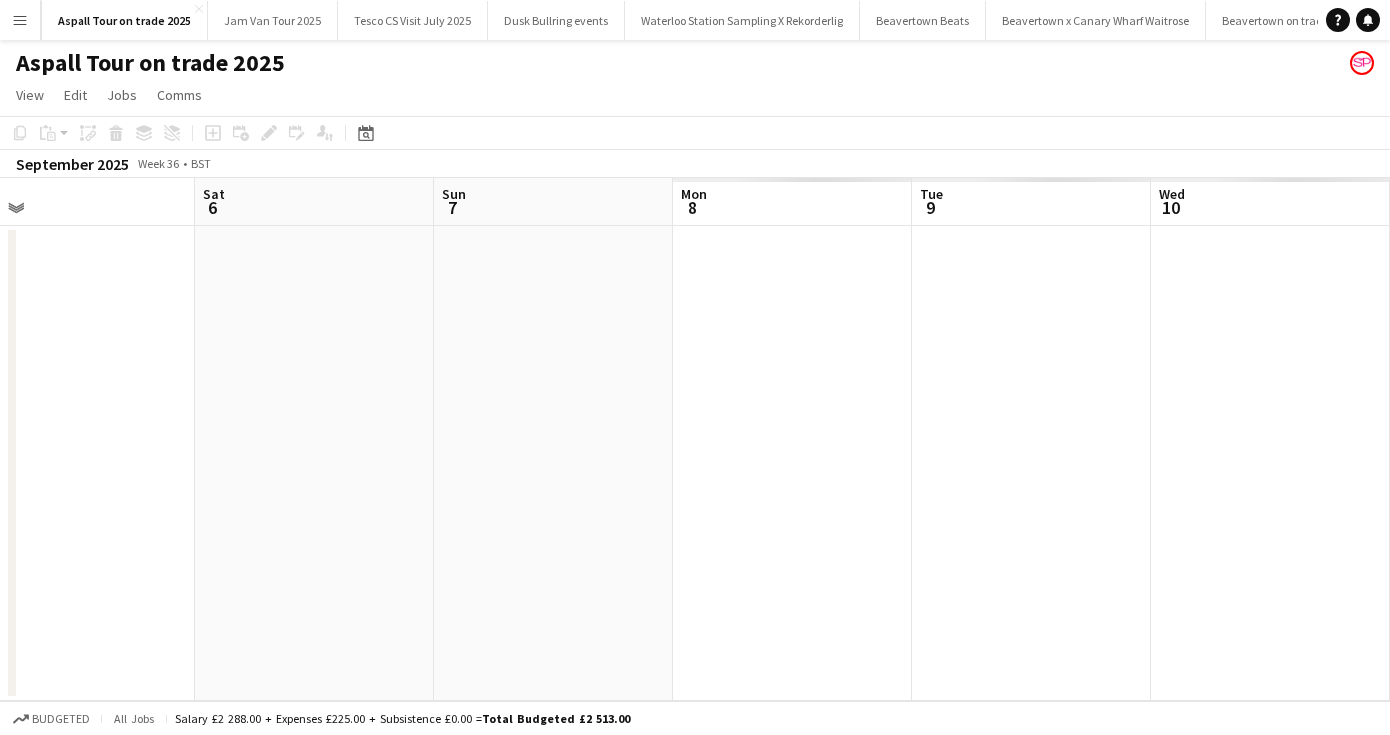 scroll, scrollTop: 0, scrollLeft: 786, axis: horizontal 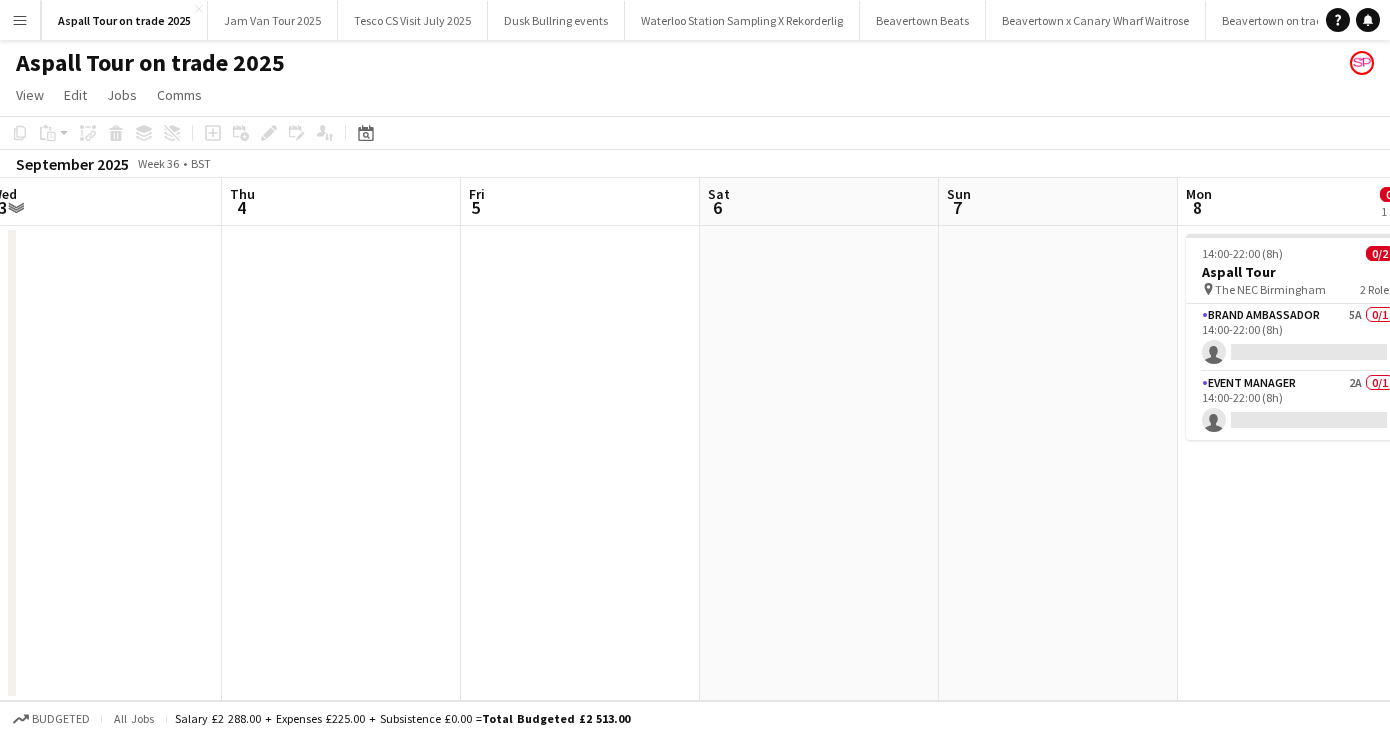 drag, startPoint x: 1020, startPoint y: 558, endPoint x: 565, endPoint y: 514, distance: 457.12253 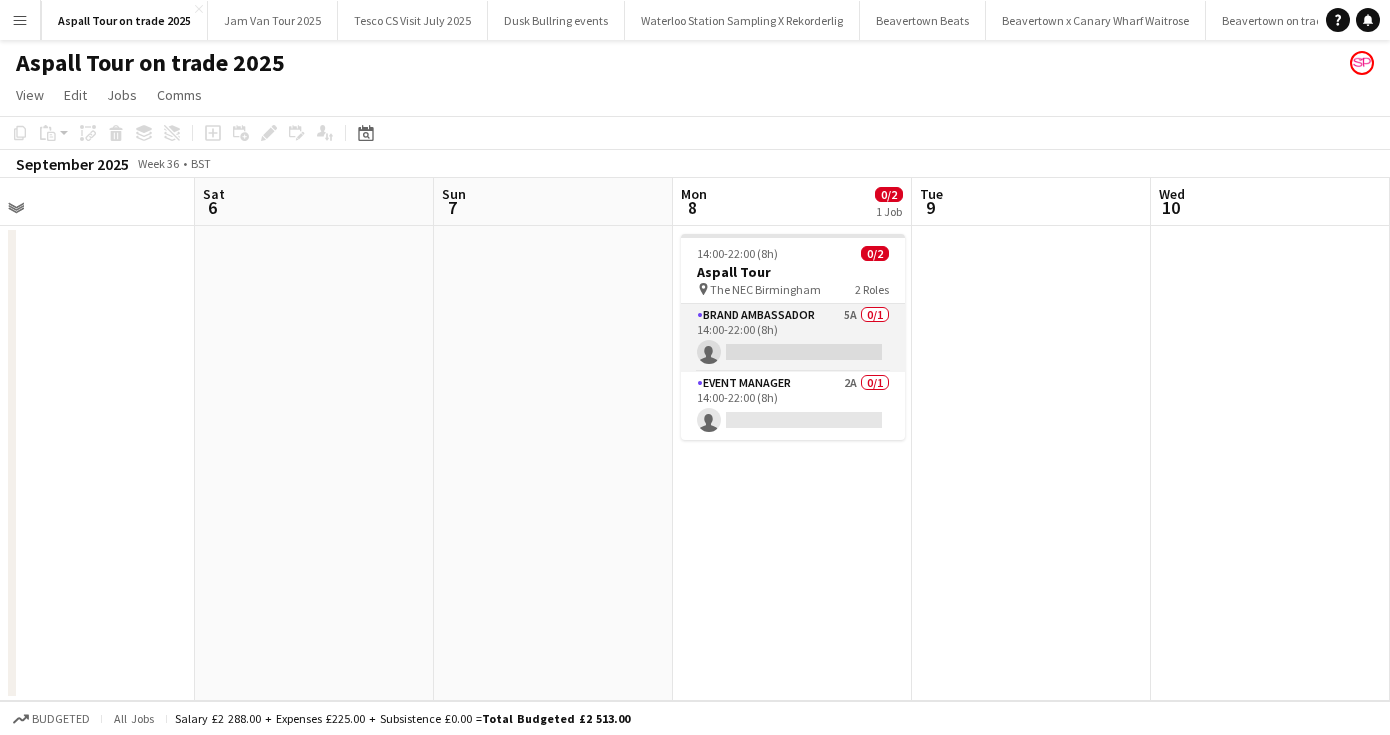 click on "Brand Ambassador   5A   0/1   14:00-22:00 (8h)
single-neutral-actions" at bounding box center [793, 338] 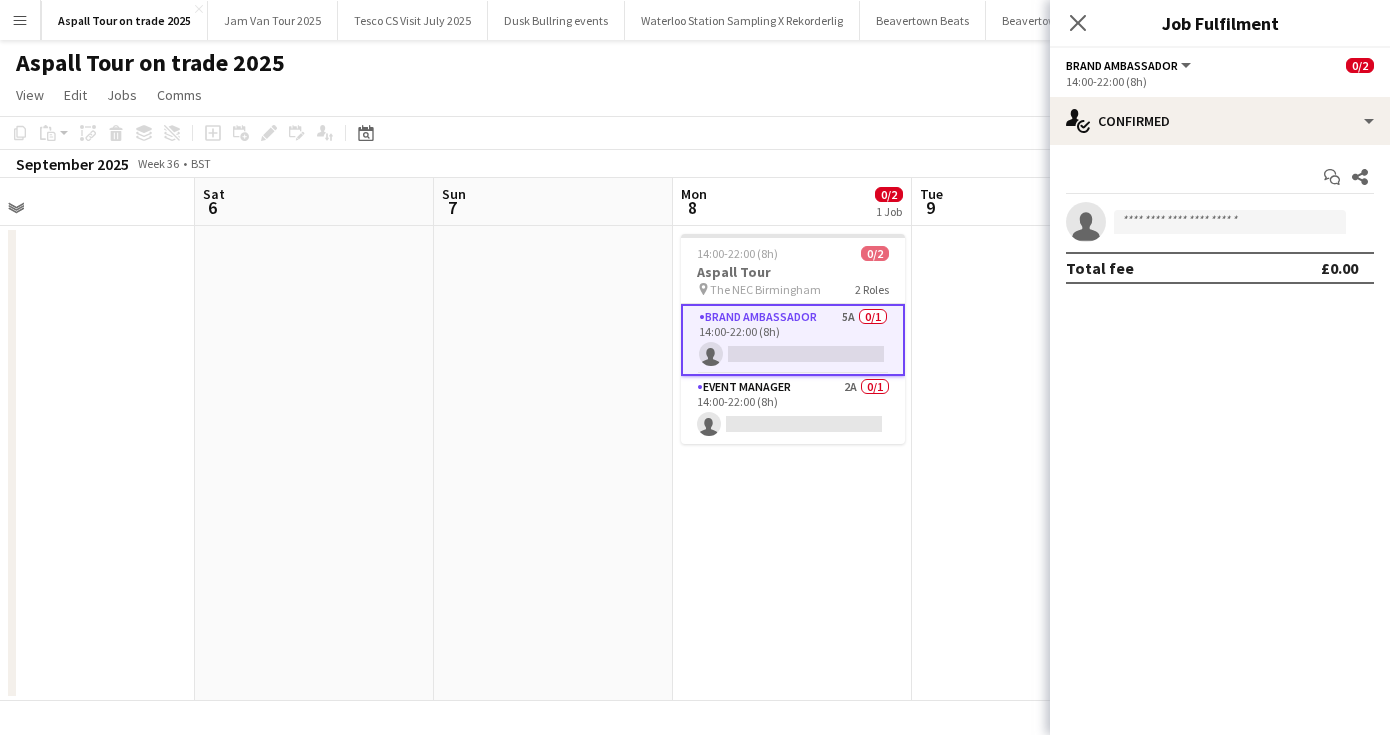 click on "single-neutral-actions" at bounding box center (1220, 222) 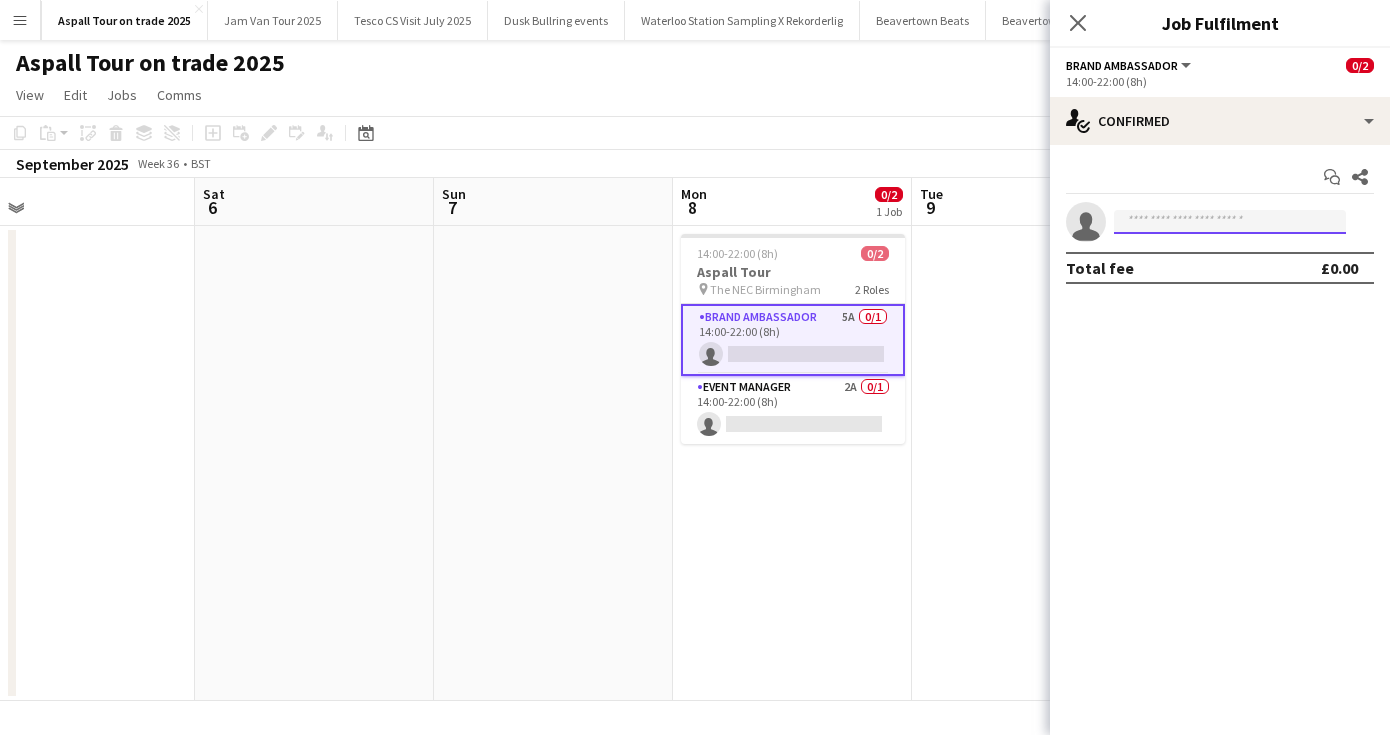 click at bounding box center [1230, 222] 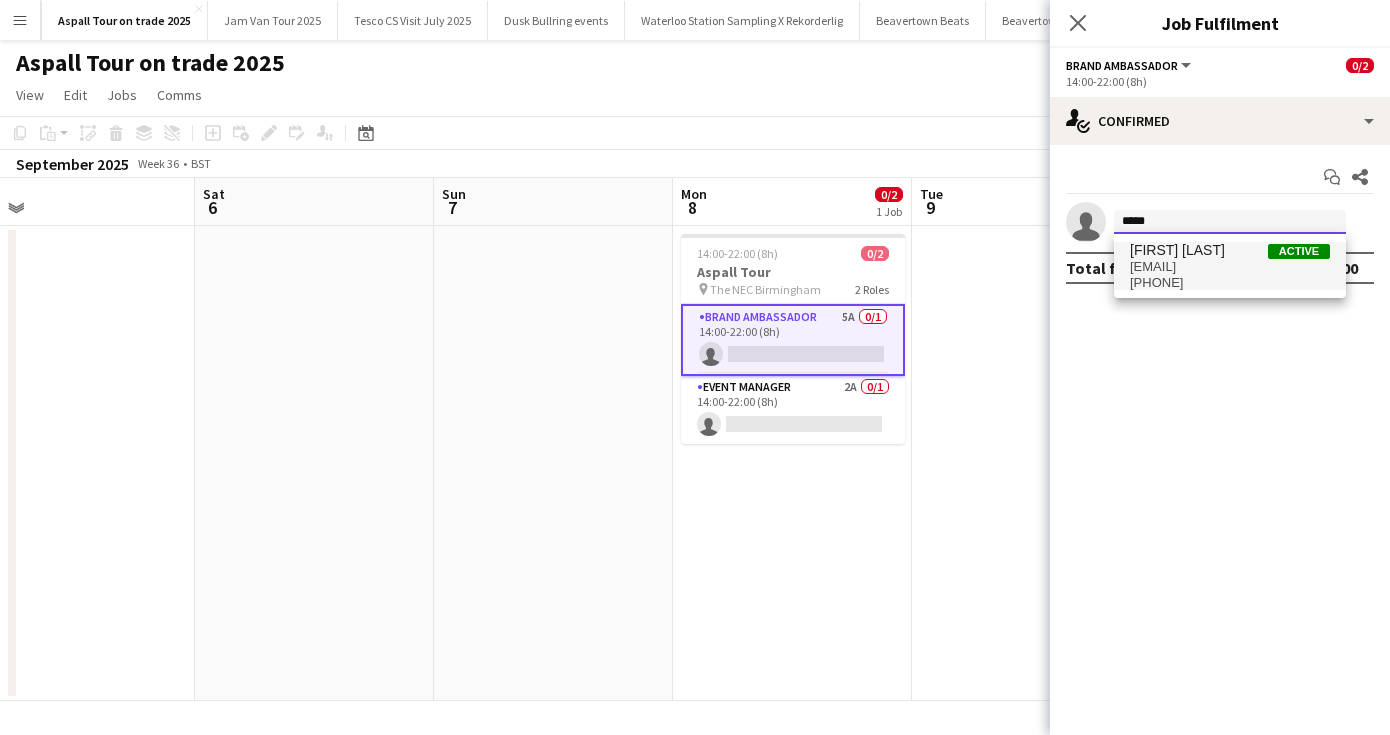type on "*****" 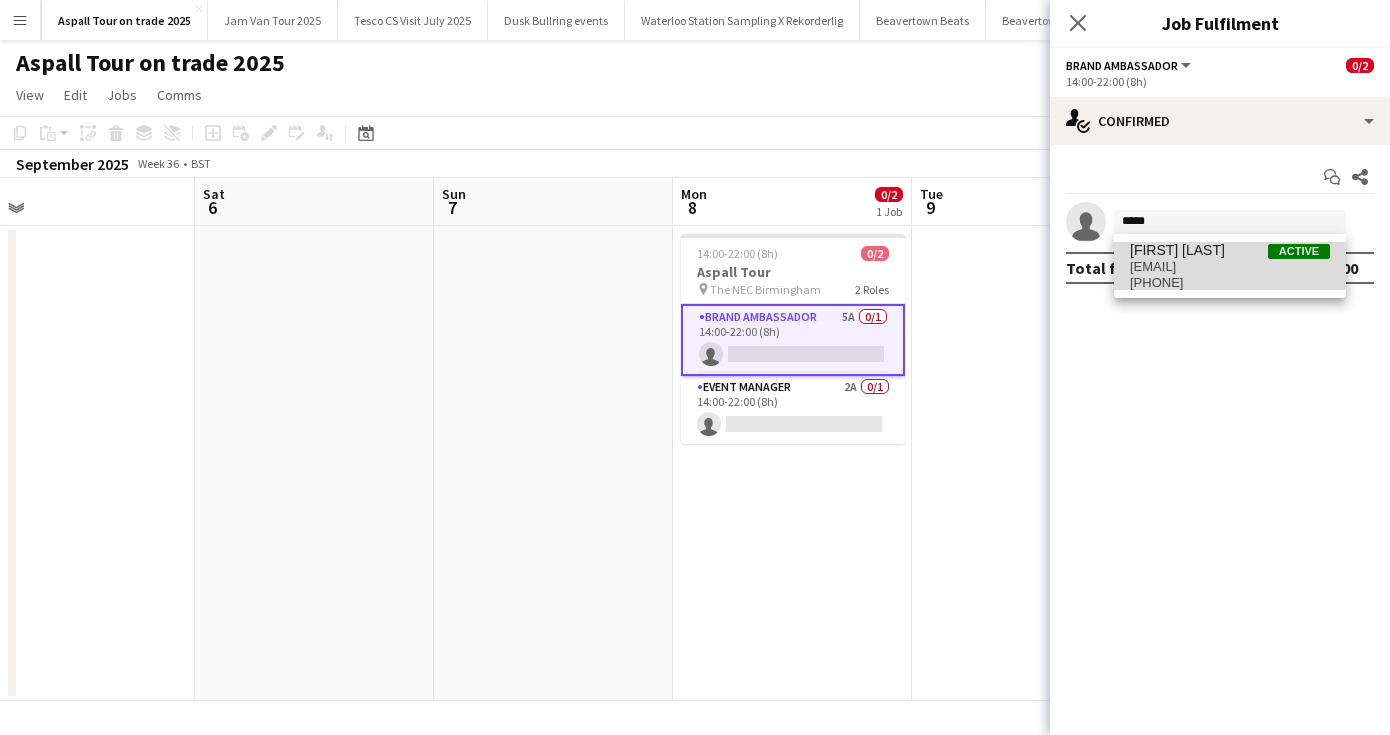 click on "[PHONE]" at bounding box center [1230, 283] 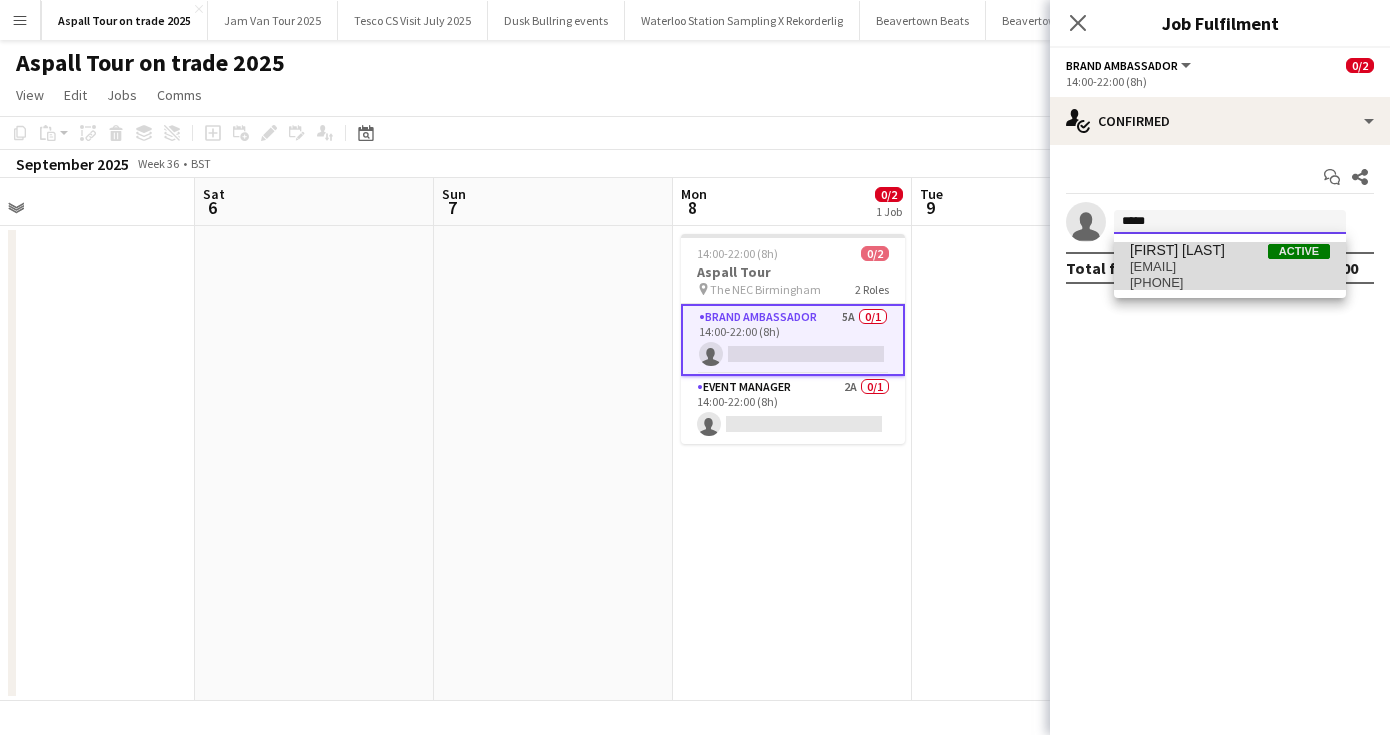 type 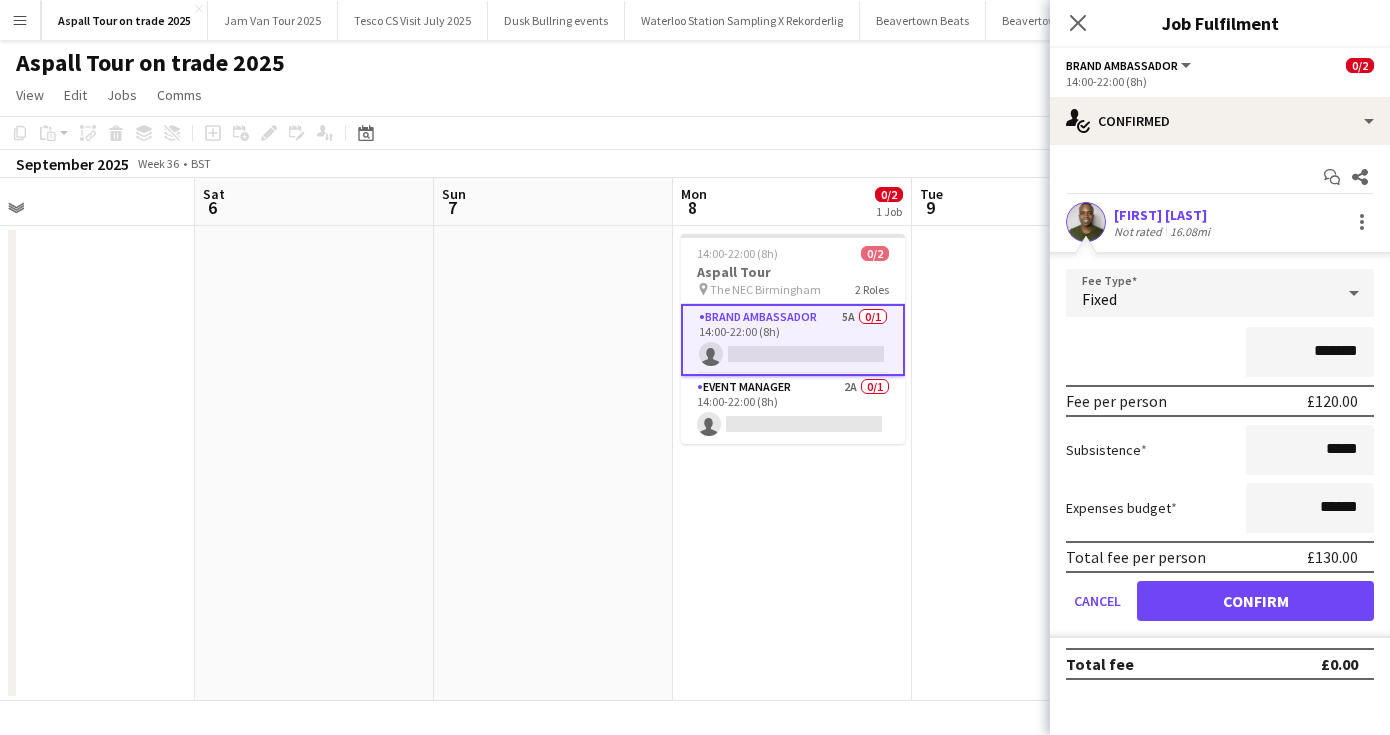 click on "Confirm" at bounding box center (1255, 601) 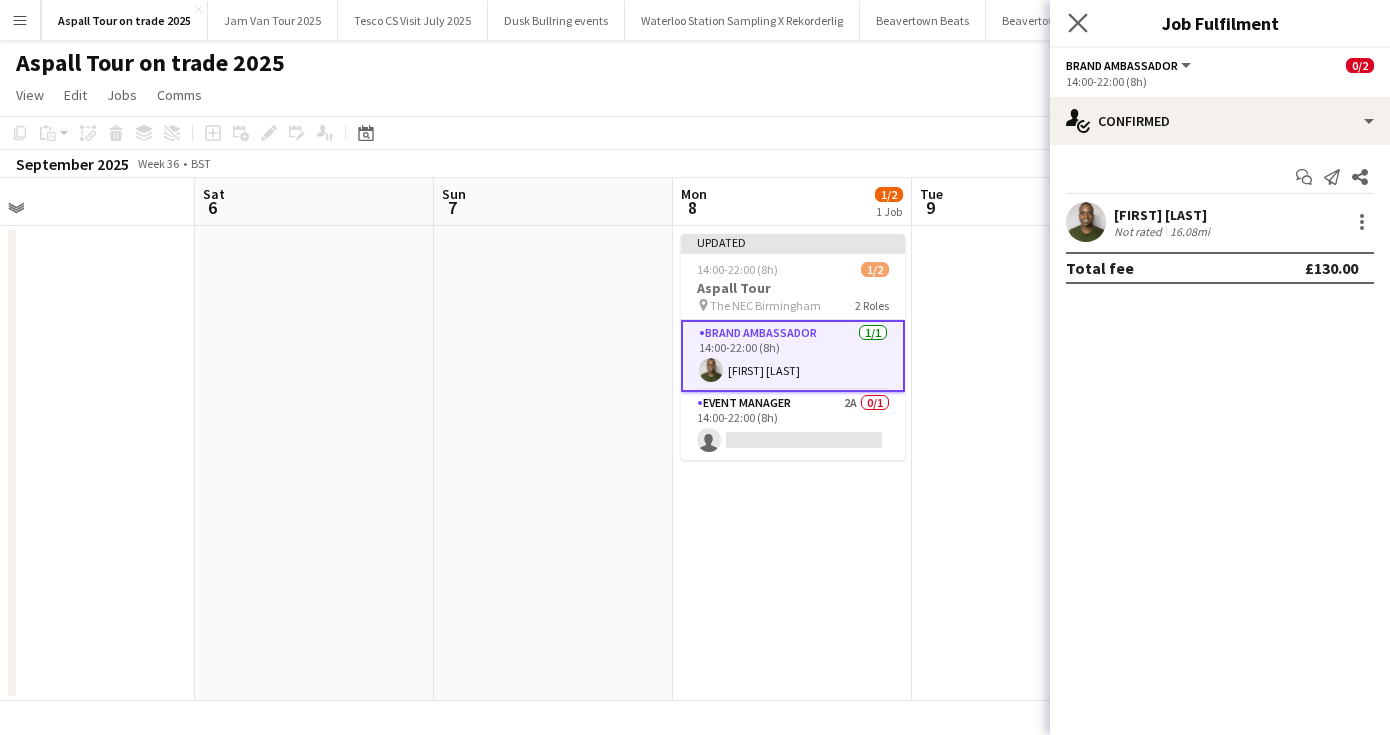 click on "Close pop-in" 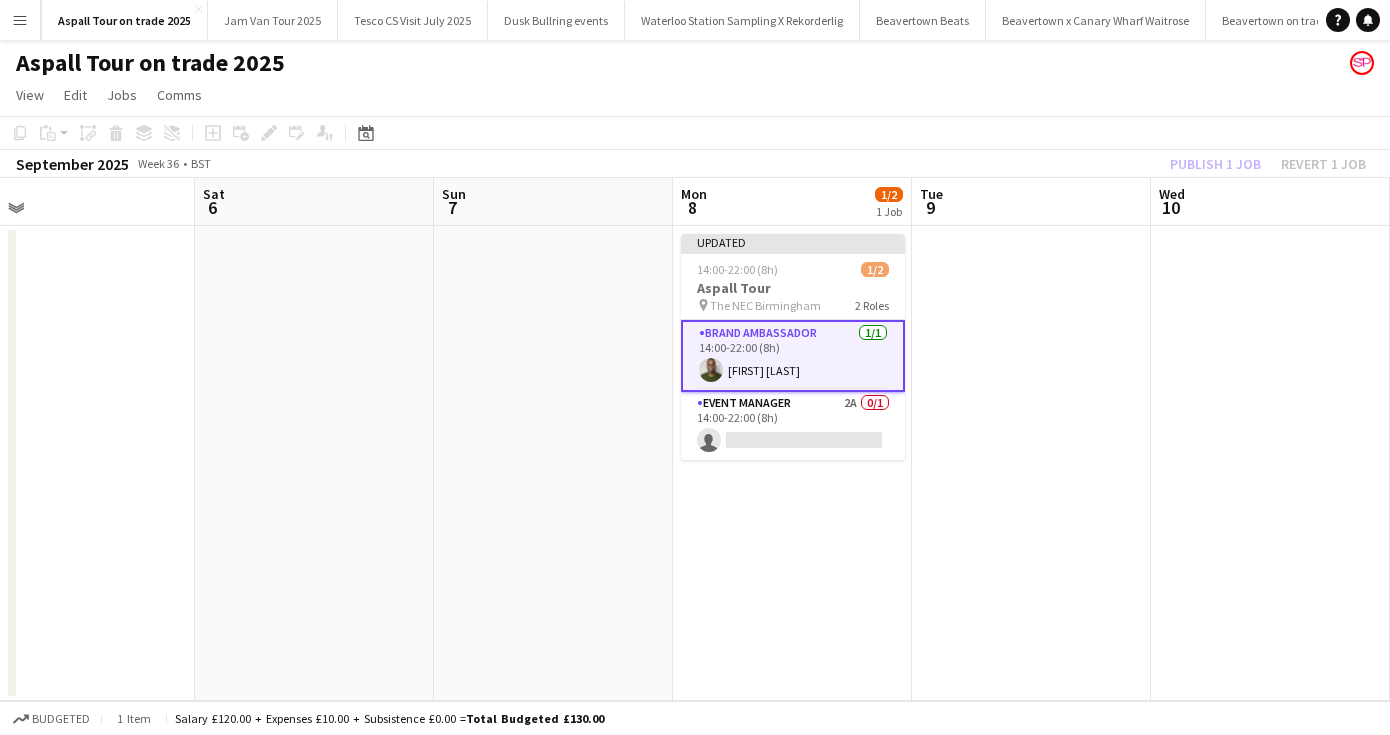 click on "Aspall Tour on trade 2025" 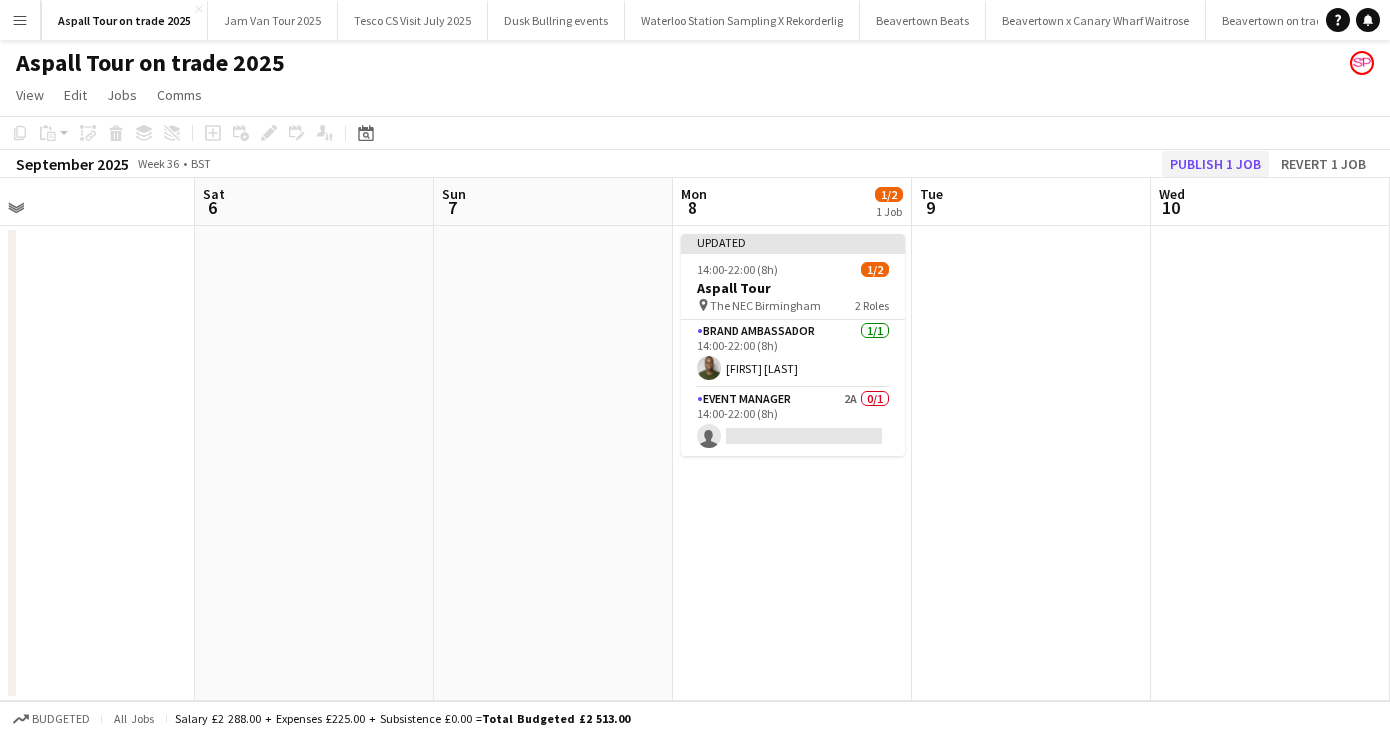 click on "Publish 1 job" 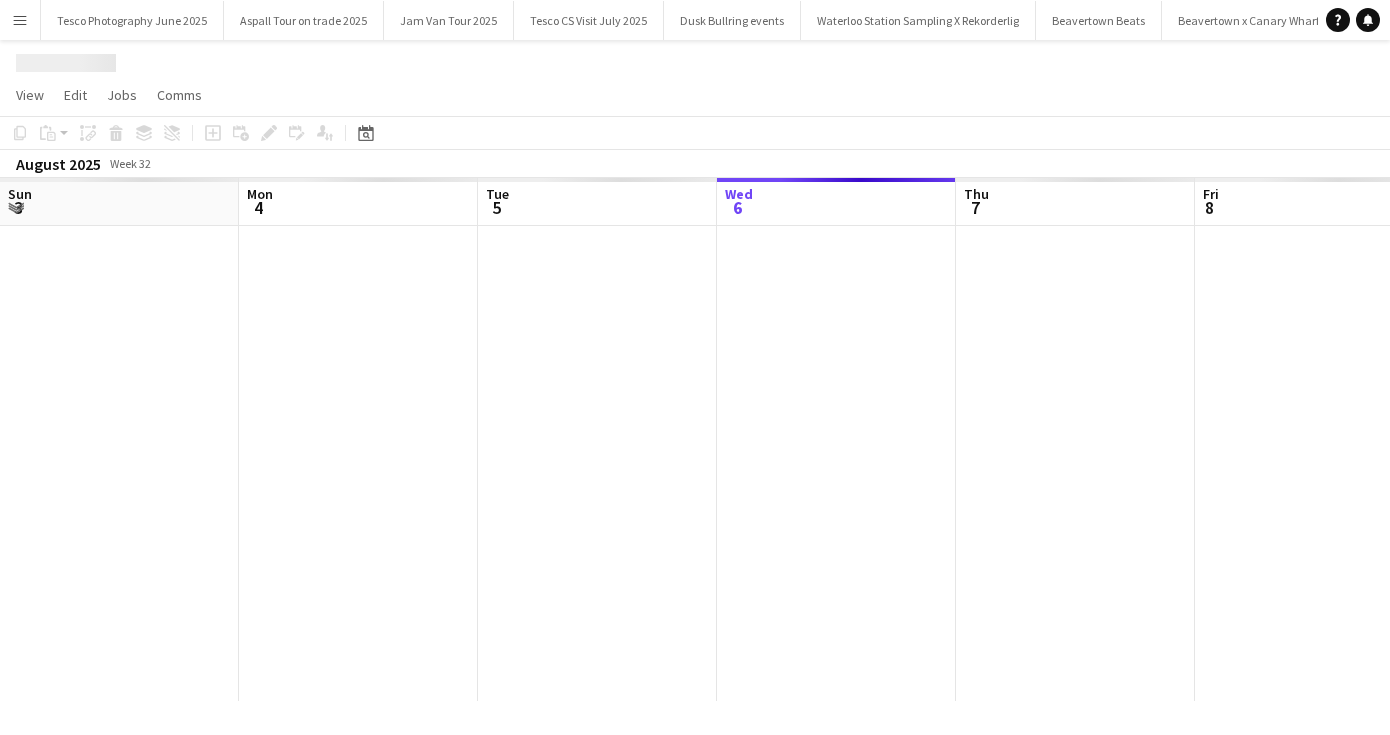 scroll, scrollTop: 0, scrollLeft: 0, axis: both 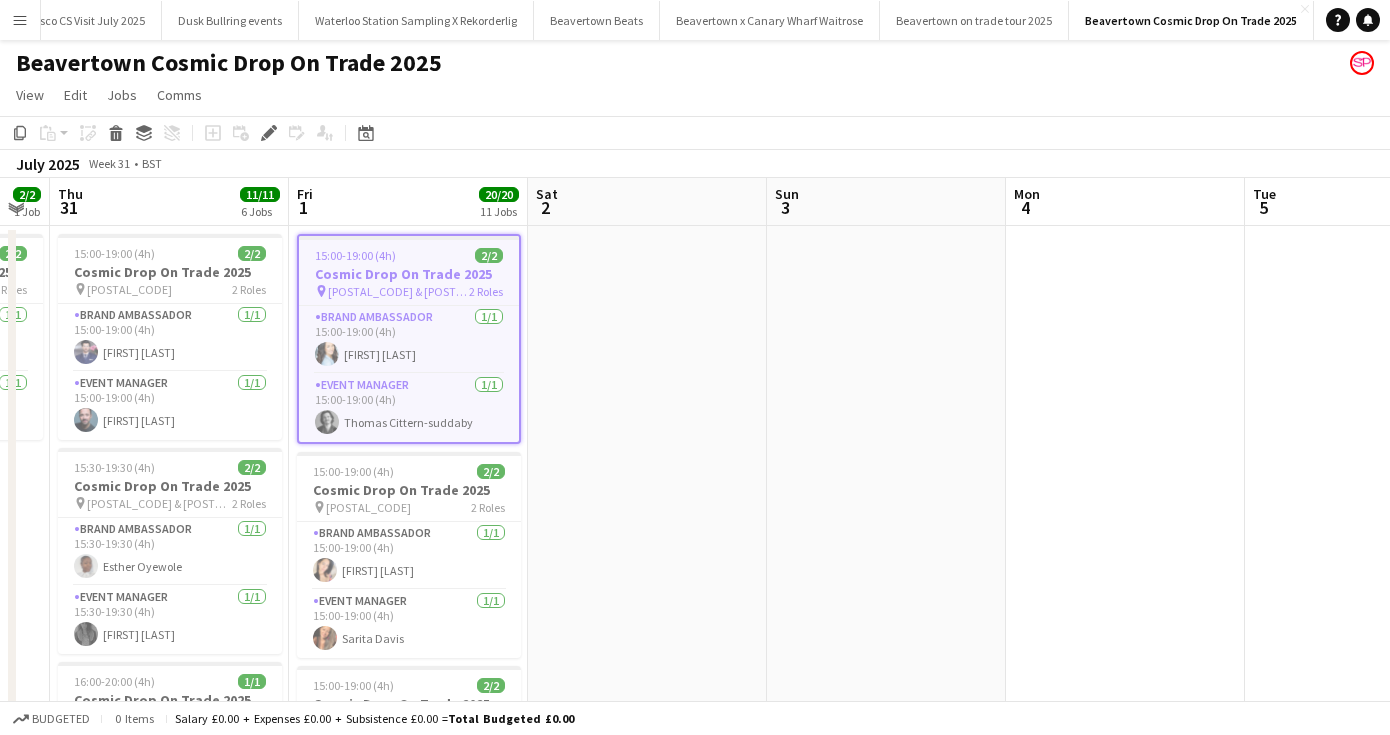 drag, startPoint x: 136, startPoint y: 328, endPoint x: 193, endPoint y: 355, distance: 63.07139 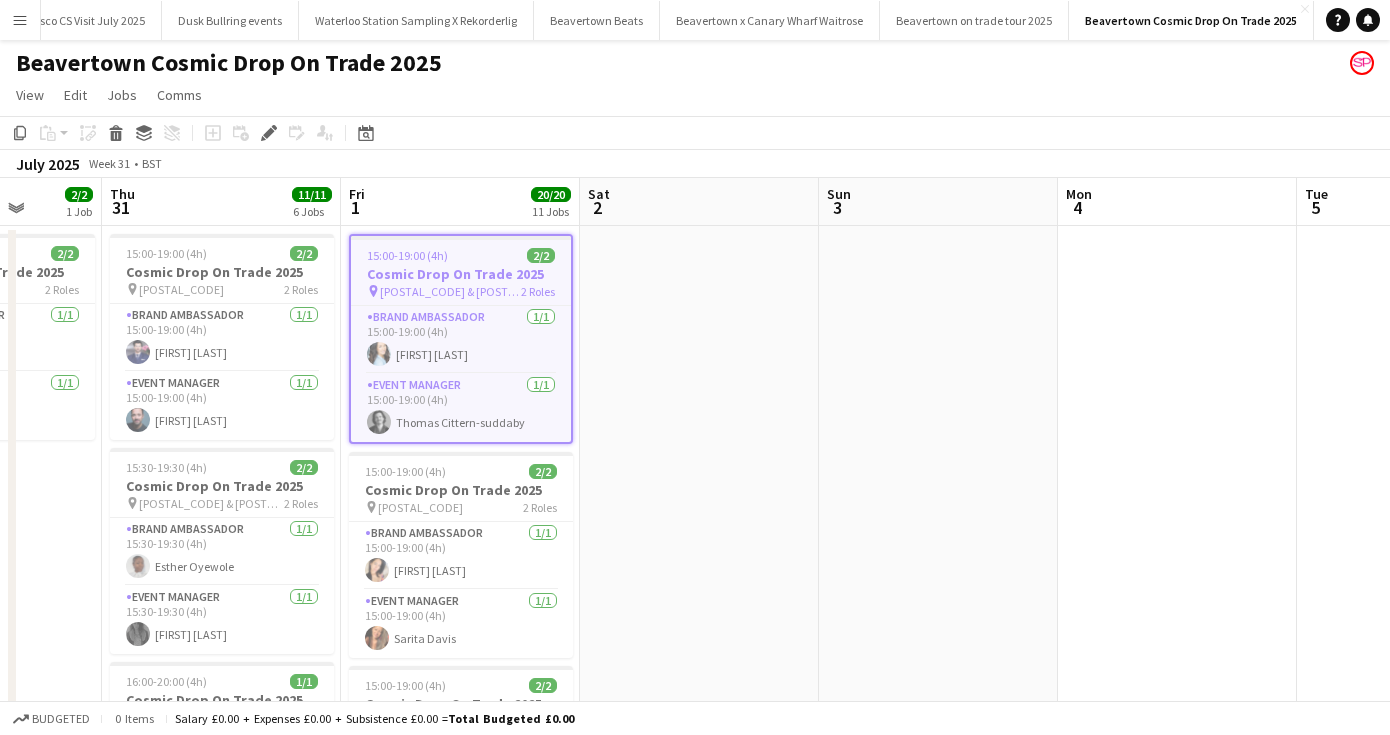 scroll, scrollTop: 0, scrollLeft: 442, axis: horizontal 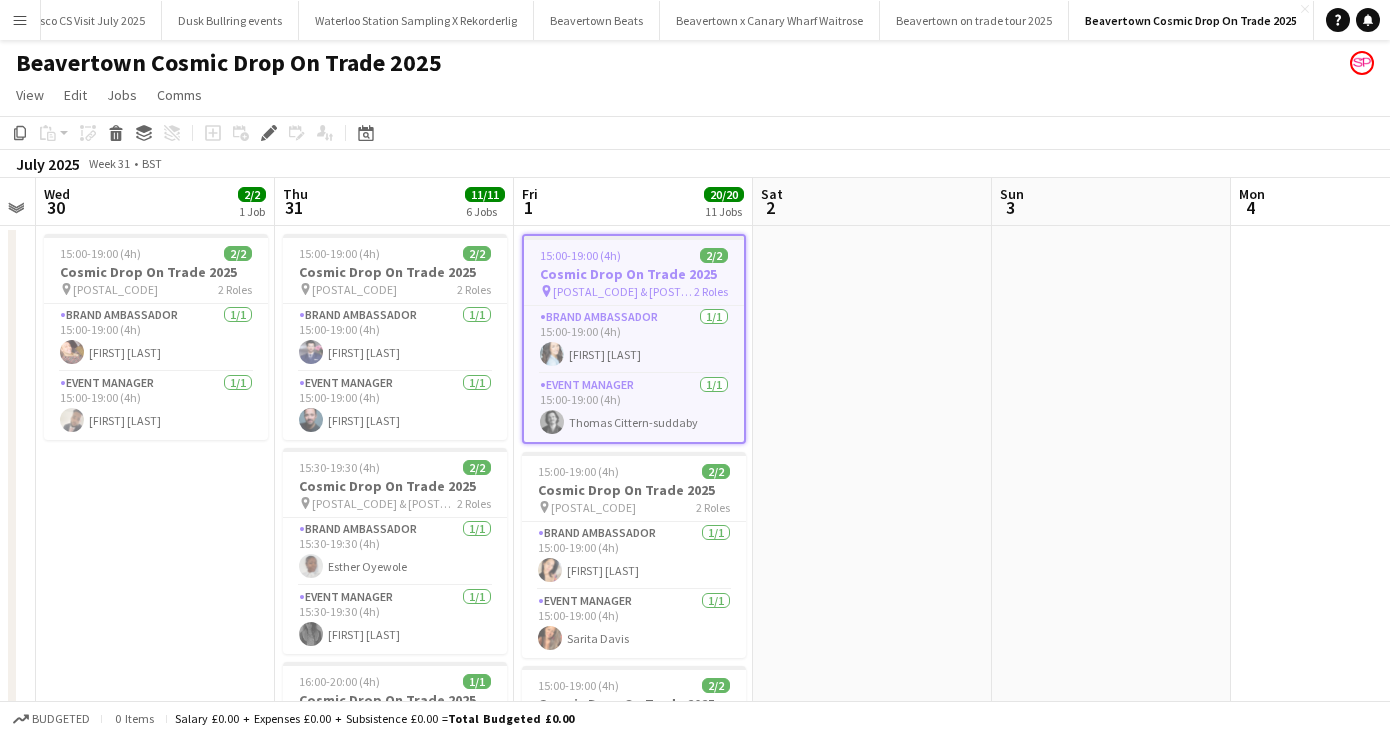 drag, startPoint x: 579, startPoint y: 394, endPoint x: 774, endPoint y: 389, distance: 195.06409 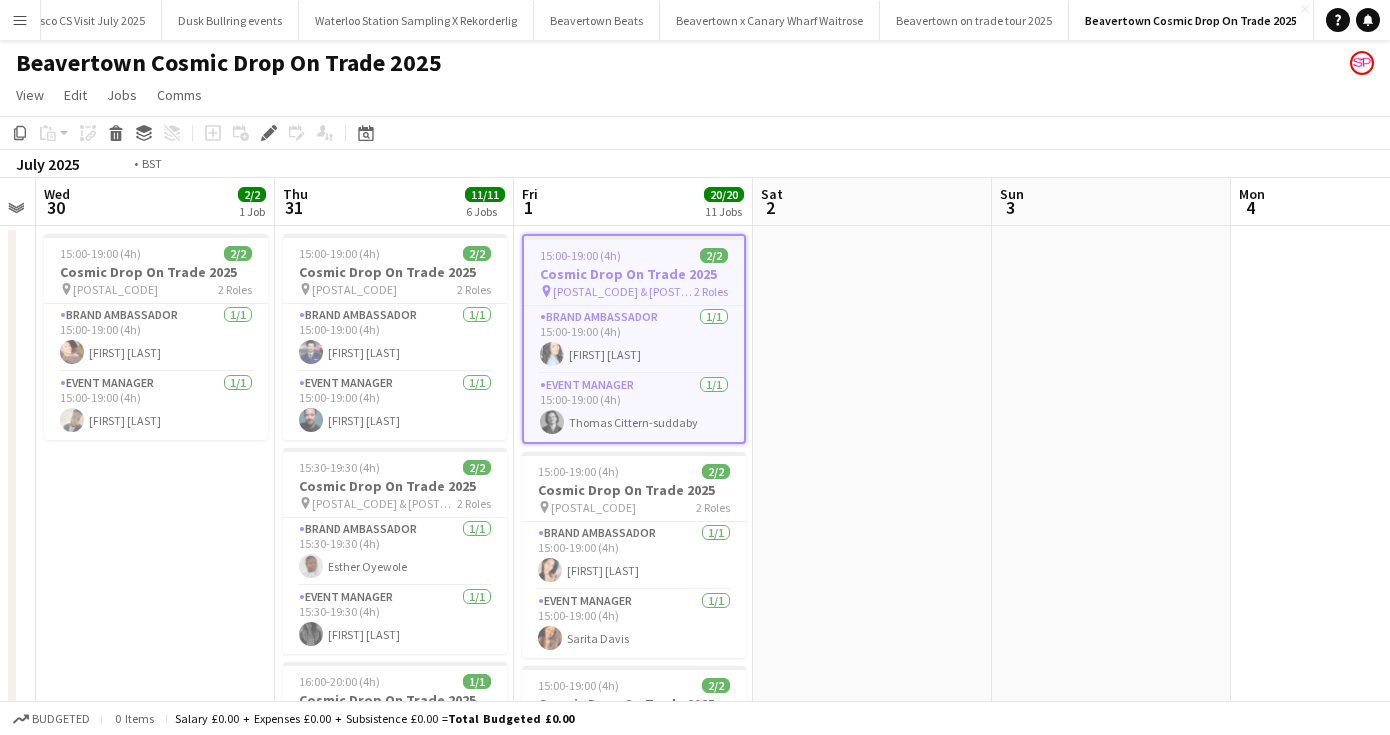 drag, startPoint x: 774, startPoint y: 389, endPoint x: 1380, endPoint y: 409, distance: 606.32996 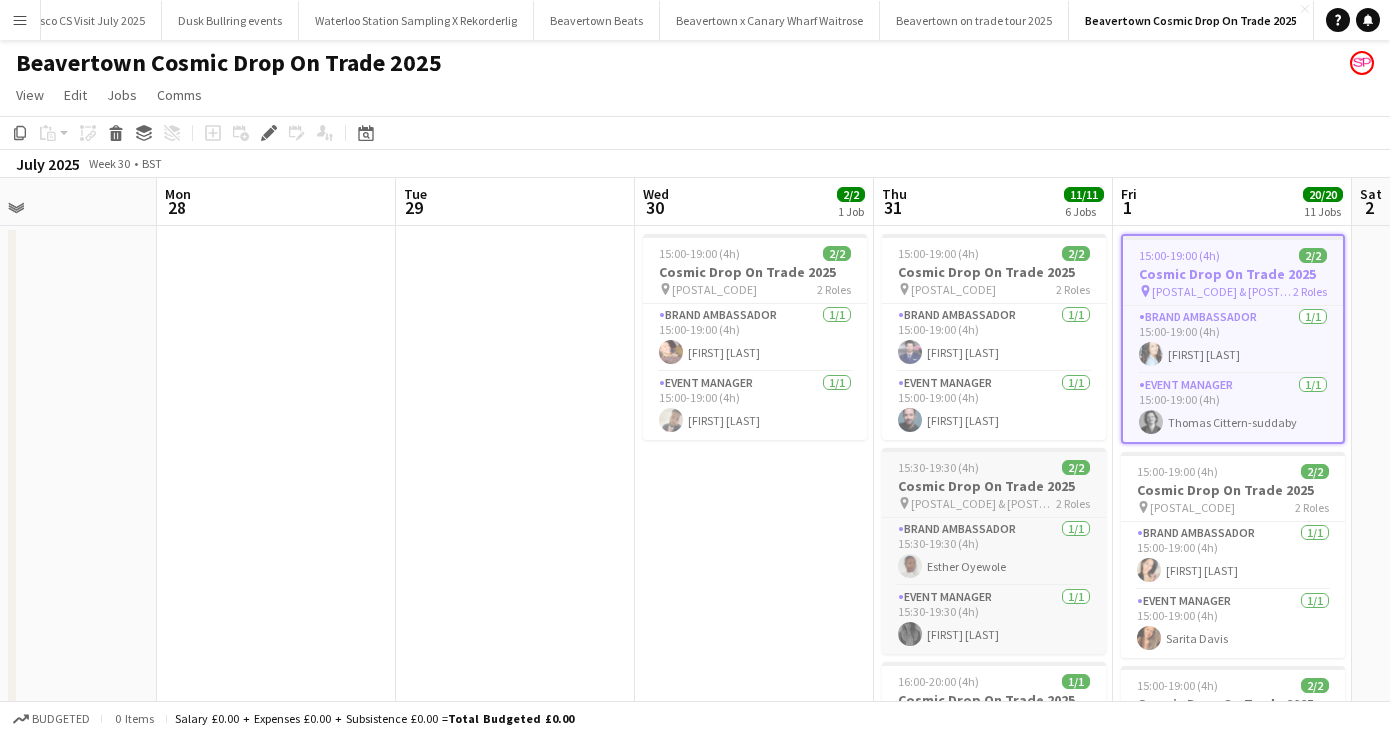 drag, startPoint x: 125, startPoint y: 486, endPoint x: 1030, endPoint y: 504, distance: 905.179 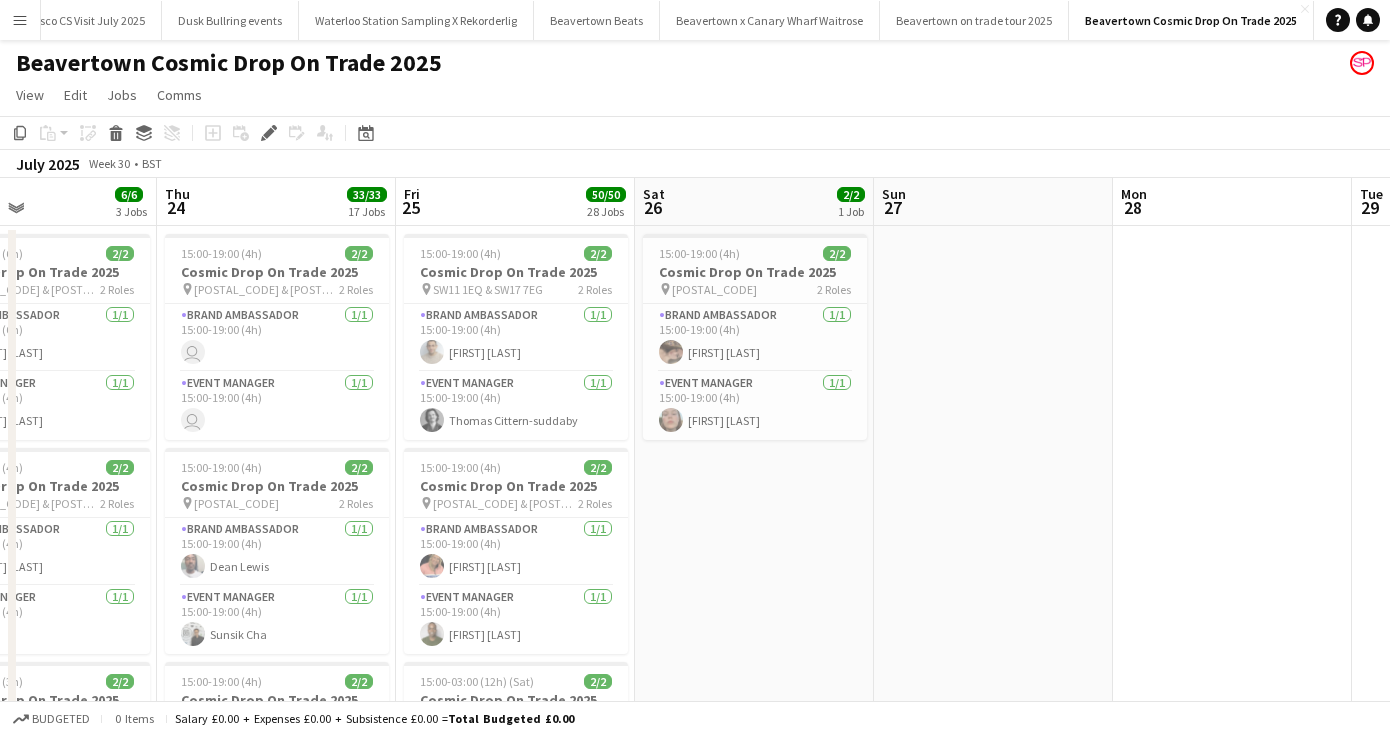 click on "Mon   21   Tue   22   Wed   23   6/6   3 Jobs   Thu   24   33/33   17 Jobs   Fri   25   50/50   28 Jobs   Sat   26   2/2   1 Job   Sun   27   Mon   28   Tue   29   Wed   30   2/2   1 Job   Thu   31   11/11   6 Jobs      15:00-21:00 (6h)    2/2   Cosmic Drop On Trade 2025
pin
N1 8HD &  NW1 8QR   2 Roles   Brand Ambassador   1/1   15:00-21:00 (6h)
Junior Tibby  Event Manager   1/1   17:00-21:00 (4h)
ben keenan     15:00-19:00 (4h)    2/2   Cosmic Drop On Trade 2025
pin
W1U 5JN & W1D 3SB   2 Roles   Brand Ambassador   1/1   15:00-19:00 (4h)
Rachel slater  Event Manager   1/1   15:00-19:00 (4h)
user
17:00-20:00 (3h)    2/2   Cosmic Drop On Trade 2025
pin
SW5 0LJ   2 Roles   Brand Ambassador   1/1   17:00-20:00 (3h)
usama nazir  Event Manager   1/1   17:00-20:00 (3h)
Sunsik Cha     15:00-19:00 (4h)    2/2   Cosmic Drop On Trade 2025
pin" at bounding box center [695, 3287] 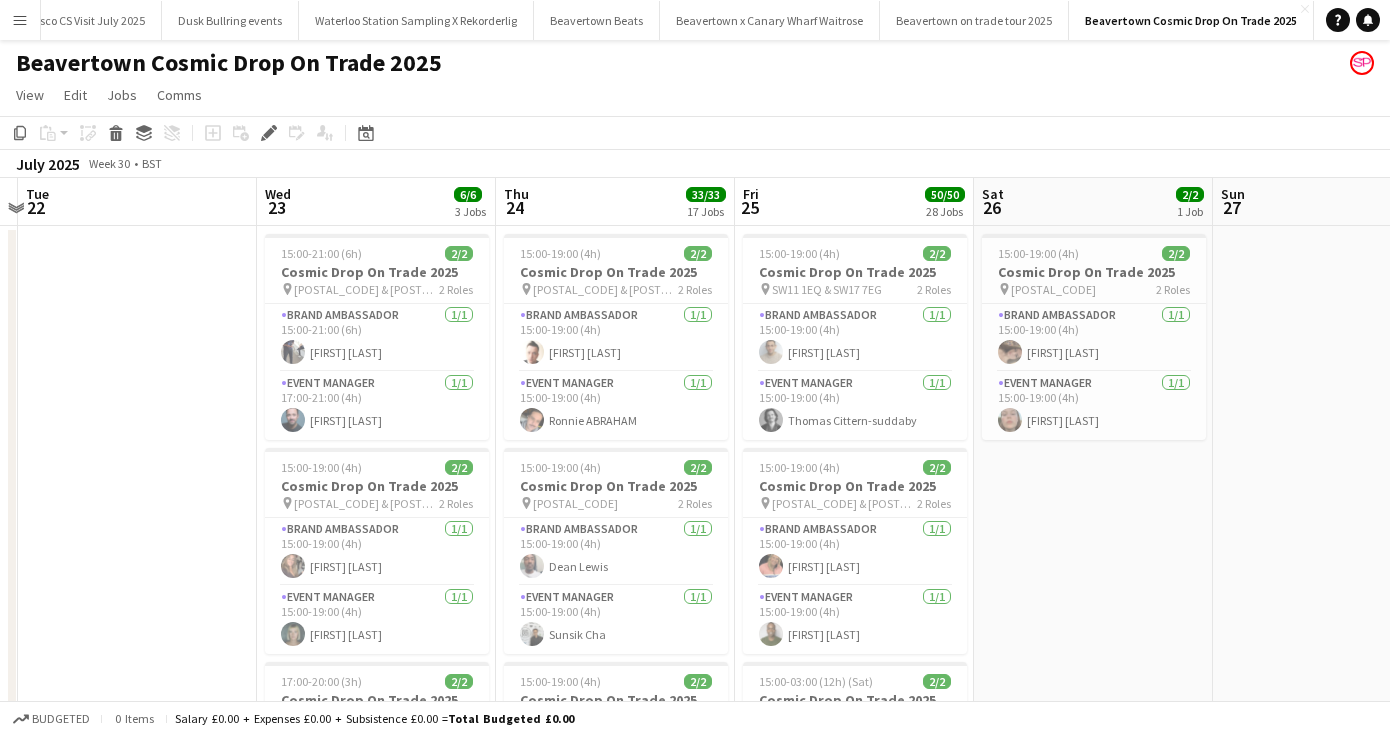 scroll, scrollTop: 0, scrollLeft: 698, axis: horizontal 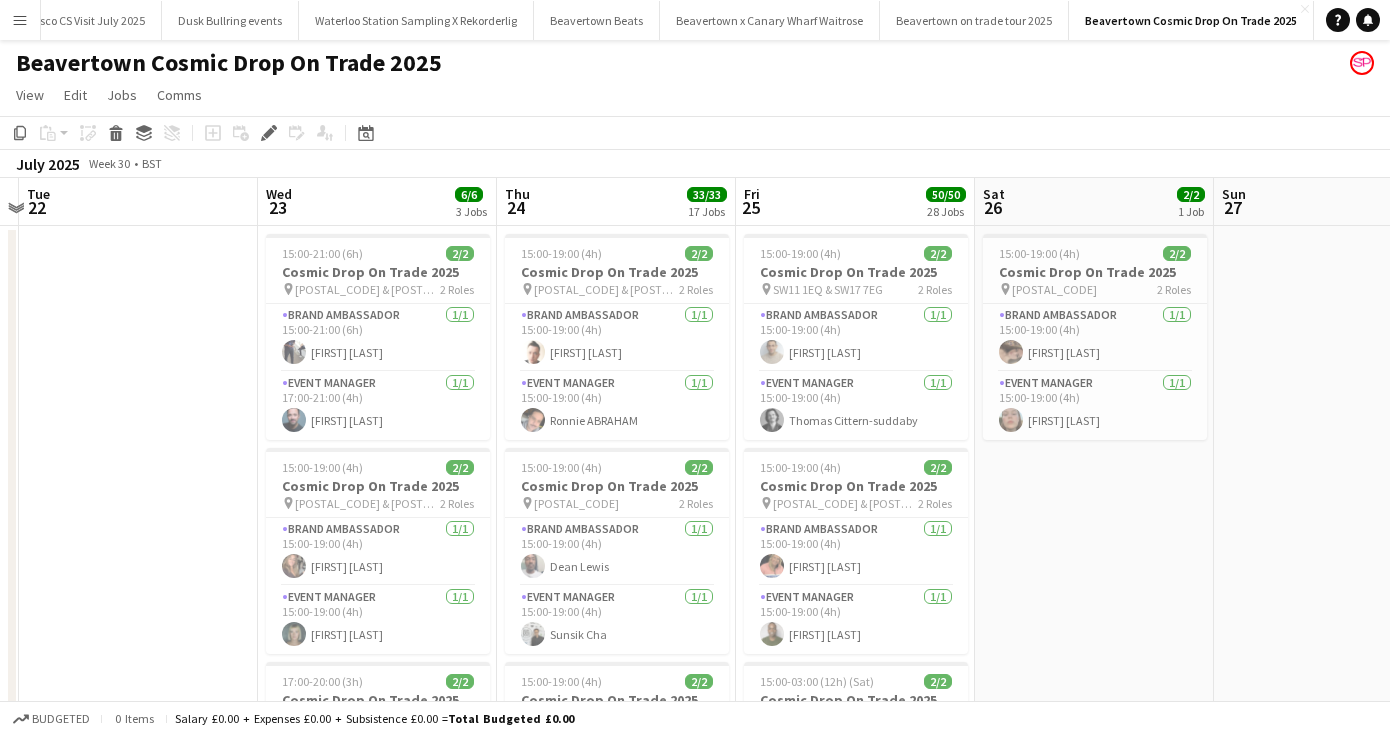 click on "15:00-19:00 (4h)    2/2   Cosmic Drop On Trade 2025
pin
SW11 1EJ    2 Roles   Brand Ambassador   1/1   15:00-19:00 (4h)
Callie Crowder  Event Manager   1/1   15:00-19:00 (4h)
Katie Gates" at bounding box center [1094, 3311] 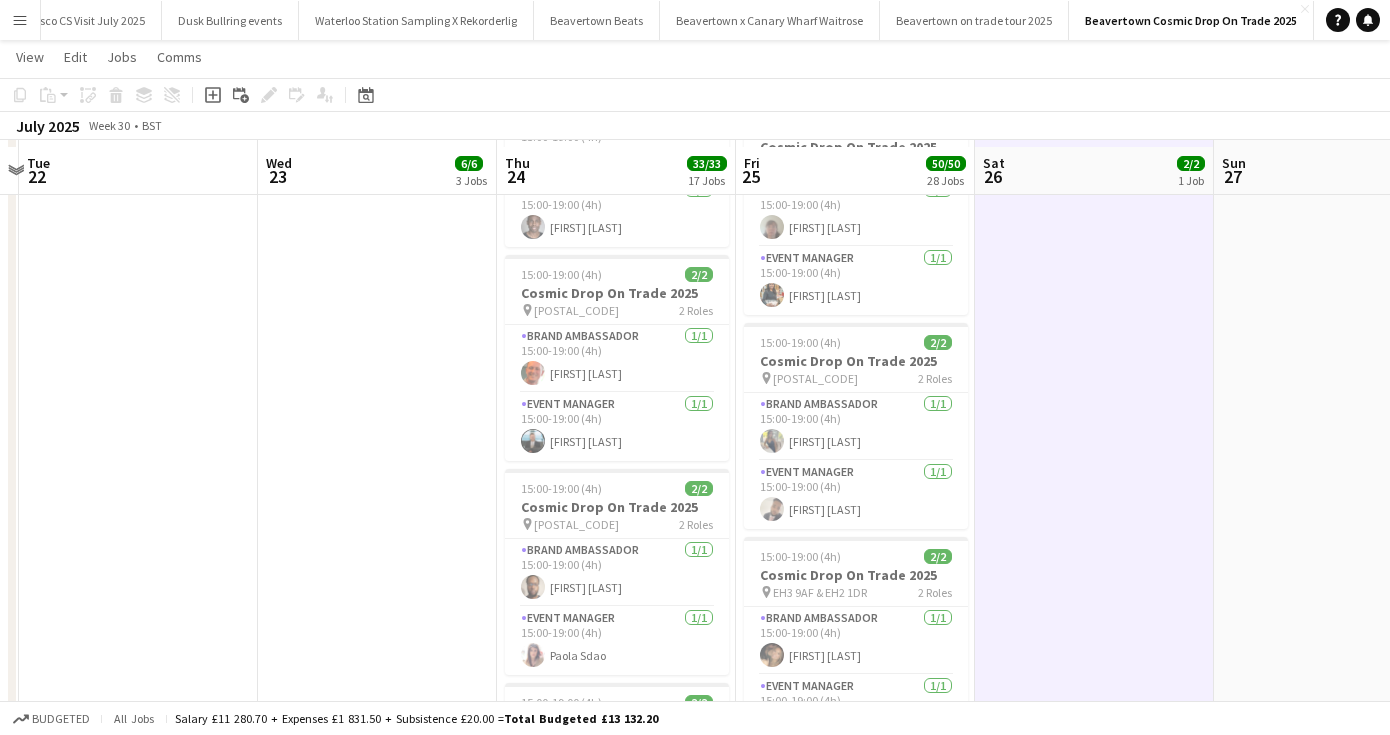 scroll, scrollTop: 992, scrollLeft: 0, axis: vertical 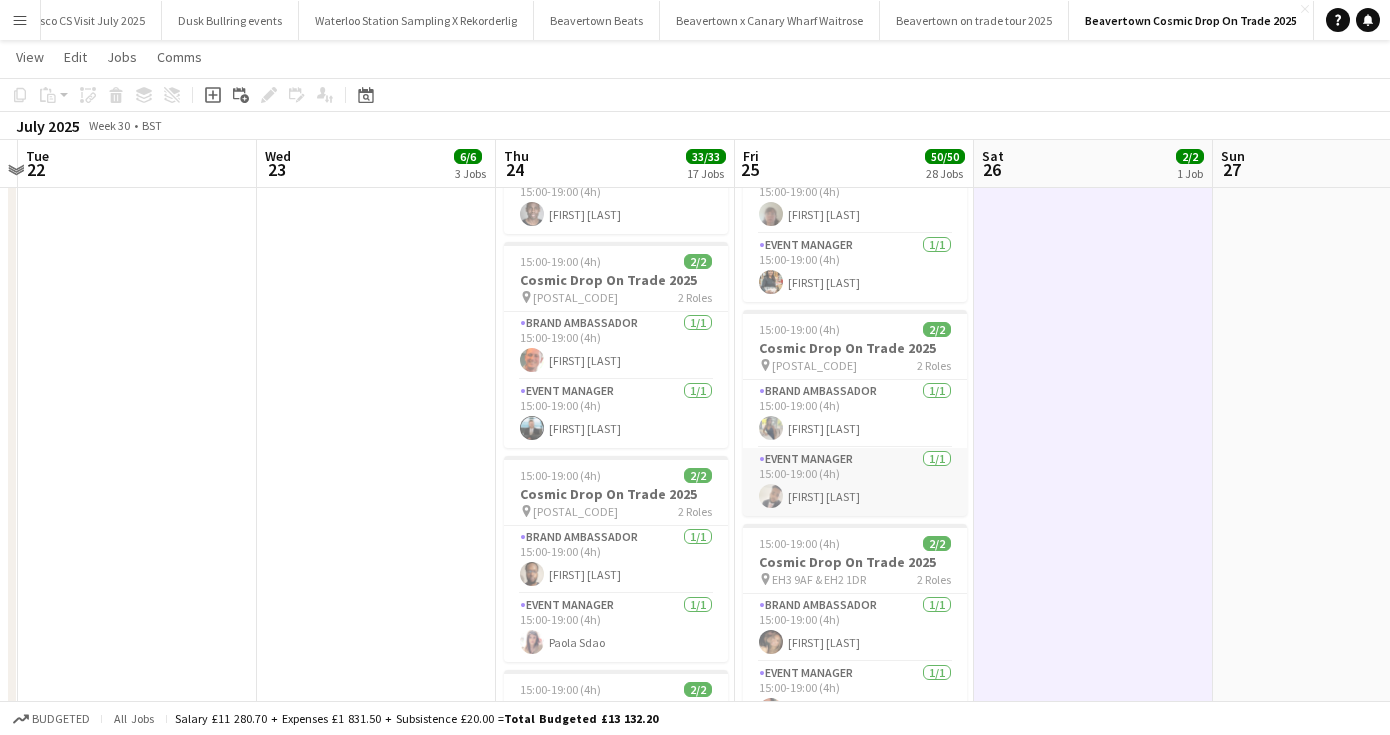 click on "Event Manager   1/1   15:00-19:00 (4h)
Umar Bhayat" at bounding box center (855, 482) 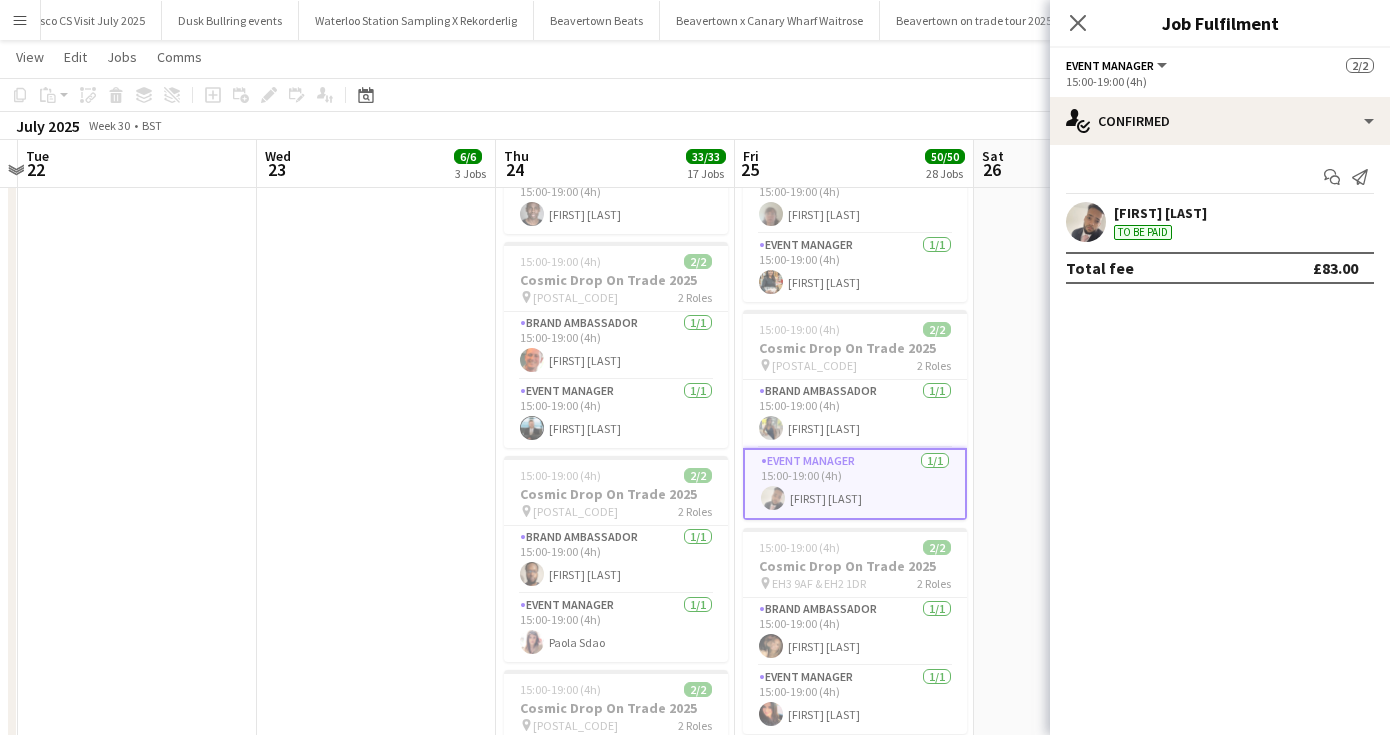 click on "[FIRST] [LAST]" at bounding box center [1160, 213] 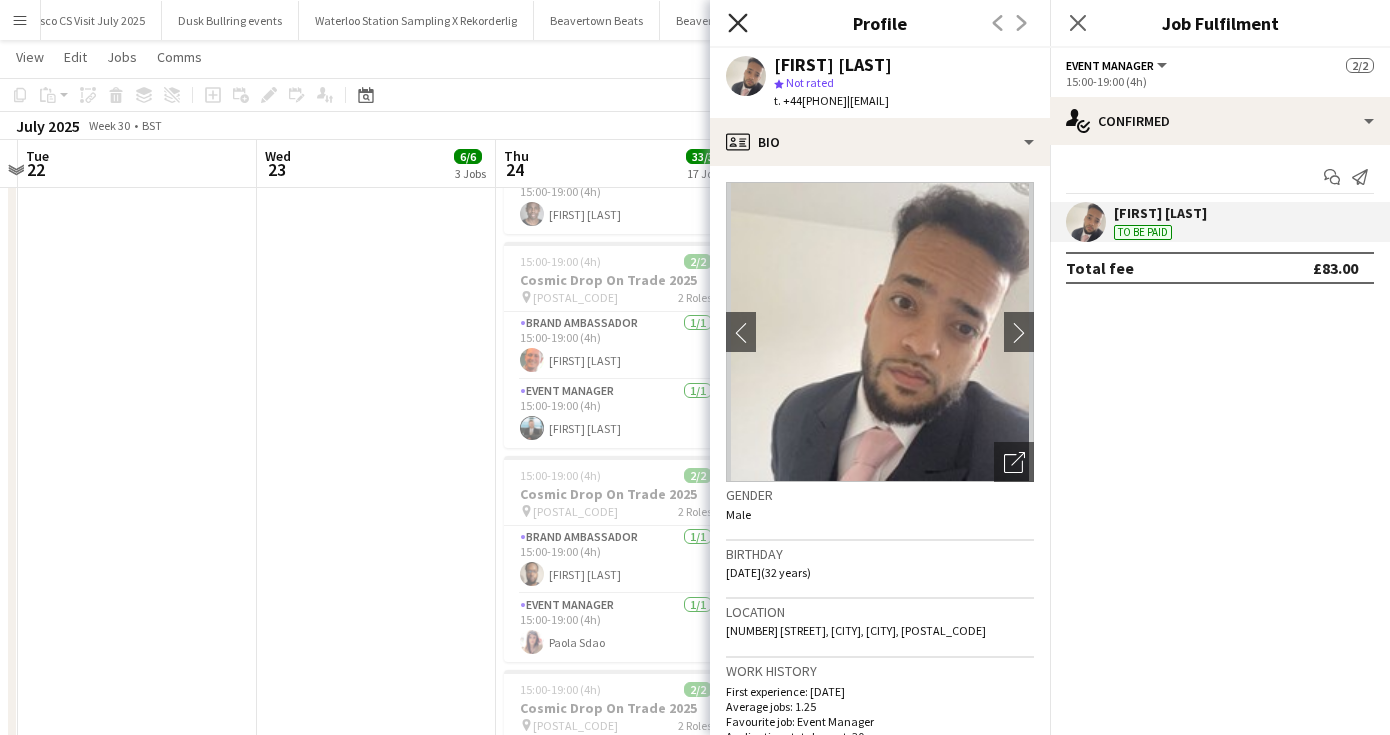click 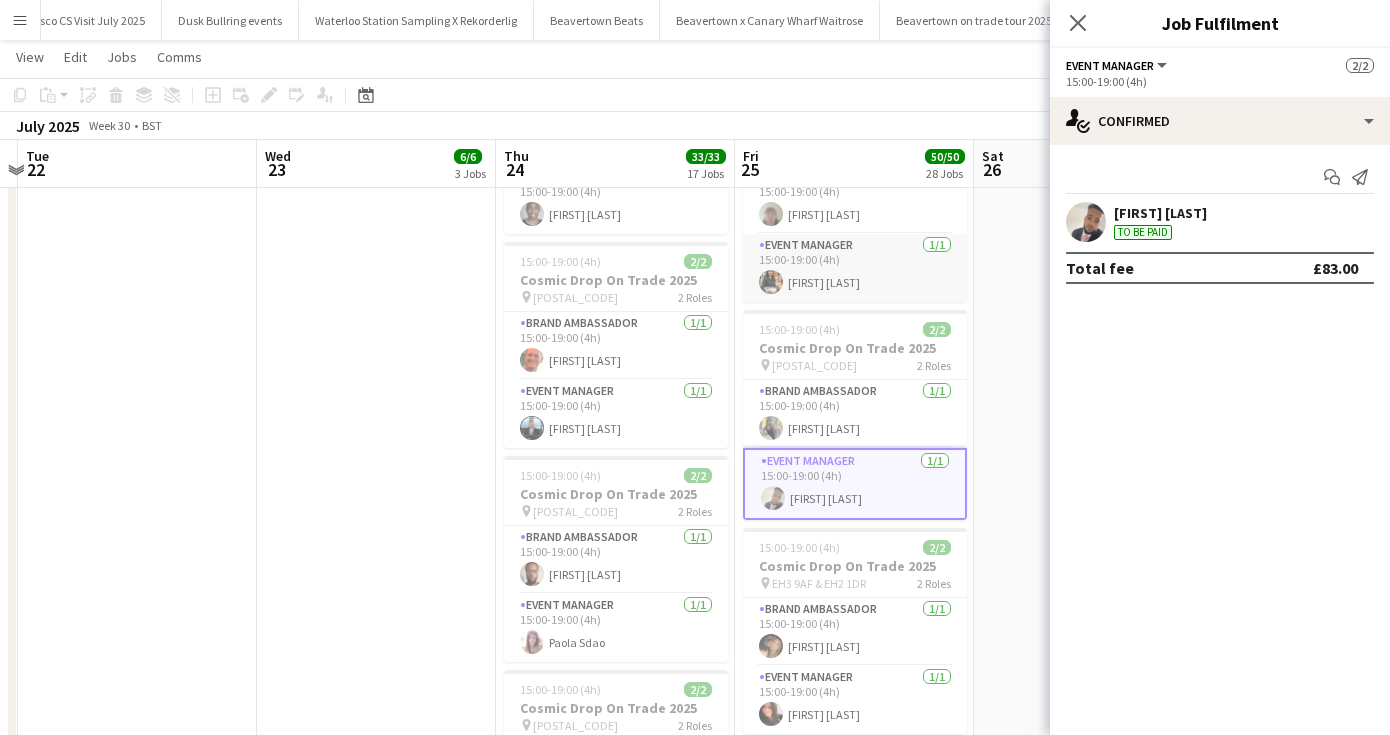 click on "Event Manager   1/1   15:00-19:00 (4h)
Kristina Grant" at bounding box center (855, 268) 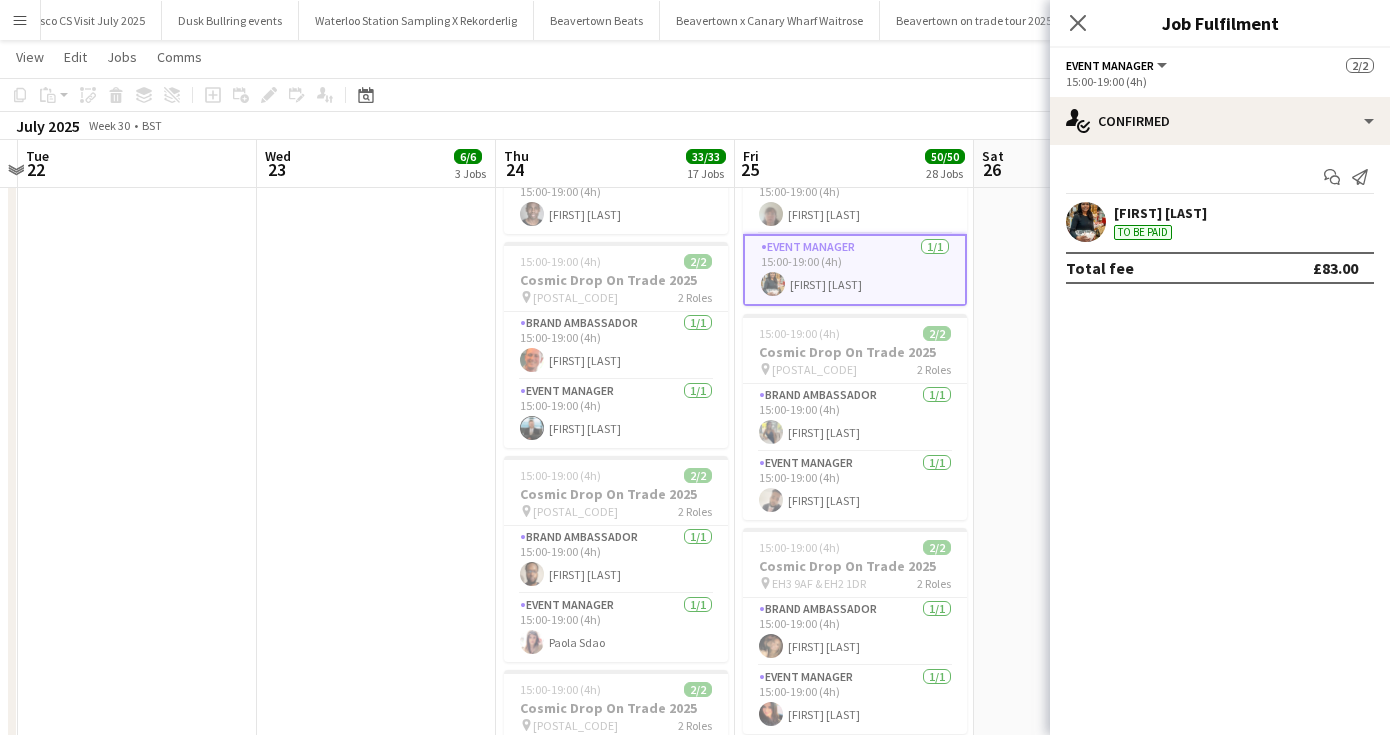 scroll, scrollTop: 0, scrollLeft: 700, axis: horizontal 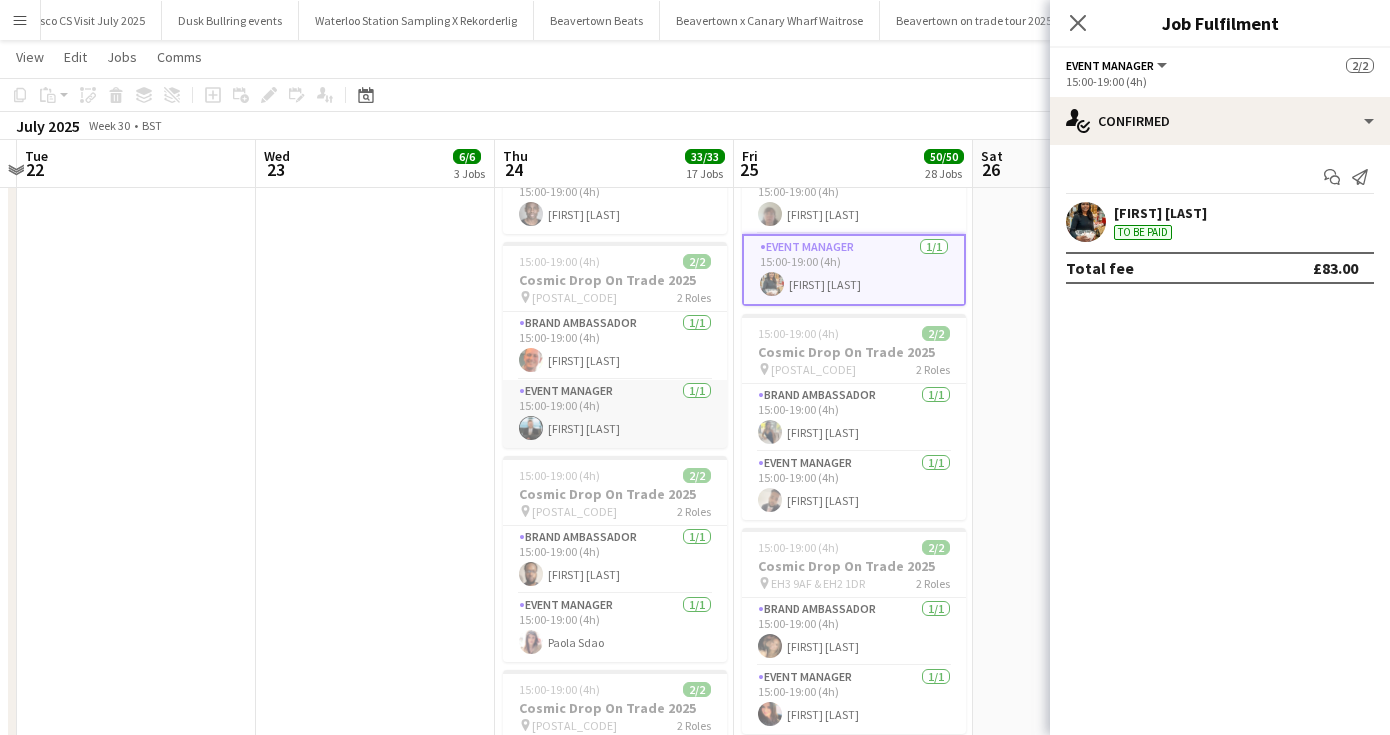 click on "Event Manager   1/1   15:00-19:00 (4h)
Michael Gurr" at bounding box center (615, 414) 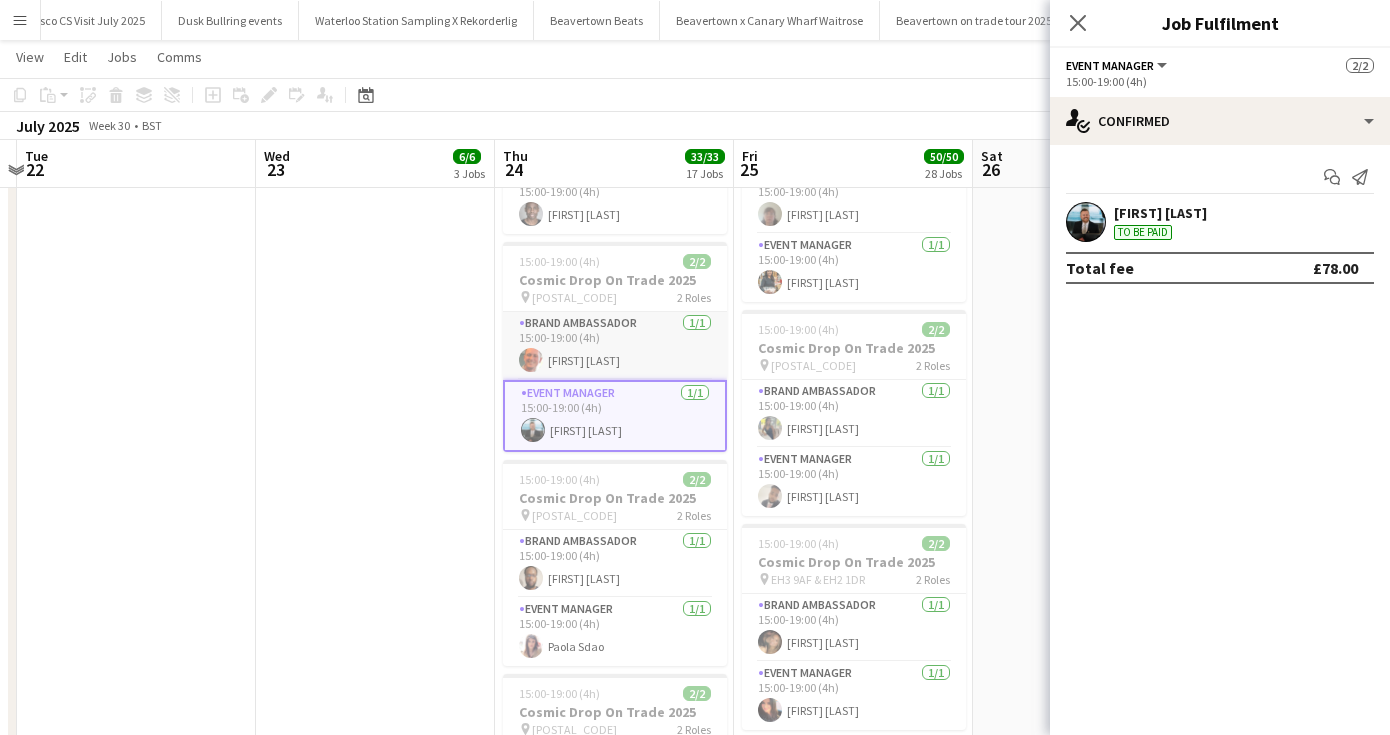 click on "Brand Ambassador   1/1   15:00-19:00 (4h)
James Wilson" at bounding box center [615, 346] 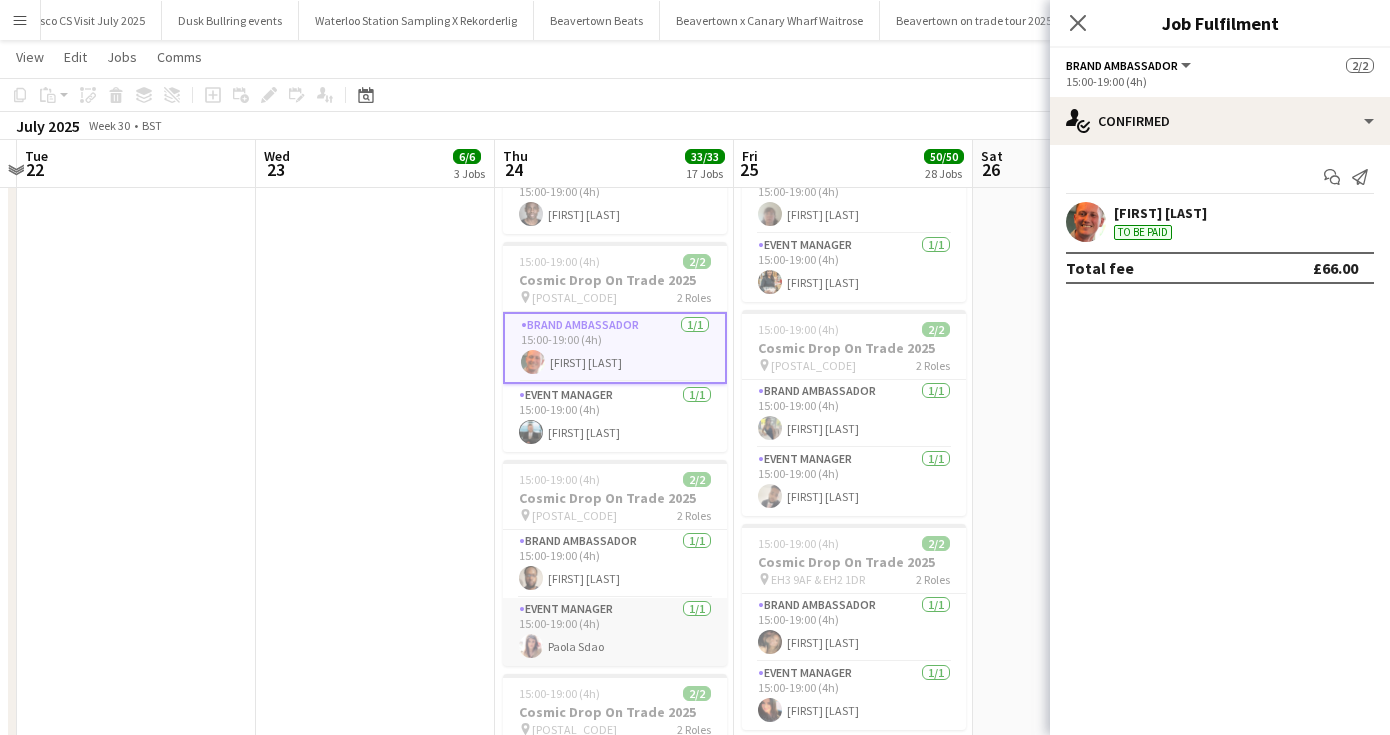 click on "Event Manager   1/1   15:00-19:00 (4h)
Paola Sdao" at bounding box center (615, 632) 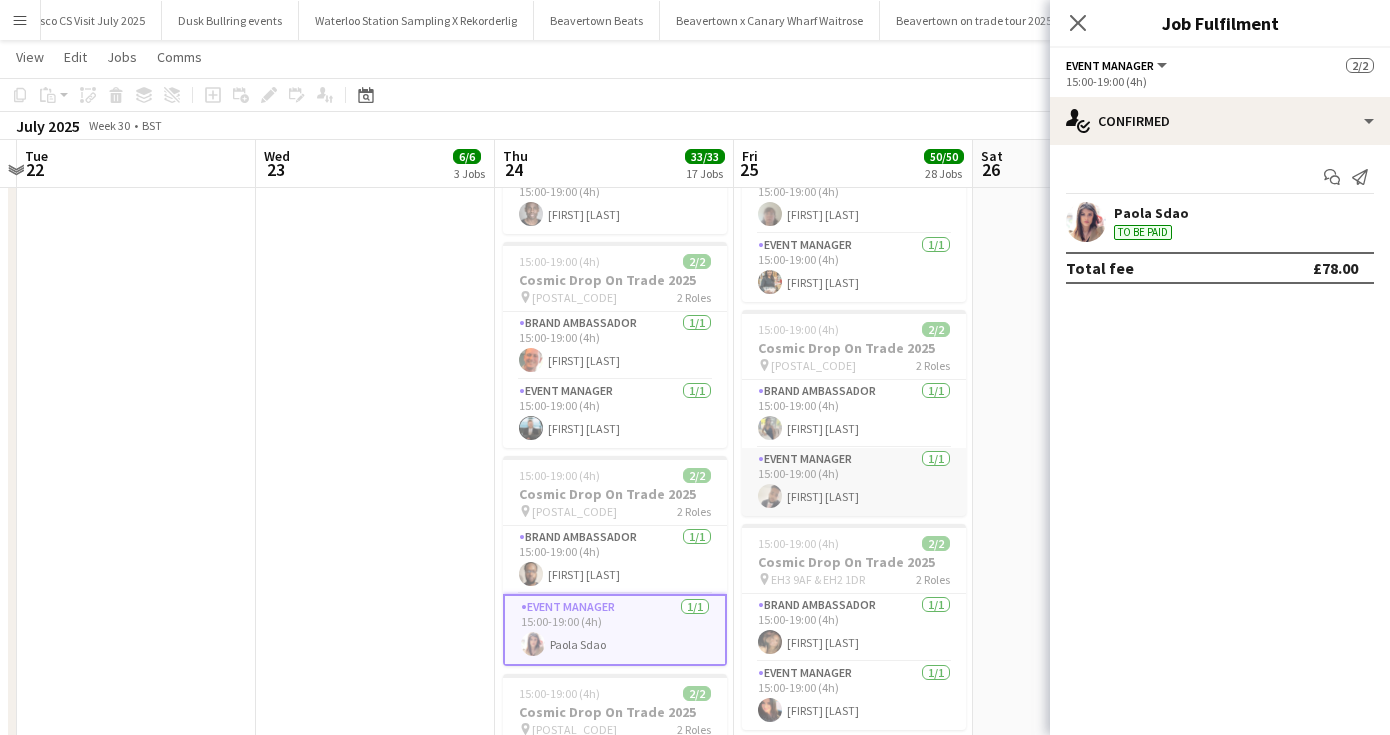 click on "Event Manager   1/1   15:00-19:00 (4h)
Umar Bhayat" at bounding box center (854, 482) 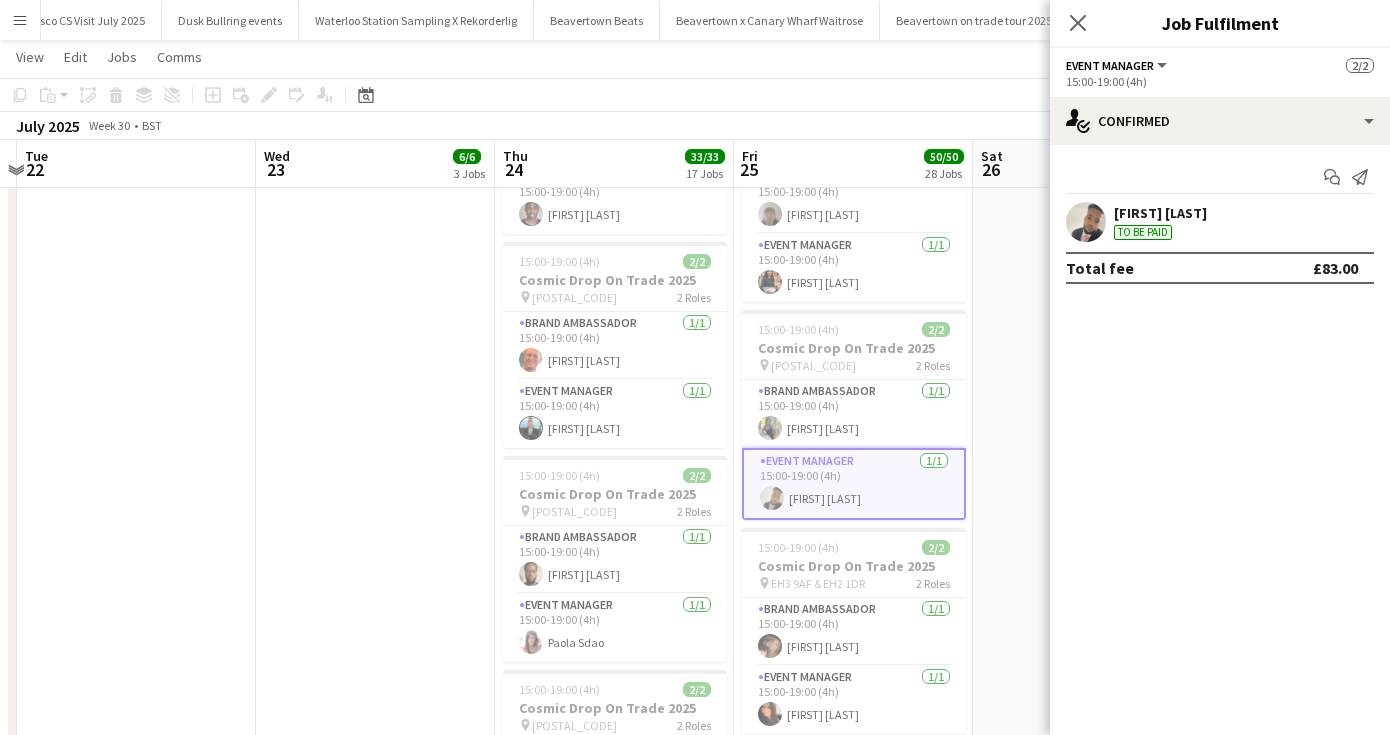 click on "[FIRST] [LAST]" at bounding box center (1160, 213) 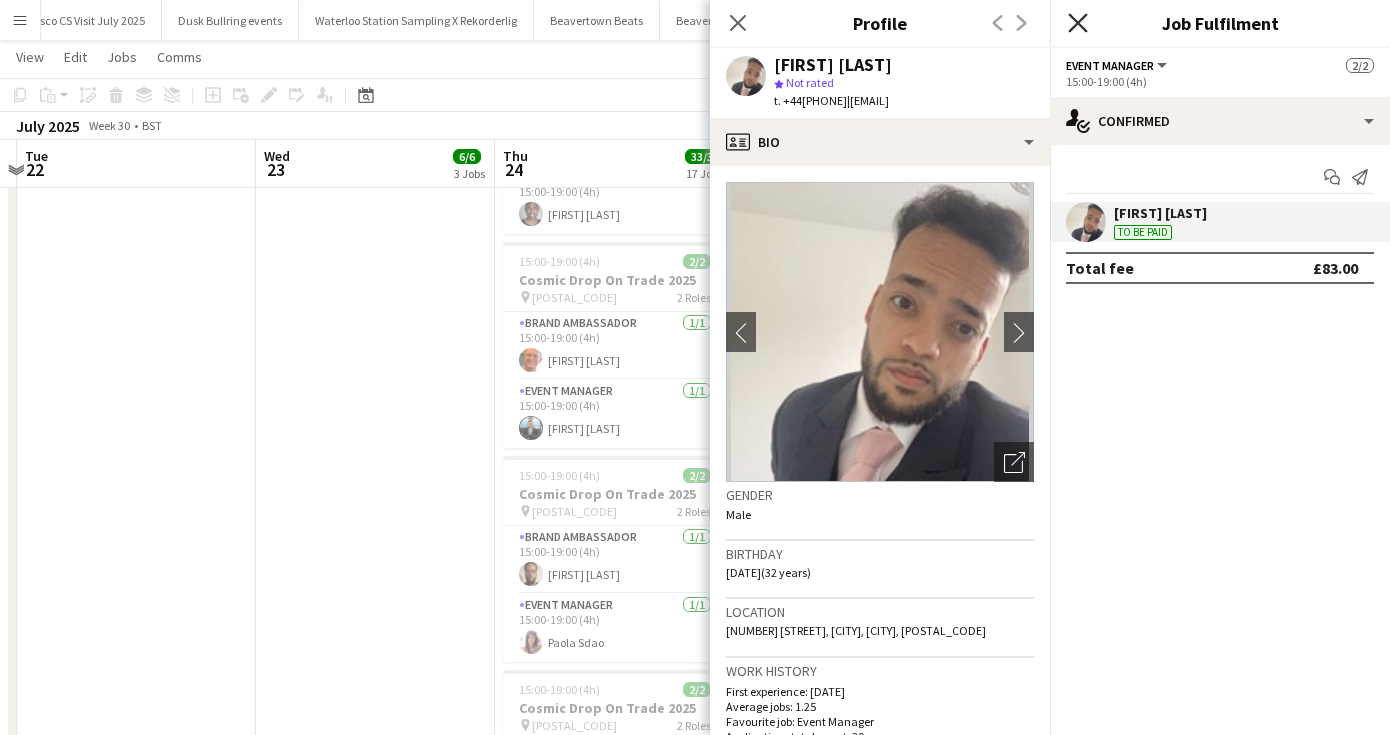 click 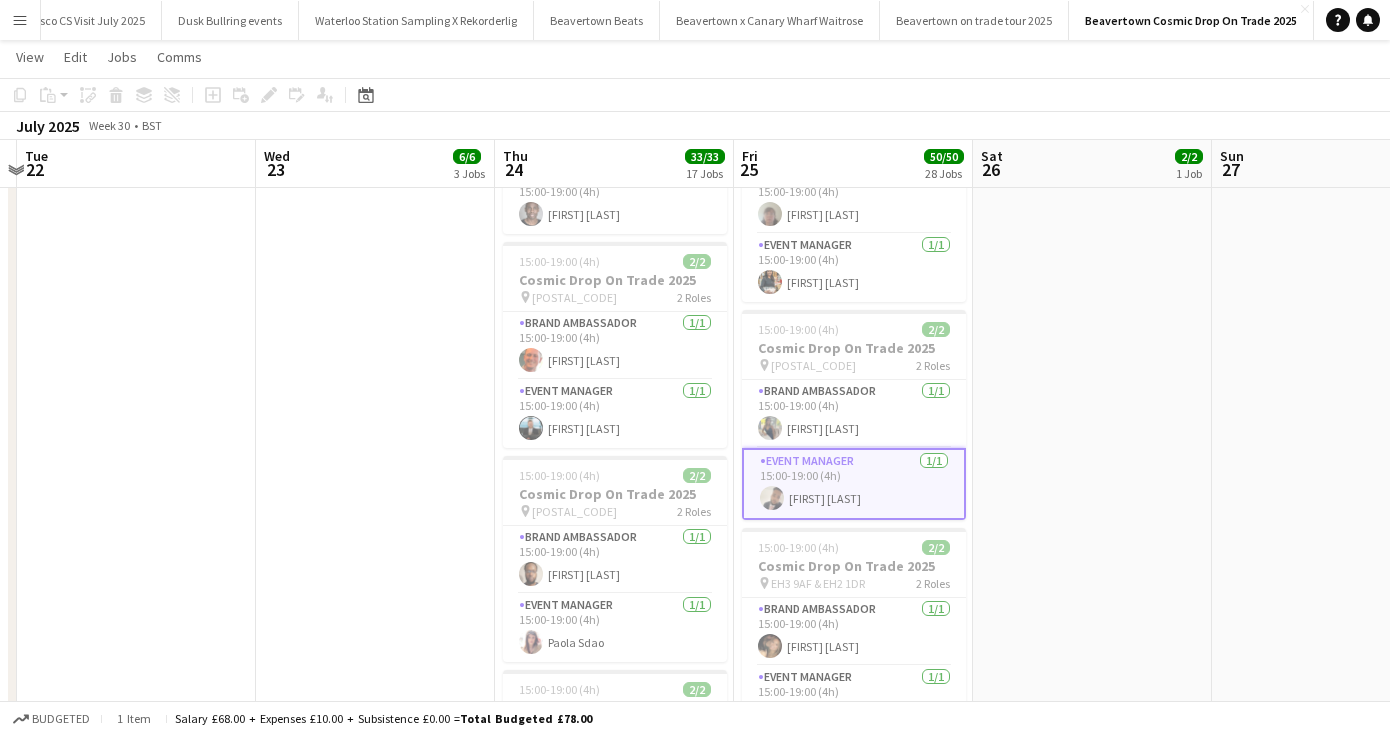 click on "Menu" at bounding box center (20, 20) 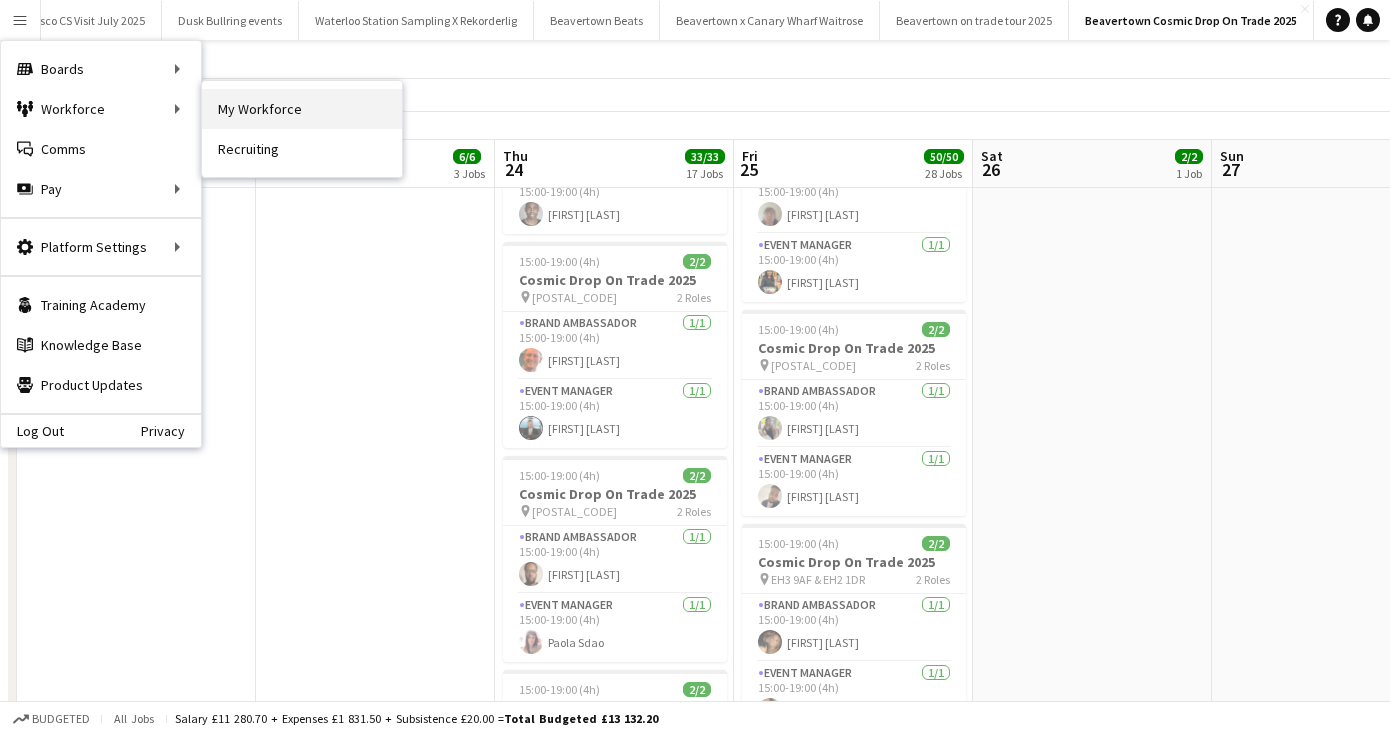 click on "My Workforce" at bounding box center [302, 109] 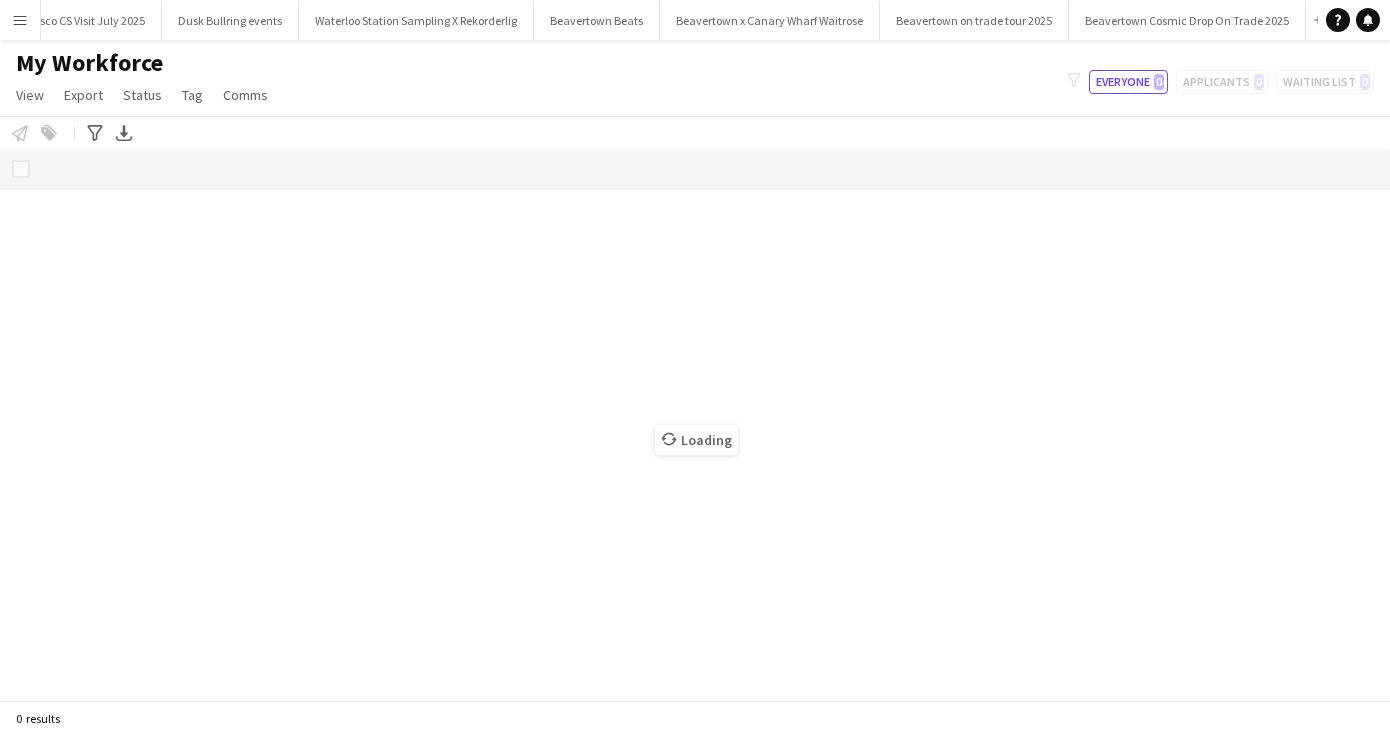scroll, scrollTop: 0, scrollLeft: 0, axis: both 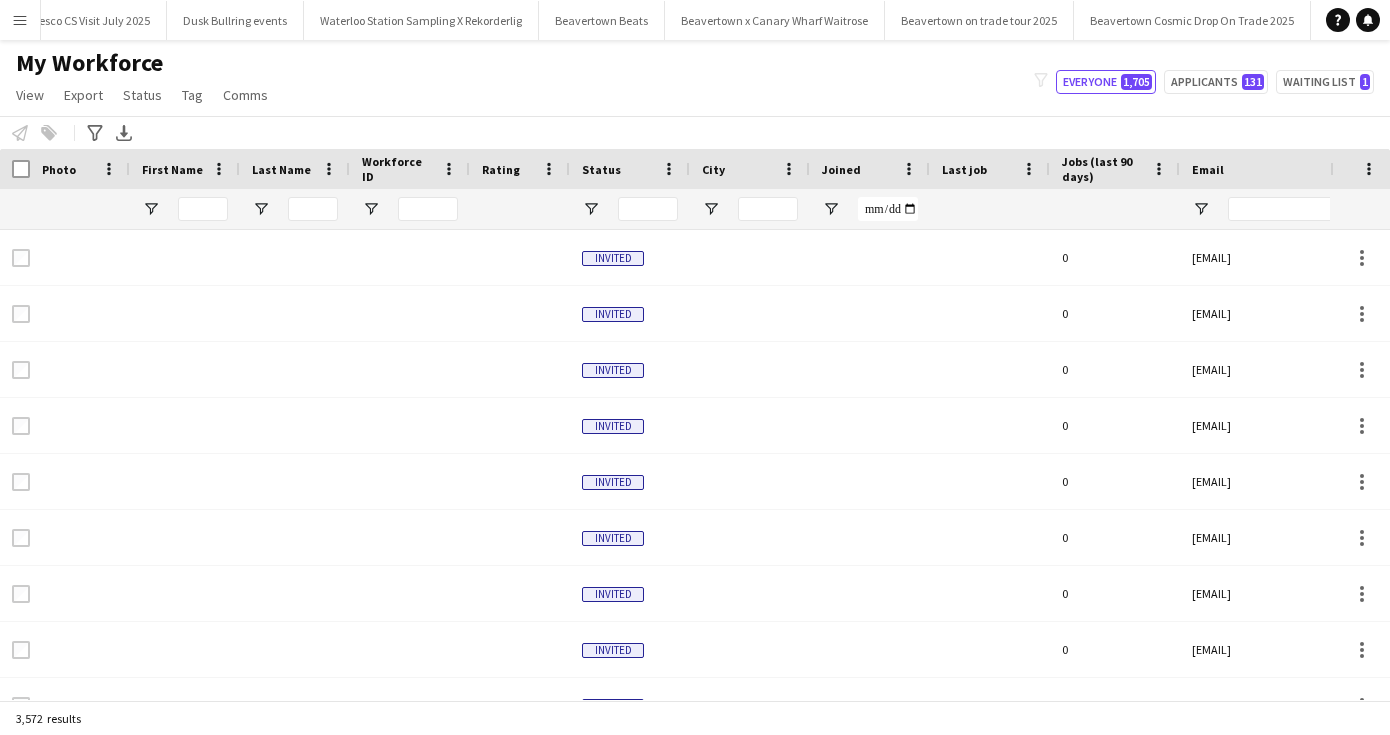 type on "*****" 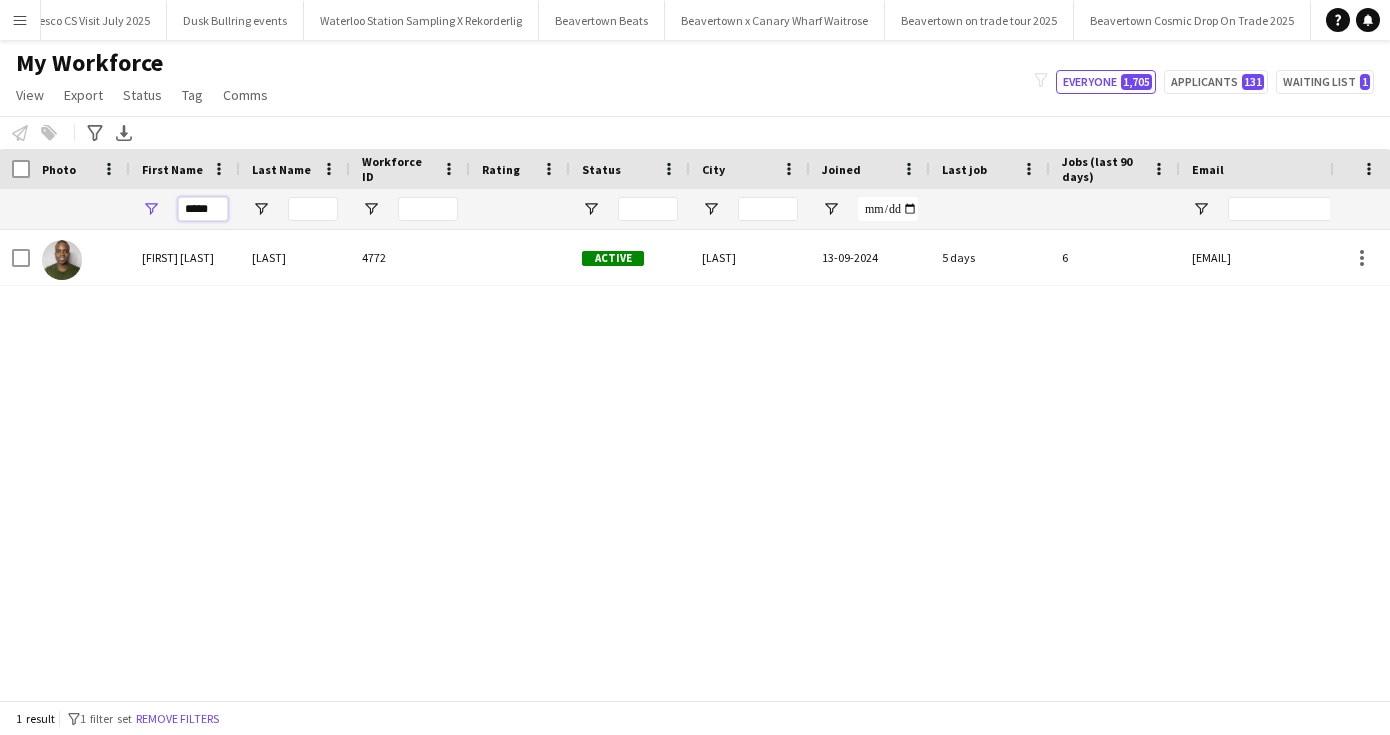 drag, startPoint x: 219, startPoint y: 210, endPoint x: 168, endPoint y: 206, distance: 51.156624 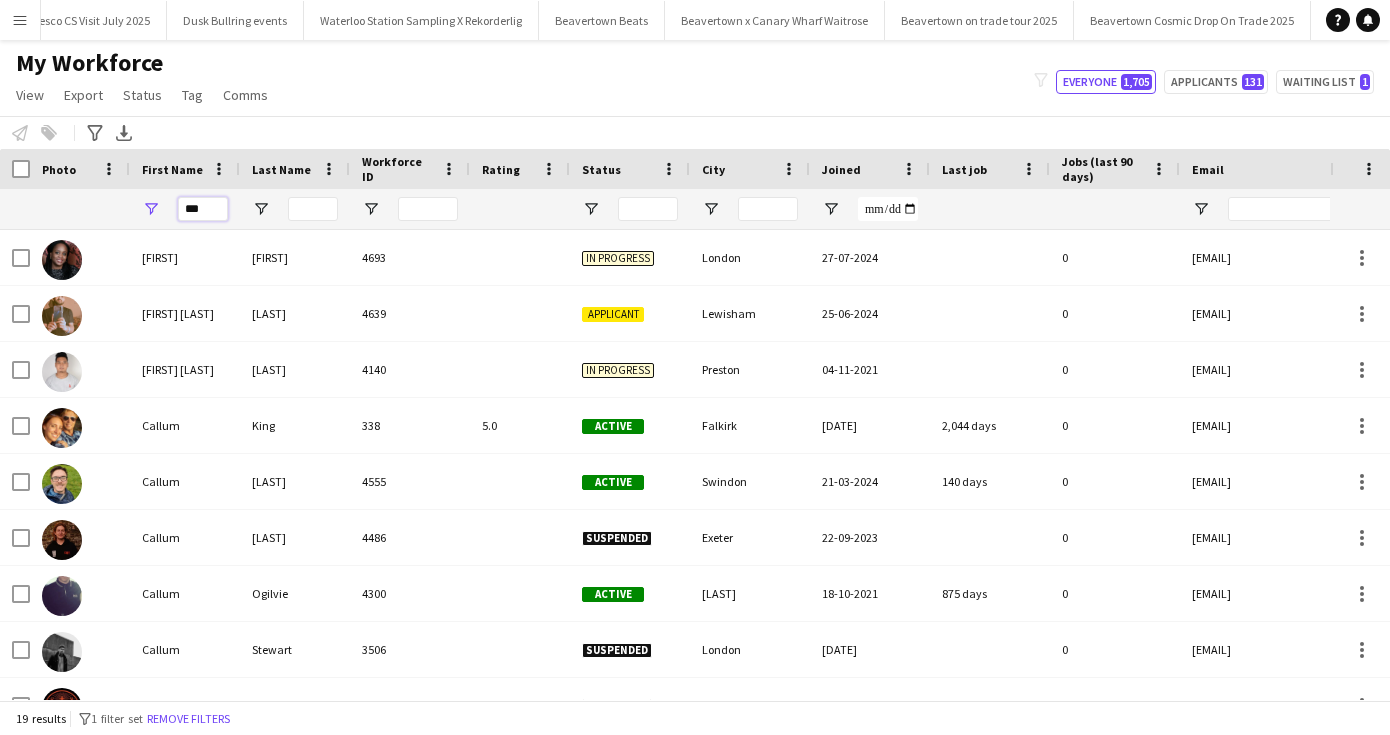 type on "****" 